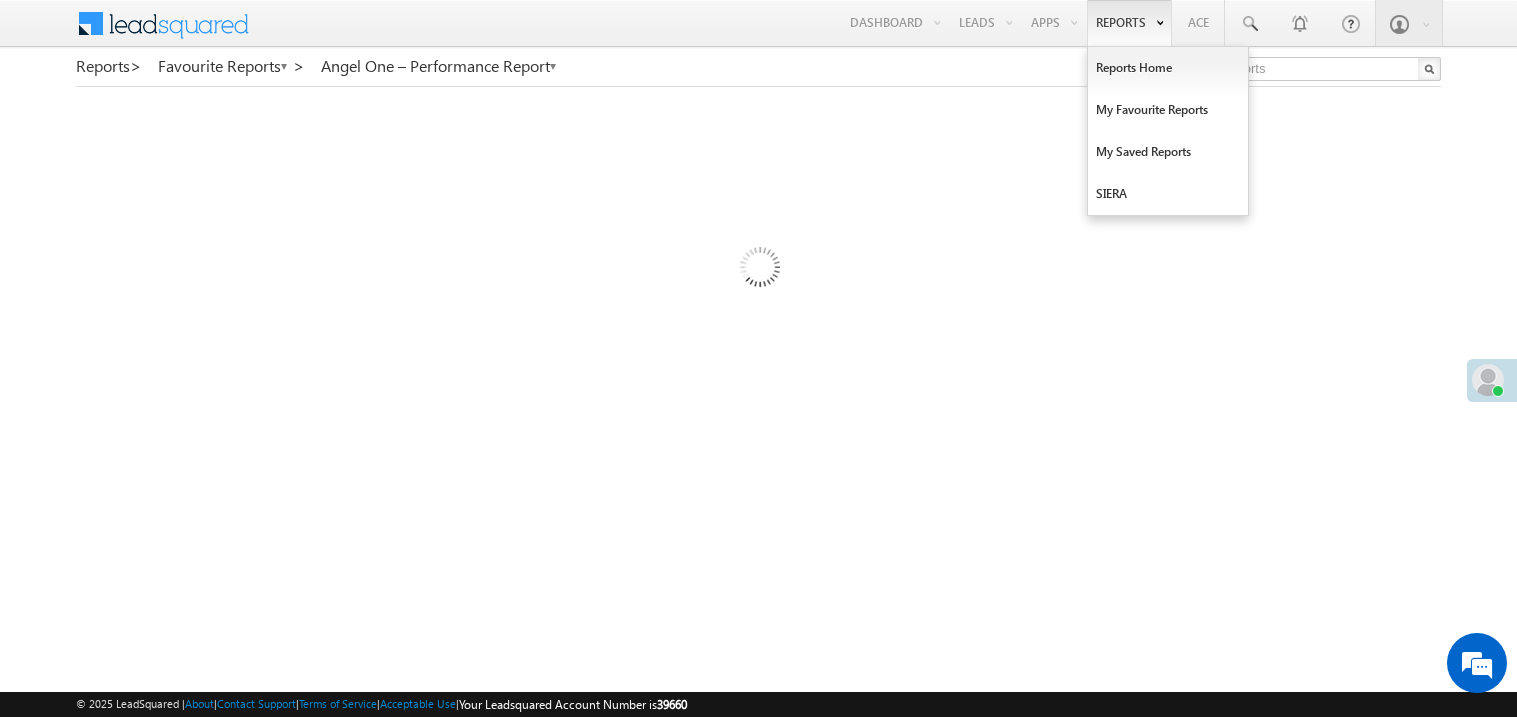 scroll, scrollTop: 0, scrollLeft: 0, axis: both 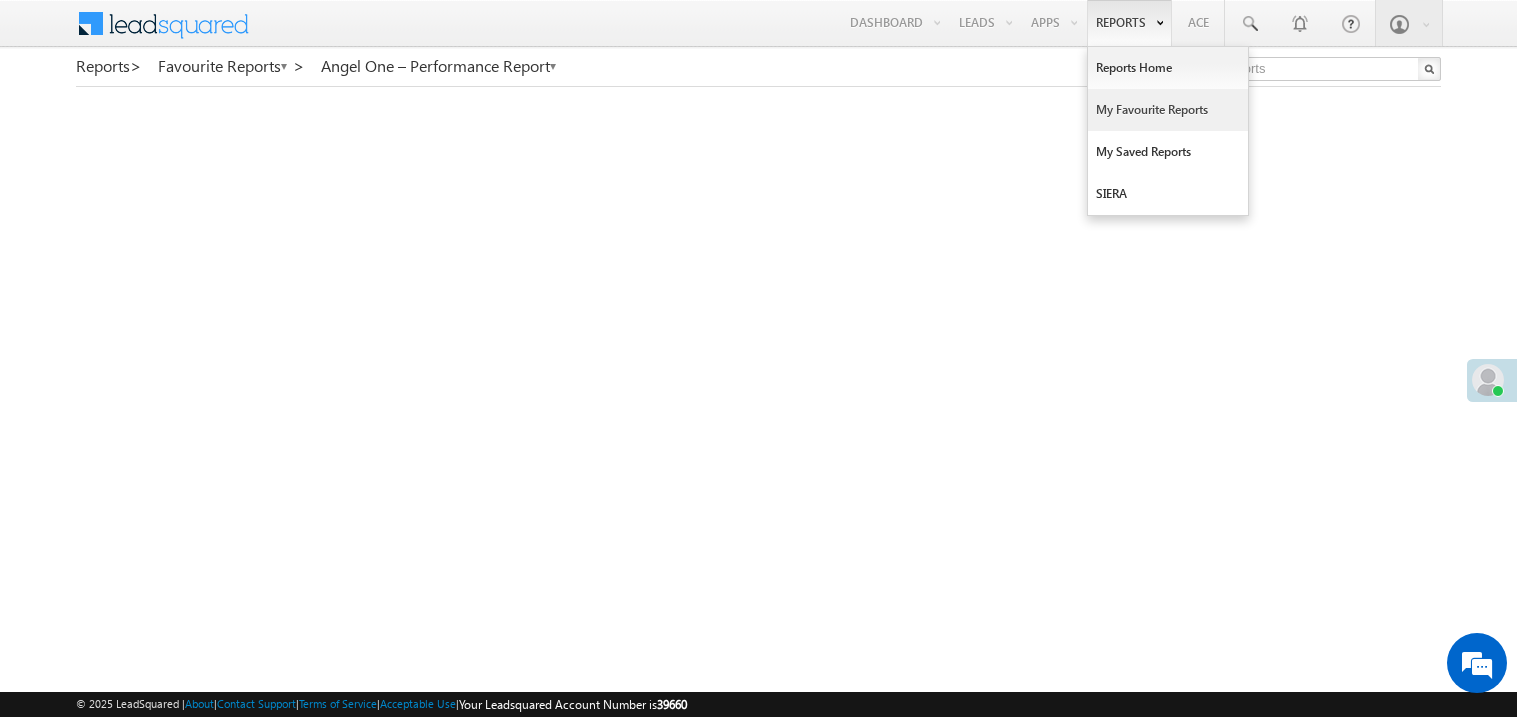 click on "My Favourite Reports" at bounding box center [1168, 110] 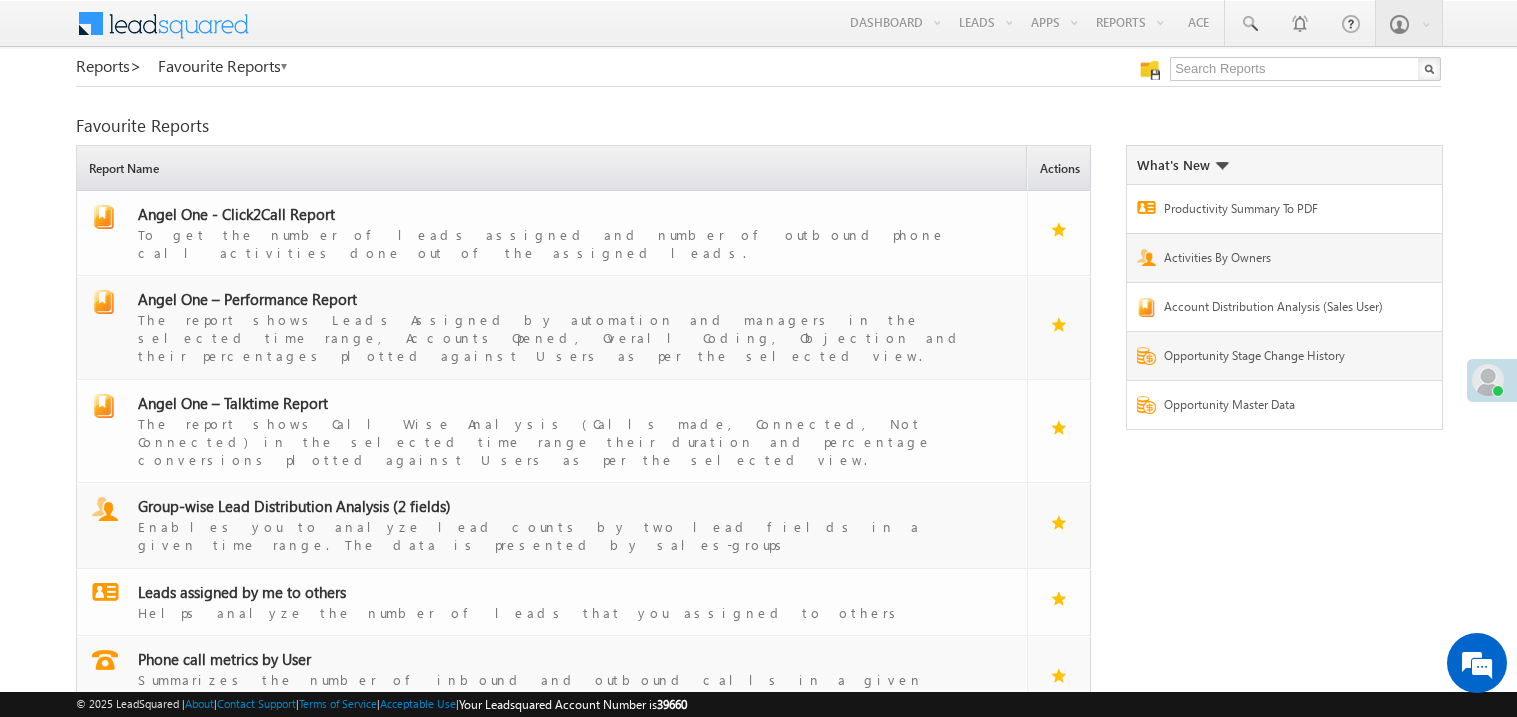 scroll, scrollTop: 0, scrollLeft: 0, axis: both 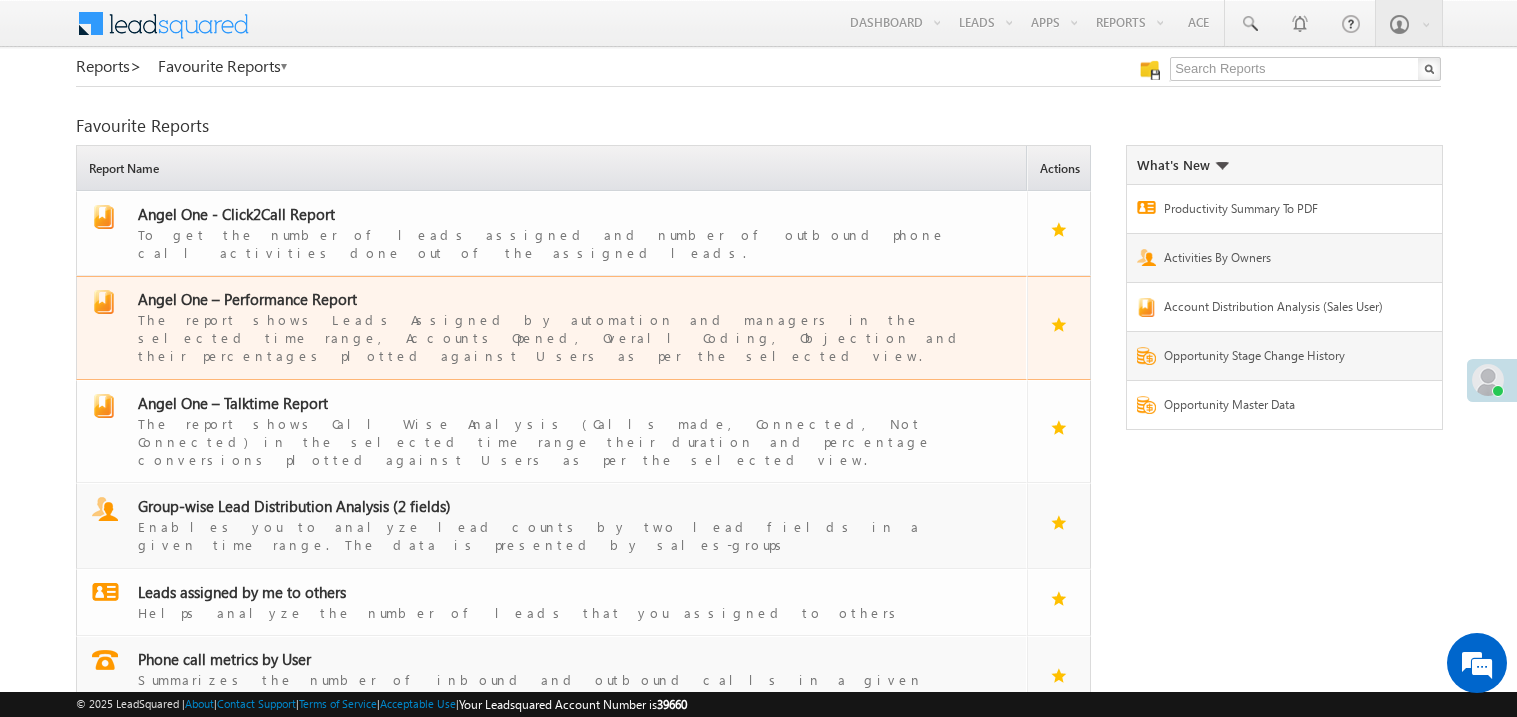 click on "Angel One – Performance Report" at bounding box center [247, 299] 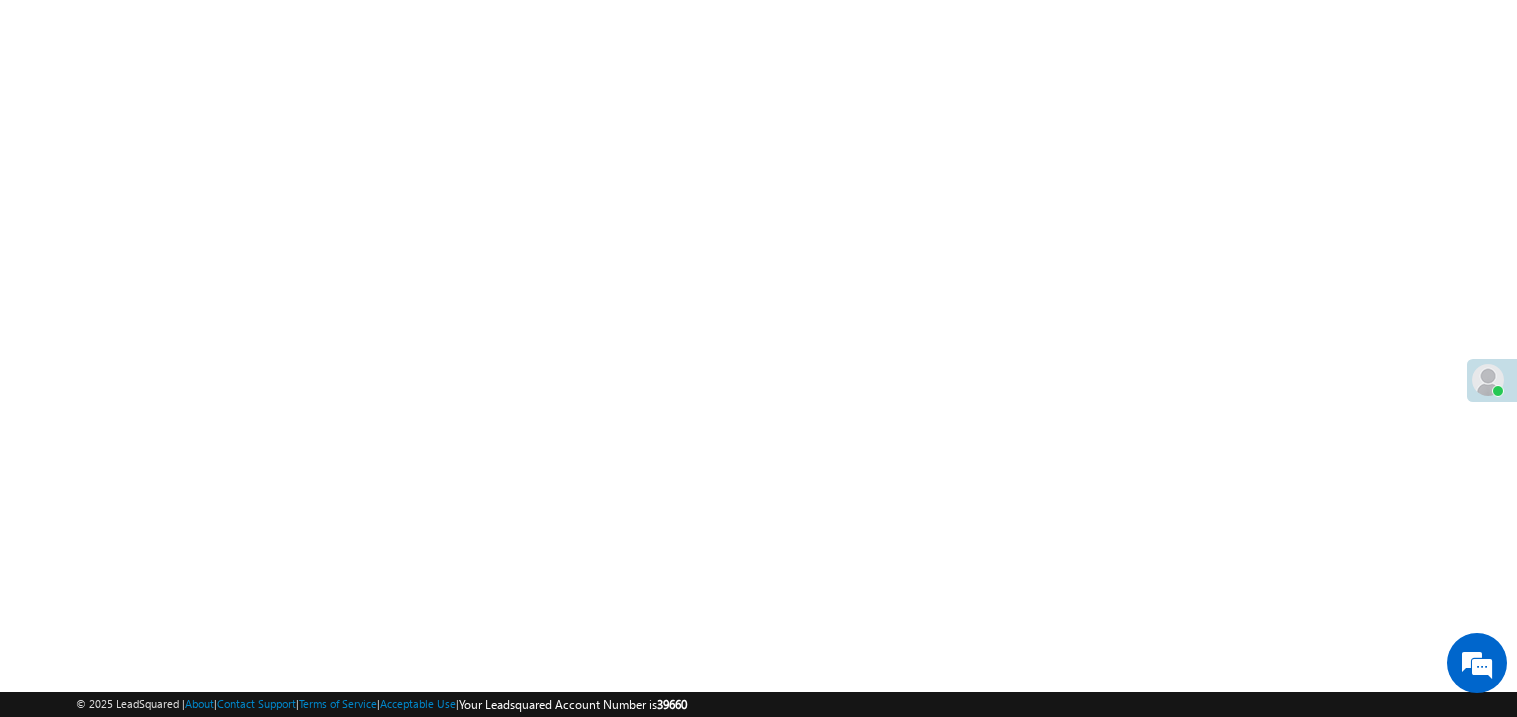 scroll, scrollTop: 133, scrollLeft: 0, axis: vertical 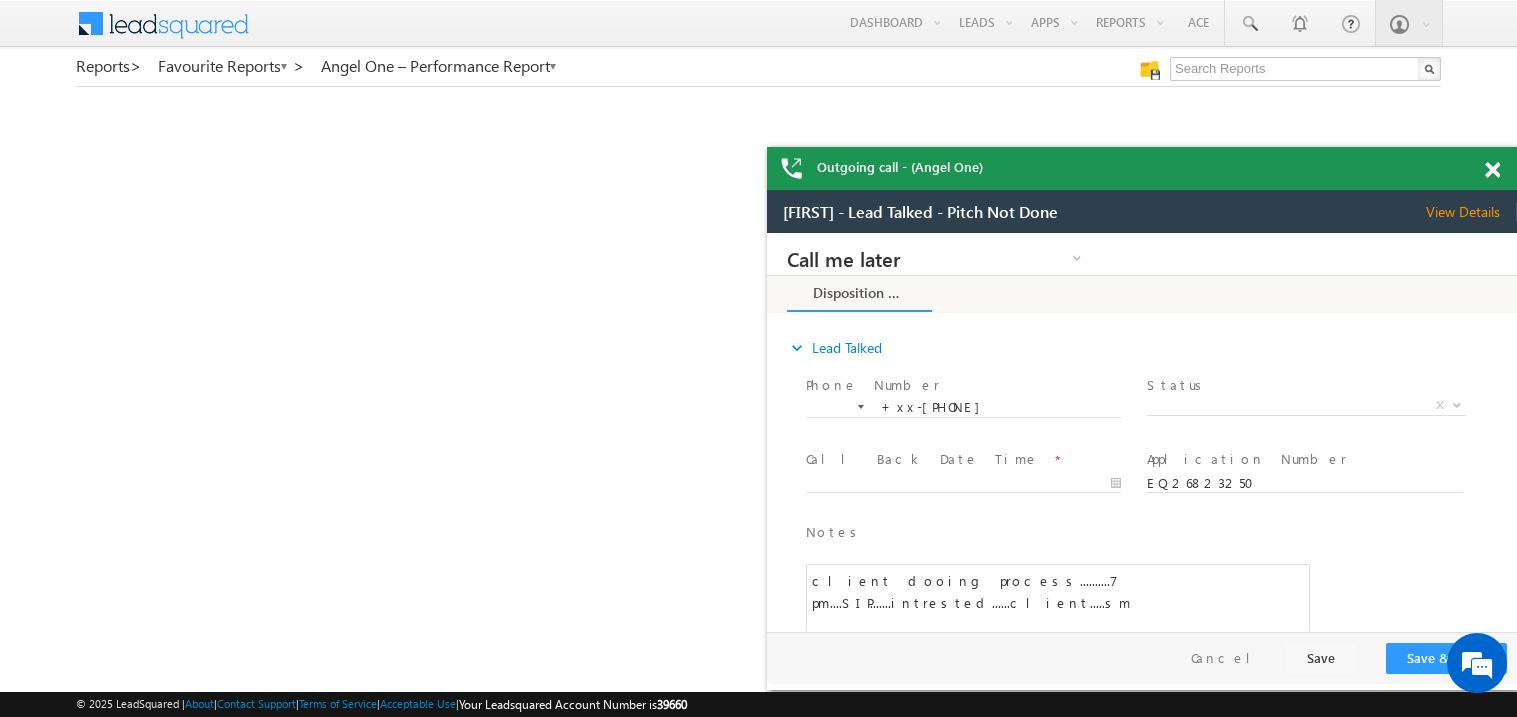 click at bounding box center [1492, 170] 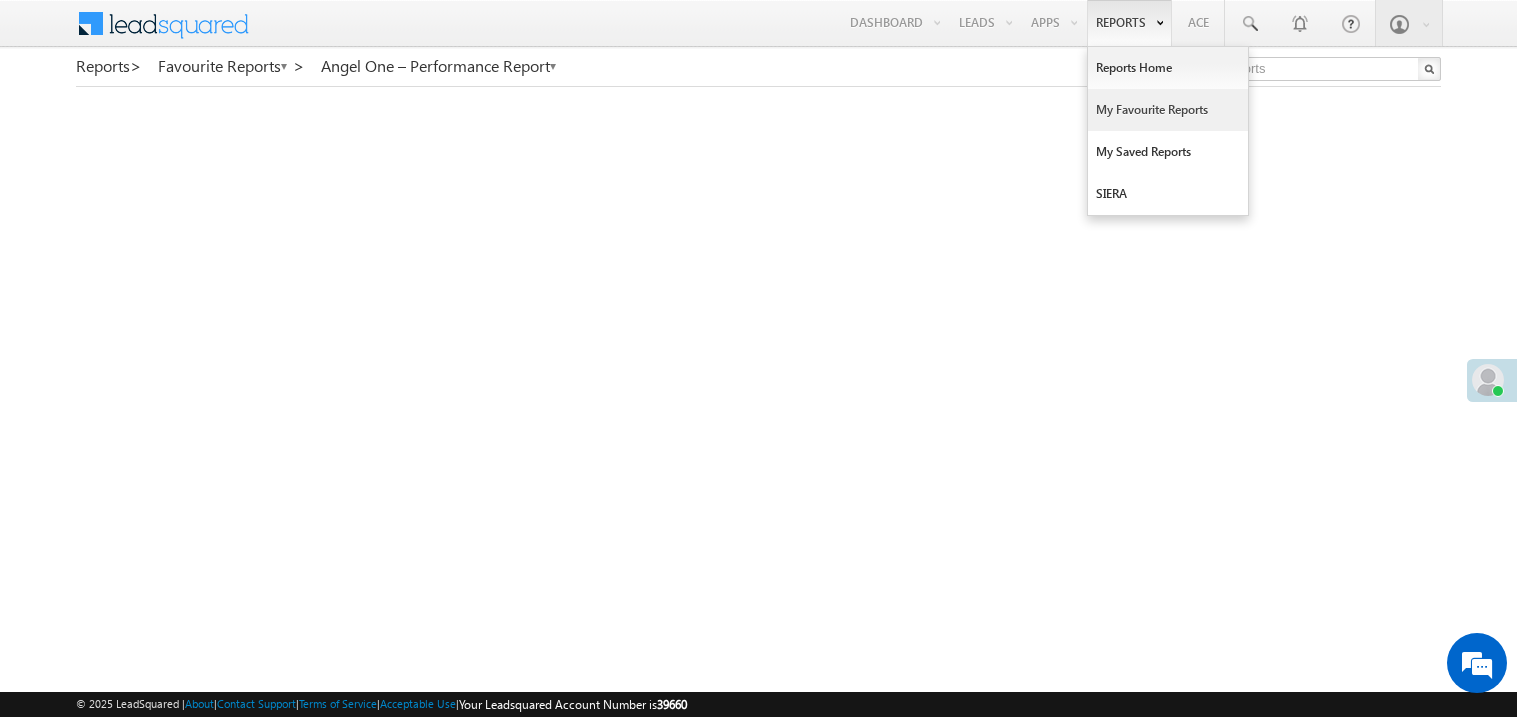 click on "My Favourite Reports" at bounding box center [1168, 110] 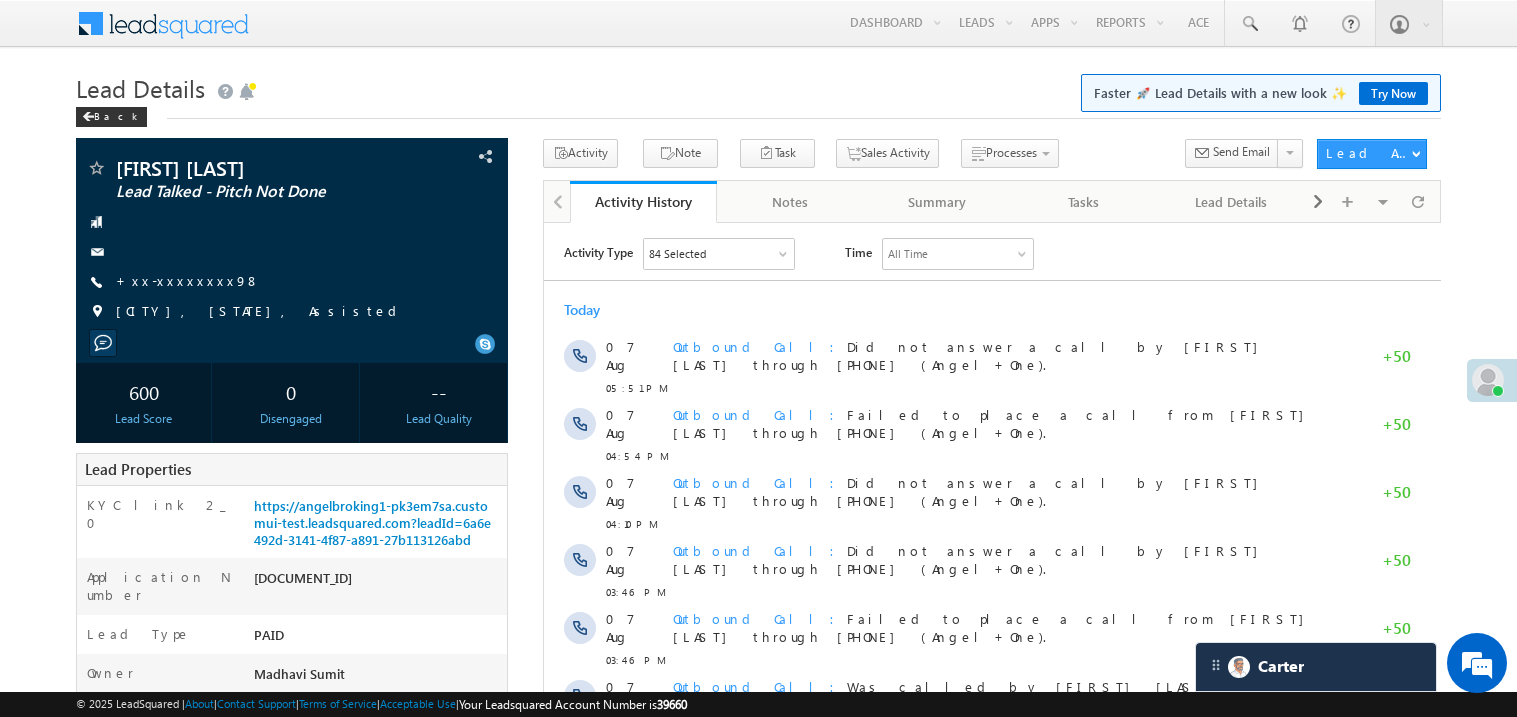 scroll, scrollTop: 0, scrollLeft: 0, axis: both 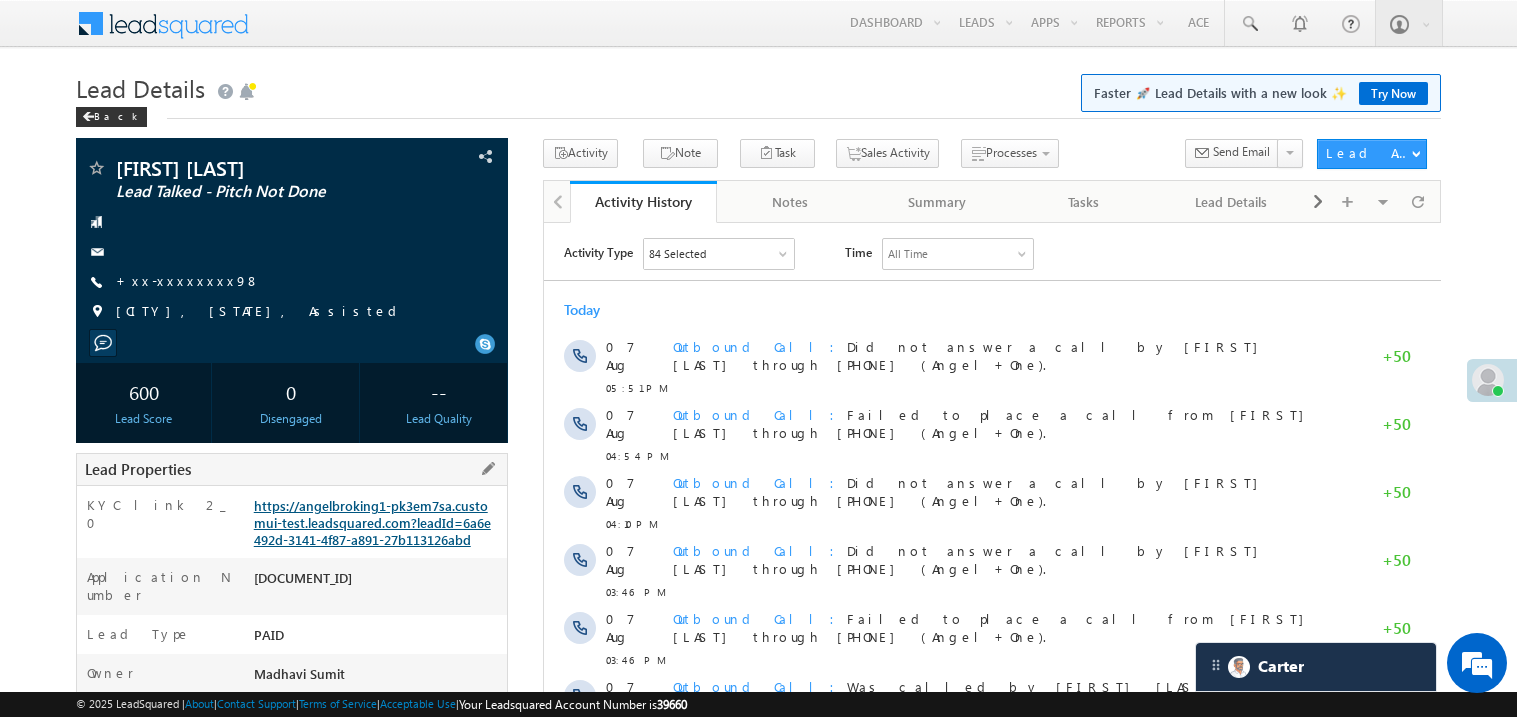 click on "https://angelbroking1-pk3em7sa.customui-test.leadsquared.com?leadId=6a6e492d-3141-4f87-a891-27b113126abd" at bounding box center [372, 522] 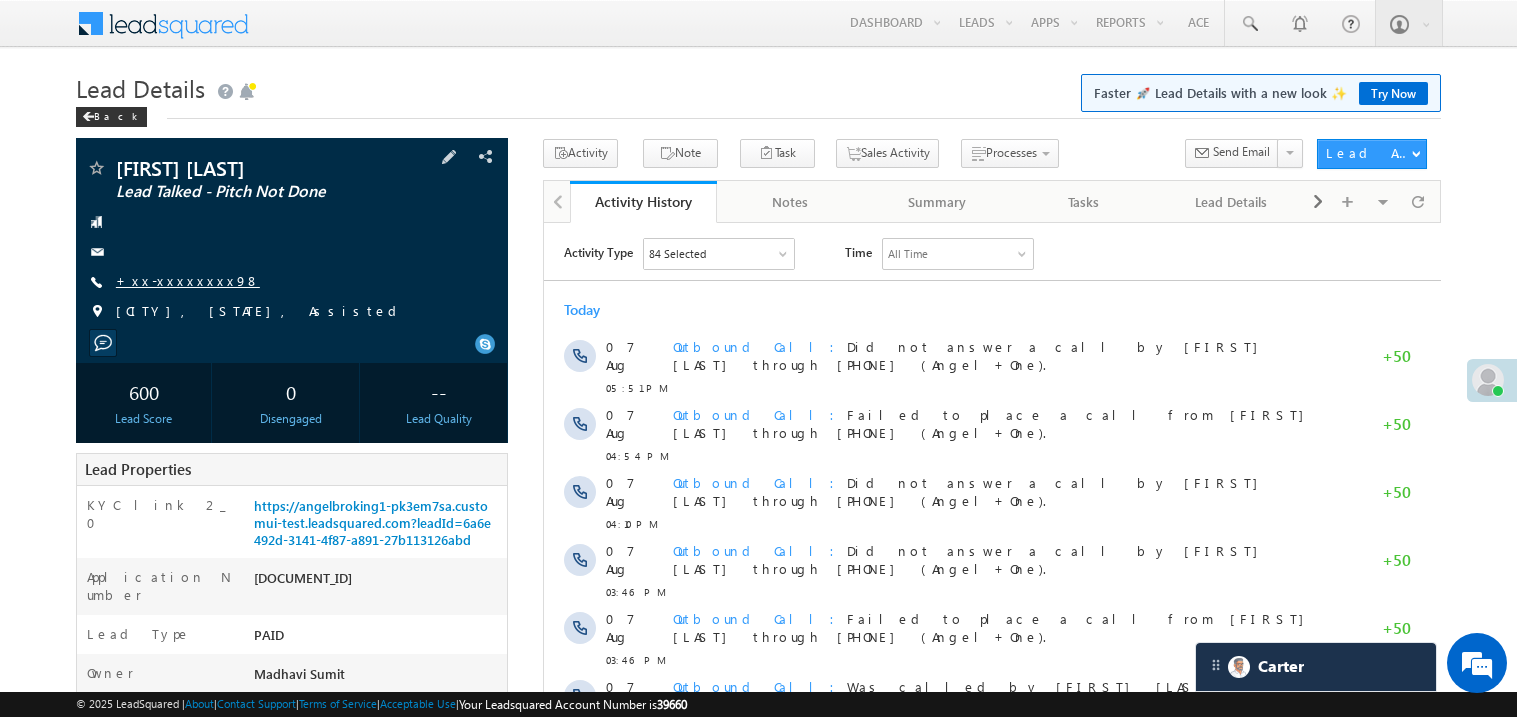 click on "+xx-xxxxxxxx98" at bounding box center [188, 280] 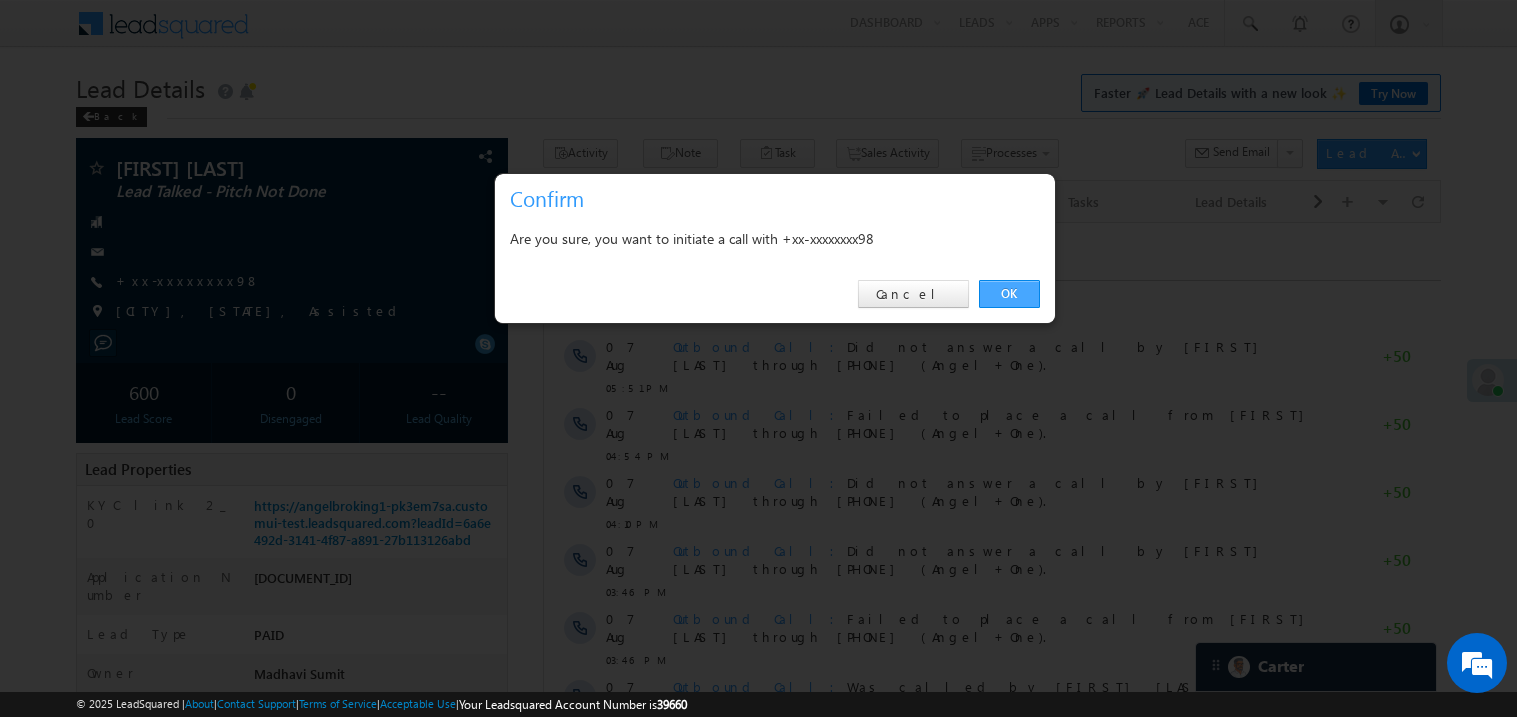 click on "OK" at bounding box center (1009, 294) 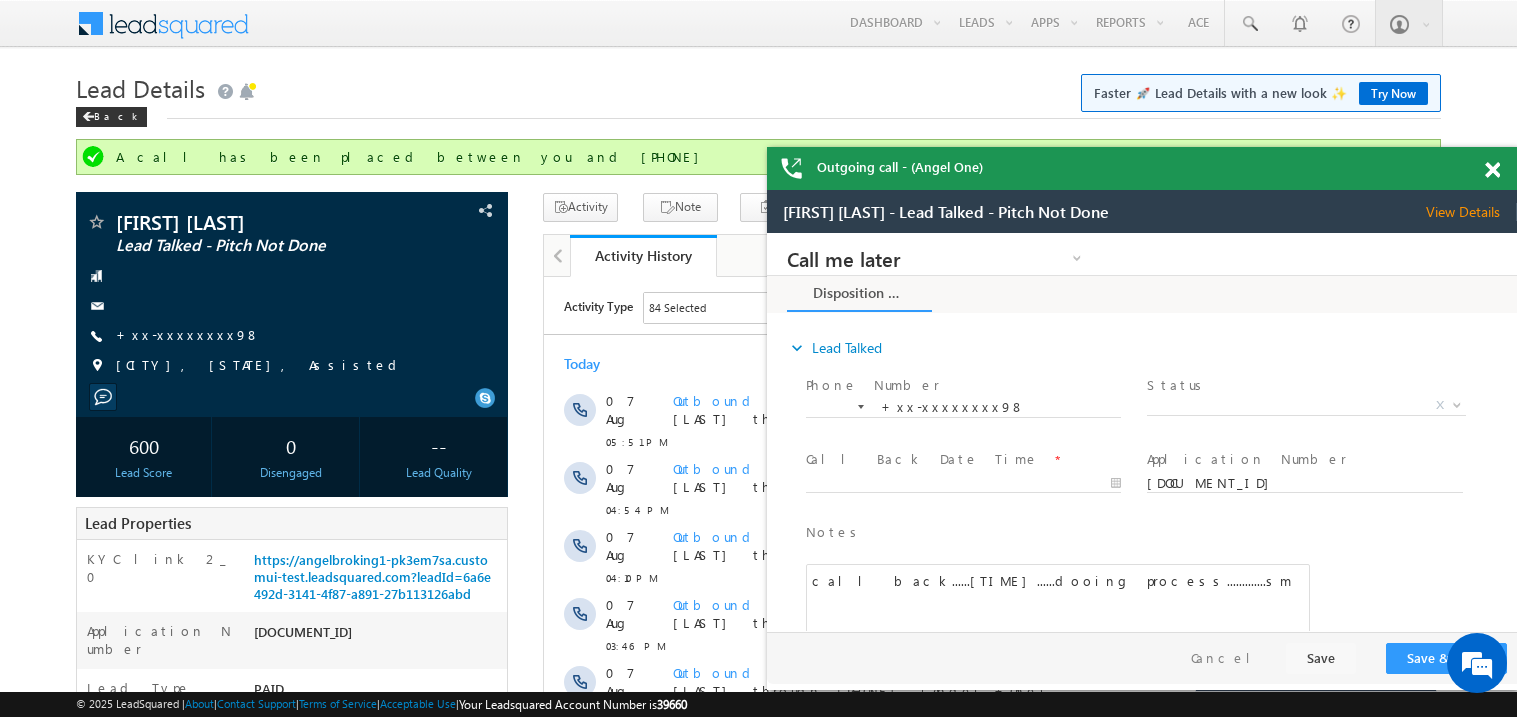 scroll, scrollTop: 0, scrollLeft: 0, axis: both 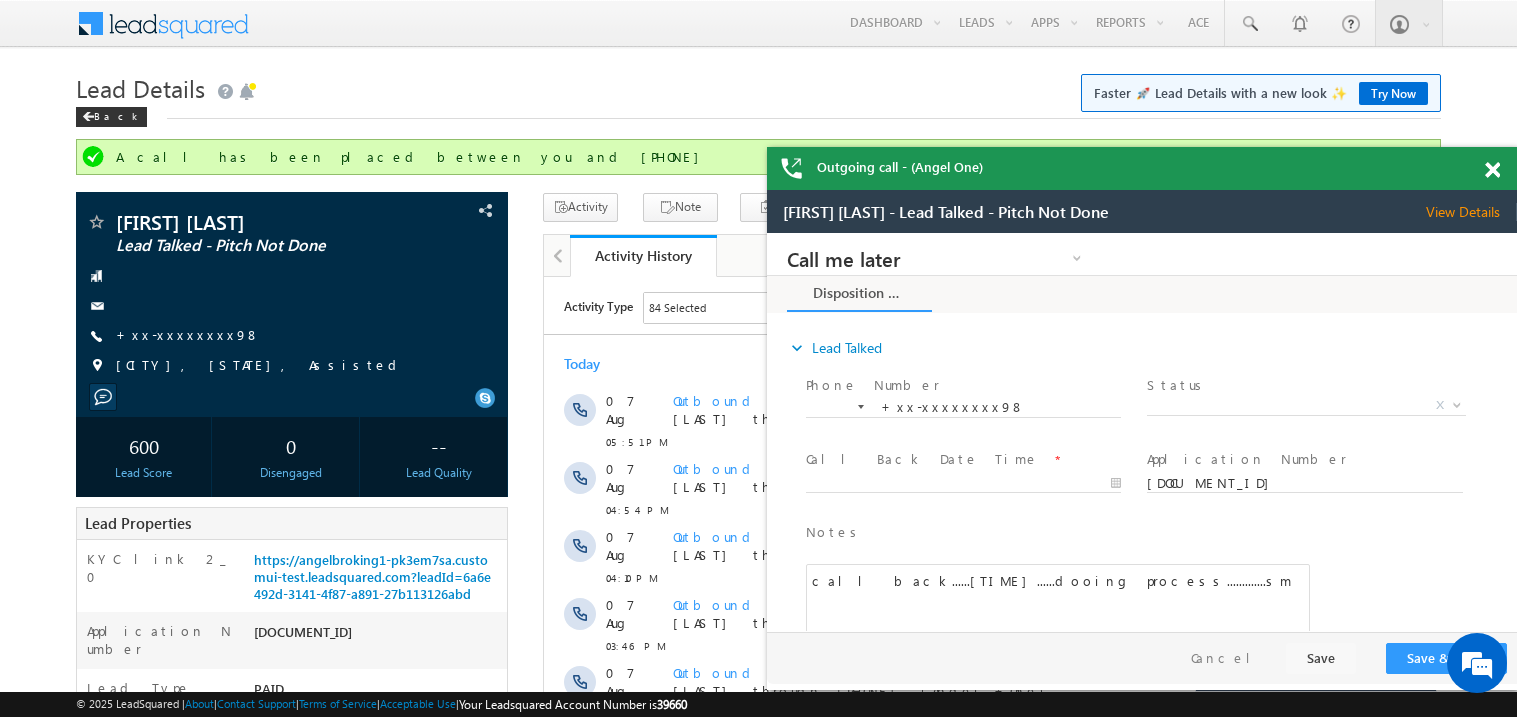 click at bounding box center [1492, 170] 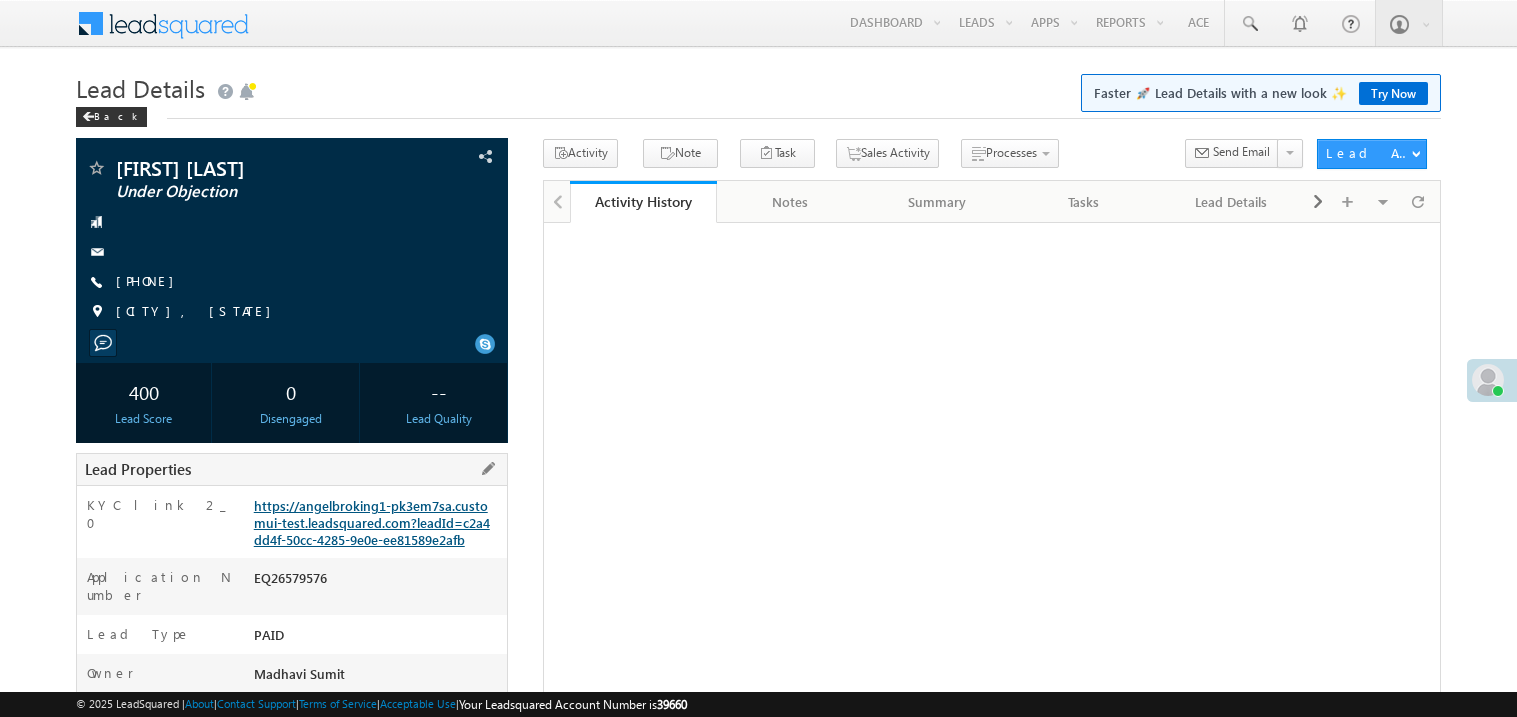 scroll, scrollTop: 0, scrollLeft: 0, axis: both 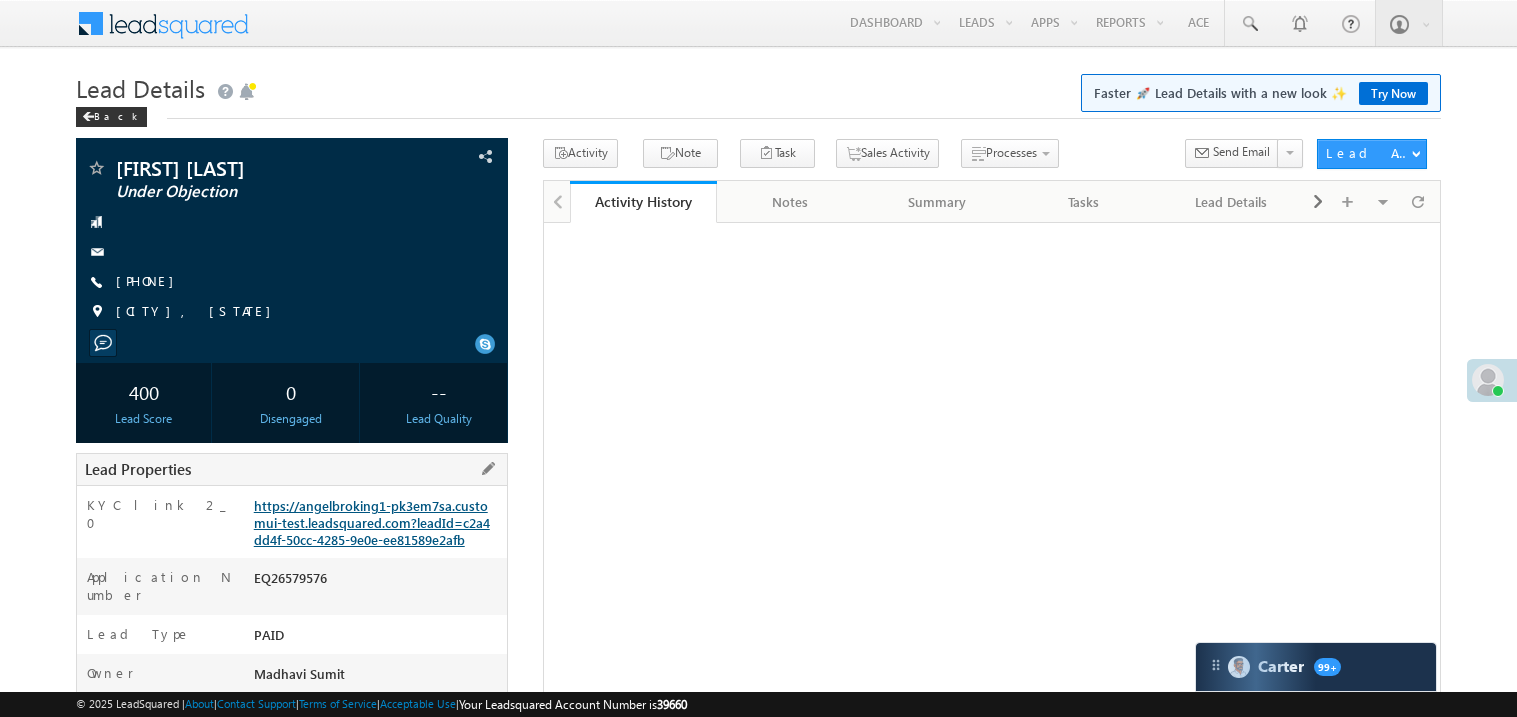 click on "https://angelbroking1-pk3em7sa.customui-test.leadsquared.com?leadId=c2a4dd4f-50cc-4285-9e0e-ee81589e2afb" at bounding box center [372, 522] 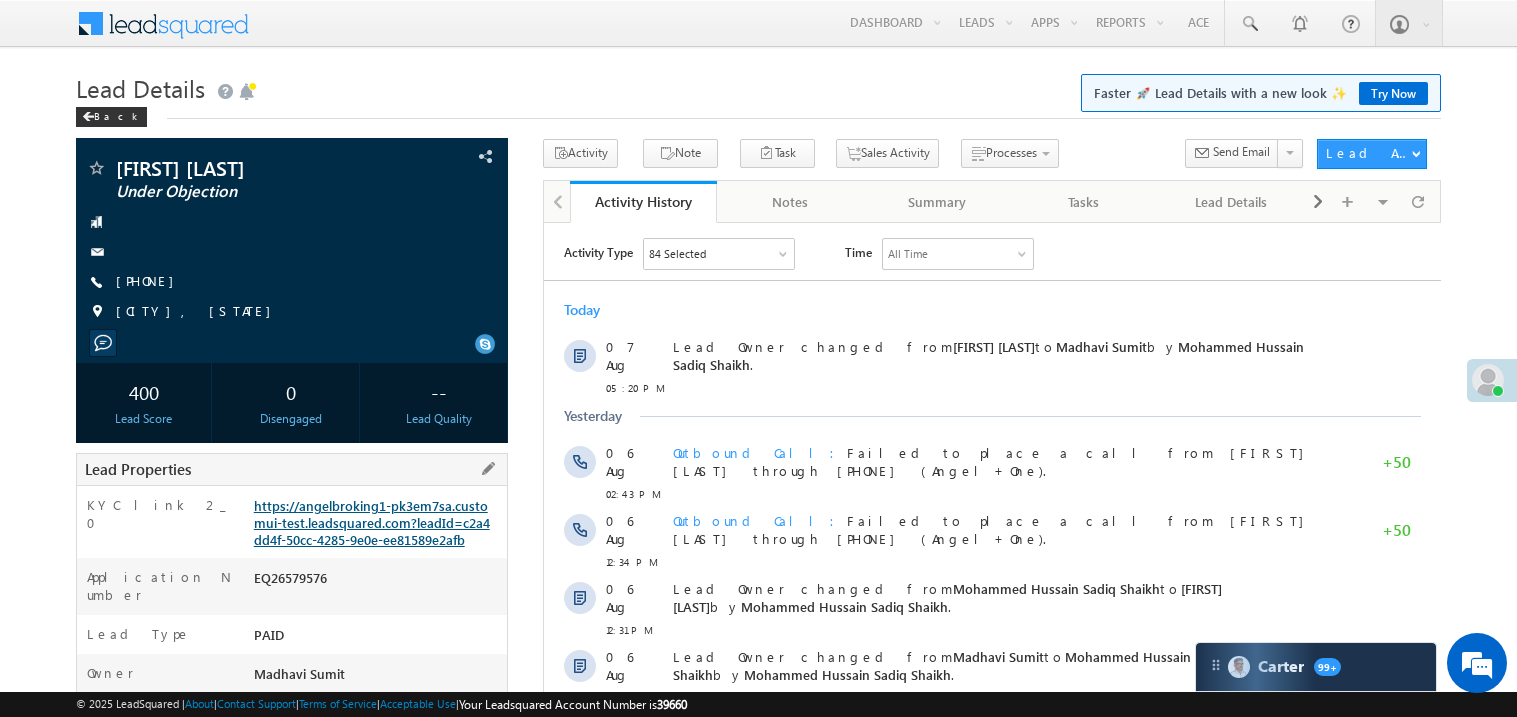 scroll, scrollTop: 0, scrollLeft: 0, axis: both 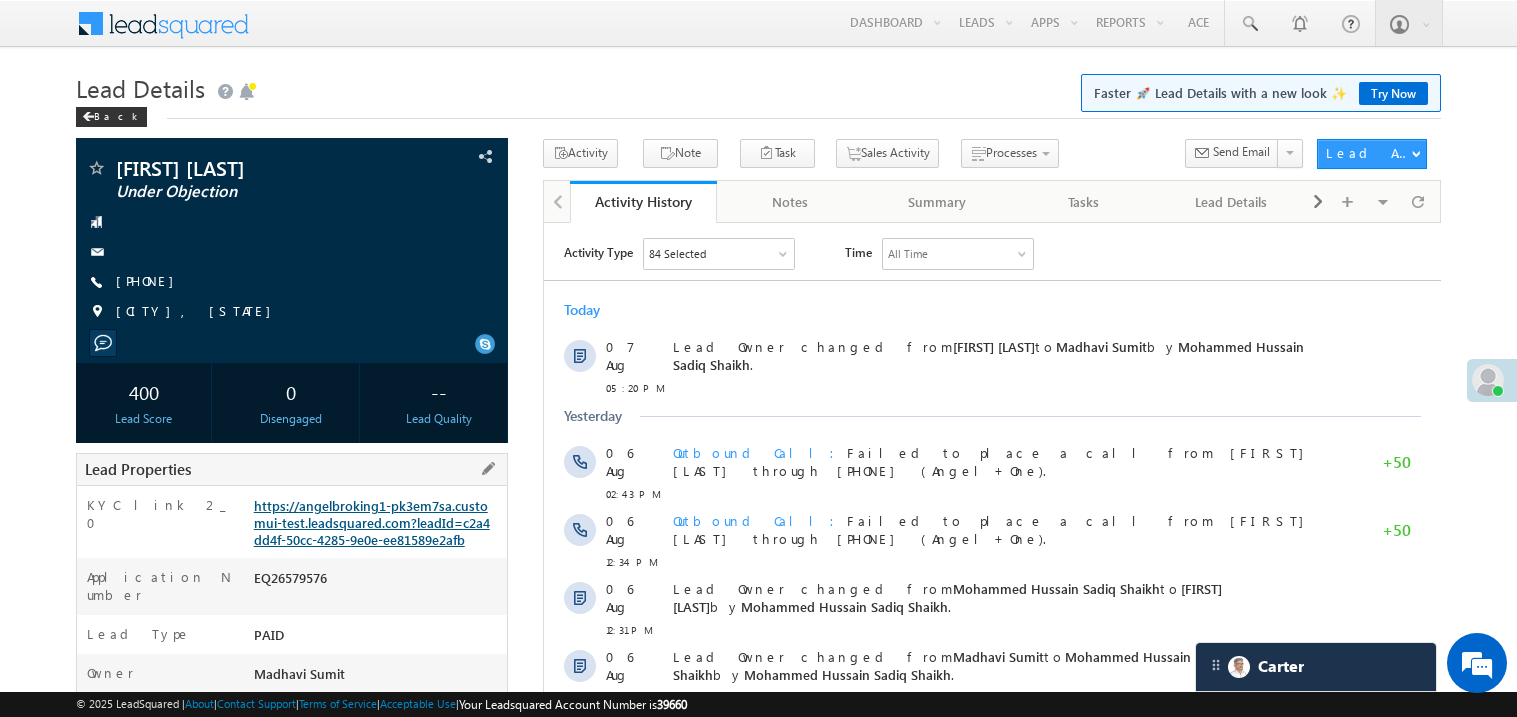click on "https://angelbroking1-pk3em7sa.customui-test.leadsquared.com?leadId=c2a4dd4f-50cc-4285-9e0e-ee81589e2afb" at bounding box center (372, 522) 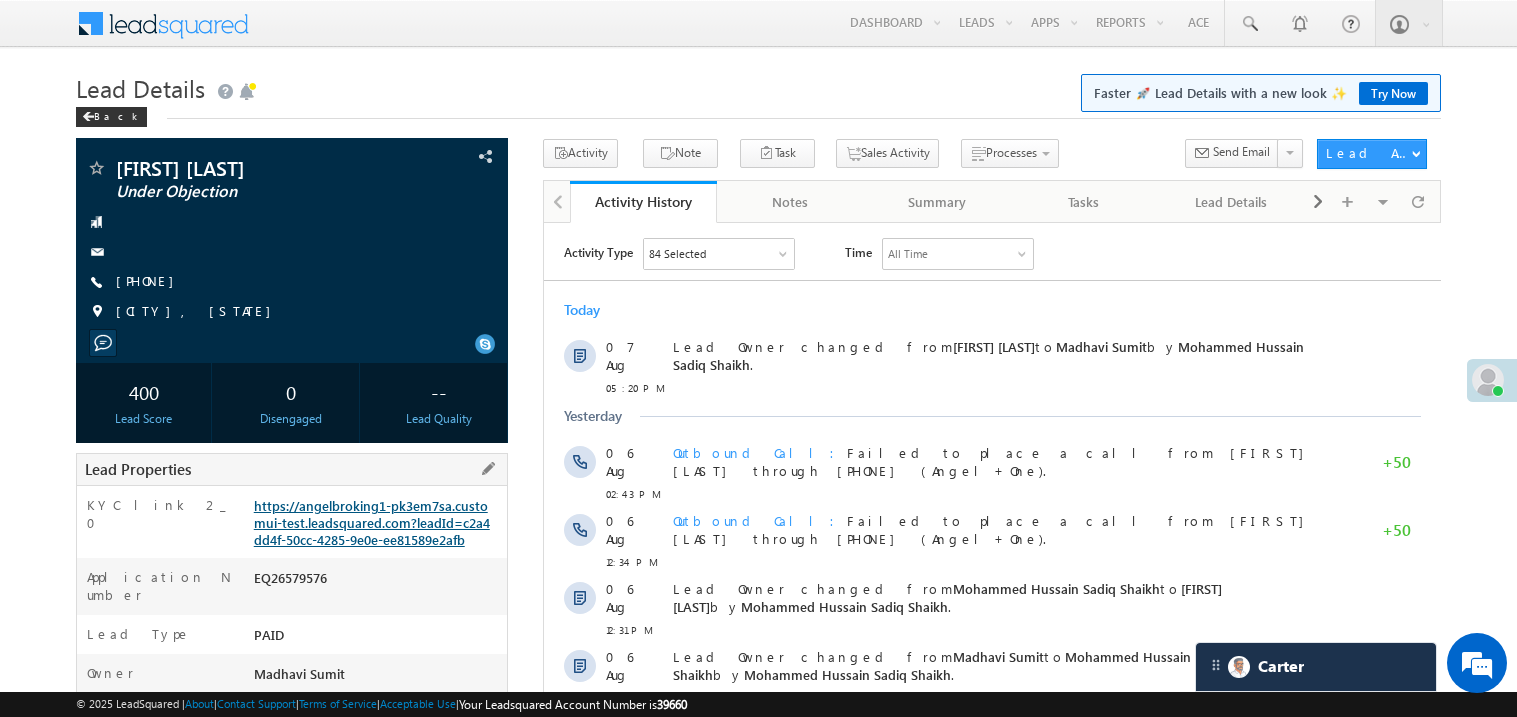 scroll, scrollTop: 0, scrollLeft: 0, axis: both 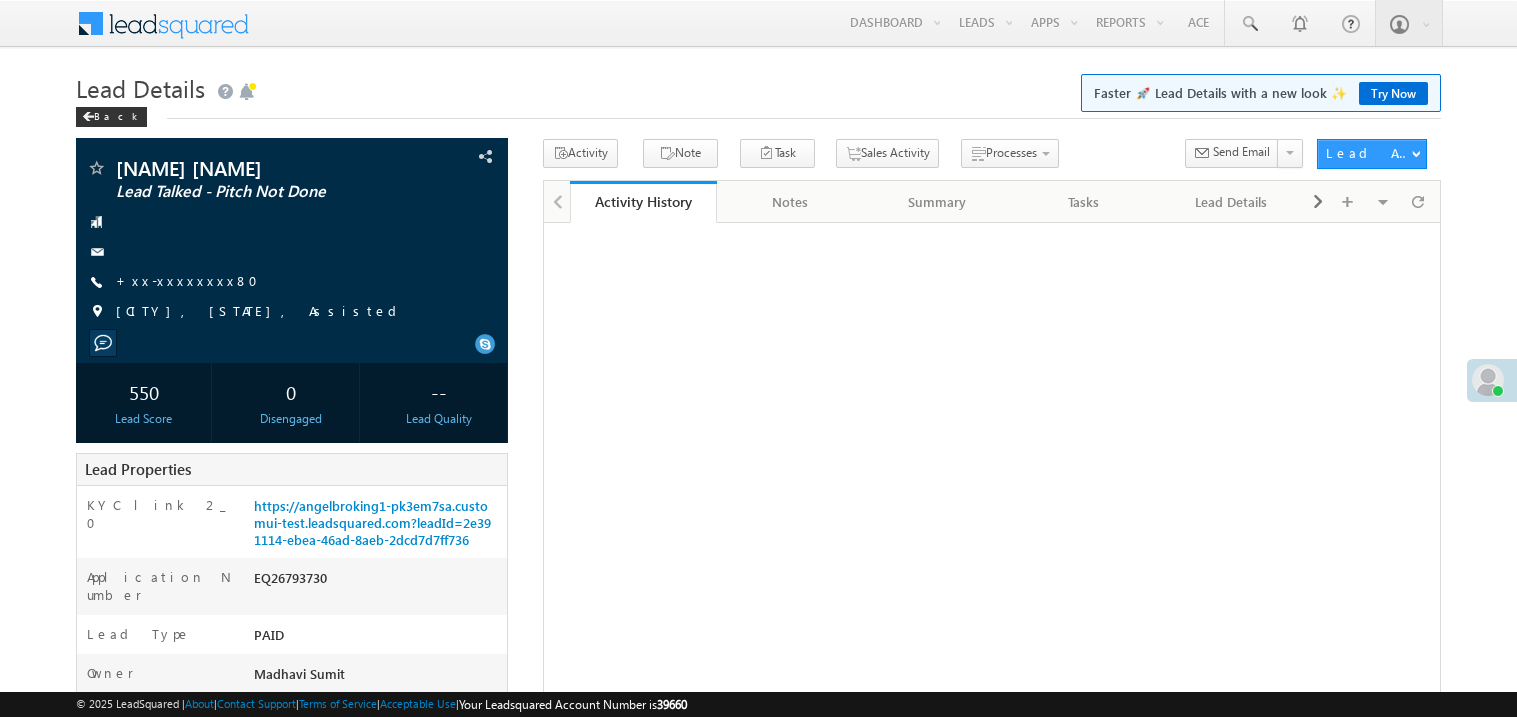 click on "+xx-xxxxxxxx80" at bounding box center [193, 280] 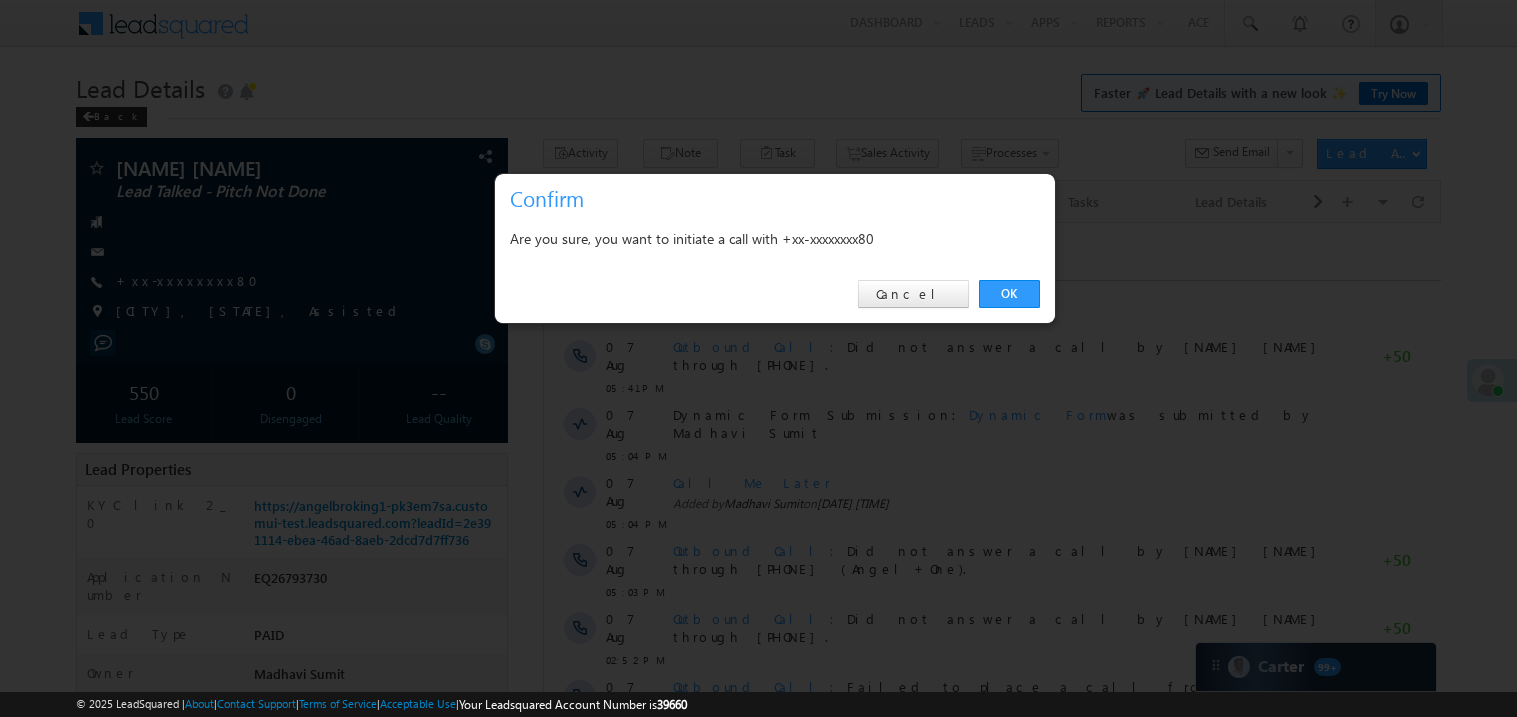 scroll, scrollTop: 0, scrollLeft: 0, axis: both 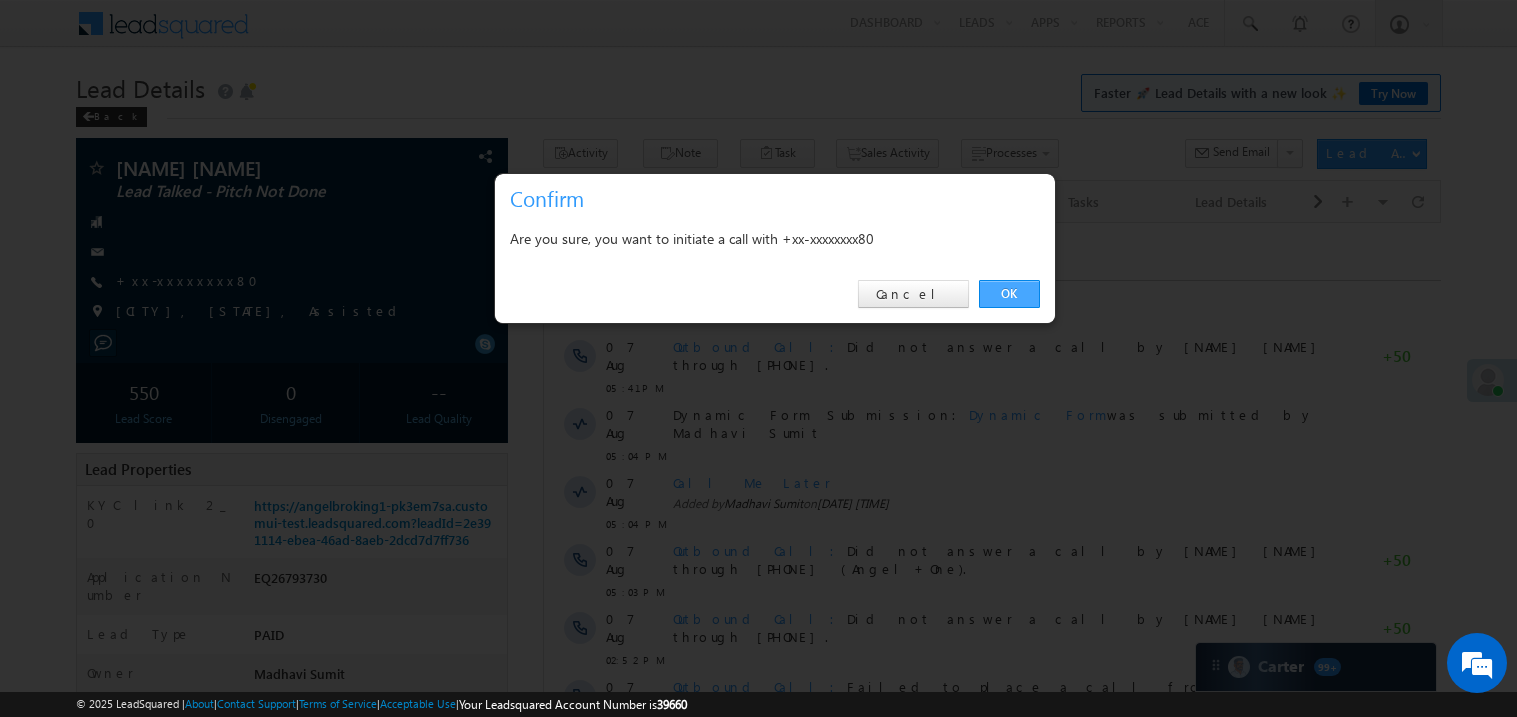 click on "OK" at bounding box center (1009, 294) 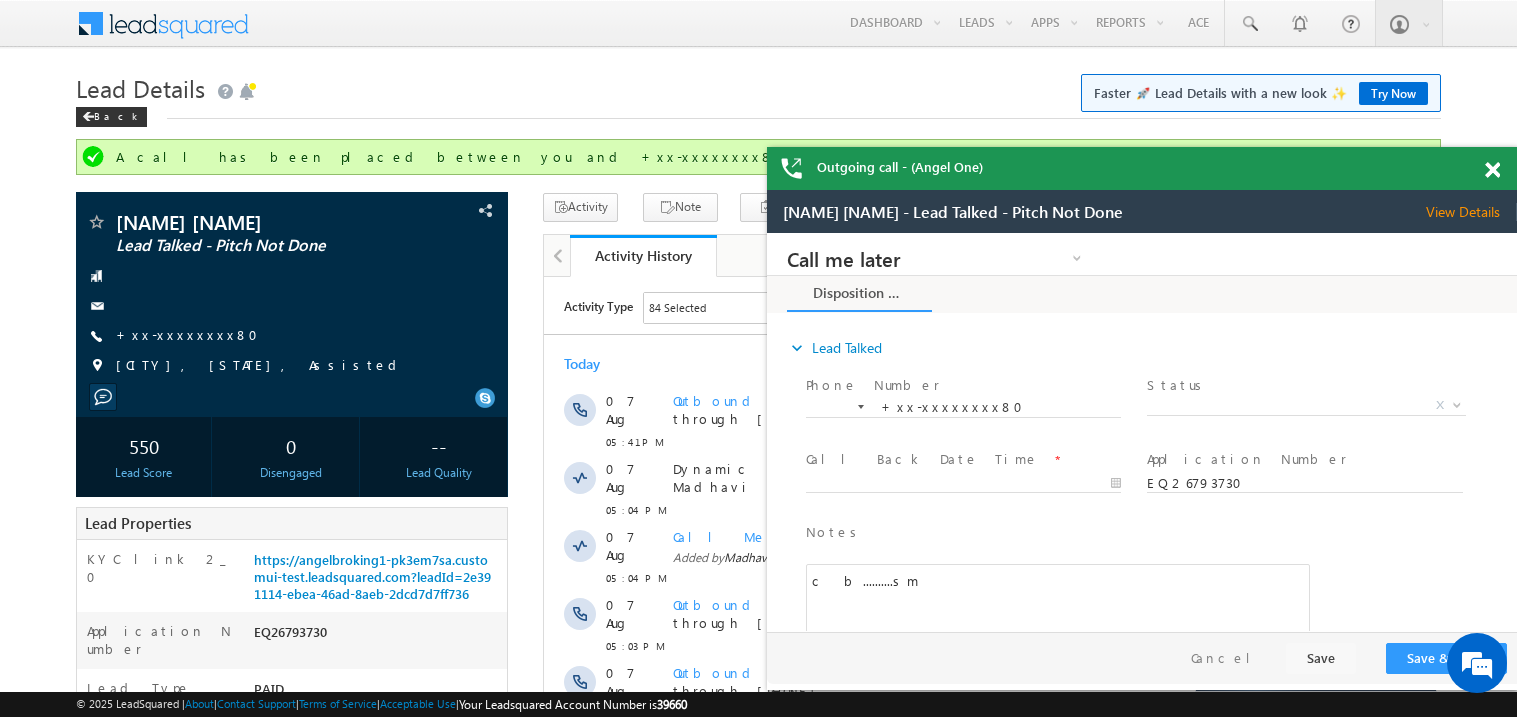 scroll, scrollTop: 0, scrollLeft: 0, axis: both 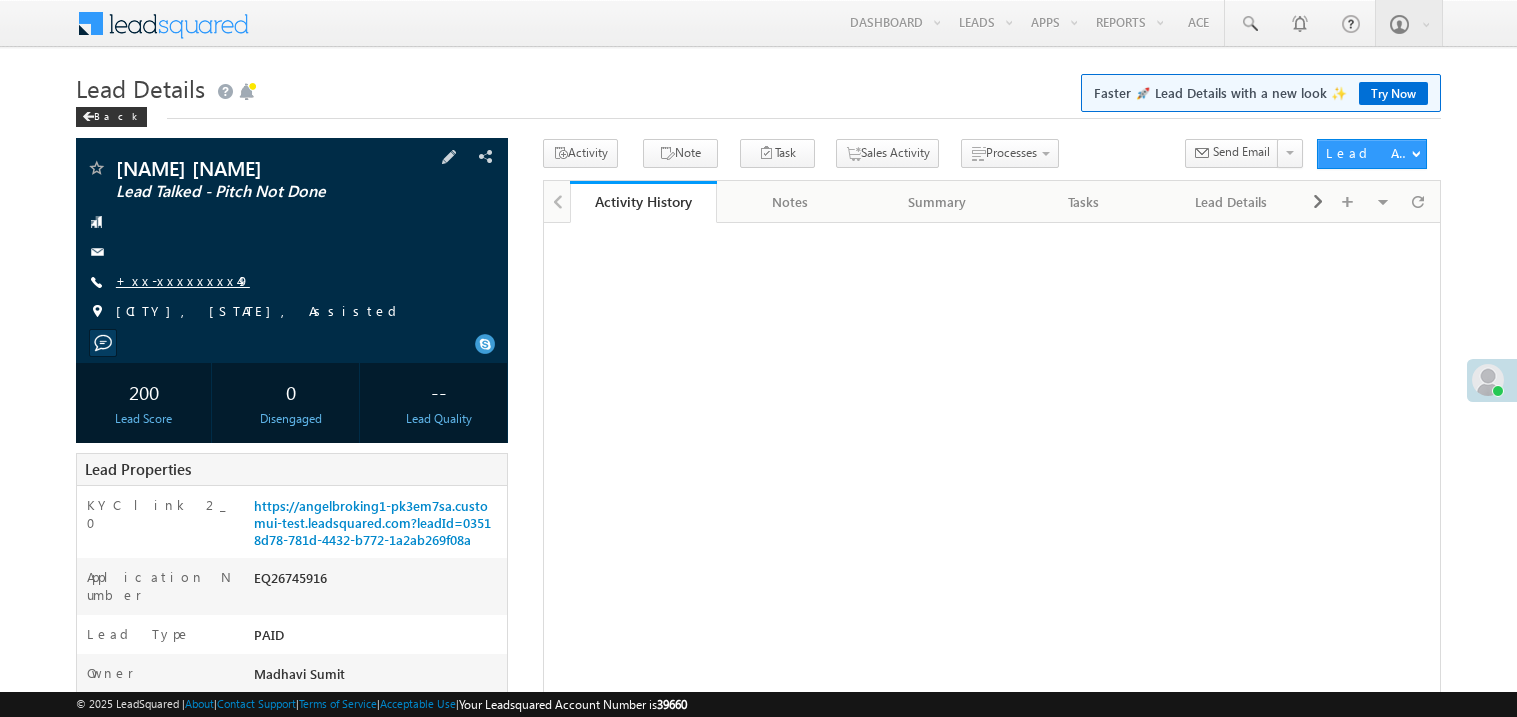 click on "+xx-xxxxxxxx49" at bounding box center (183, 280) 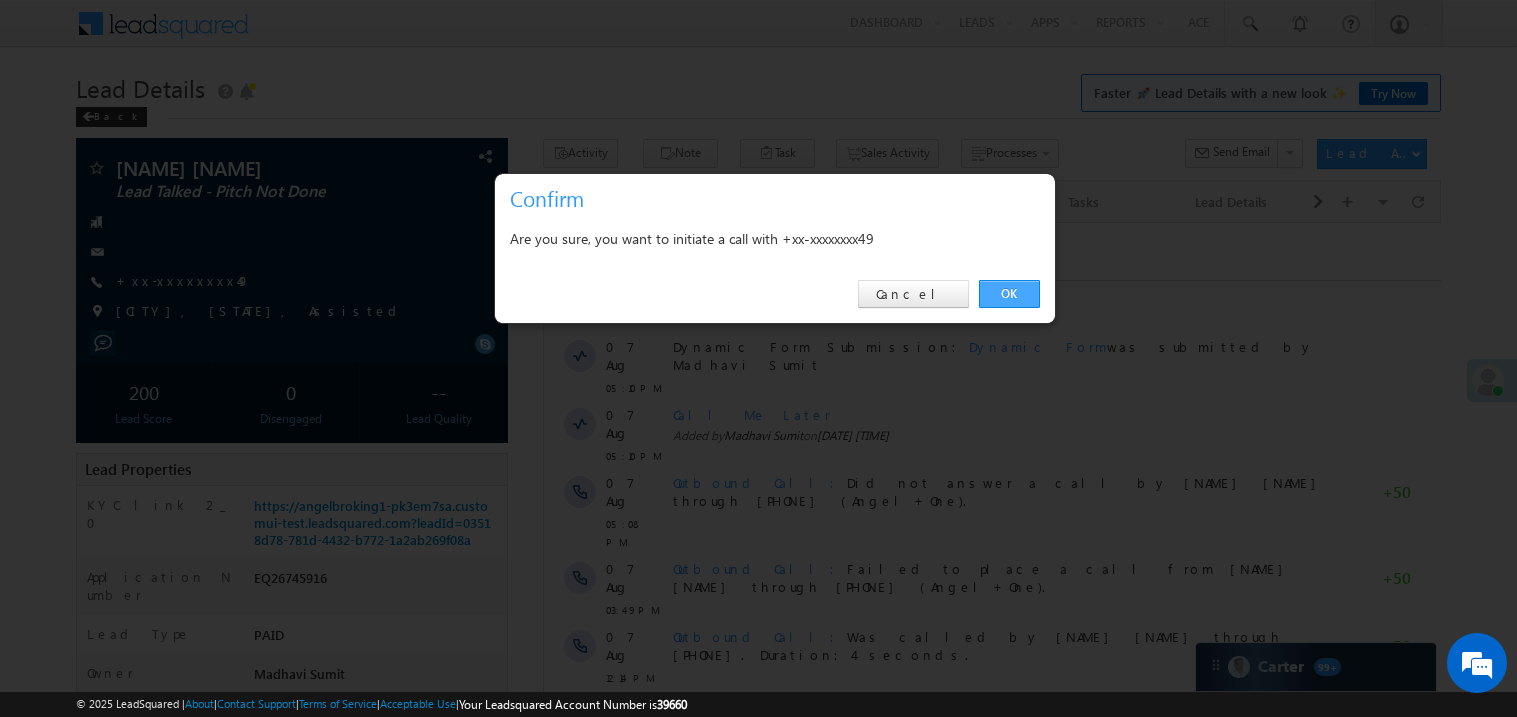 scroll, scrollTop: 0, scrollLeft: 0, axis: both 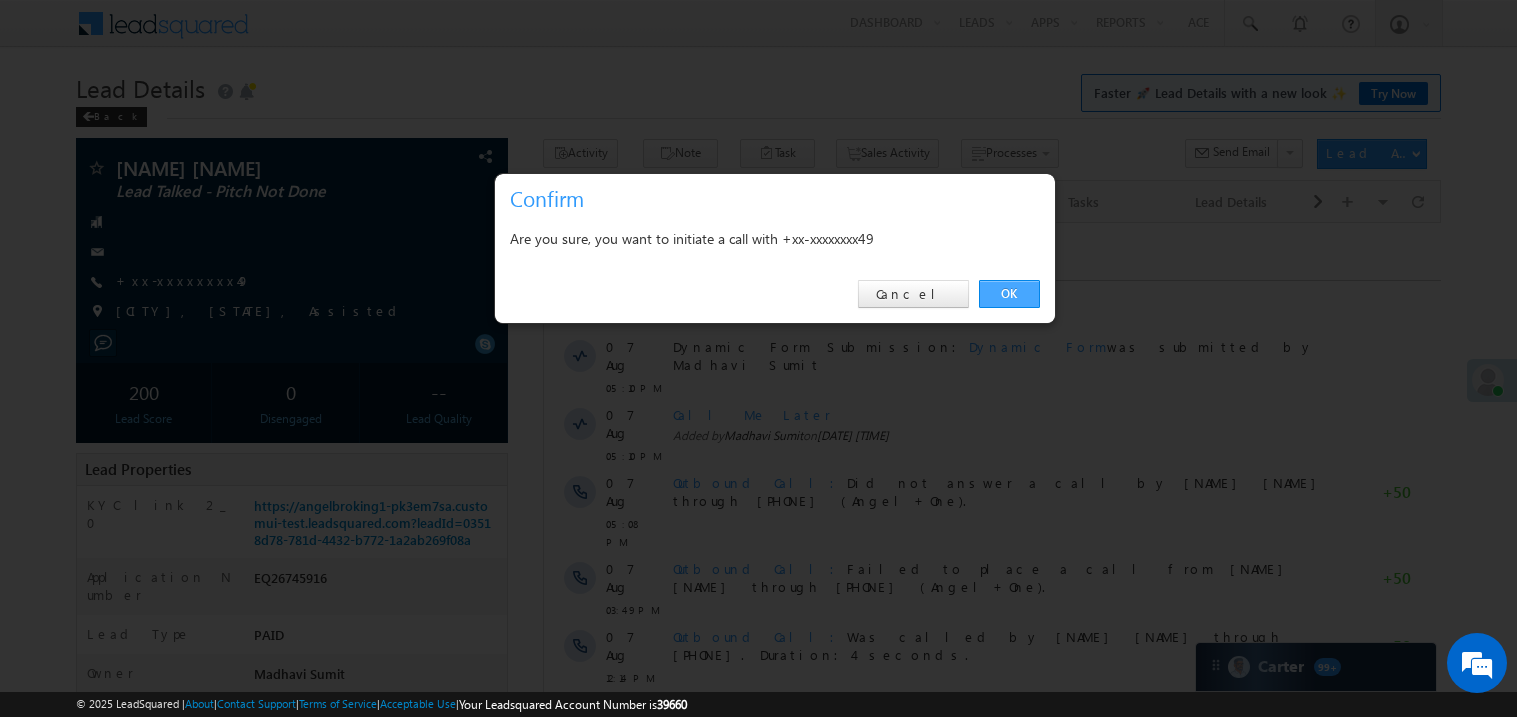 click on "OK" at bounding box center [1009, 294] 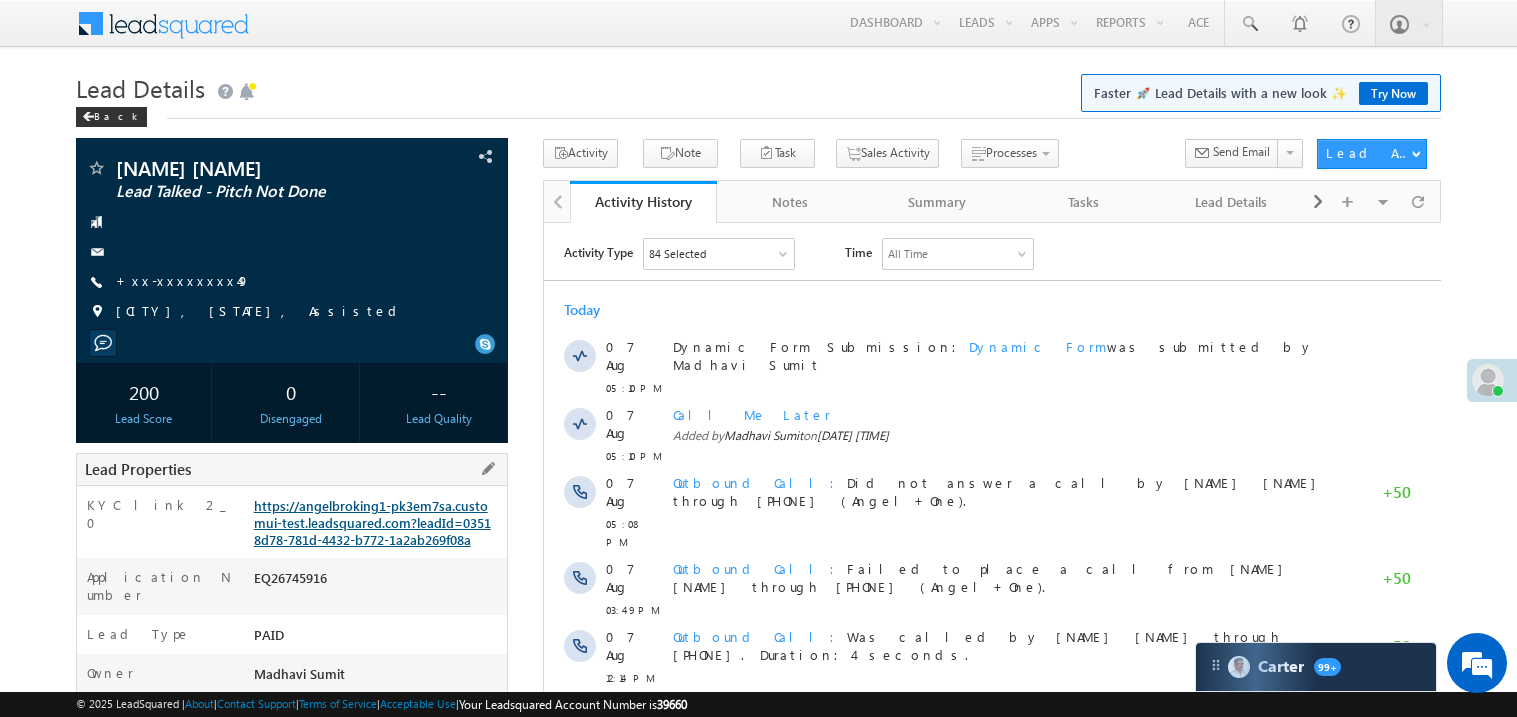 click on "https://angelbroking1-pk3em7sa.customui-test.leadsquared.com?leadId=03518d78-781d-4432-b772-1a2ab269f08a" at bounding box center (372, 522) 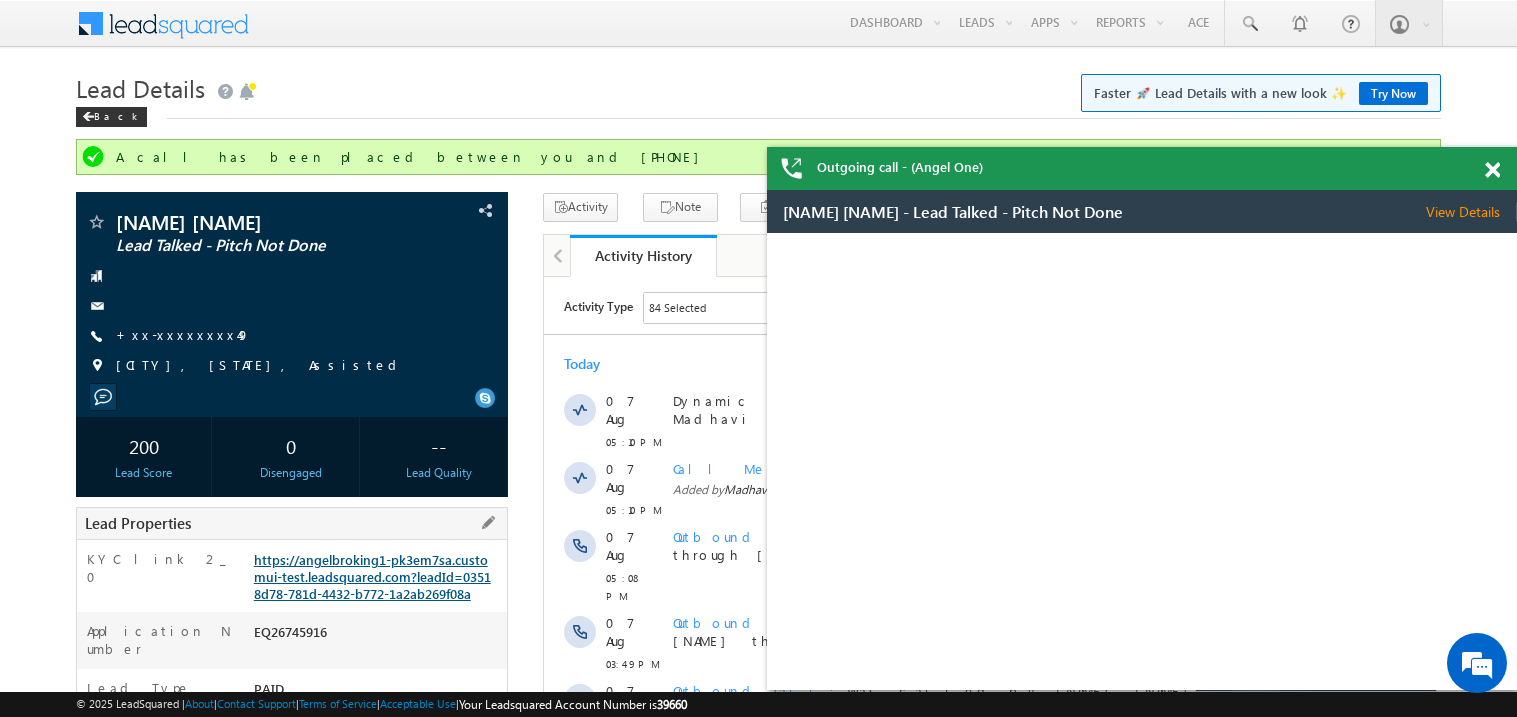scroll, scrollTop: 0, scrollLeft: 0, axis: both 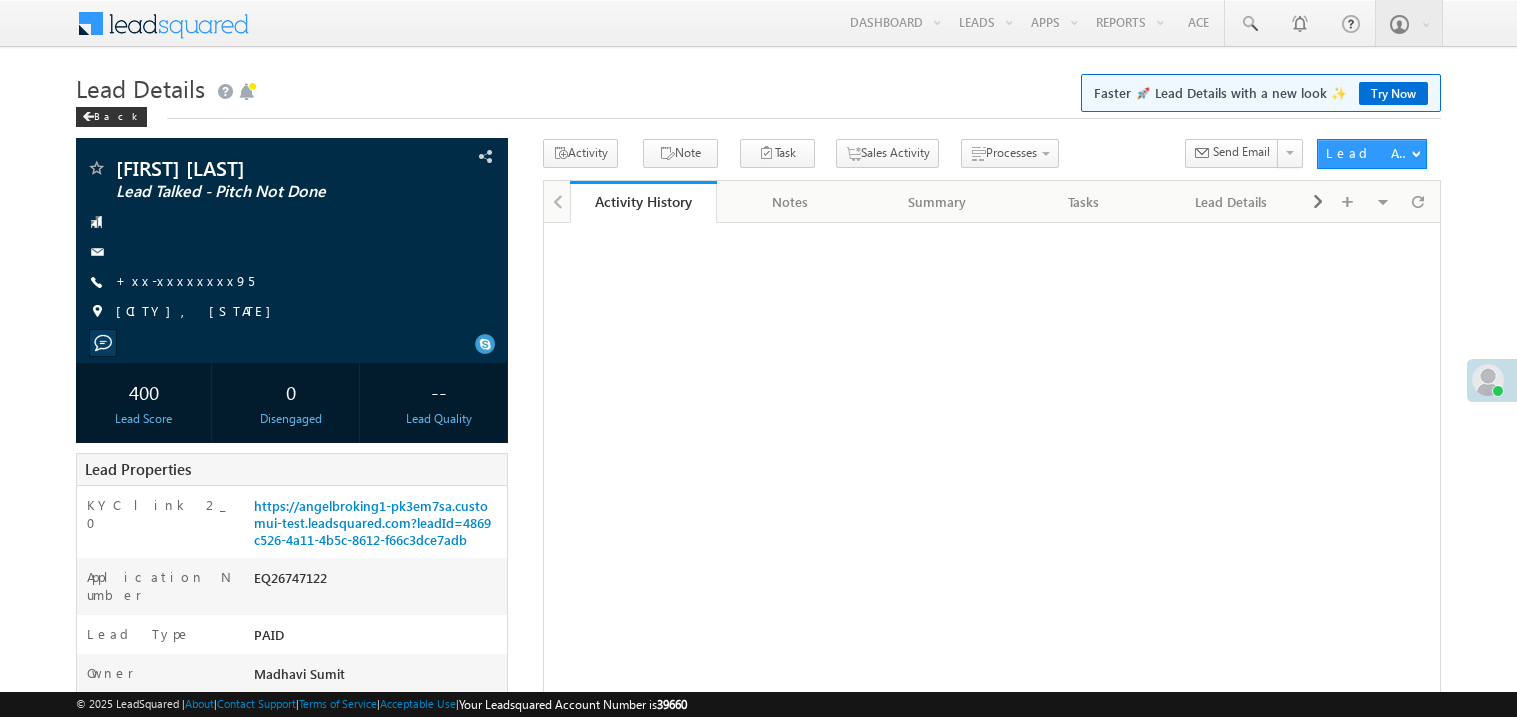 click on "+xx-xxxxxxxx95" at bounding box center [185, 280] 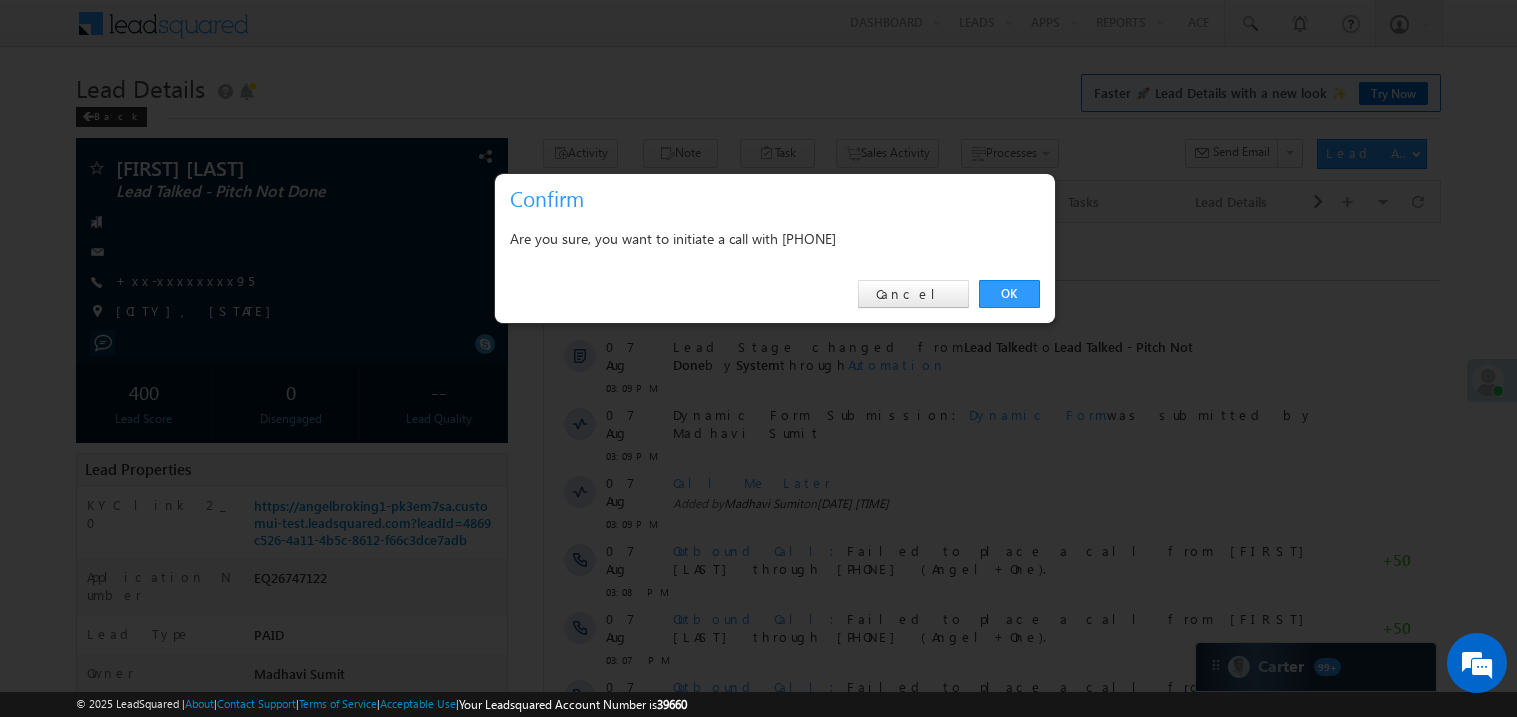 scroll, scrollTop: 0, scrollLeft: 0, axis: both 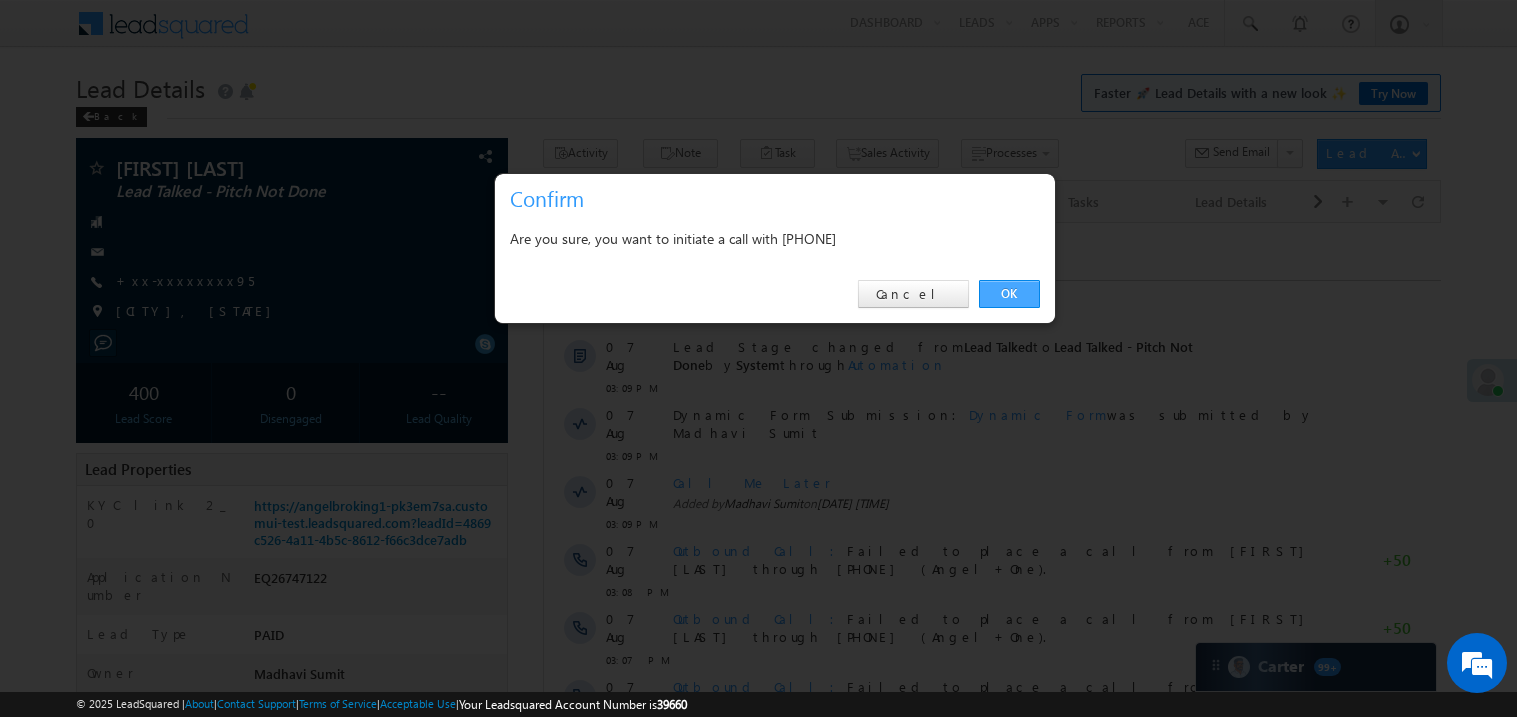 click on "OK" at bounding box center [1009, 294] 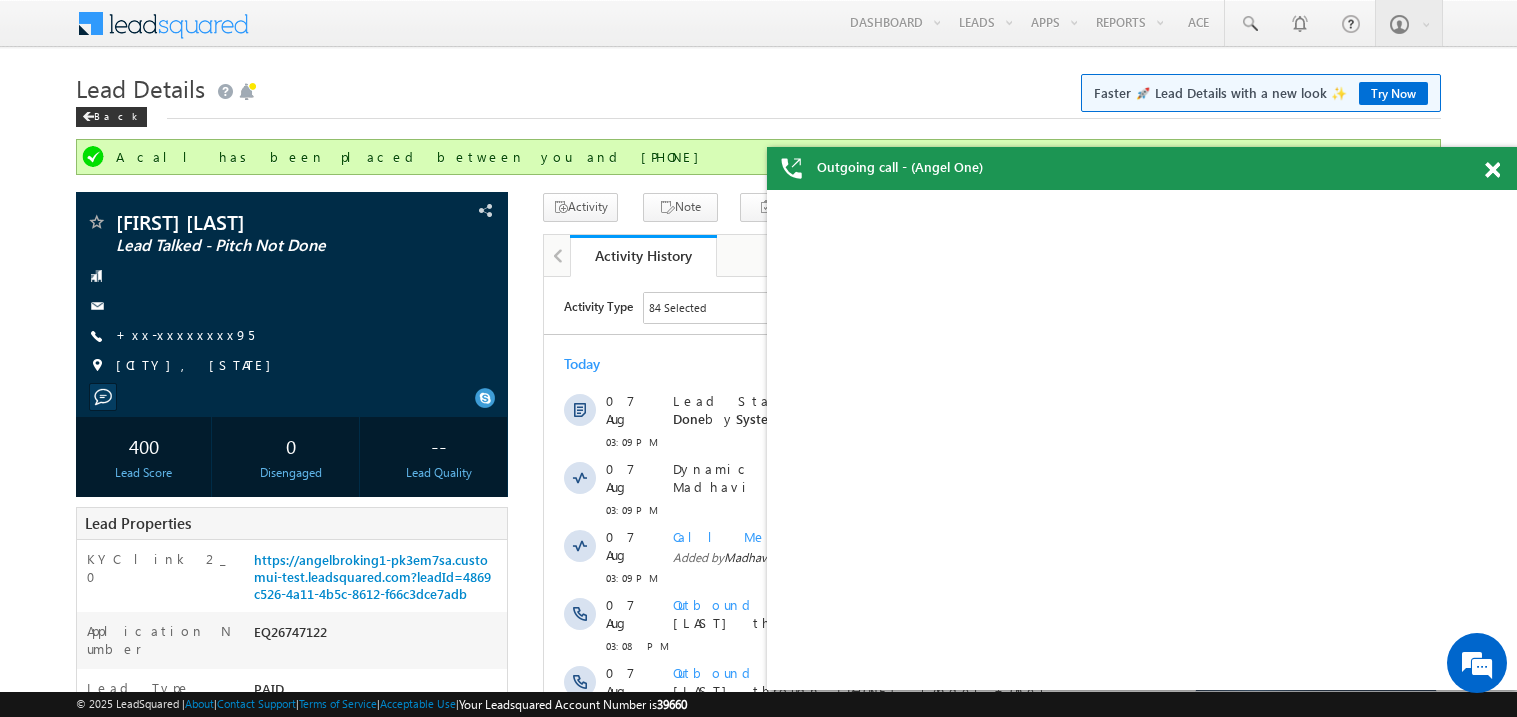 scroll, scrollTop: 0, scrollLeft: 0, axis: both 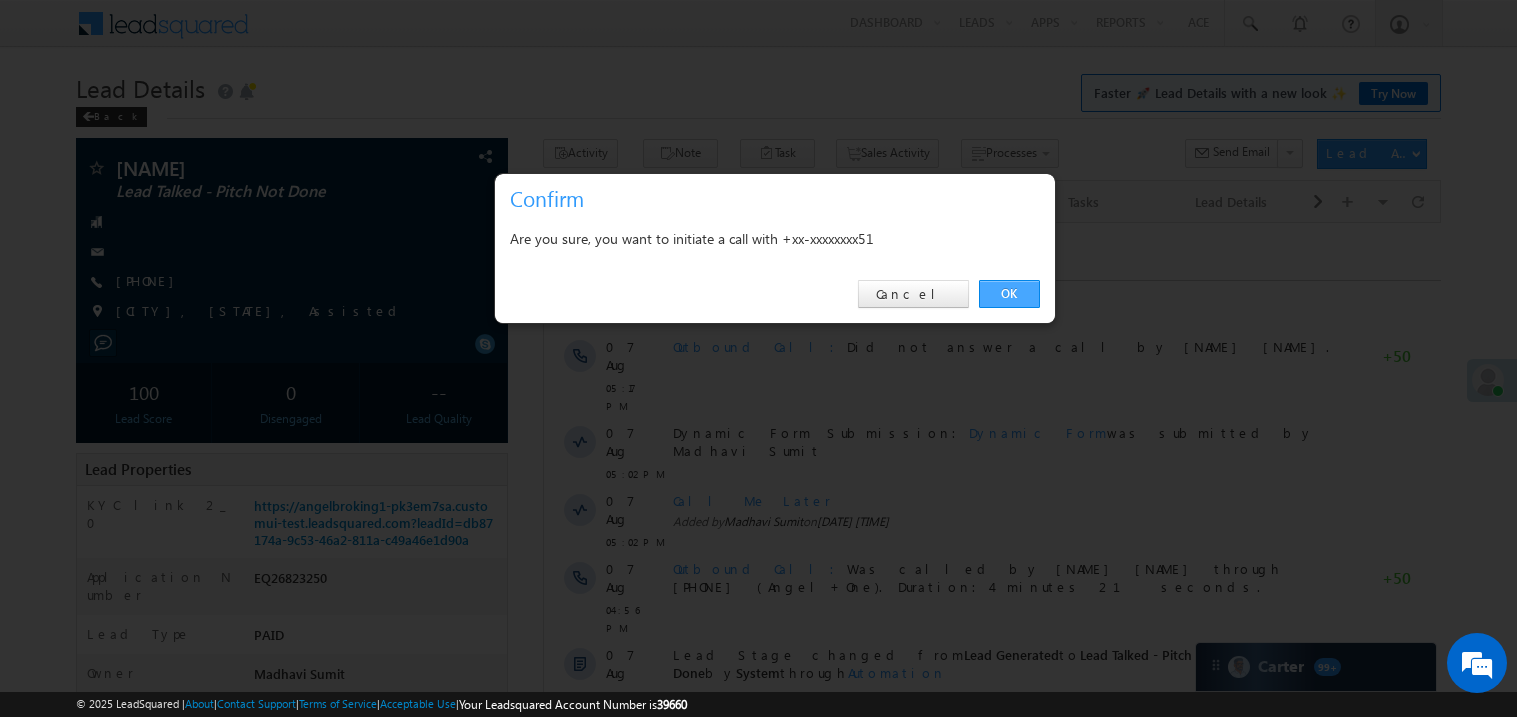 click on "OK" at bounding box center (1009, 294) 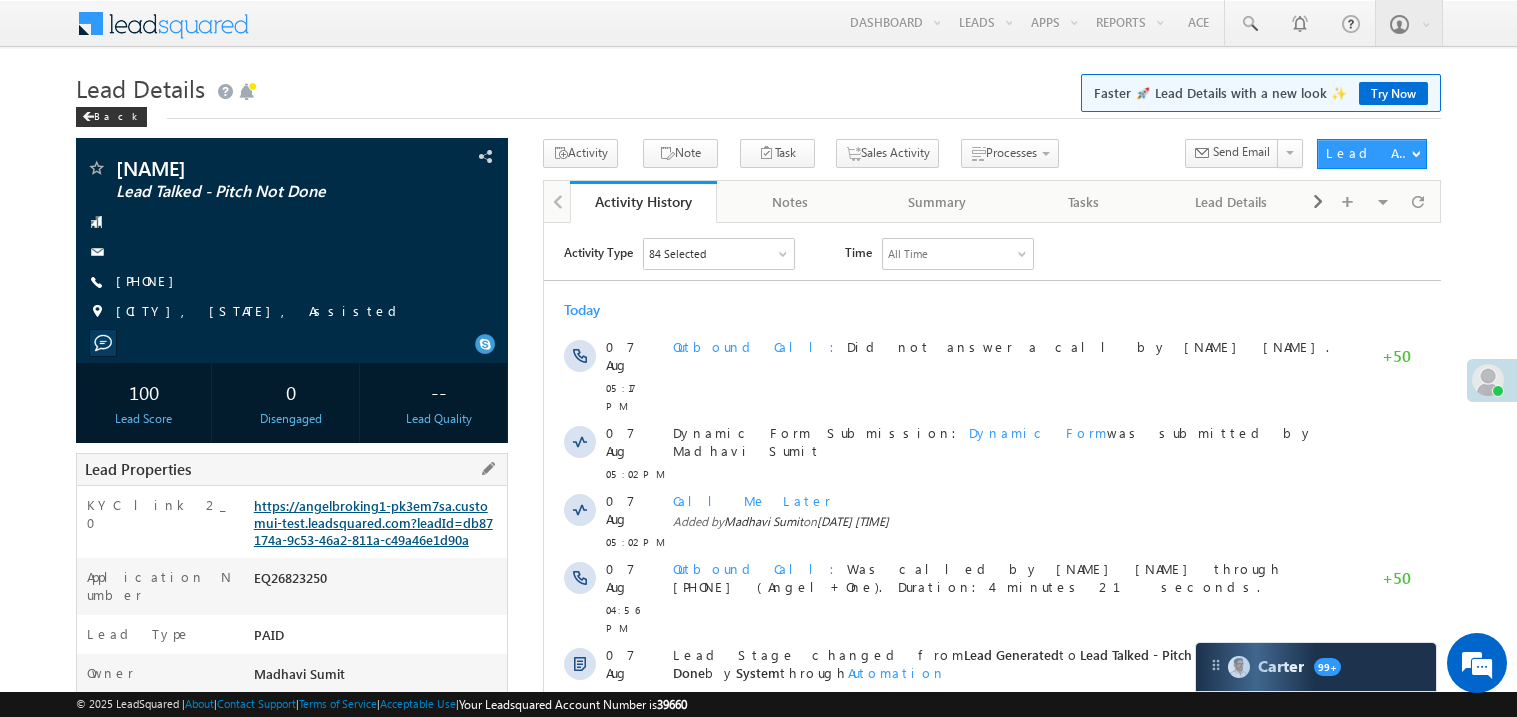 click on "Lead Properties" at bounding box center (292, 469) 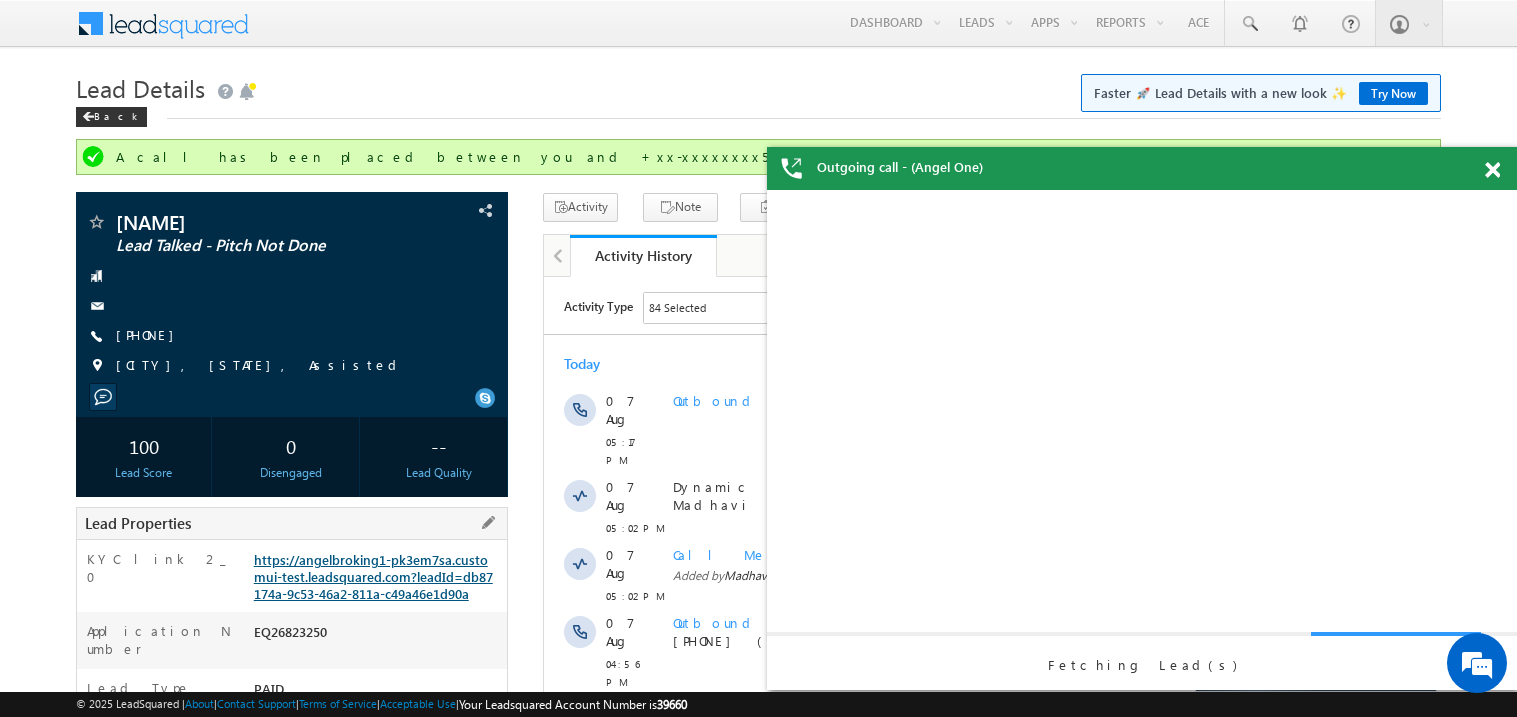 scroll, scrollTop: 0, scrollLeft: 0, axis: both 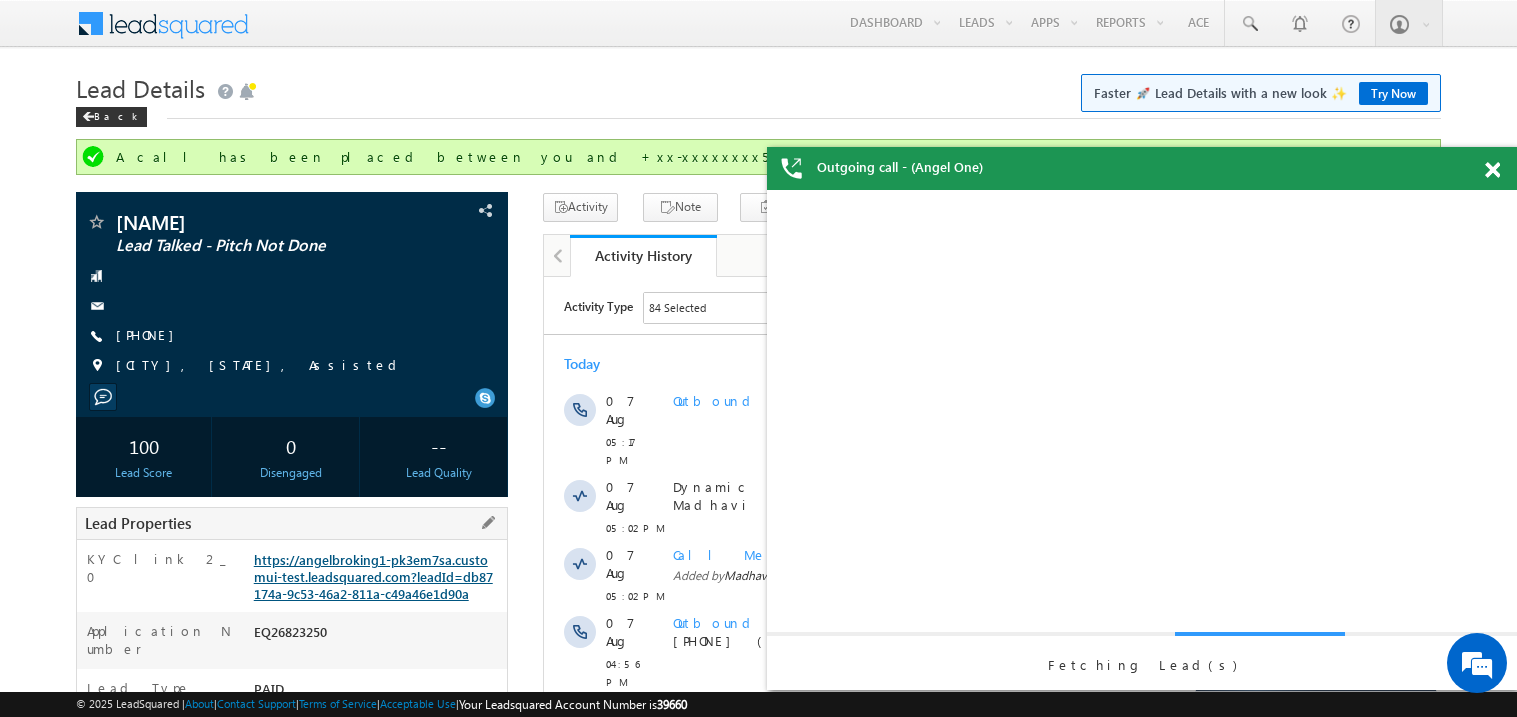click on "https://angelbroking1-pk3em7sa.customui-test.leadsquared.com?leadId=db87174a-9c53-46a2-811a-c49a46e1d90a" at bounding box center (373, 576) 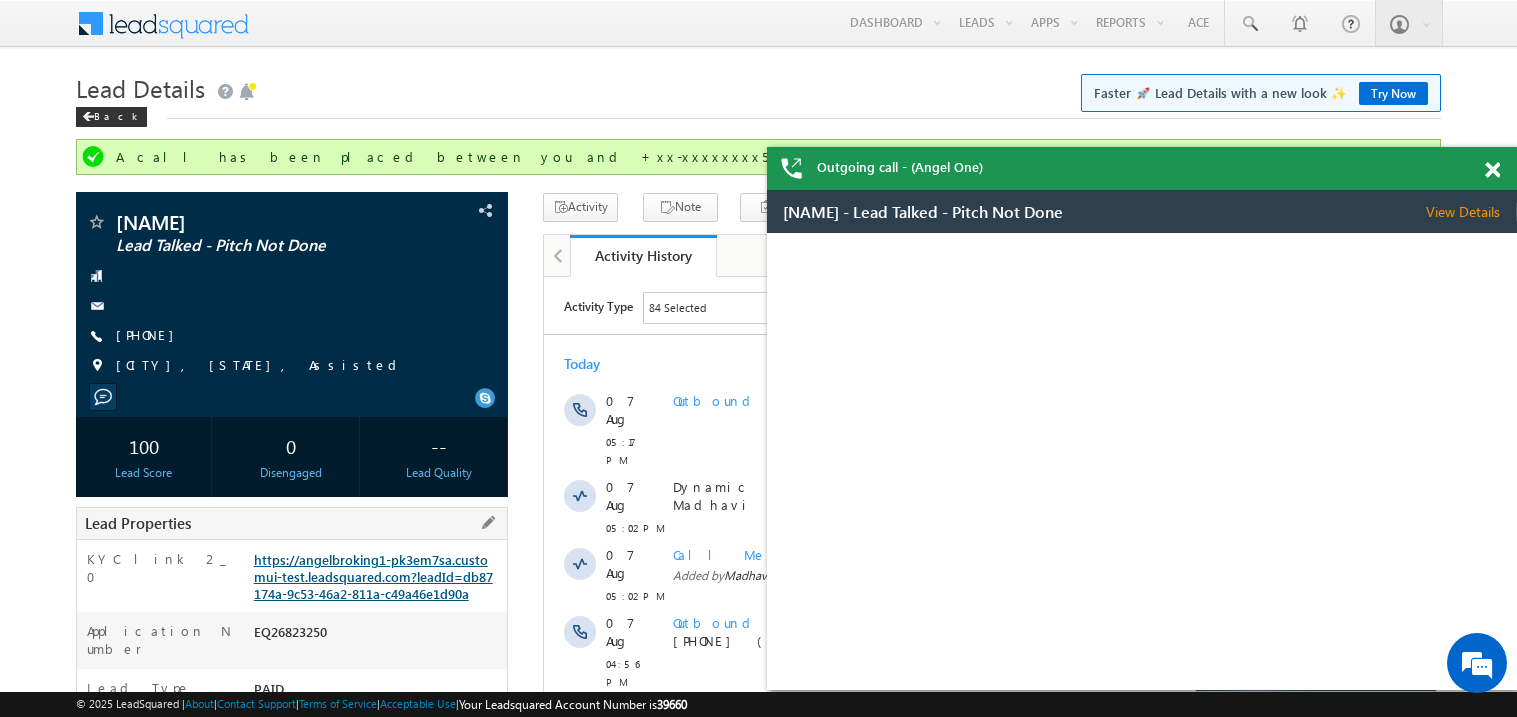 scroll, scrollTop: 0, scrollLeft: 0, axis: both 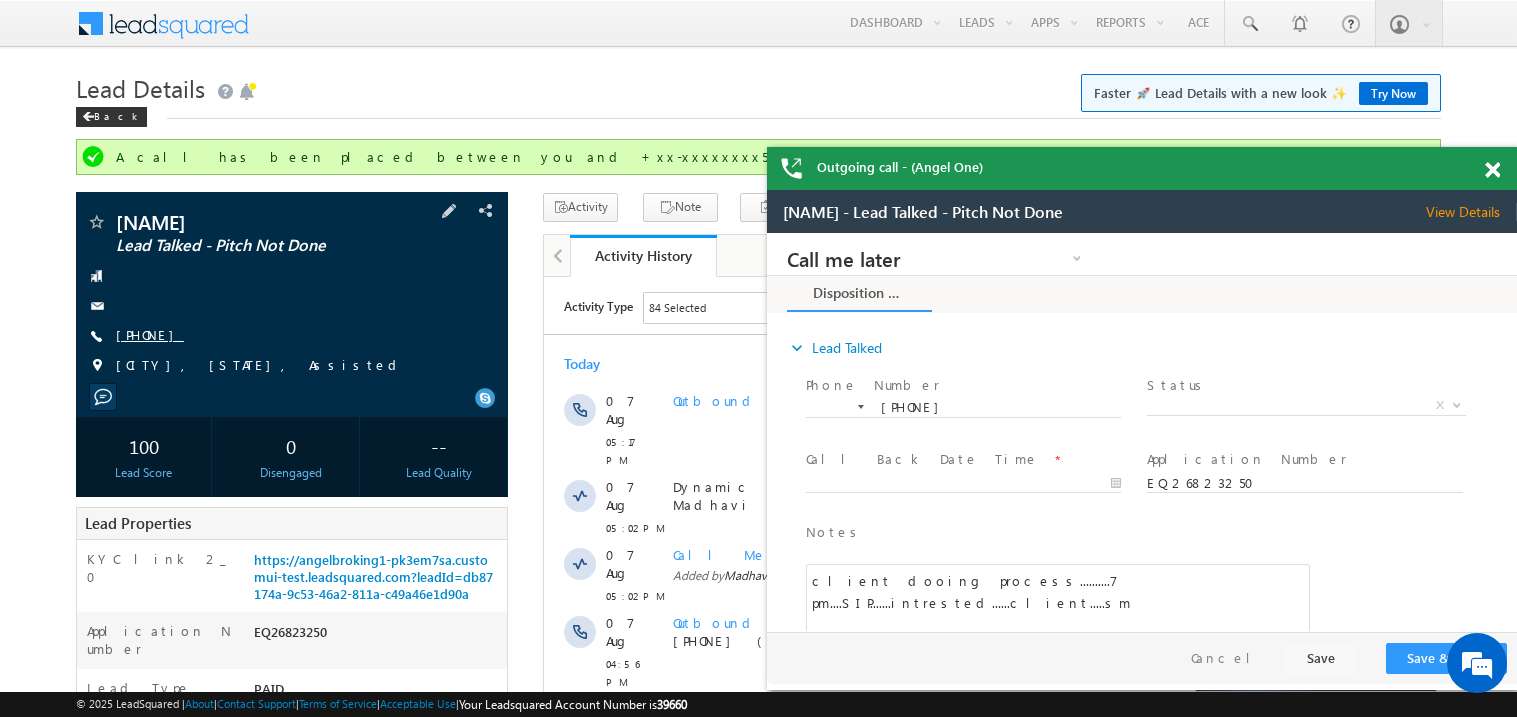 click on "+xx-xxxxxxxx51" at bounding box center [150, 334] 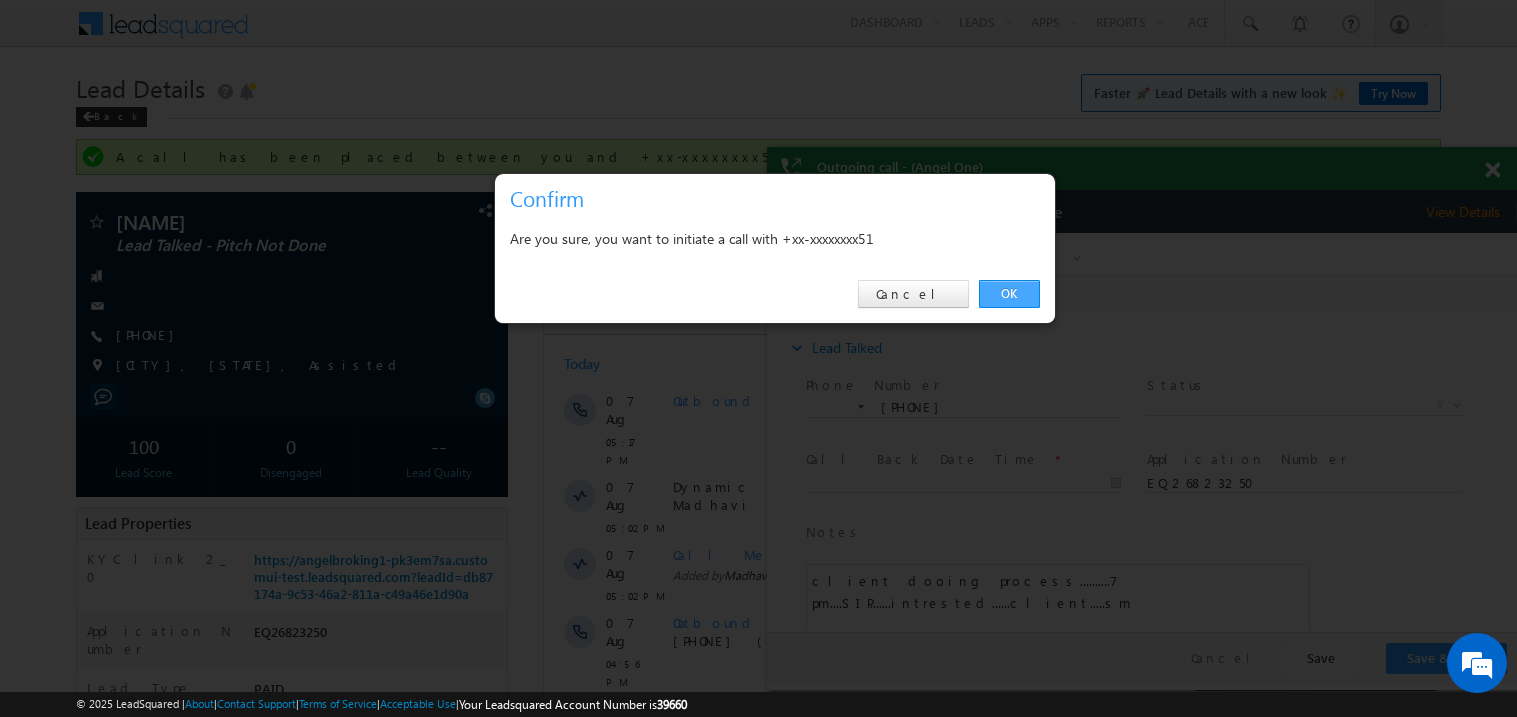 click on "OK" at bounding box center (1009, 294) 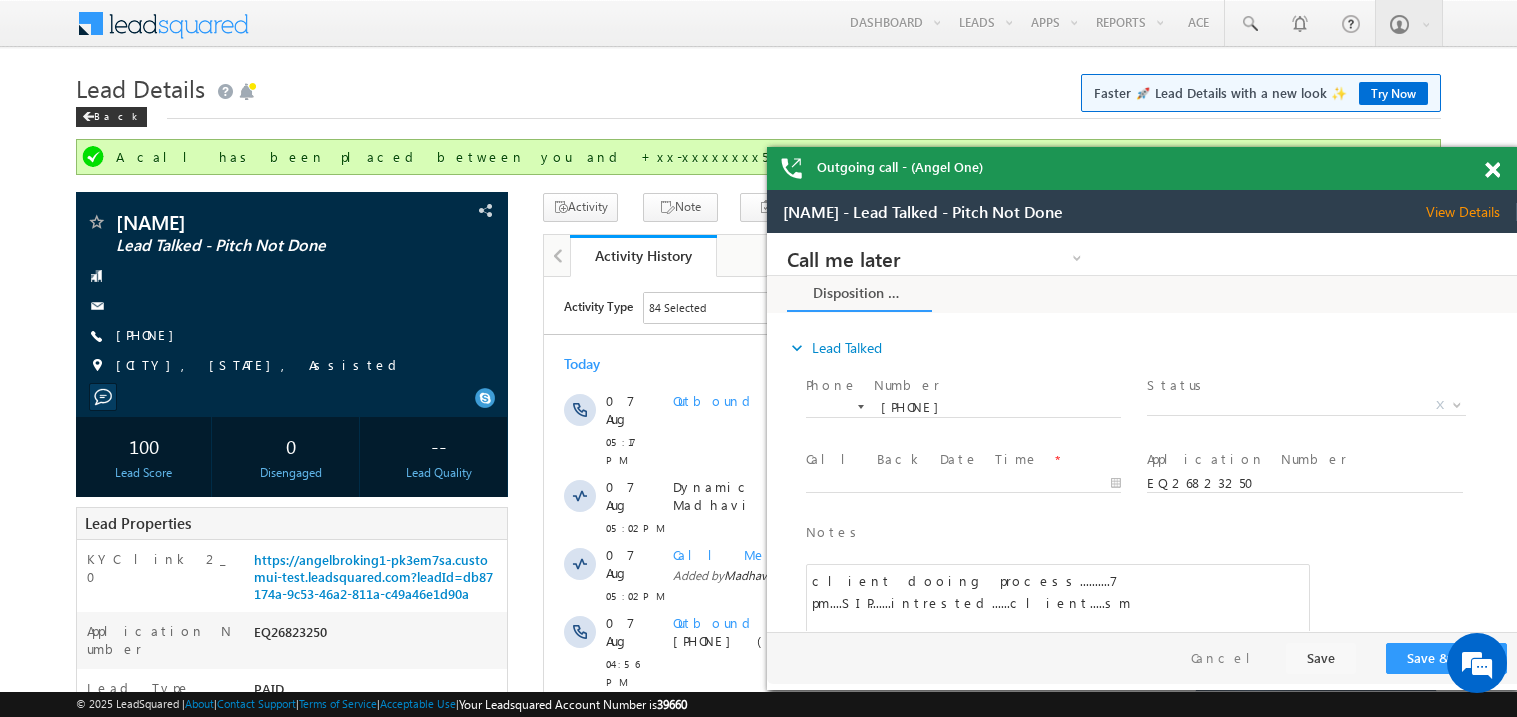 scroll, scrollTop: 0, scrollLeft: 0, axis: both 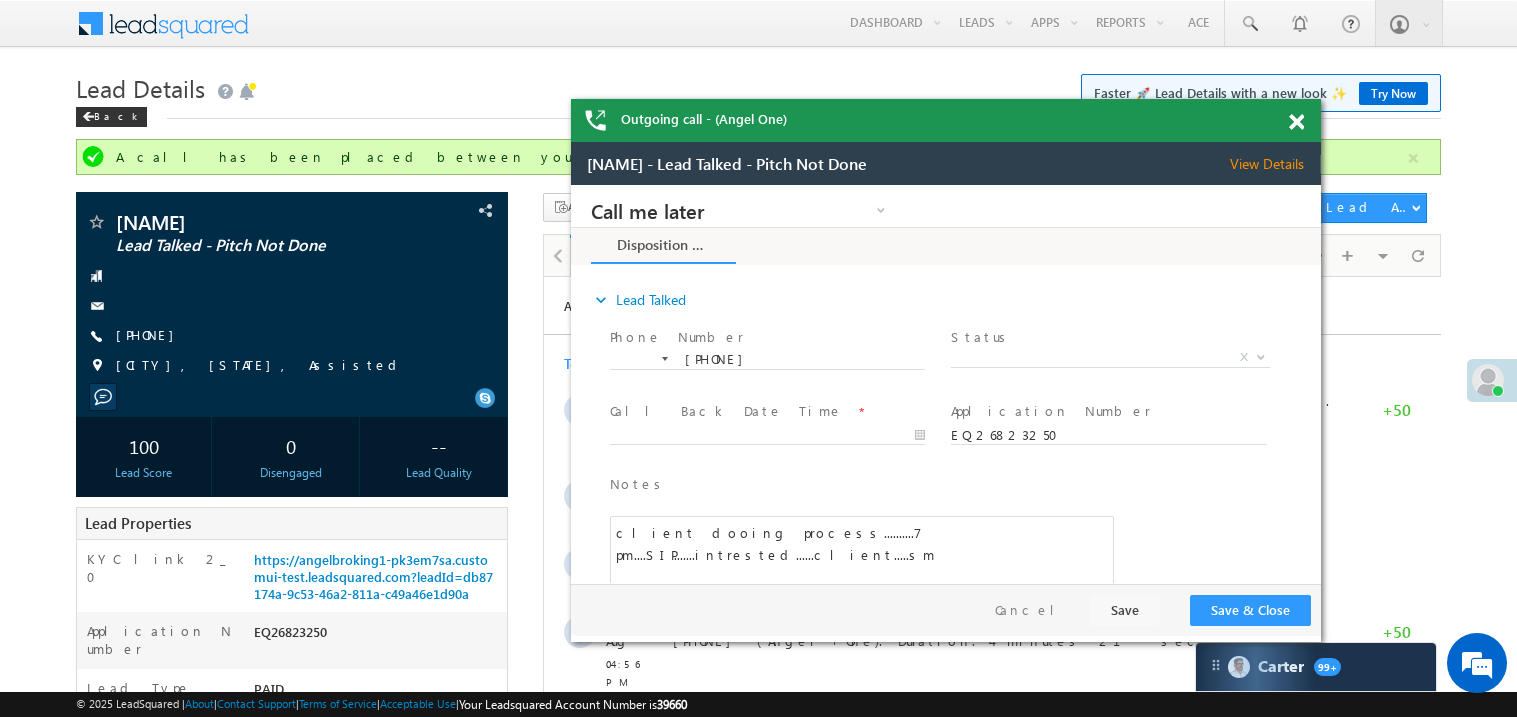 drag, startPoint x: 1412, startPoint y: 196, endPoint x: 1195, endPoint y: 118, distance: 230.59271 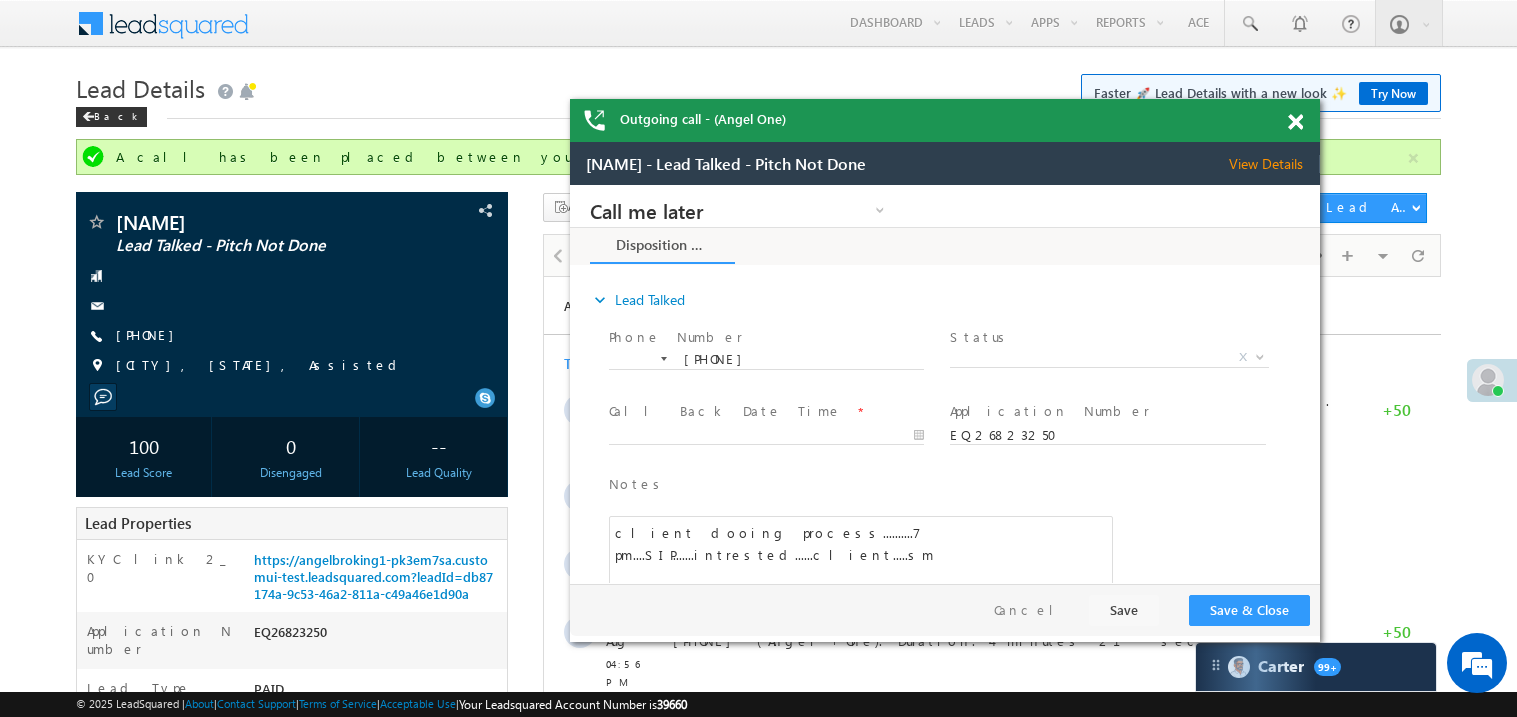 click at bounding box center [1295, 122] 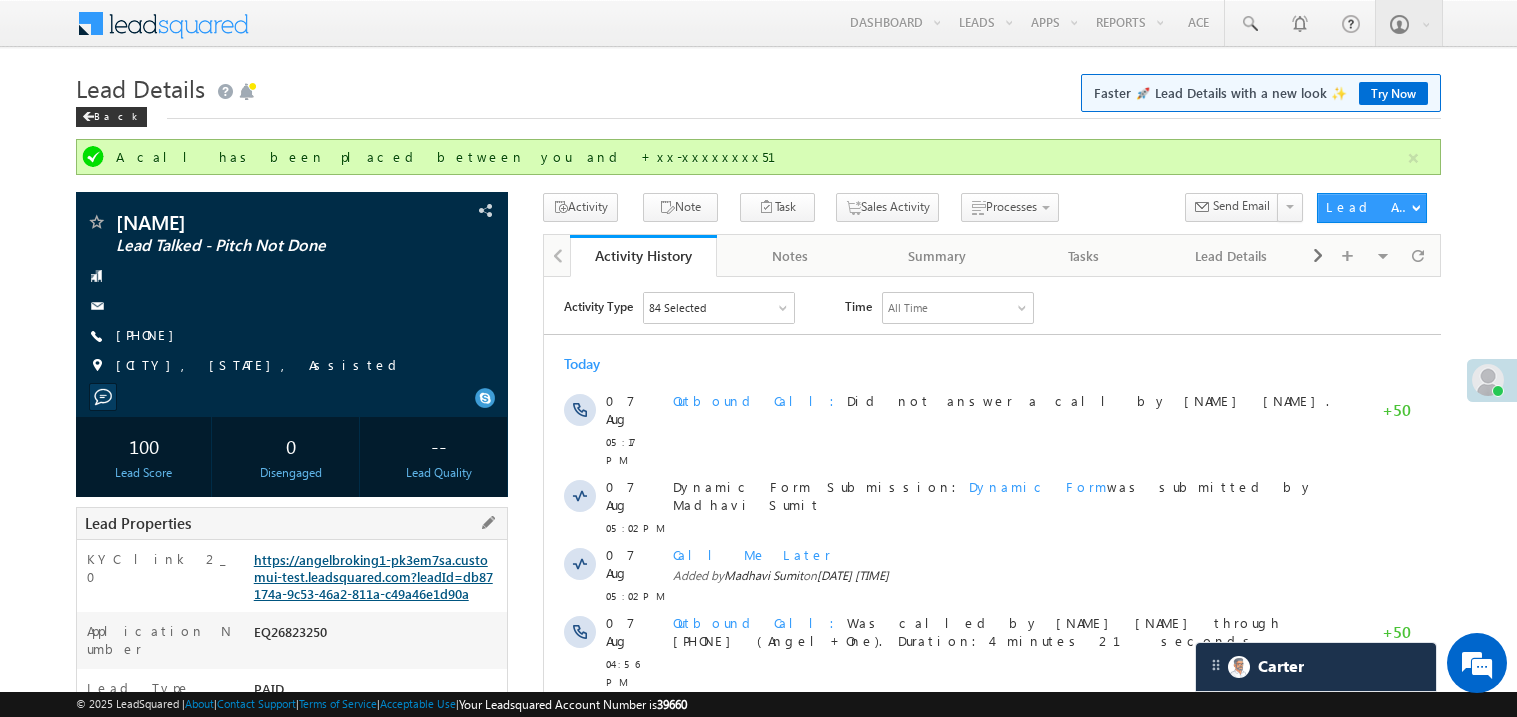 click on "https://angelbroking1-pk3em7sa.customui-test.leadsquared.com?leadId=db87174a-9c53-46a2-811a-c49a46e1d90a" at bounding box center (373, 576) 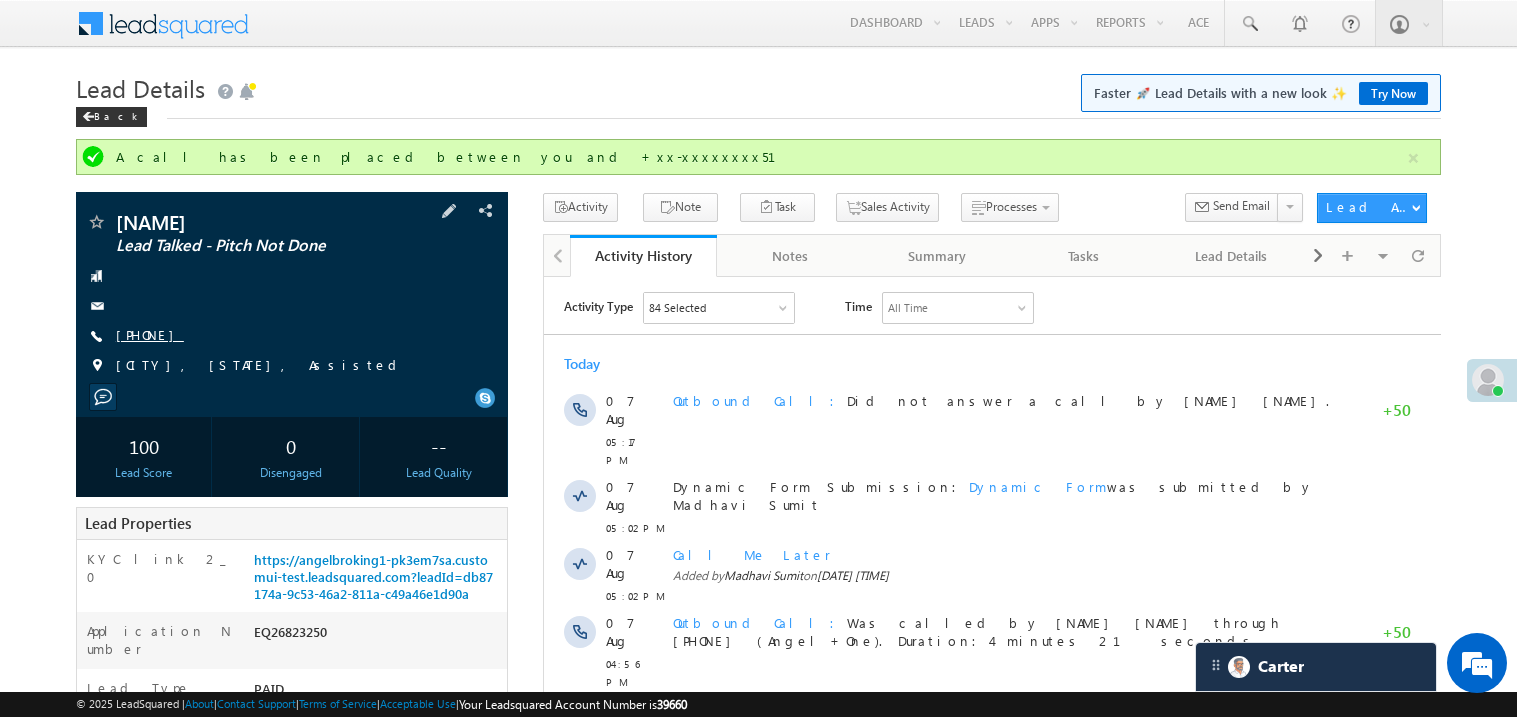 click on "+xx-xxxxxxxx51" at bounding box center (150, 334) 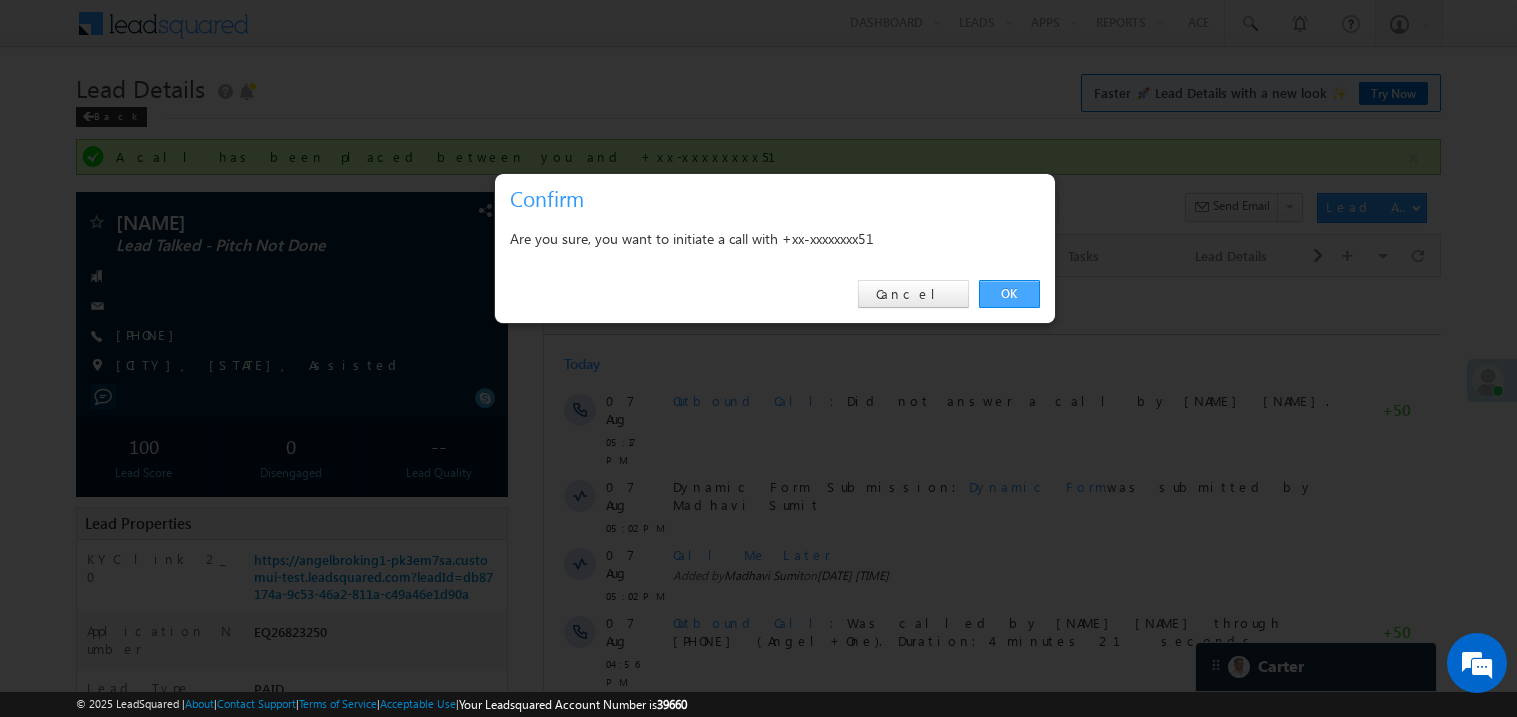 click on "OK" at bounding box center (1009, 294) 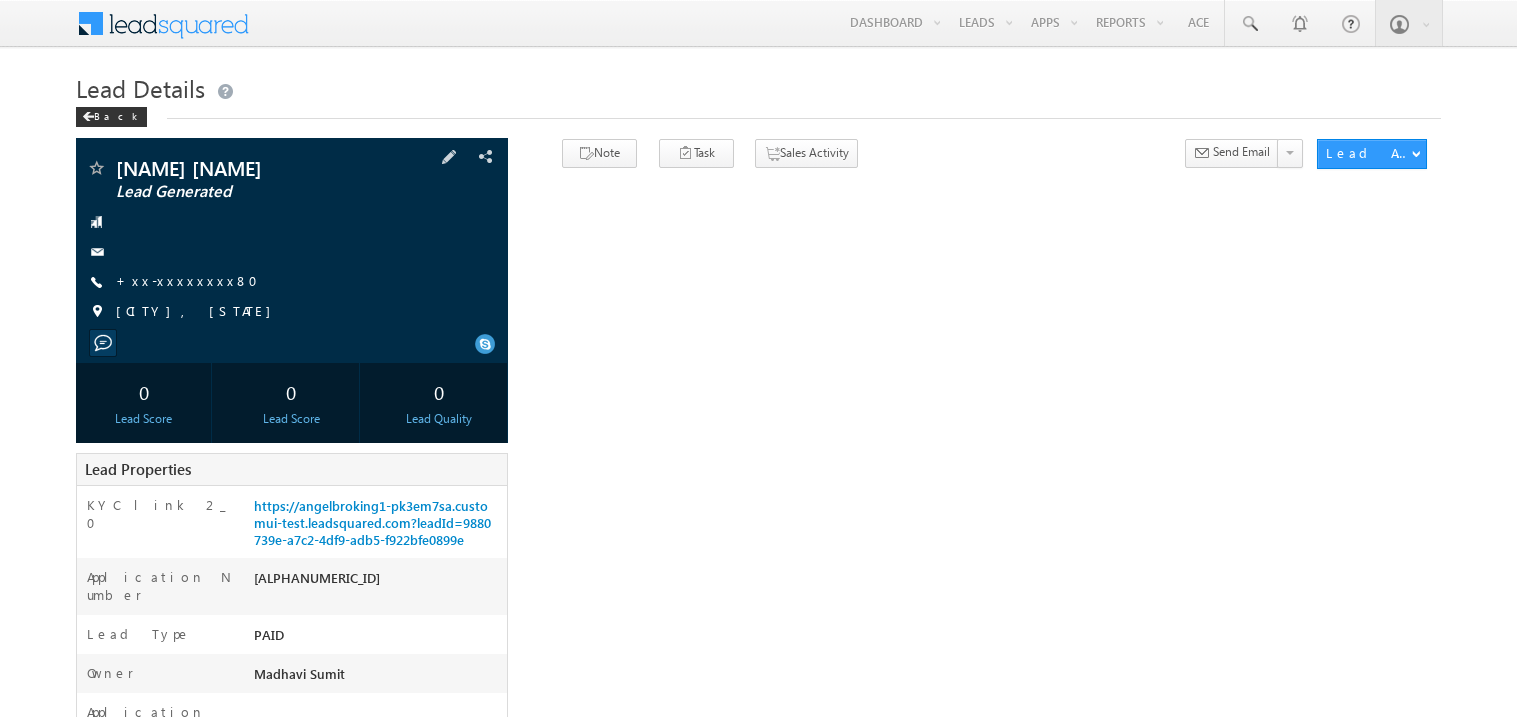 scroll, scrollTop: 0, scrollLeft: 0, axis: both 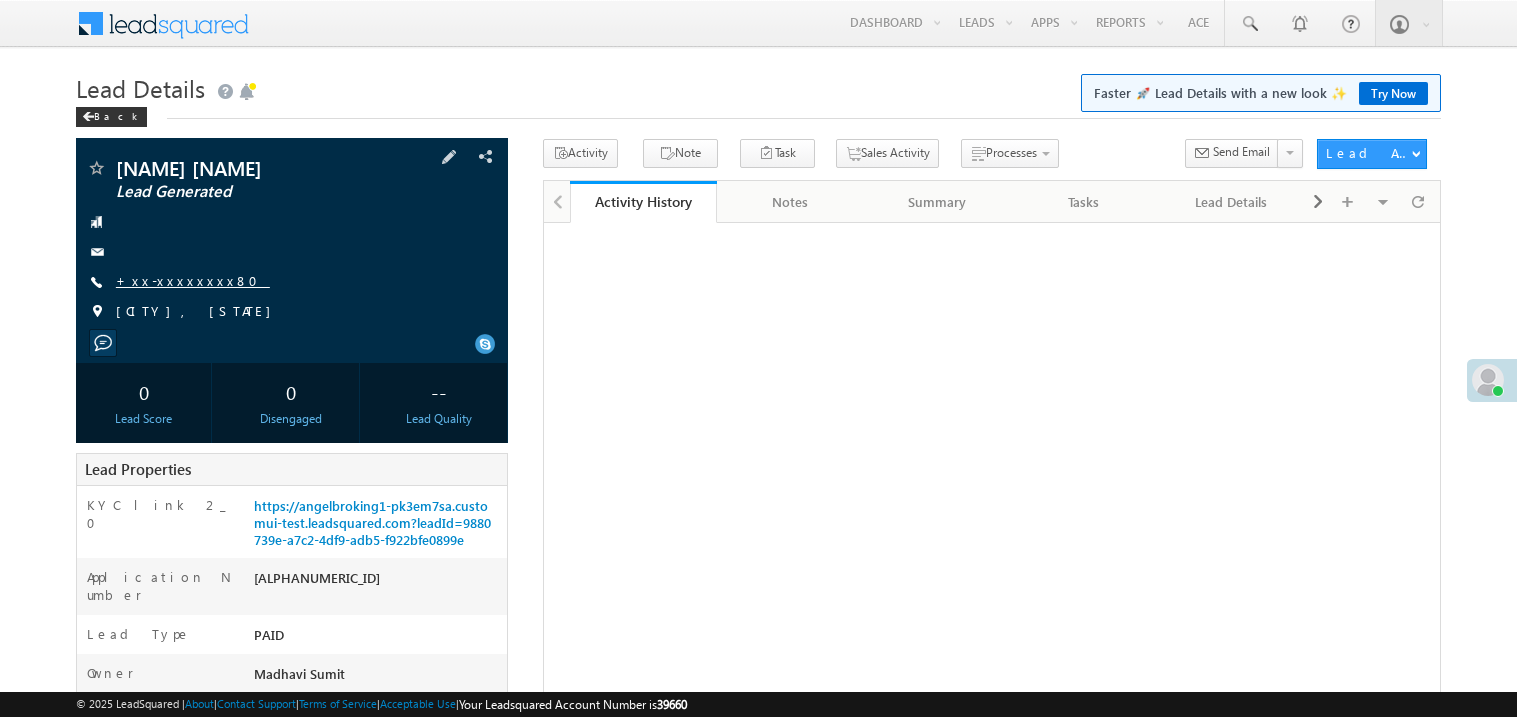 click on "+xx-xxxxxxxx80" at bounding box center [193, 280] 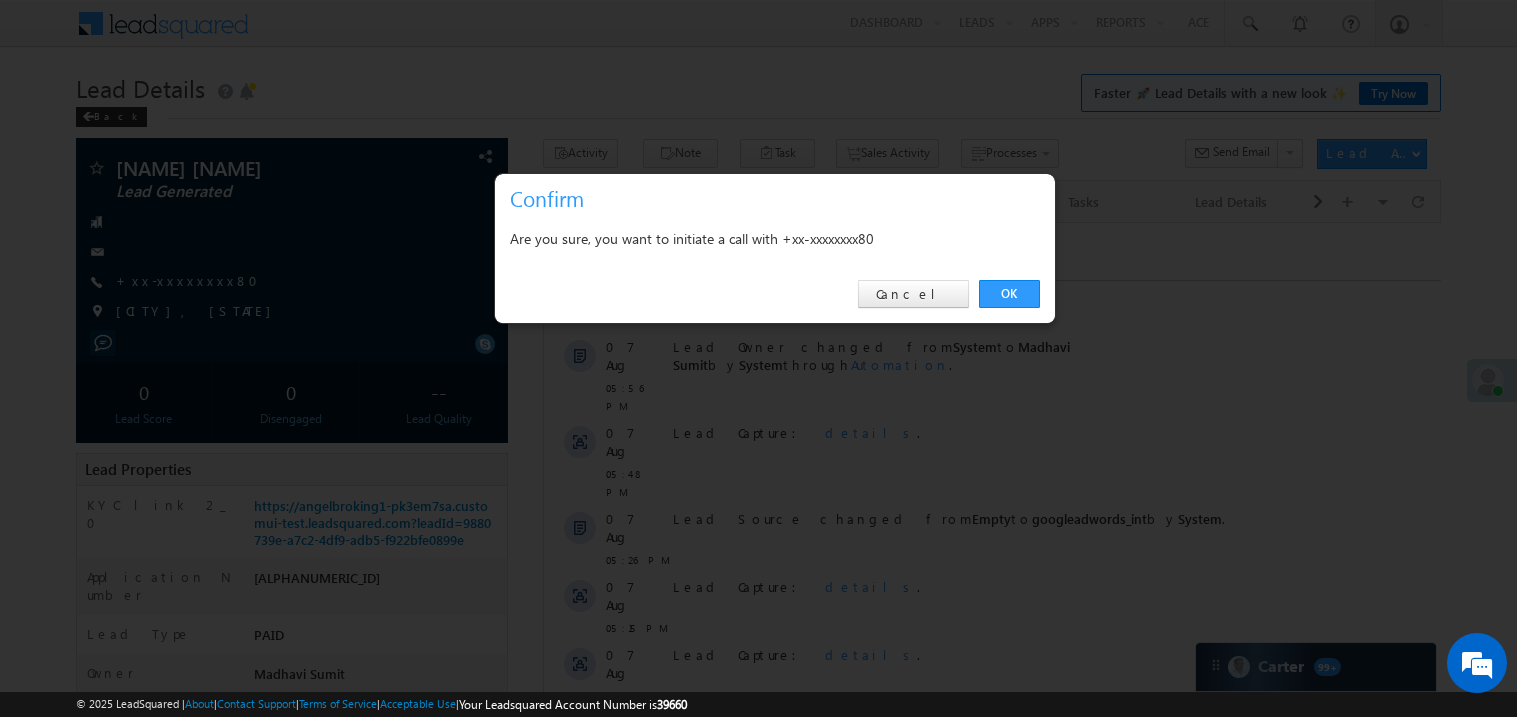 scroll, scrollTop: 0, scrollLeft: 0, axis: both 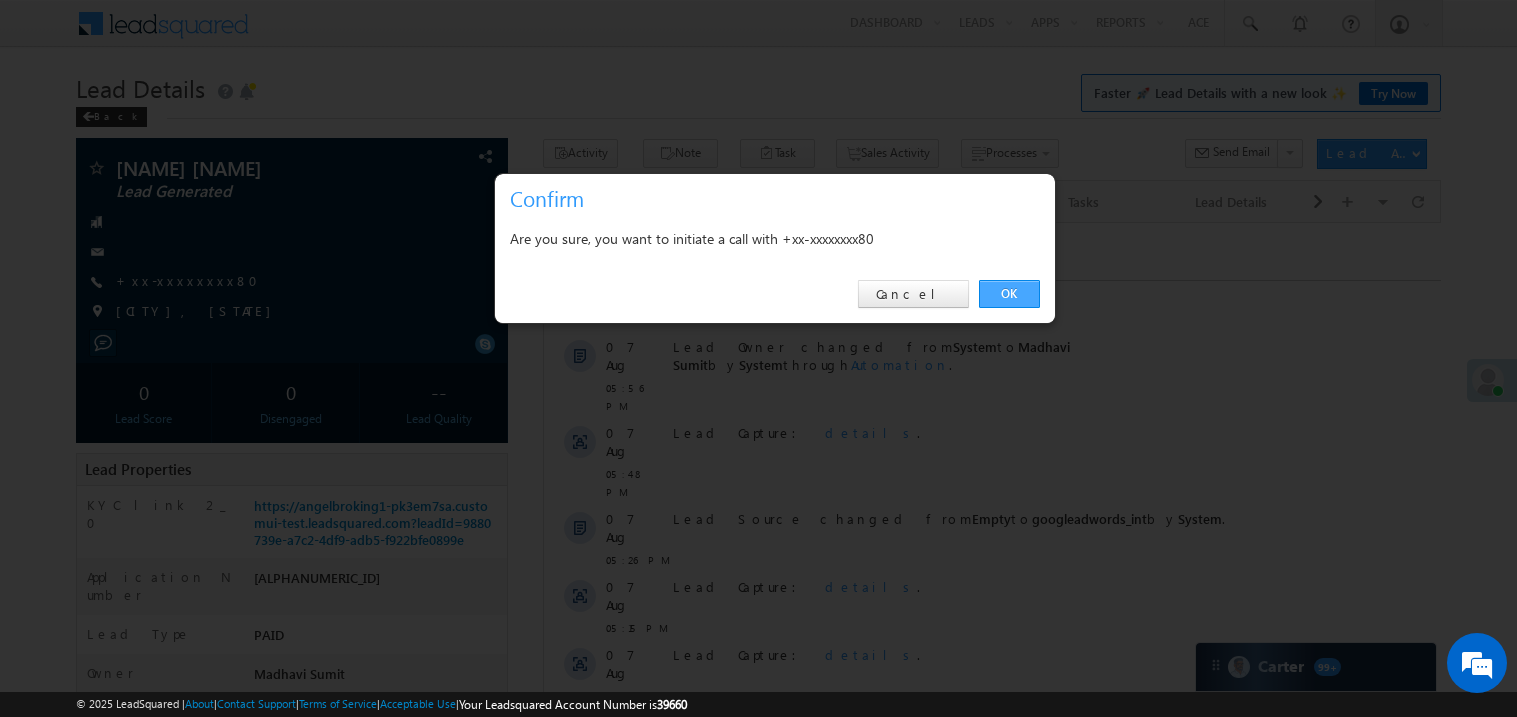 click on "OK" at bounding box center (1009, 294) 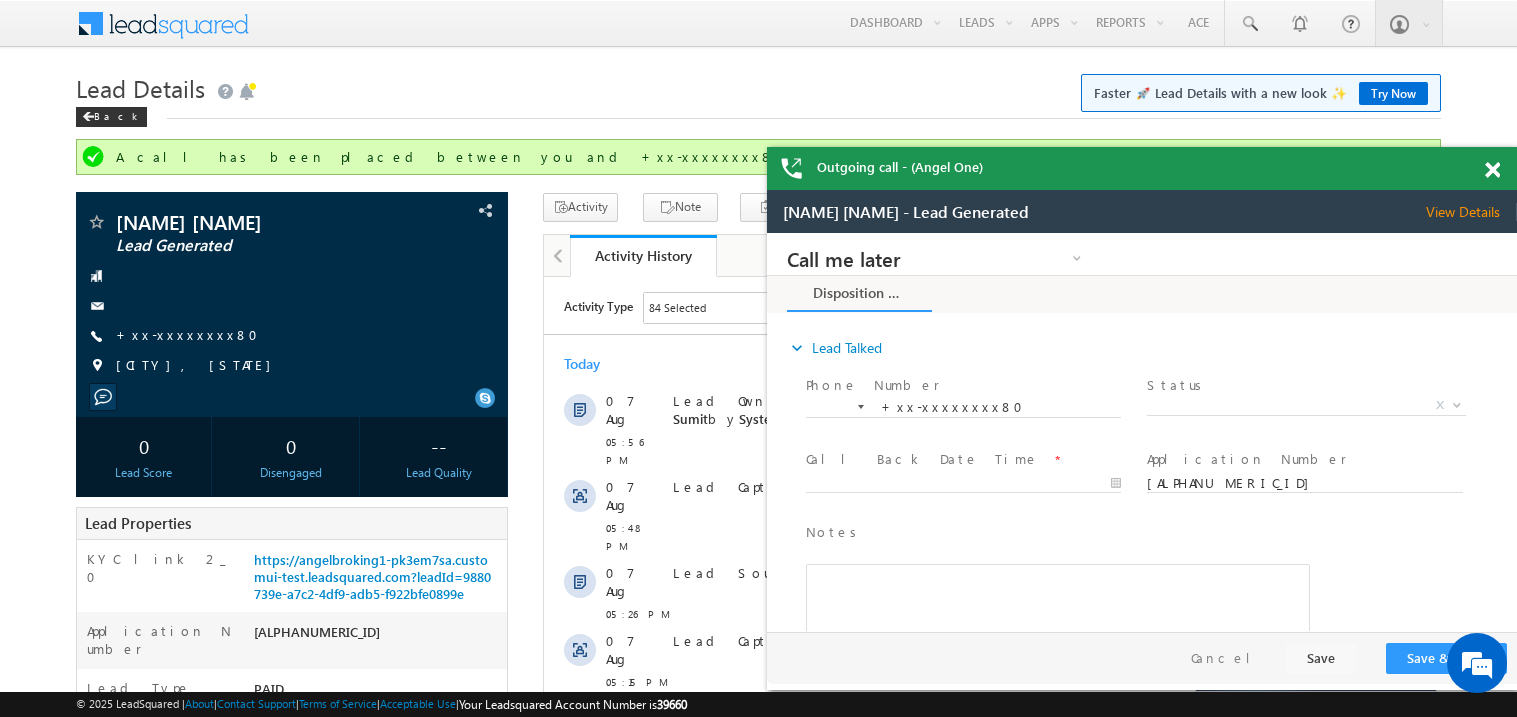 scroll, scrollTop: 0, scrollLeft: 0, axis: both 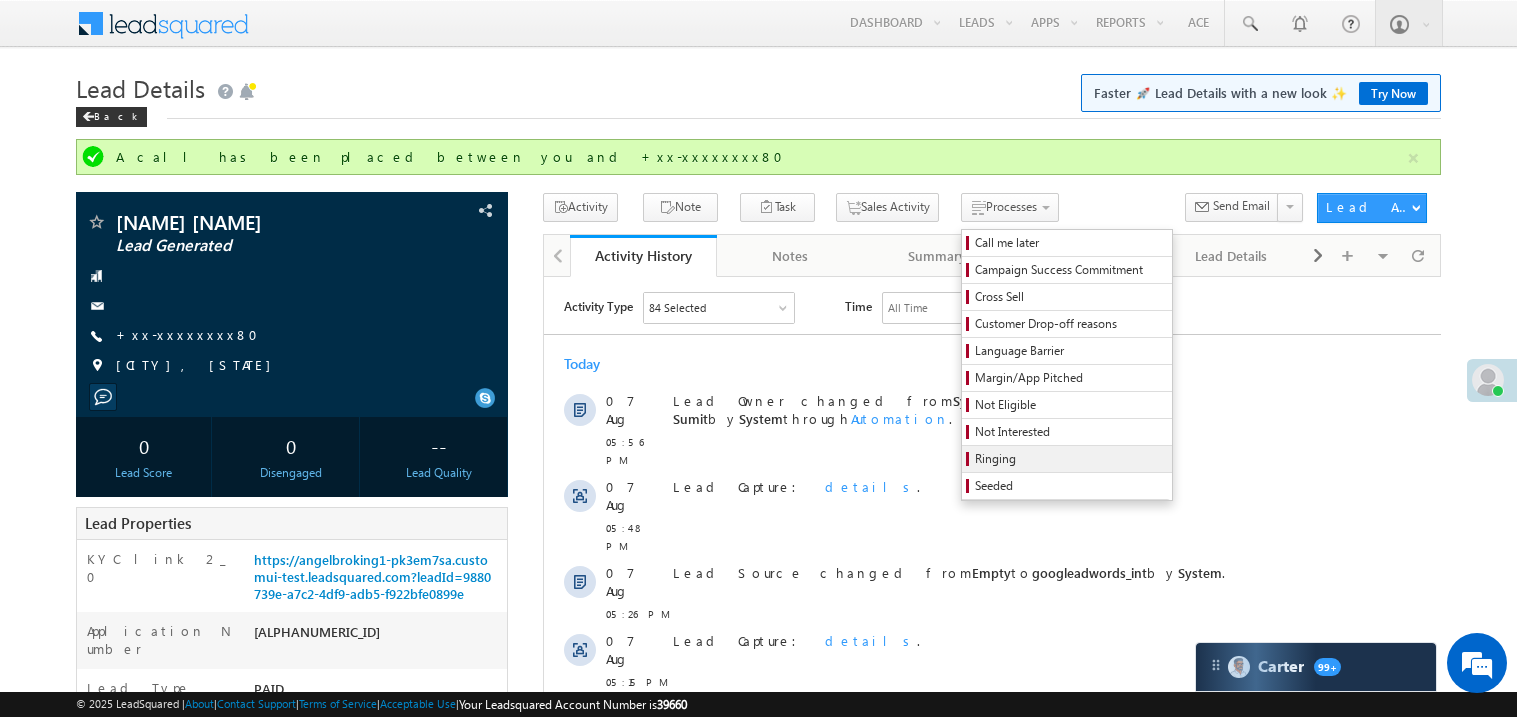 click on "Ringing" at bounding box center (1070, 459) 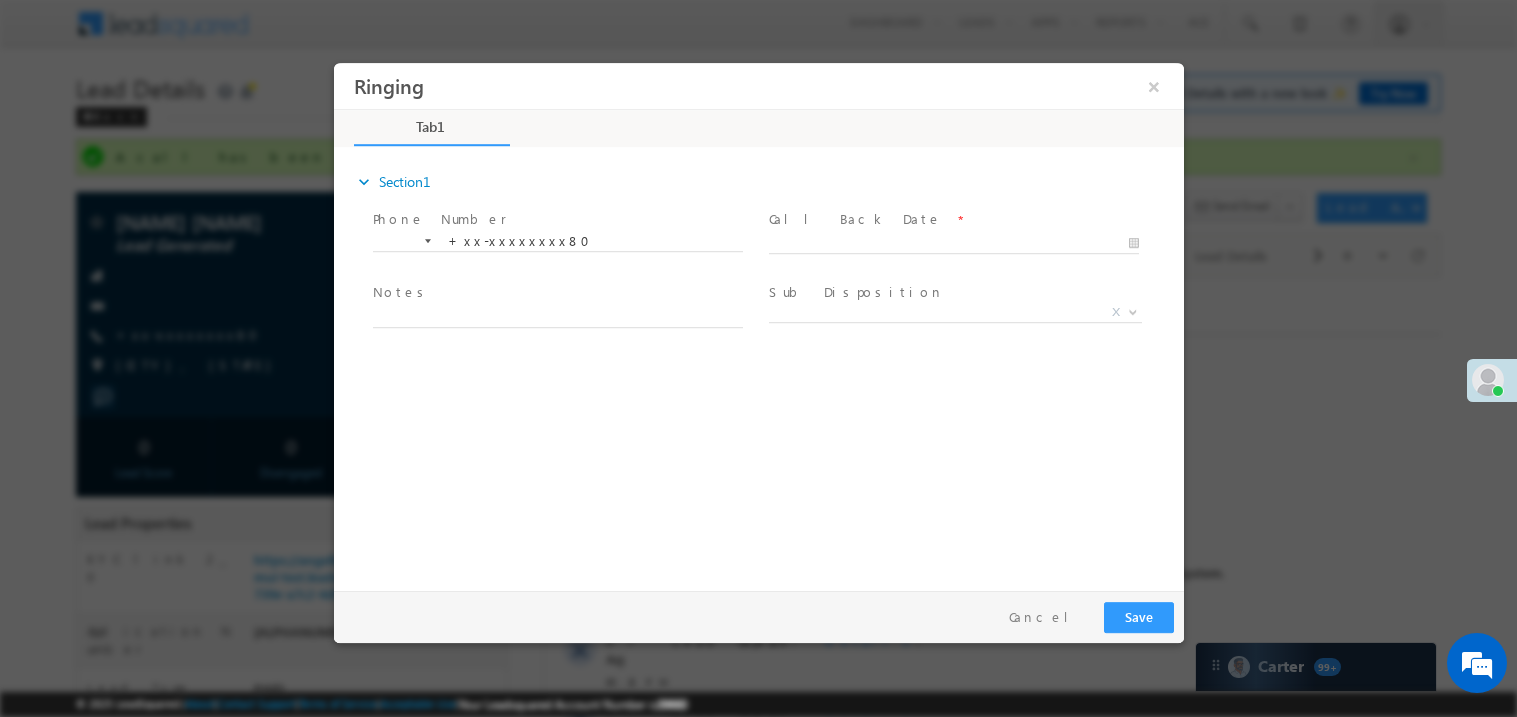scroll, scrollTop: 0, scrollLeft: 0, axis: both 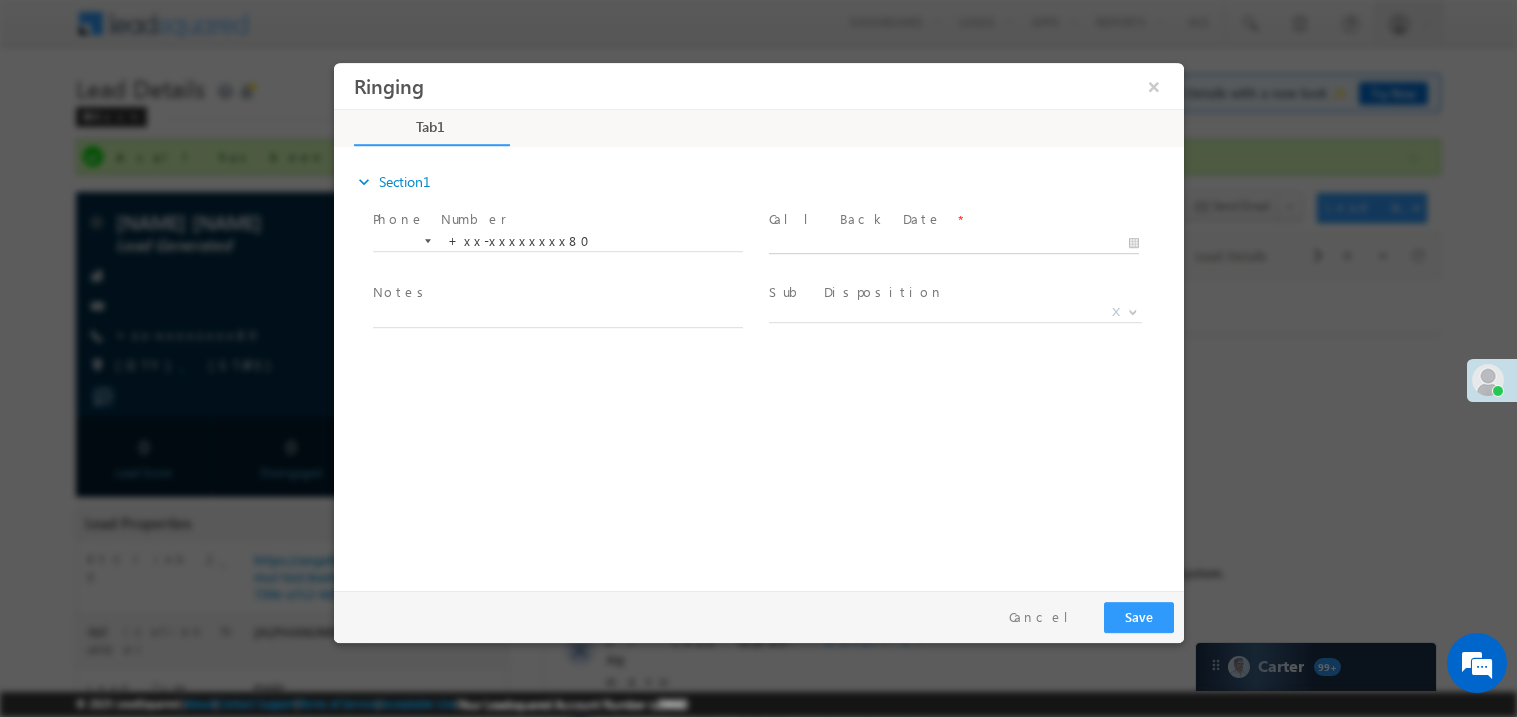 click on "Ringing
×" at bounding box center [758, 321] 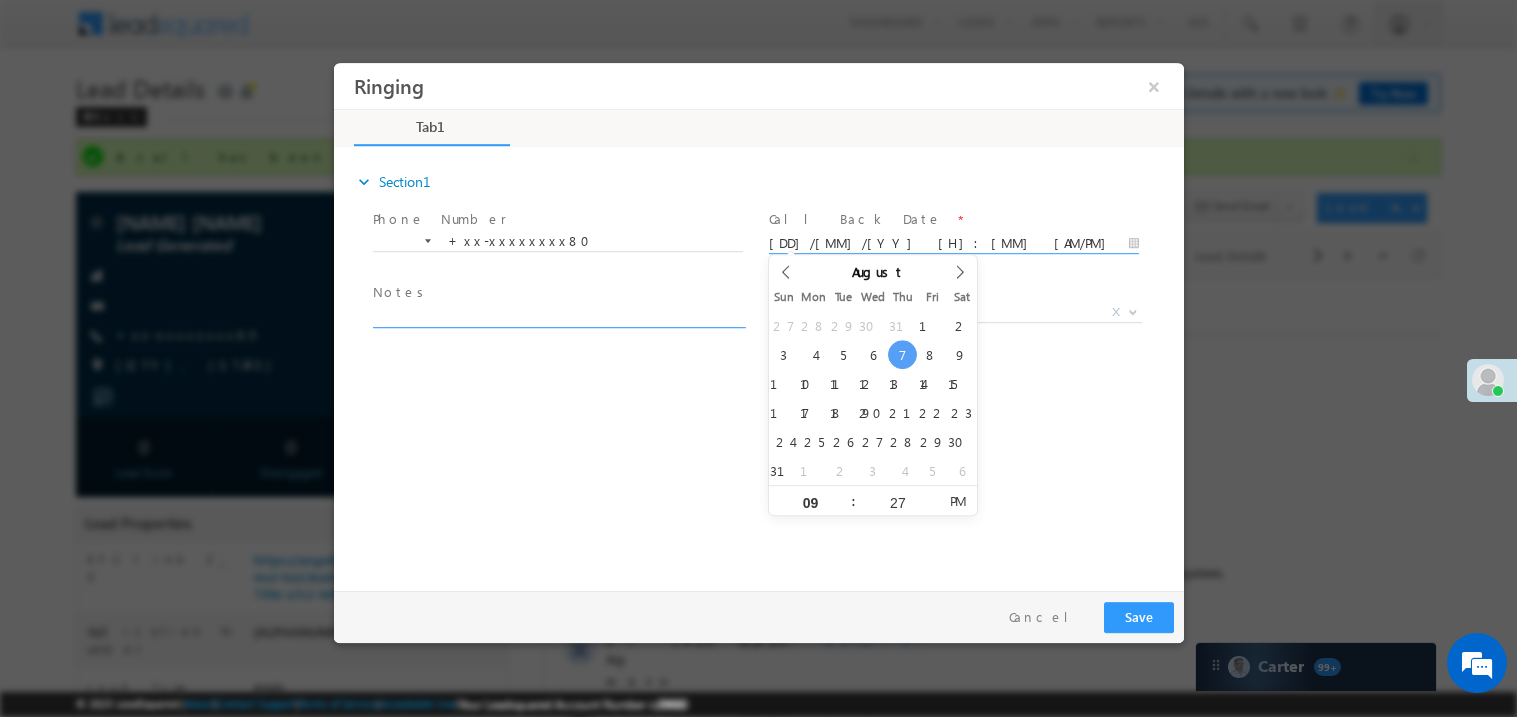 click at bounding box center (557, 315) 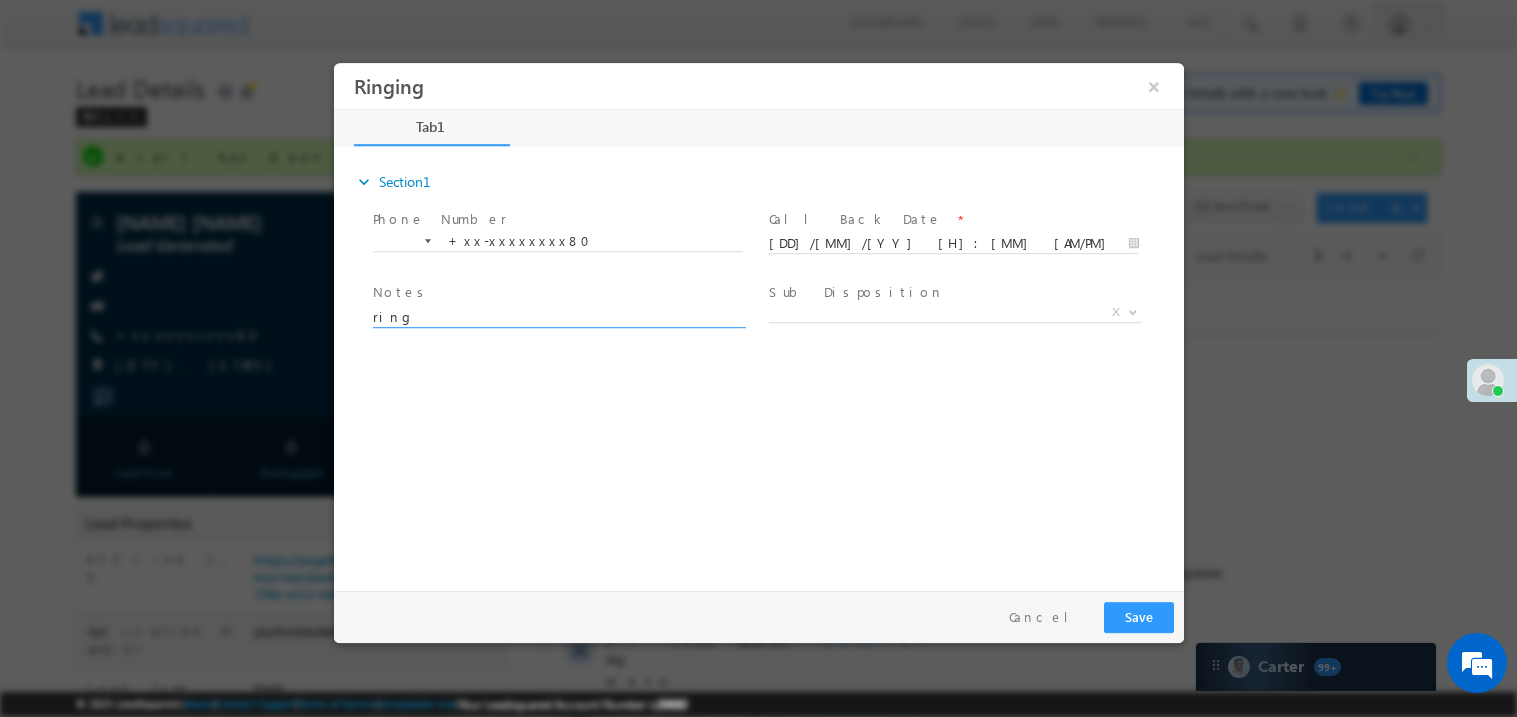 type on "ring" 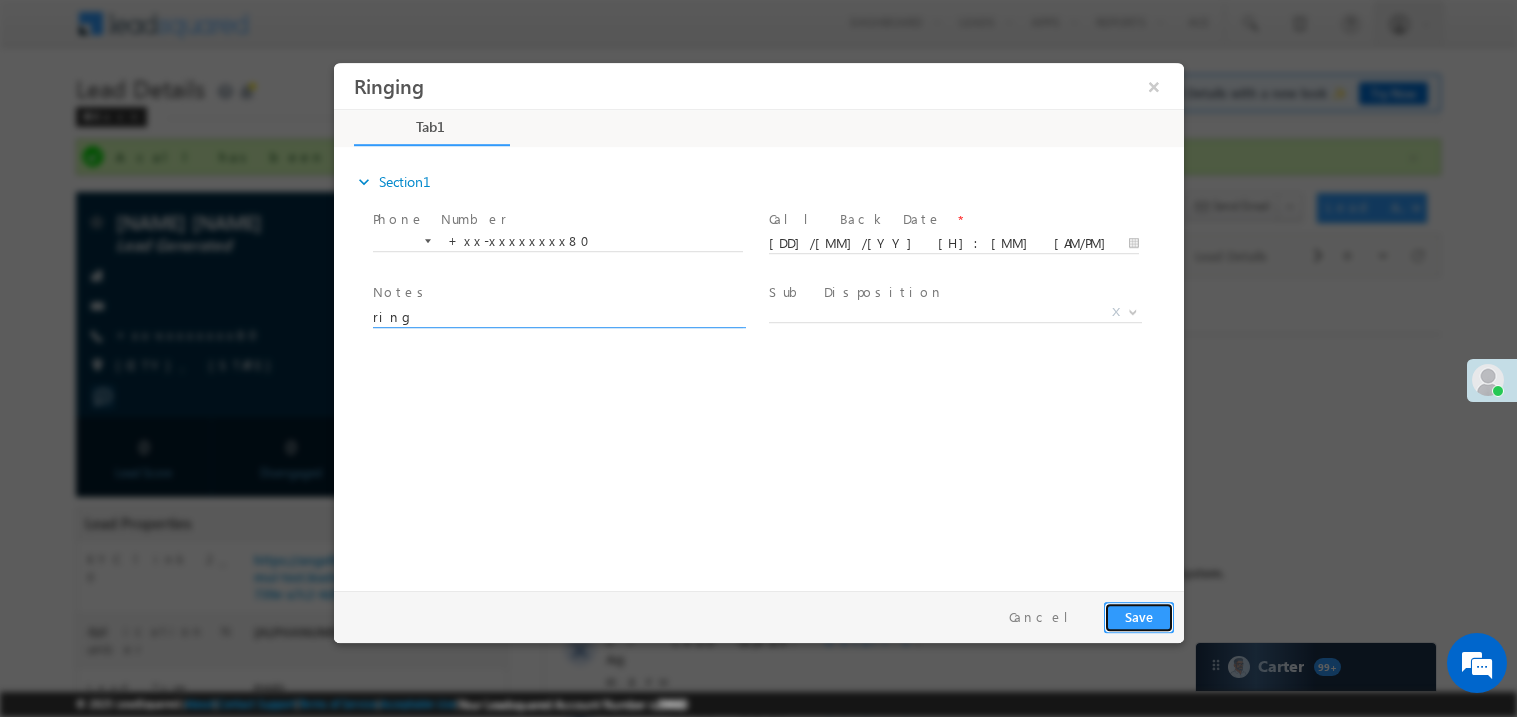 click on "Save" at bounding box center (1138, 616) 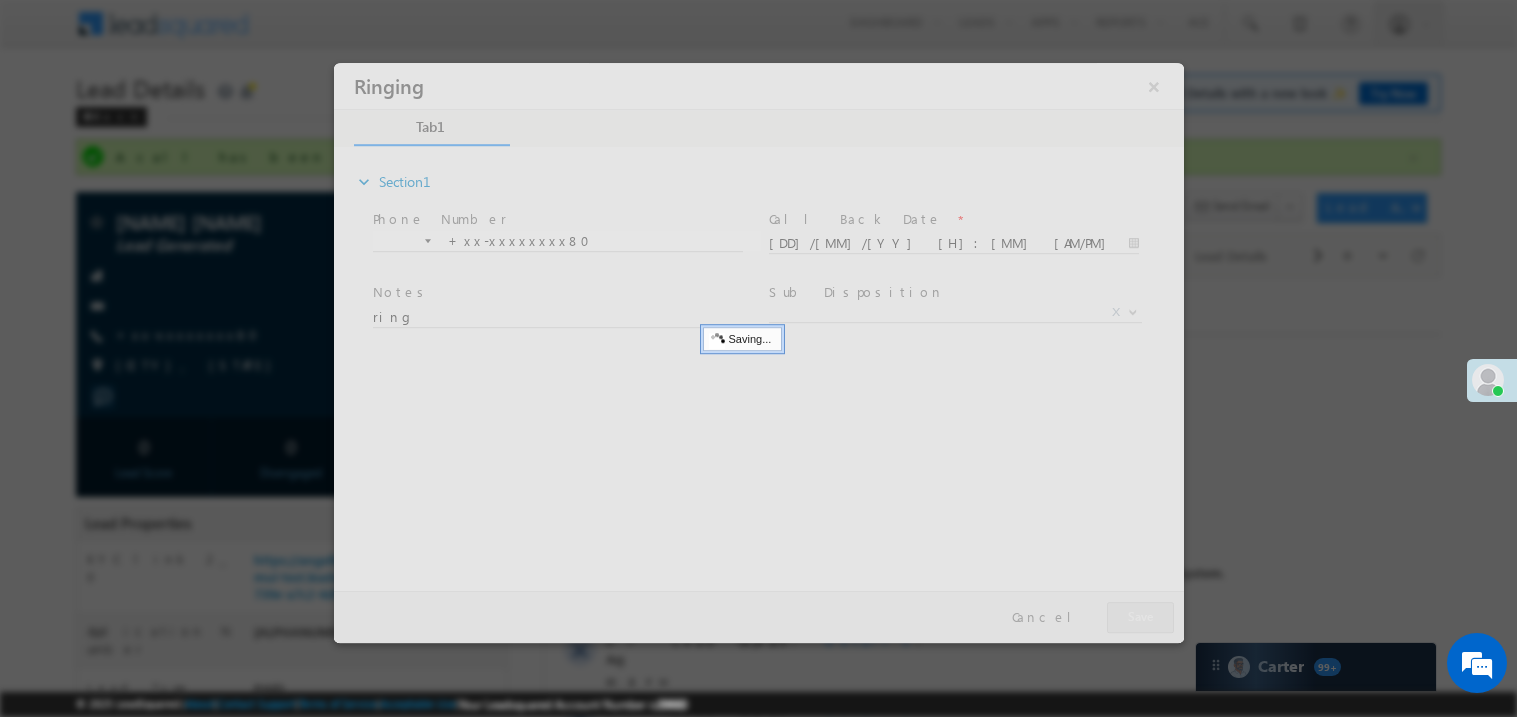 click at bounding box center (758, 352) 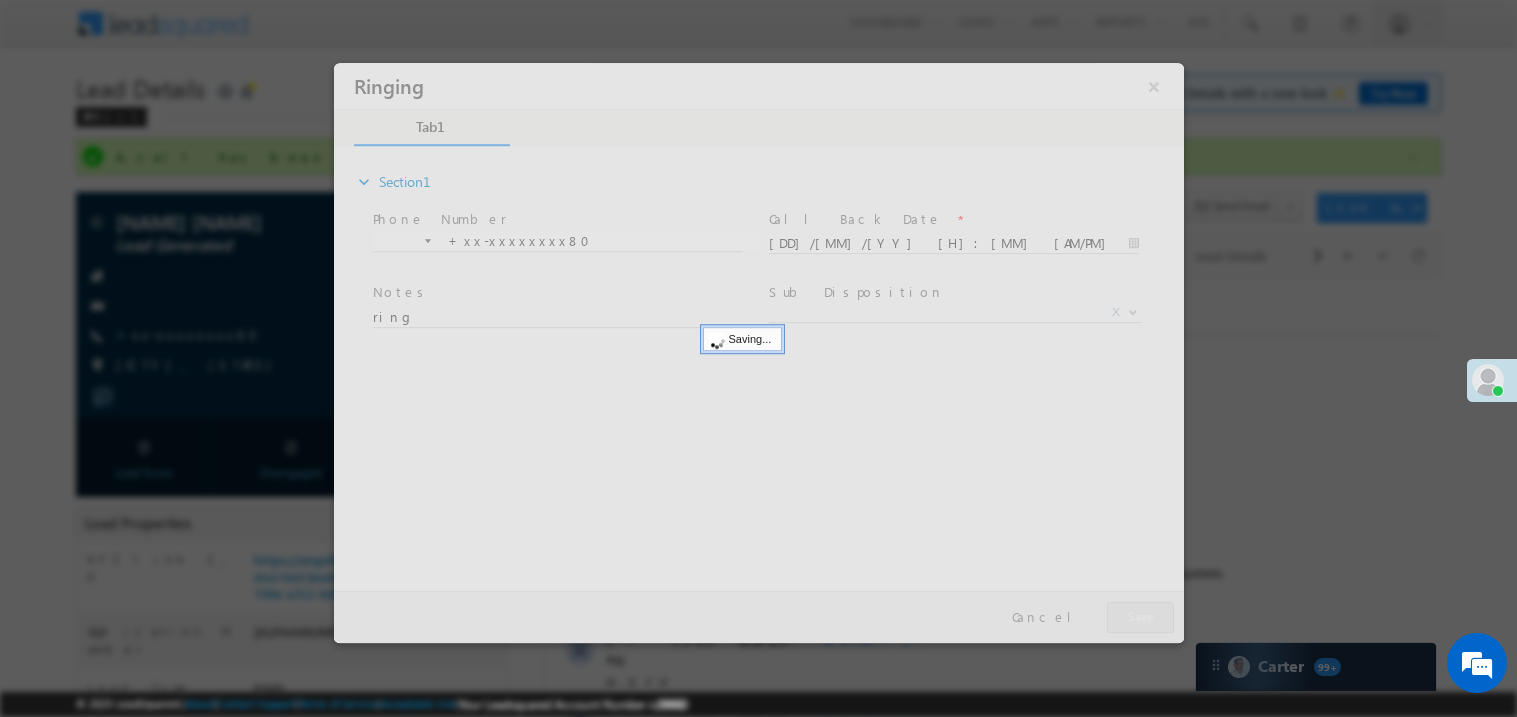 click at bounding box center (758, 352) 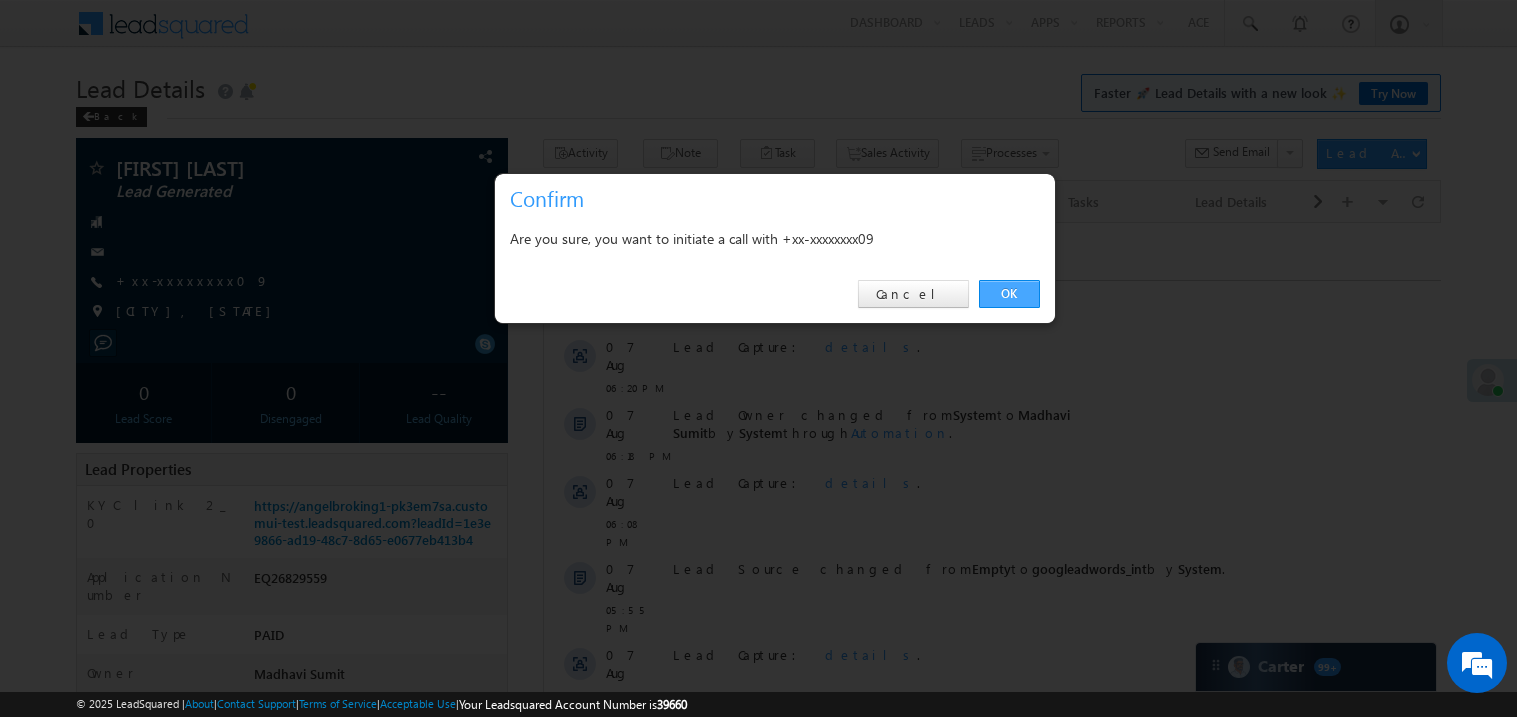 scroll, scrollTop: 0, scrollLeft: 0, axis: both 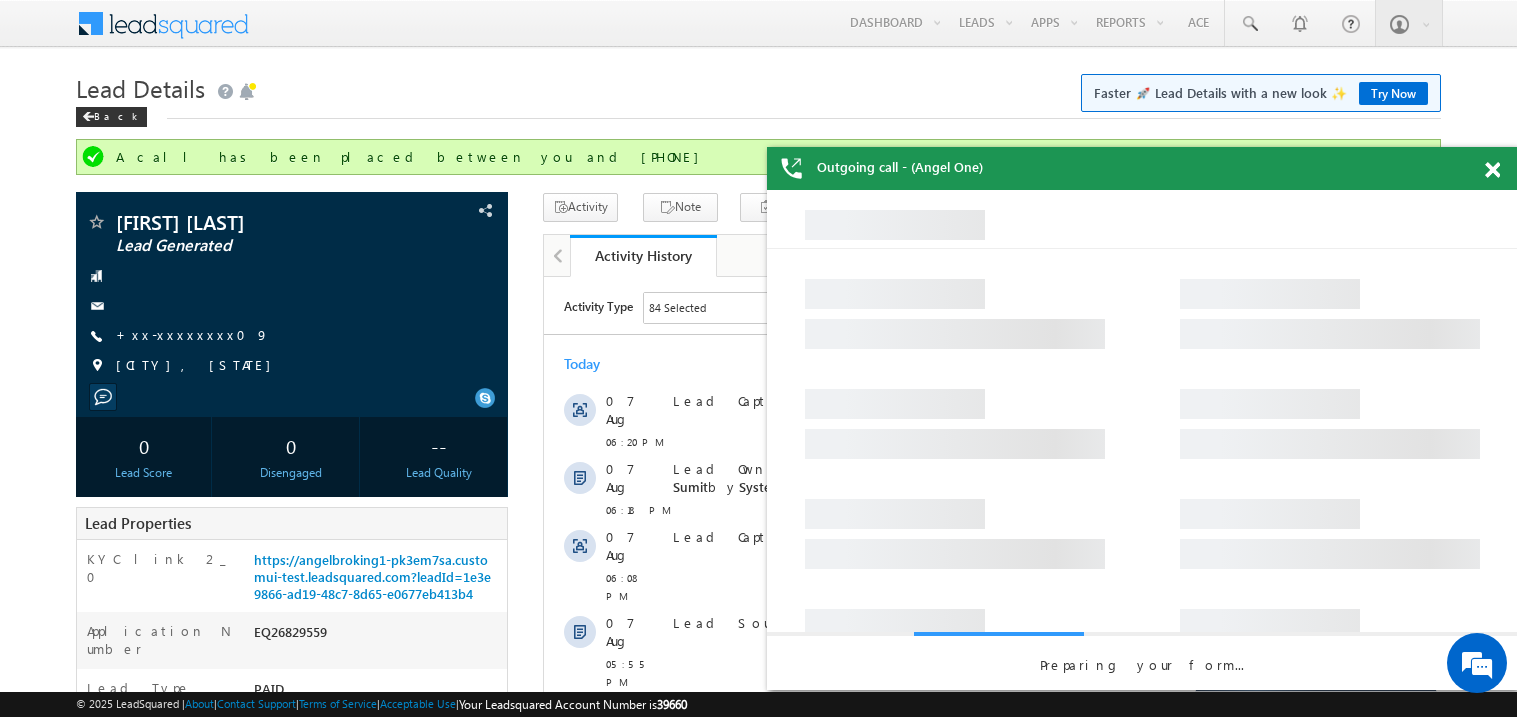 click at bounding box center (1492, 170) 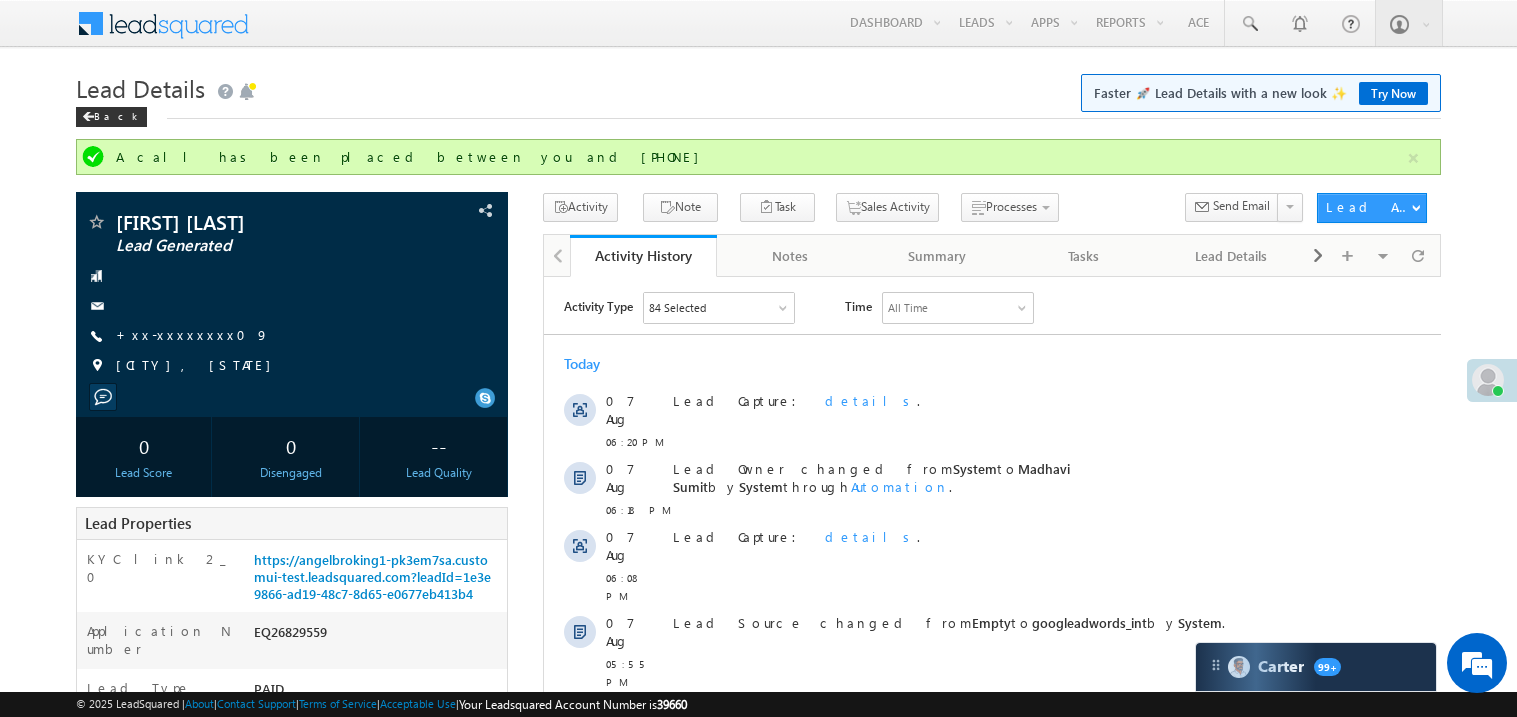 scroll, scrollTop: 0, scrollLeft: 0, axis: both 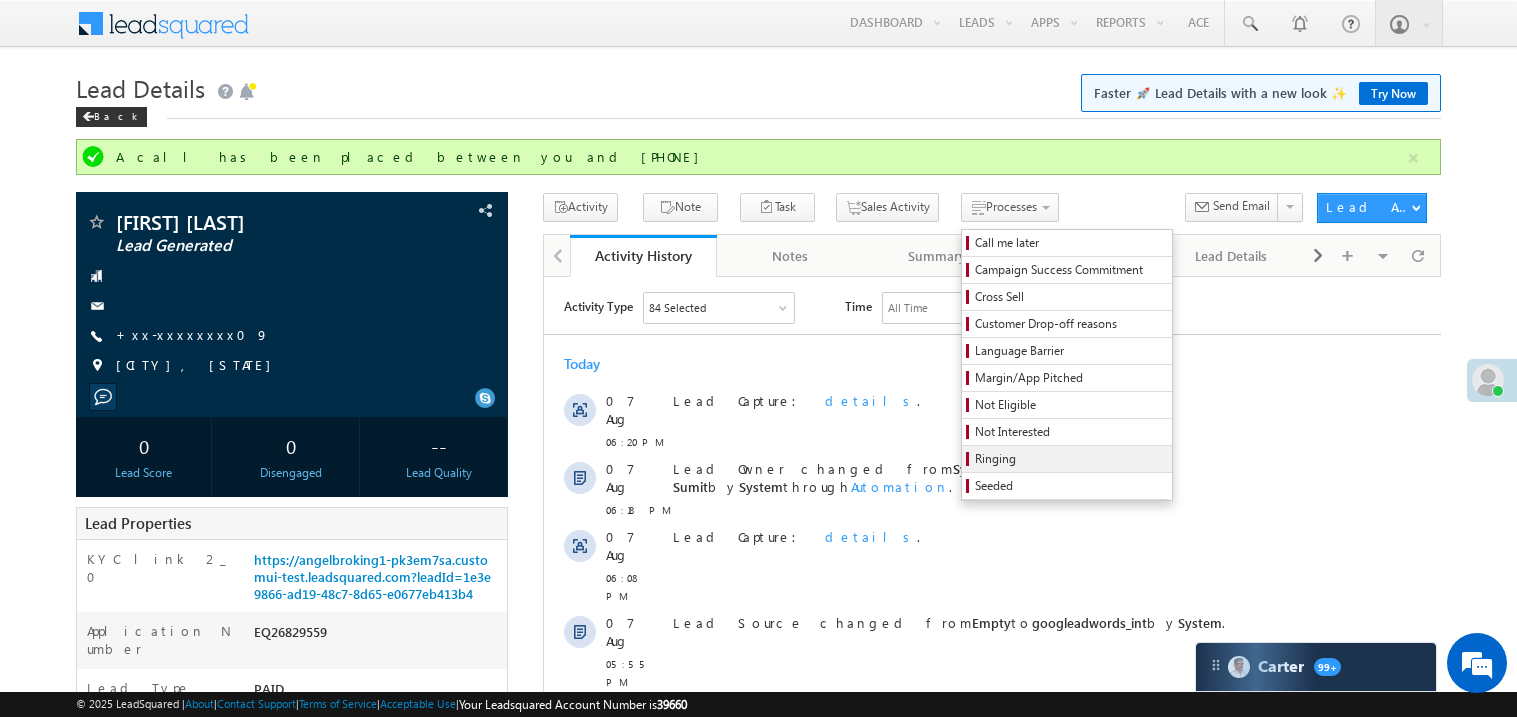 click on "Ringing" at bounding box center [1070, 459] 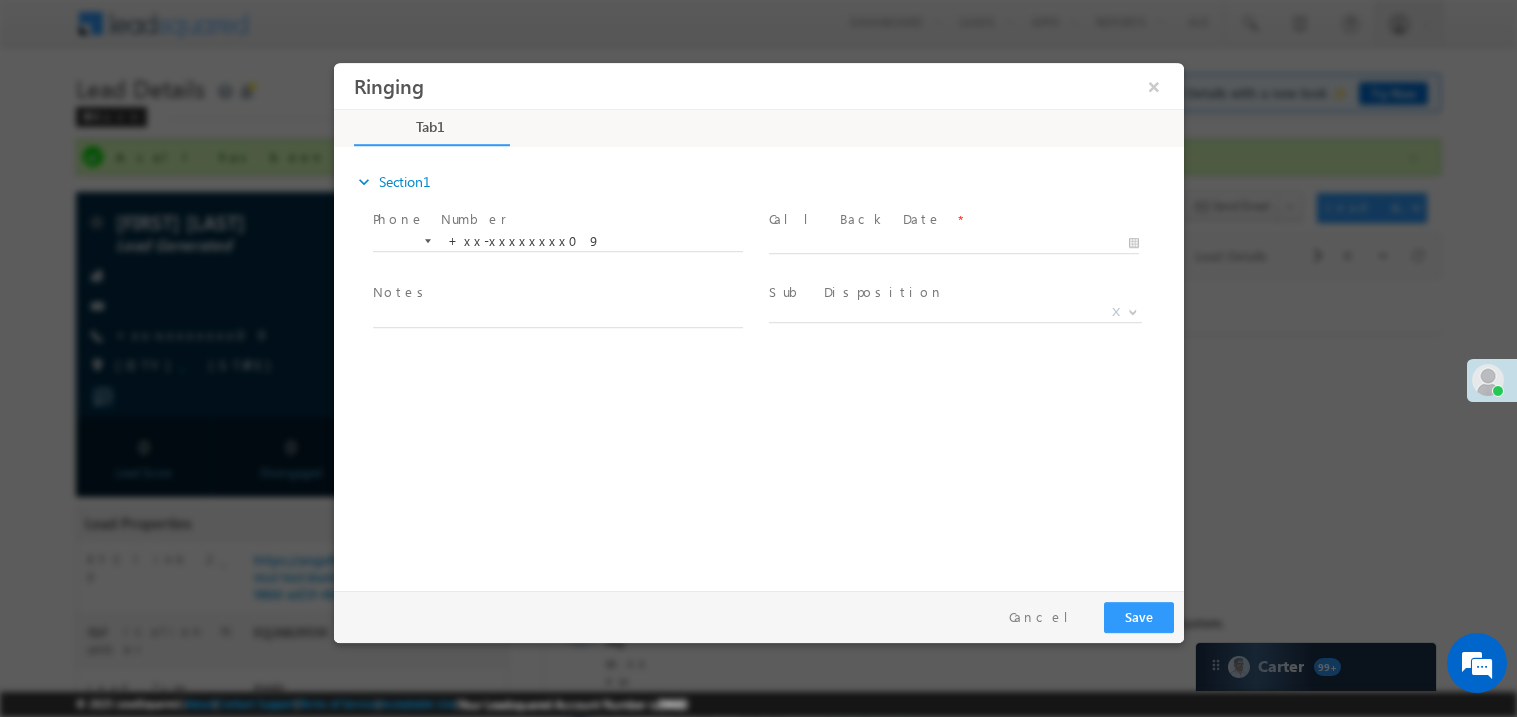 scroll, scrollTop: 0, scrollLeft: 0, axis: both 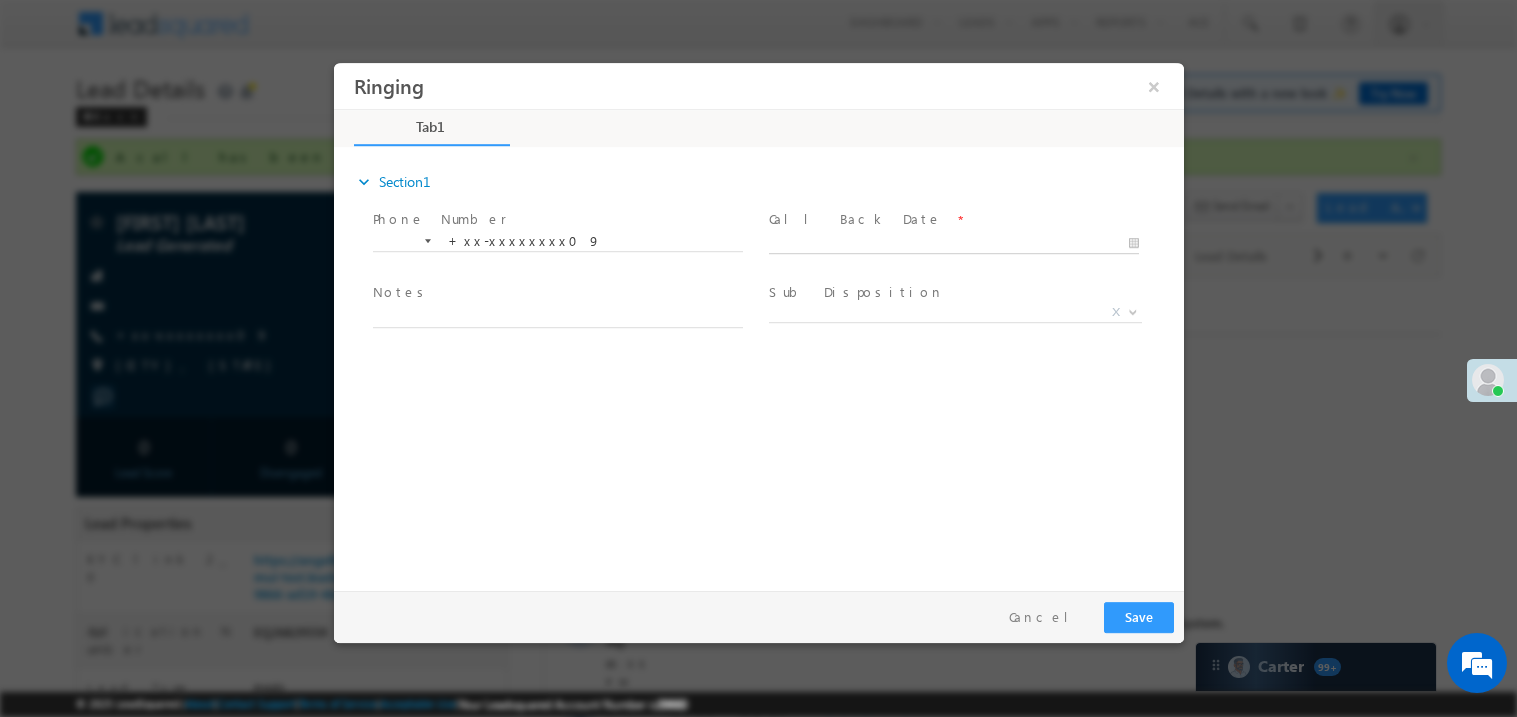 click on "Ringing
×" at bounding box center (758, 321) 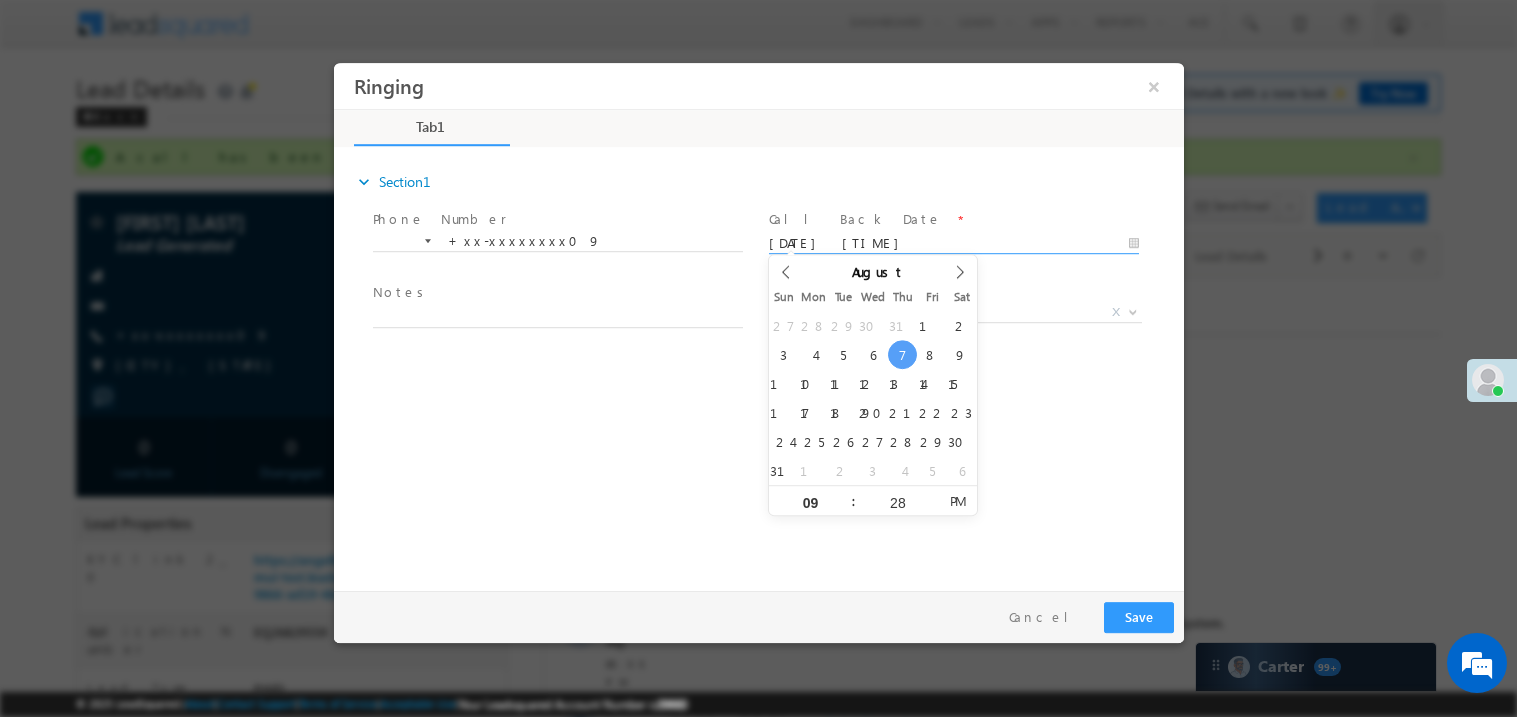 click on "Notes
*" at bounding box center (556, 293) 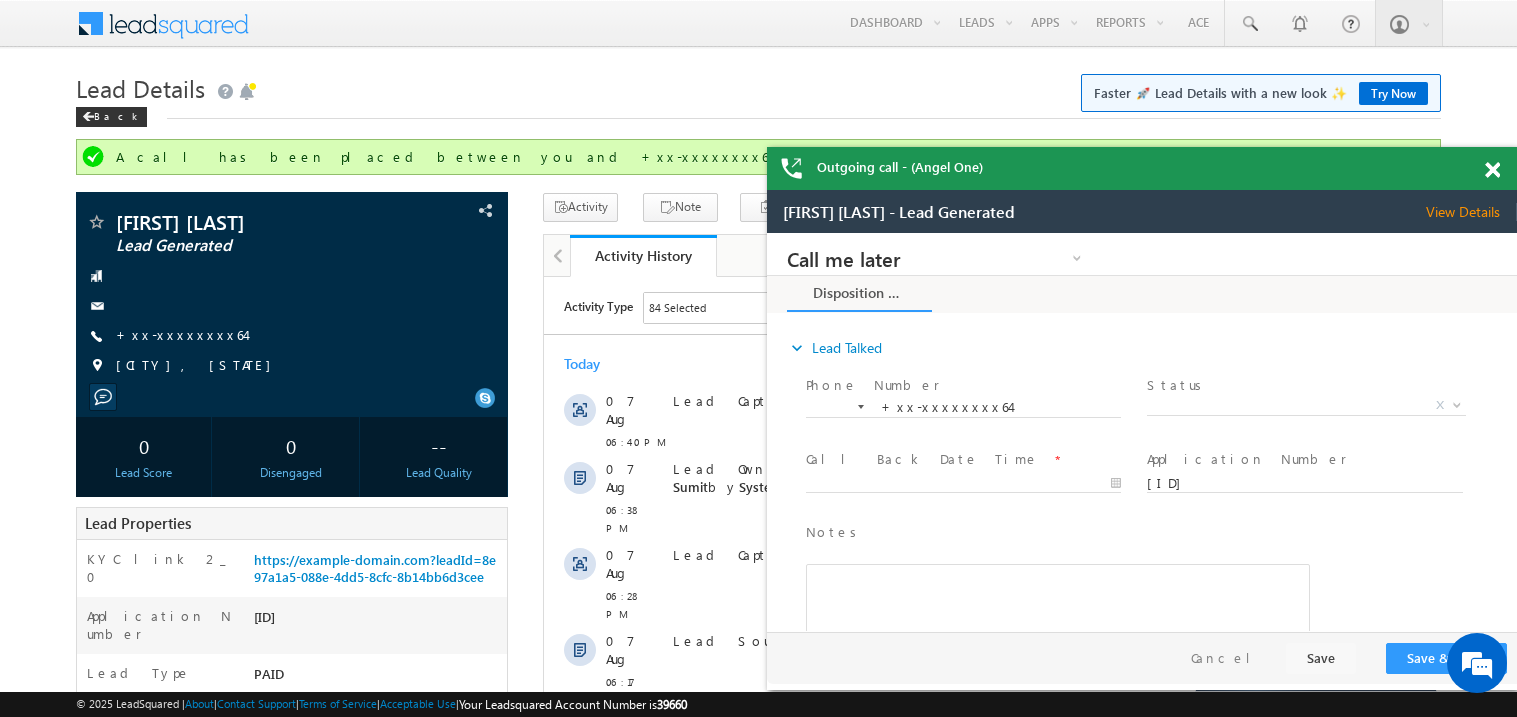 scroll, scrollTop: 0, scrollLeft: 0, axis: both 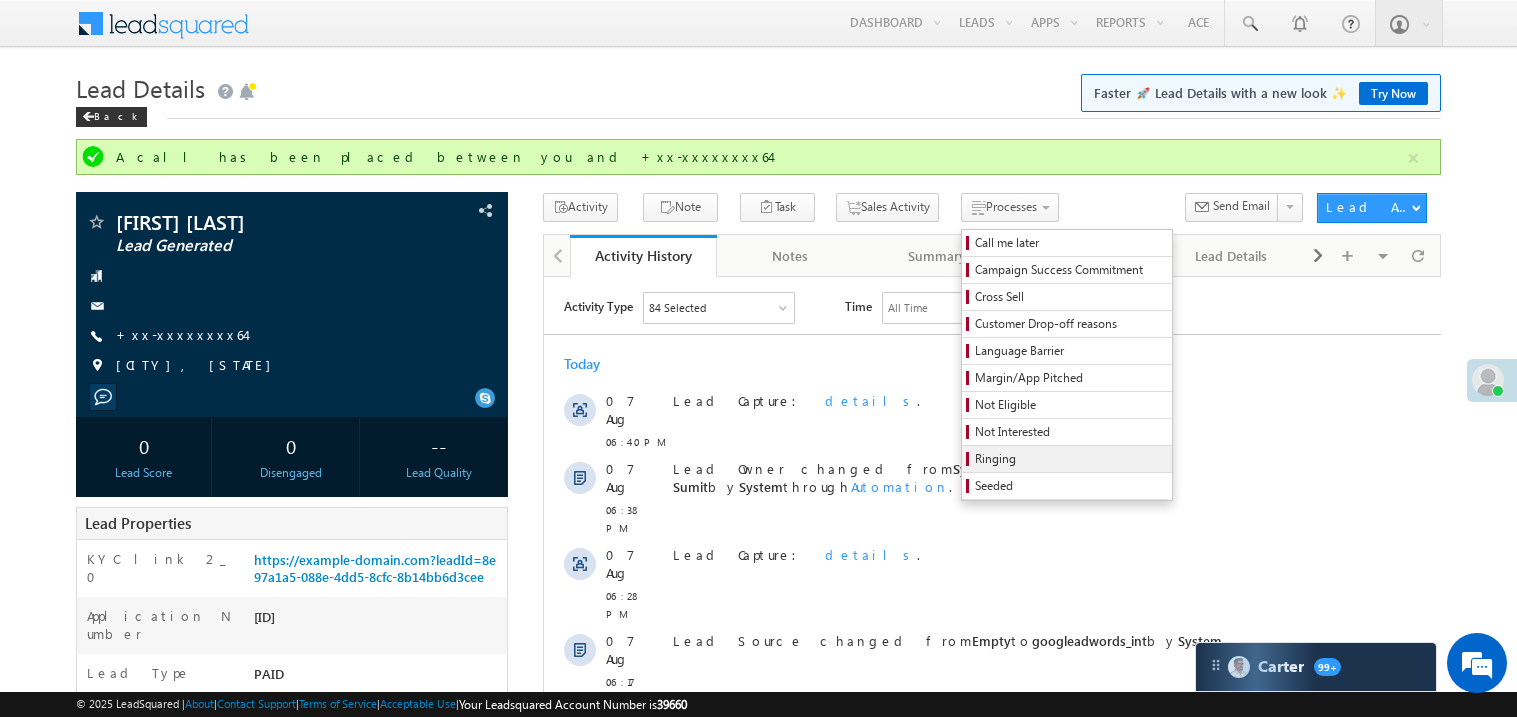 click on "Ringing" at bounding box center [1070, 459] 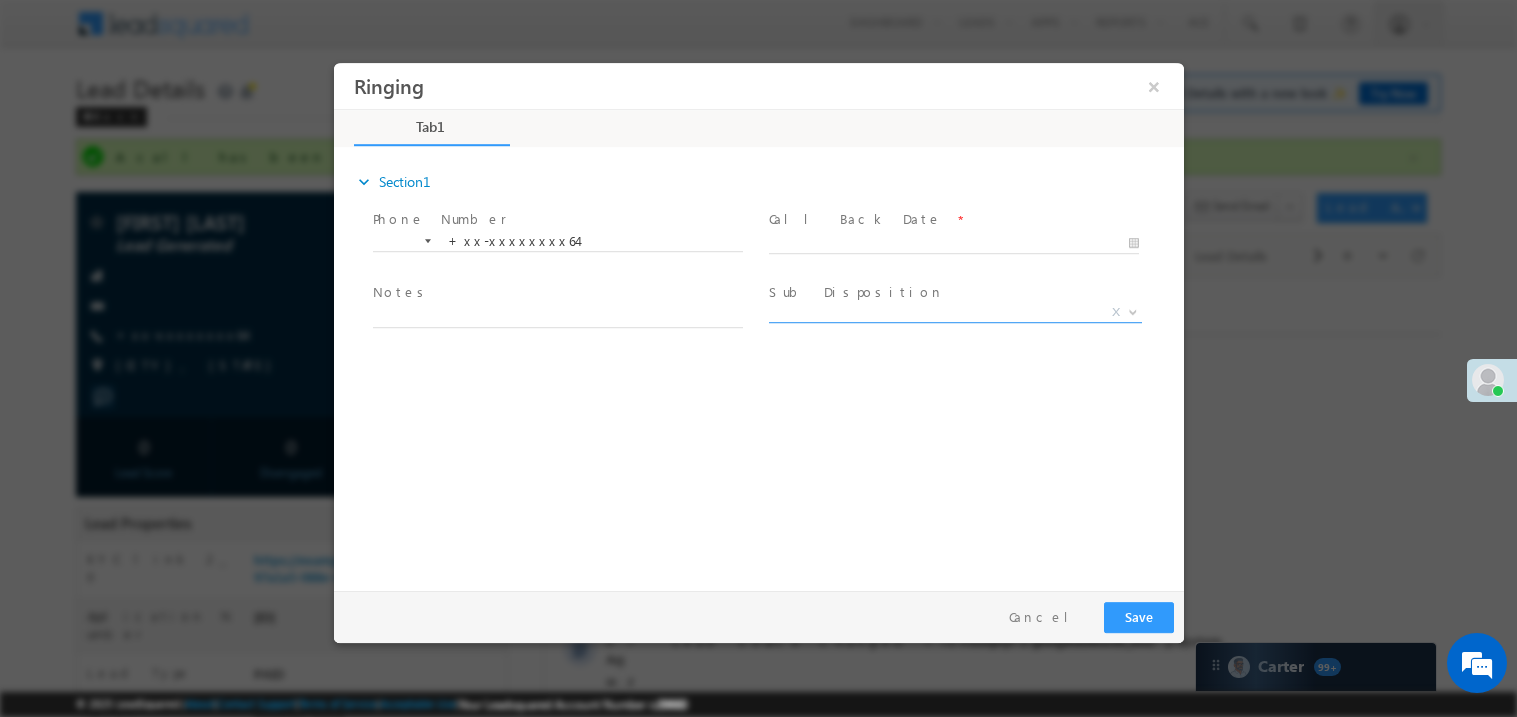 scroll, scrollTop: 0, scrollLeft: 0, axis: both 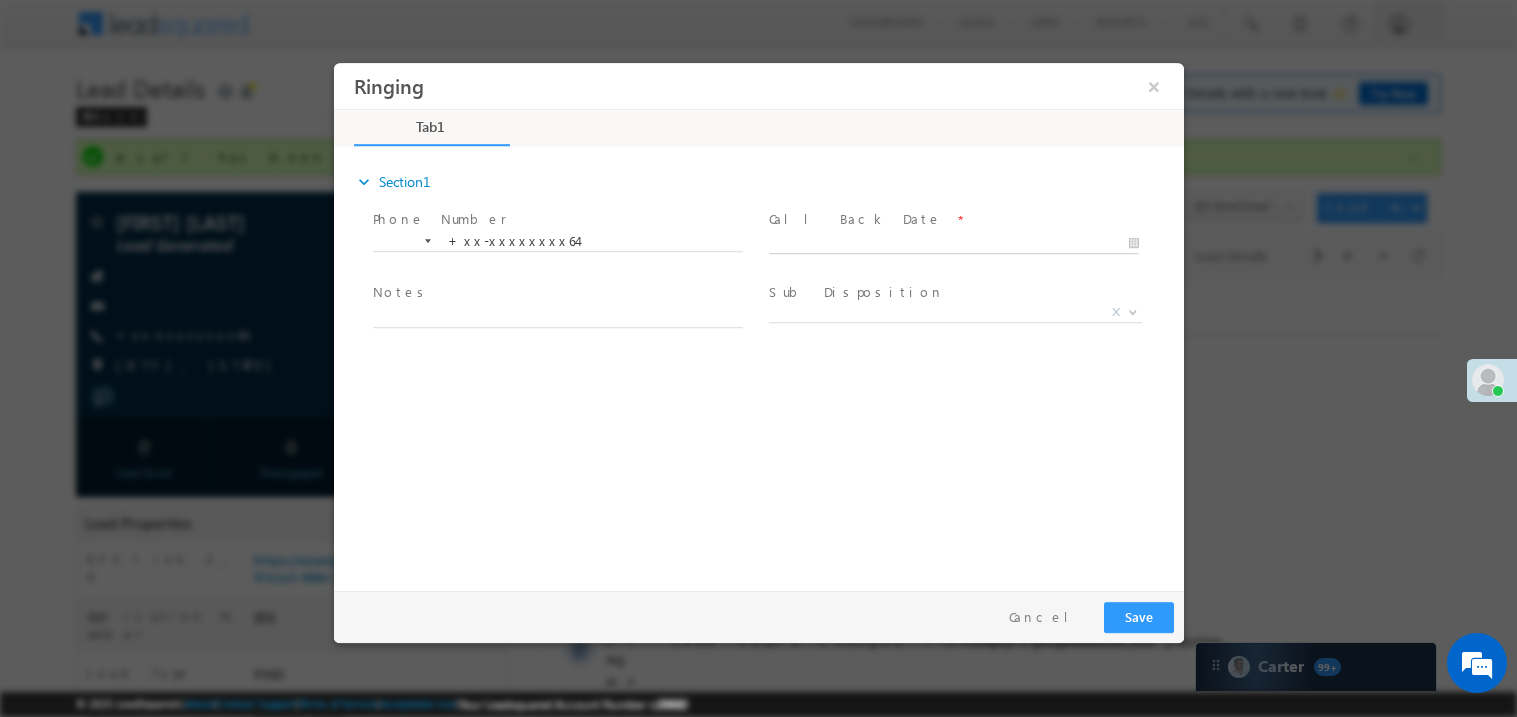 click on "Ringing
×" at bounding box center [758, 321] 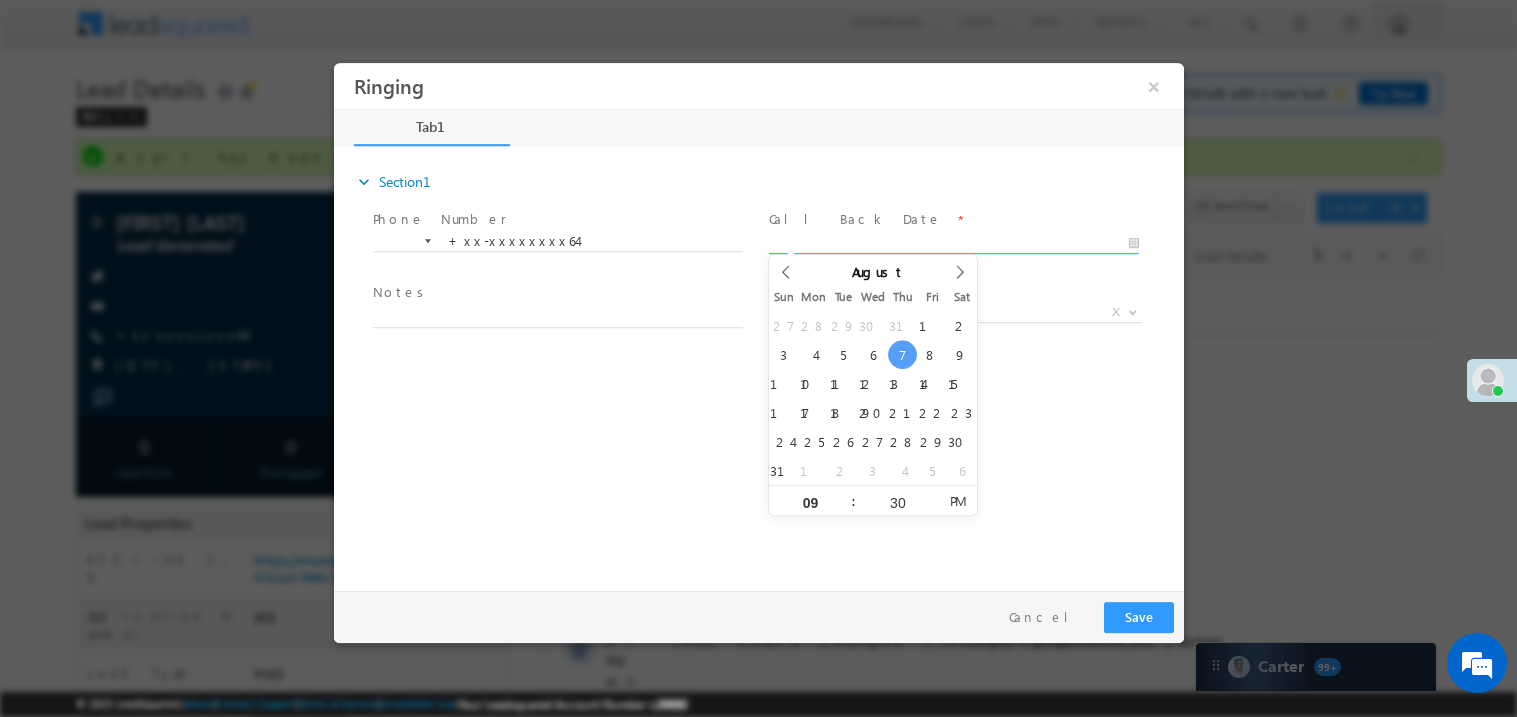 type on "08/07/25 9:30 PM" 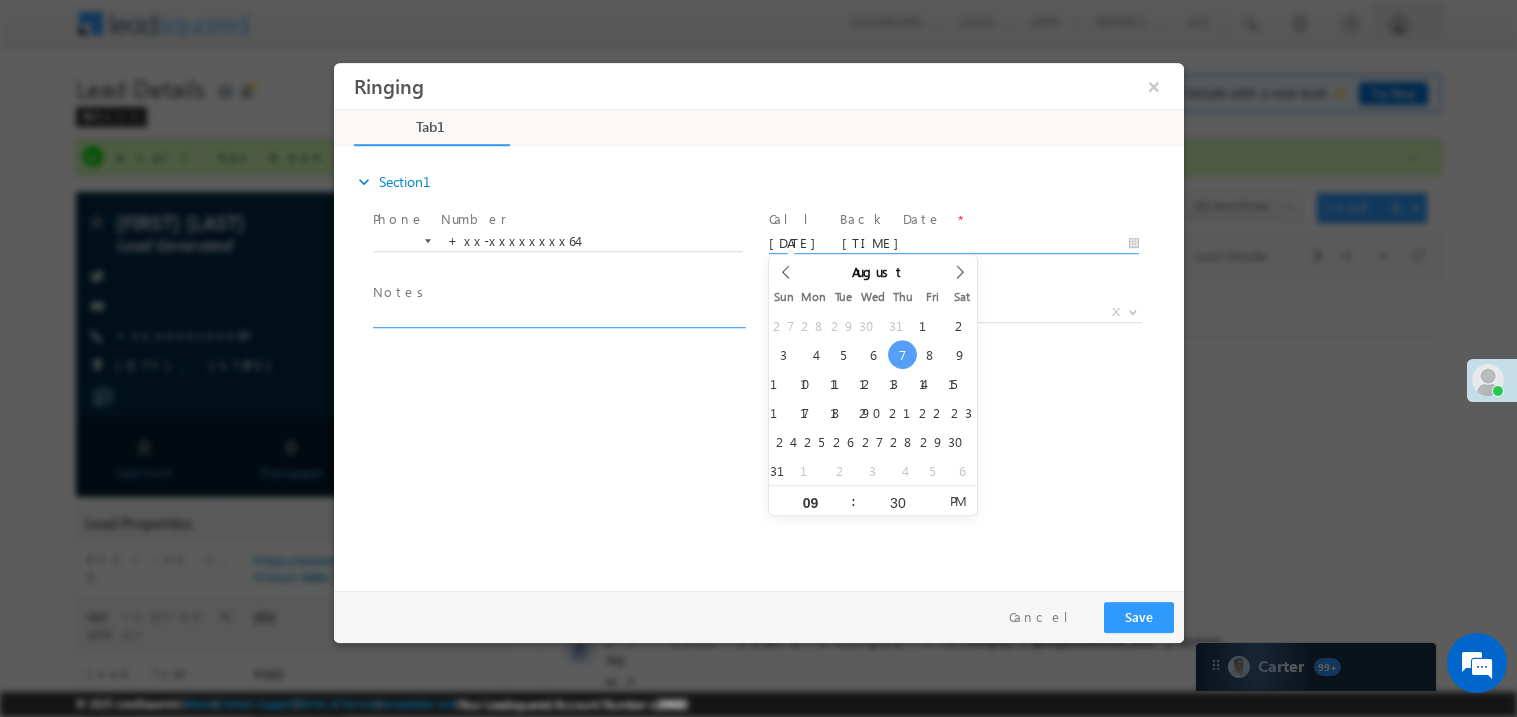 click at bounding box center (557, 315) 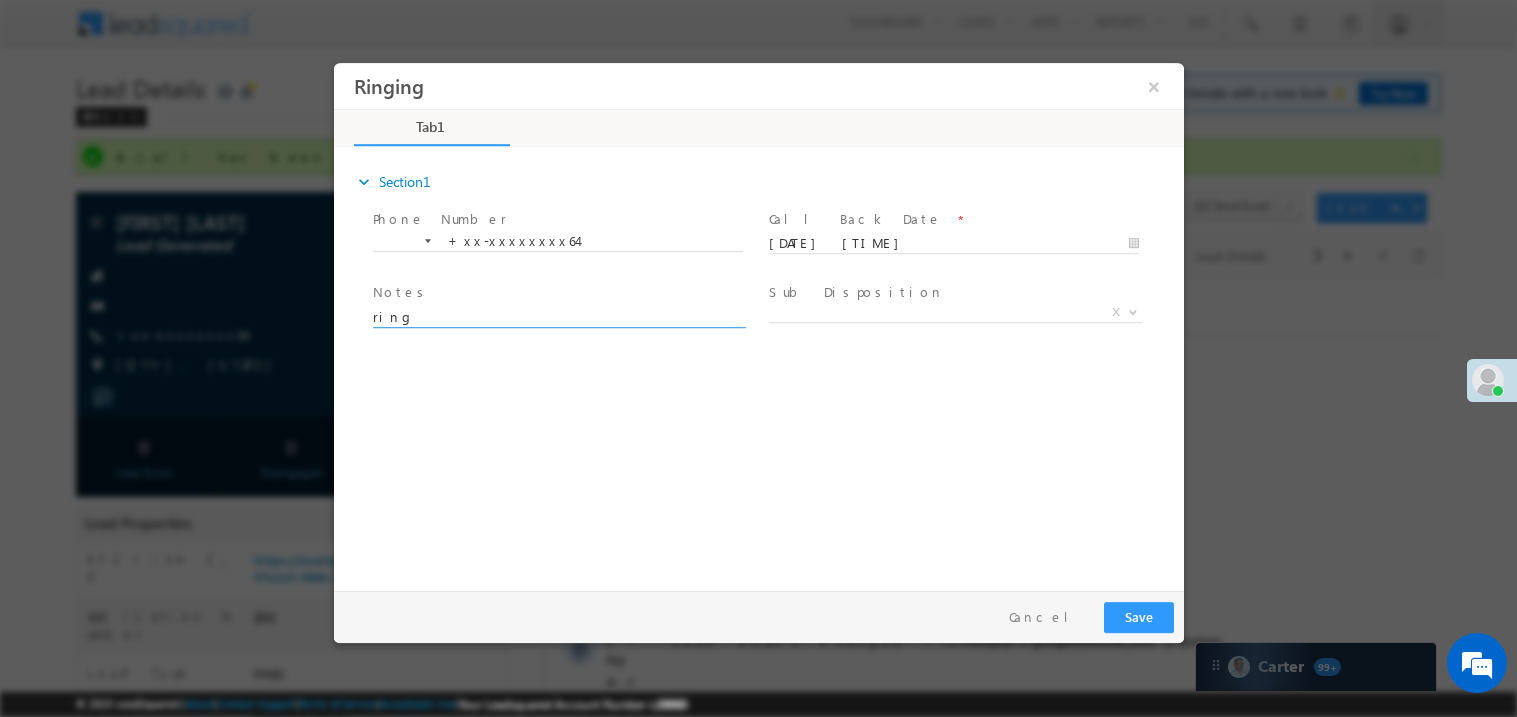 type on "ring" 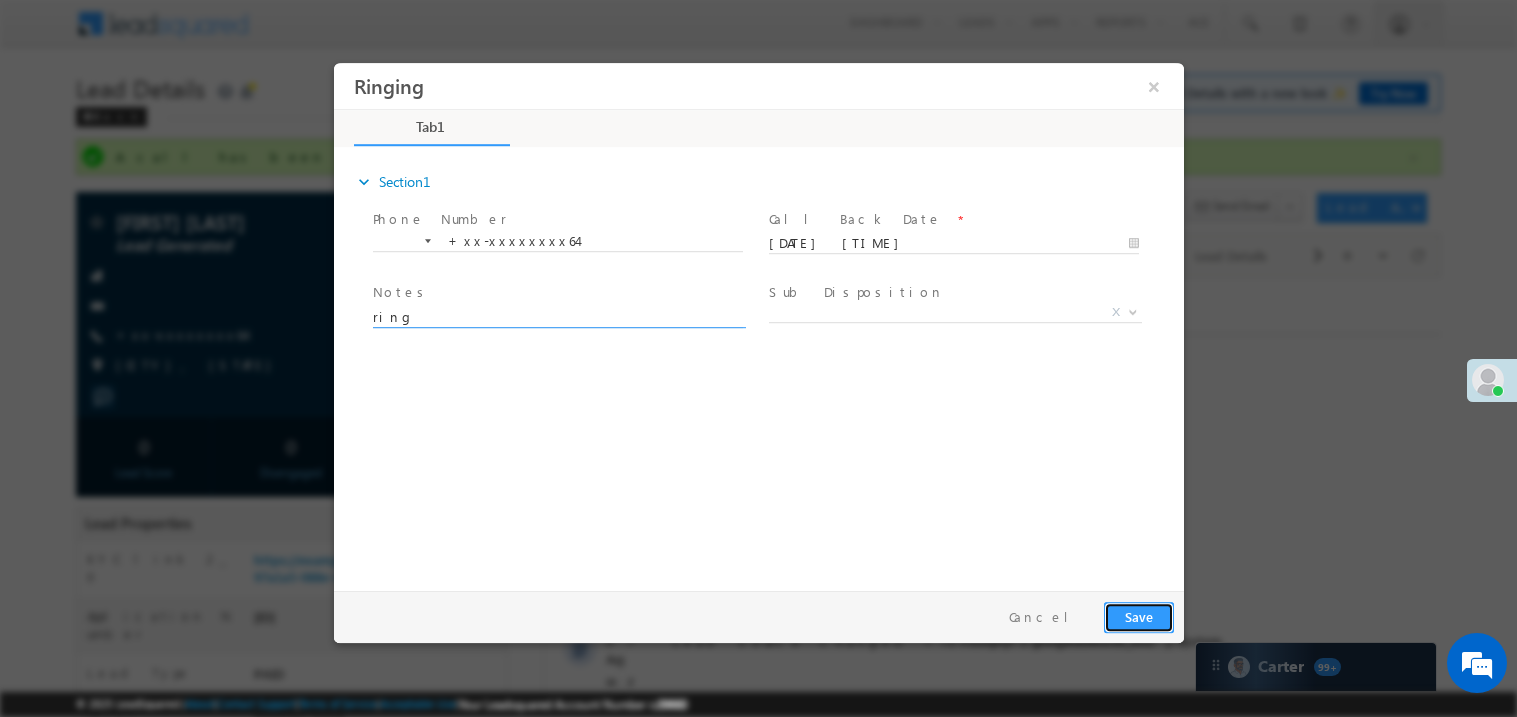 click on "Save" at bounding box center (1138, 616) 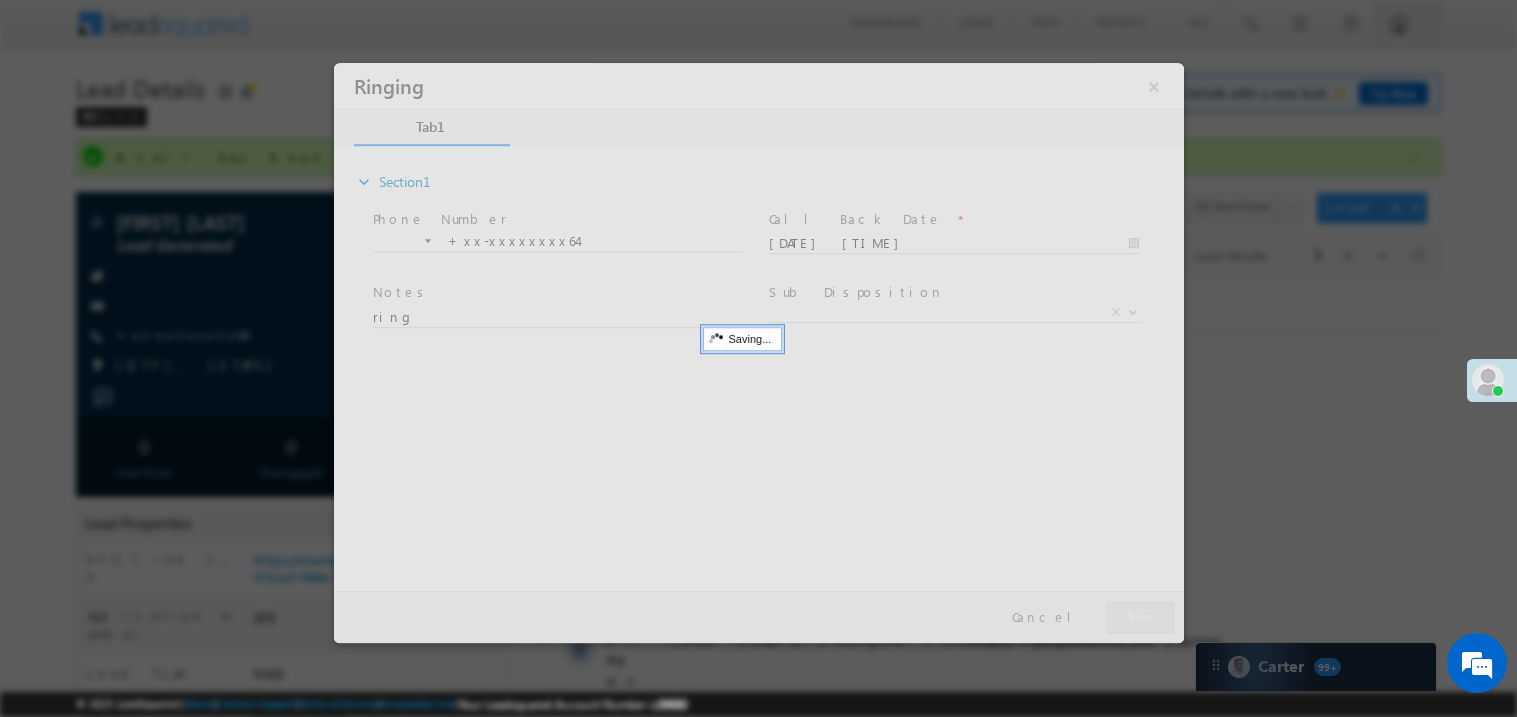 click at bounding box center (758, 352) 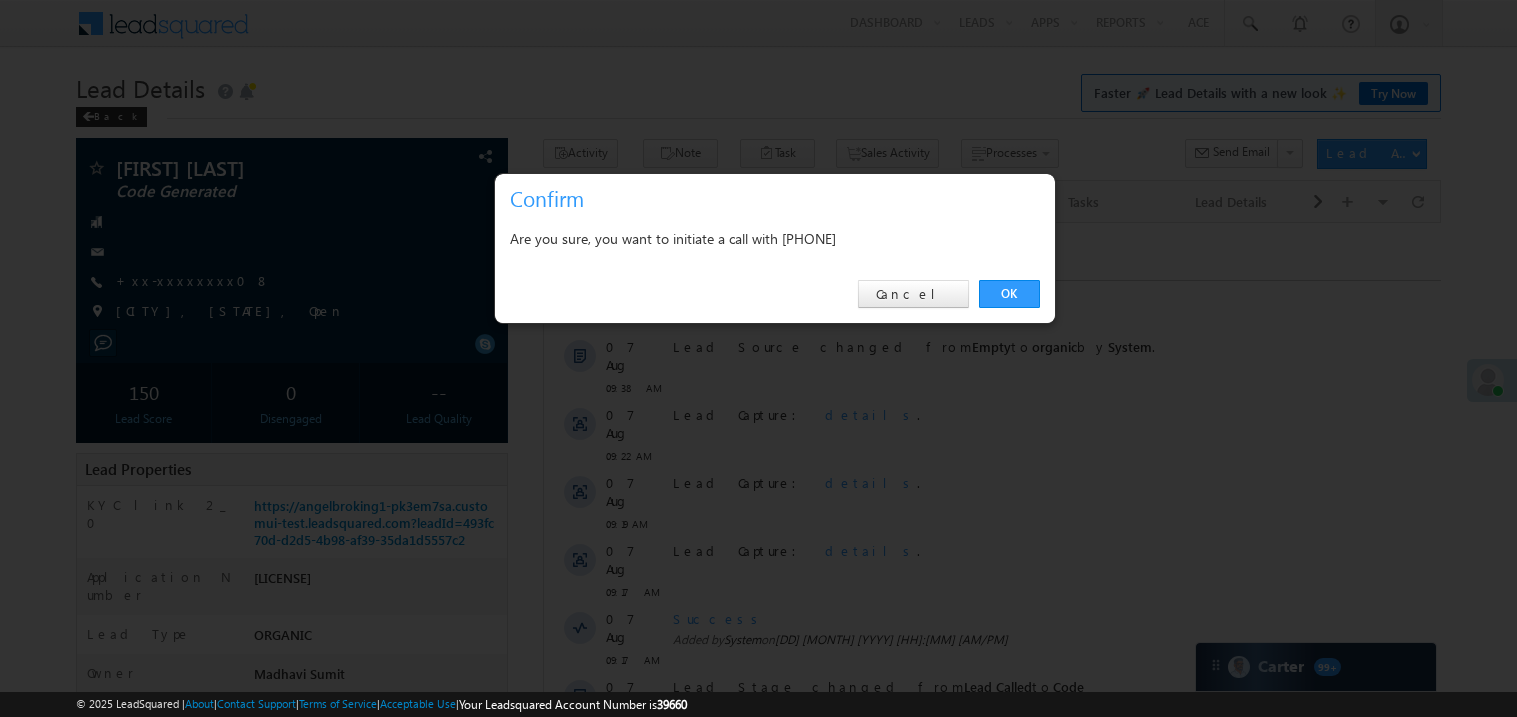 scroll, scrollTop: 0, scrollLeft: 0, axis: both 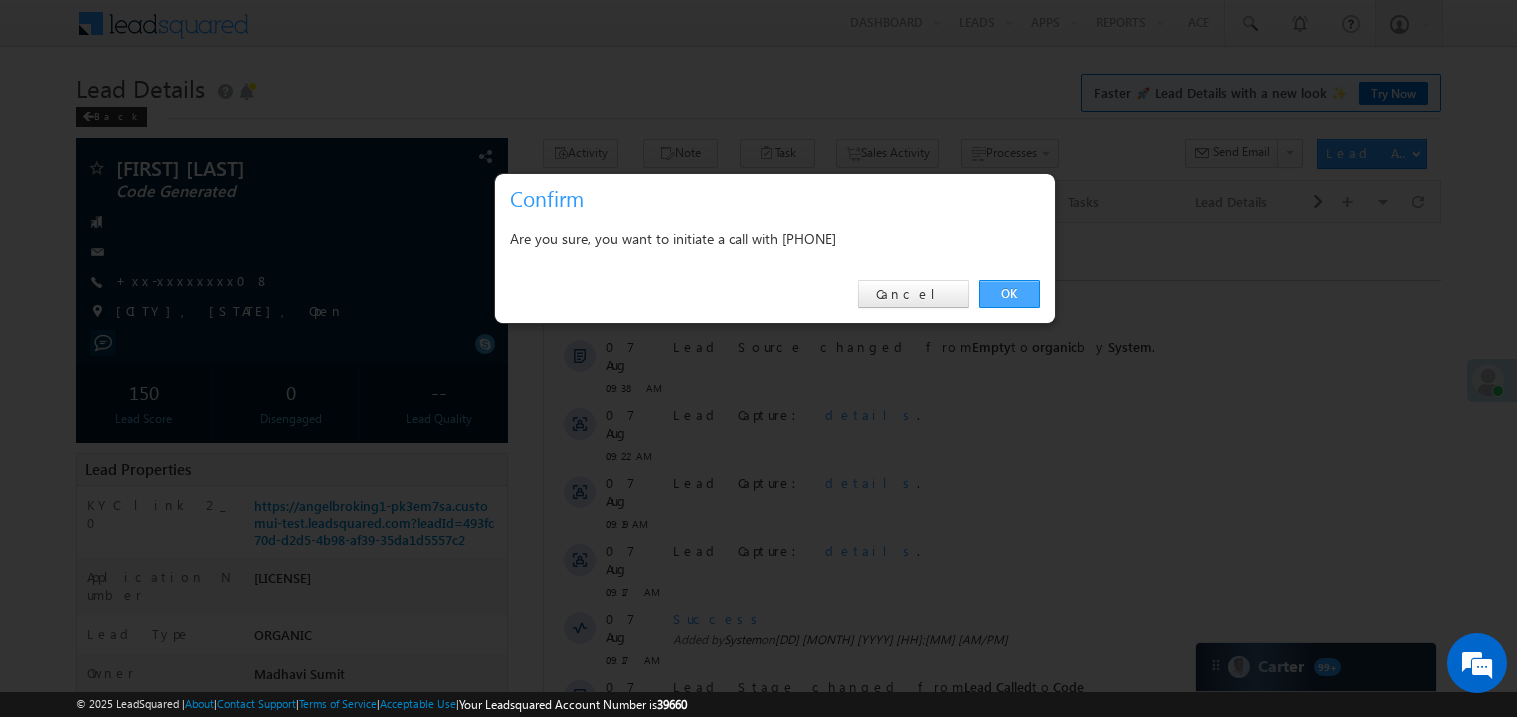click on "OK" at bounding box center (1009, 294) 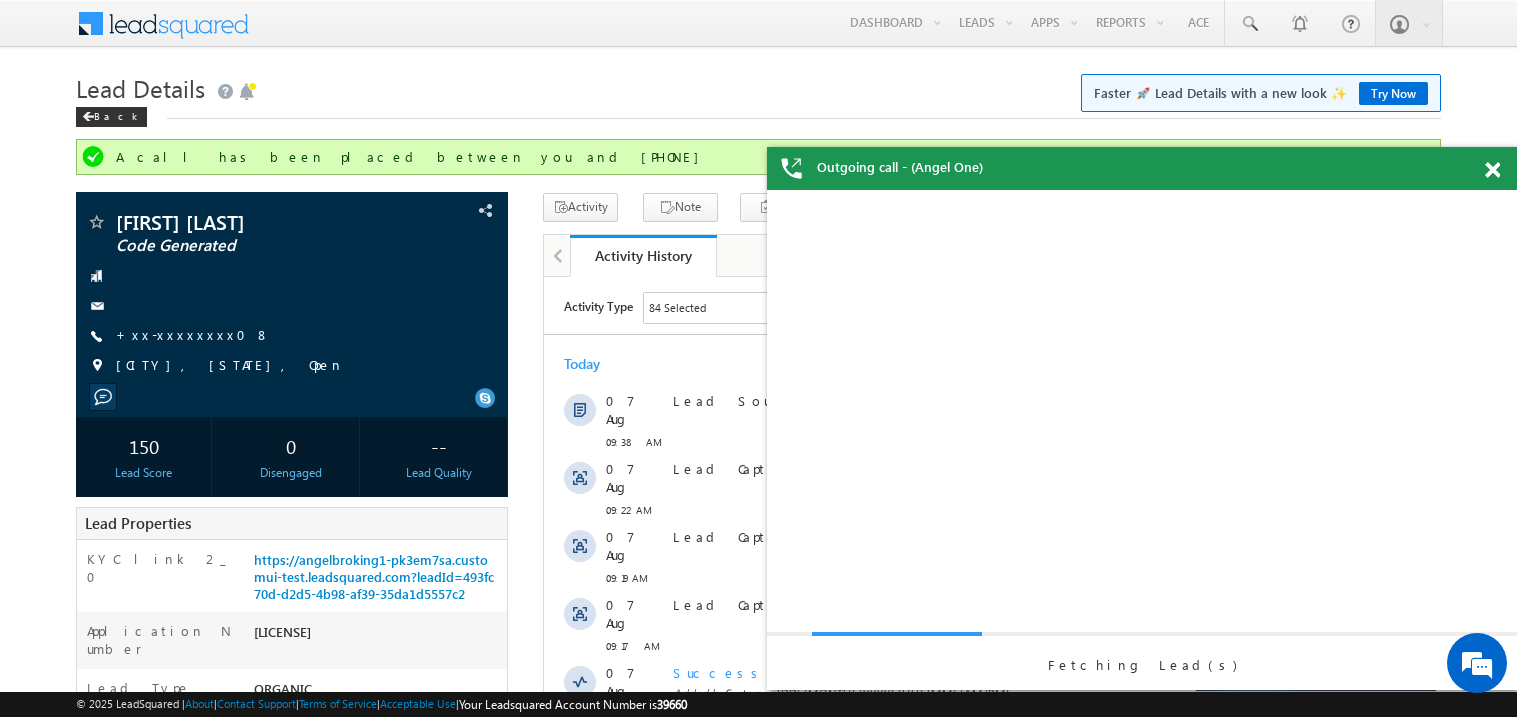 scroll, scrollTop: 0, scrollLeft: 0, axis: both 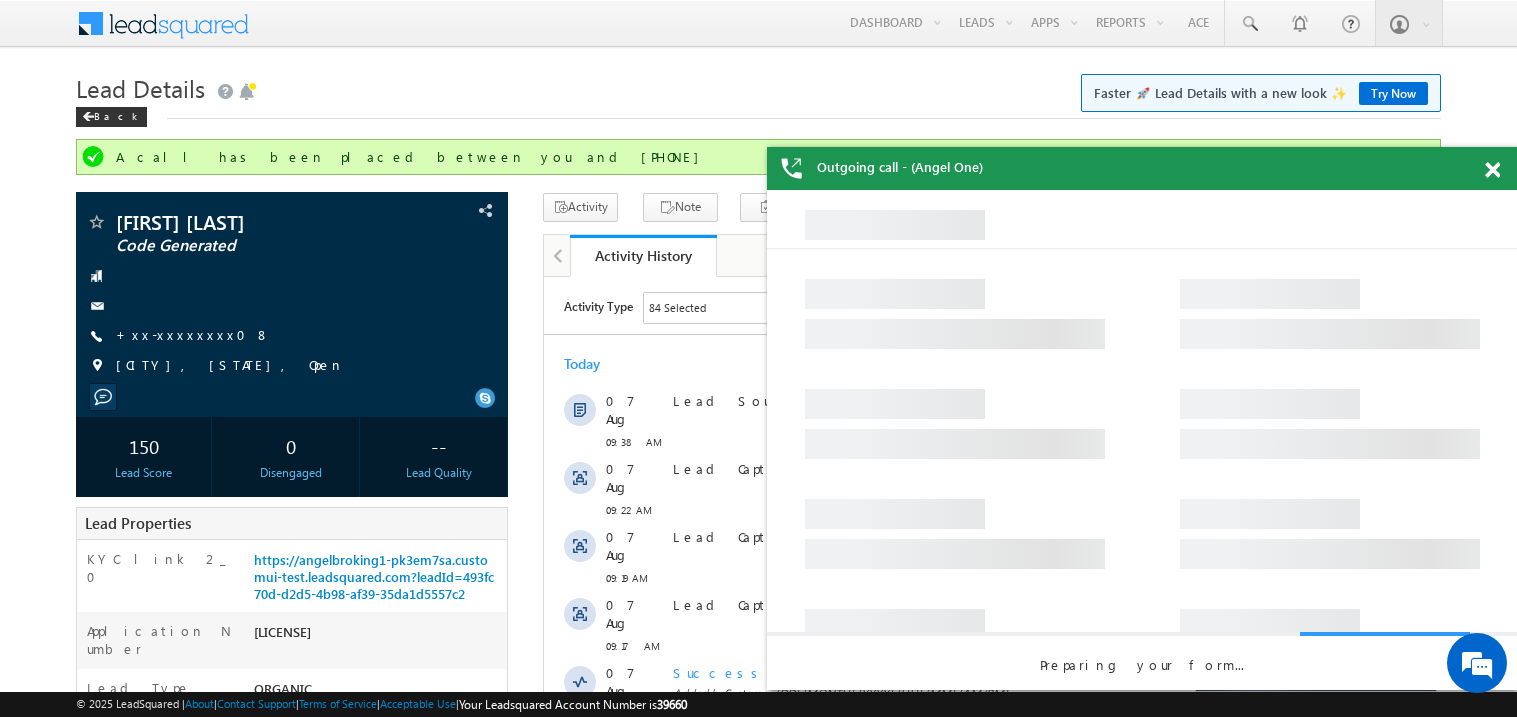 click at bounding box center [1492, 170] 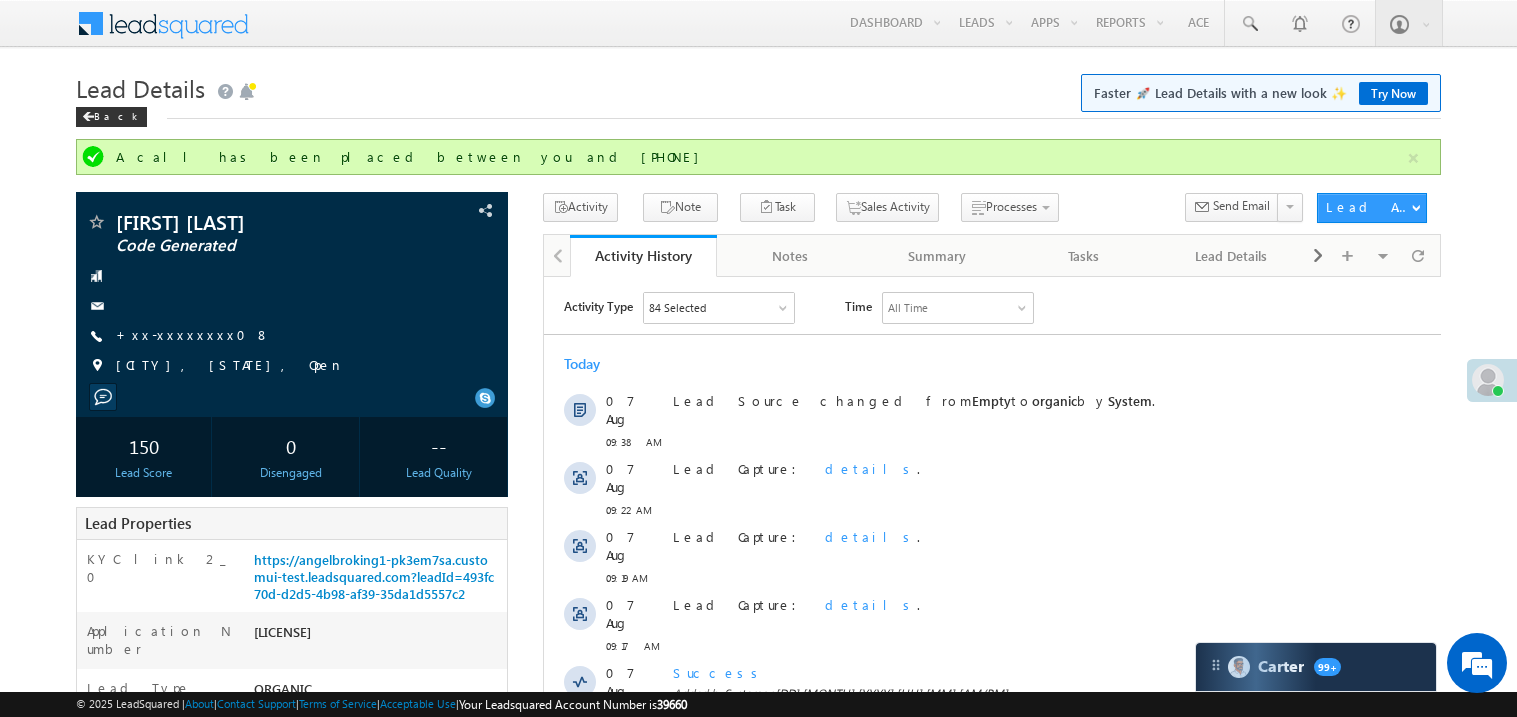 scroll, scrollTop: 0, scrollLeft: 0, axis: both 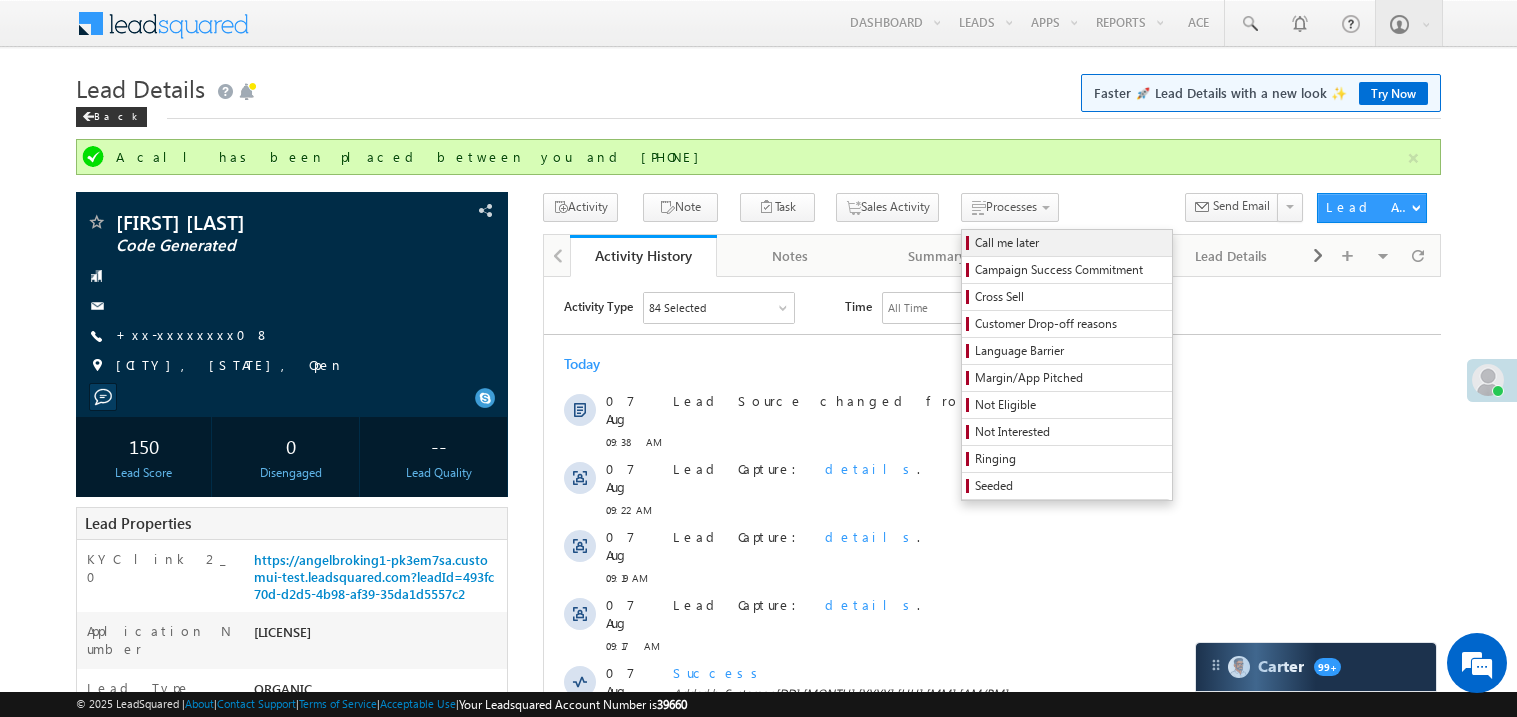 click on "Call me later" at bounding box center [1070, 243] 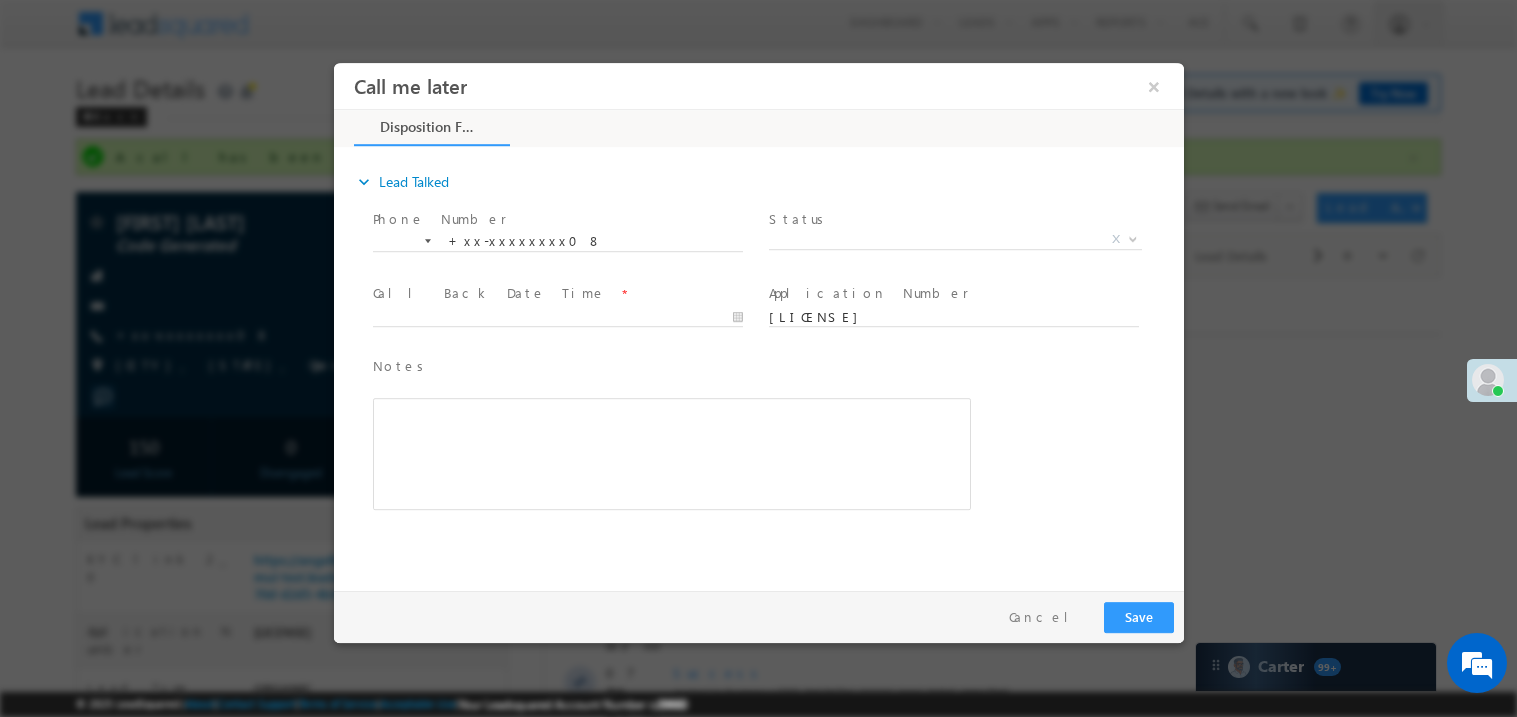 scroll, scrollTop: 0, scrollLeft: 0, axis: both 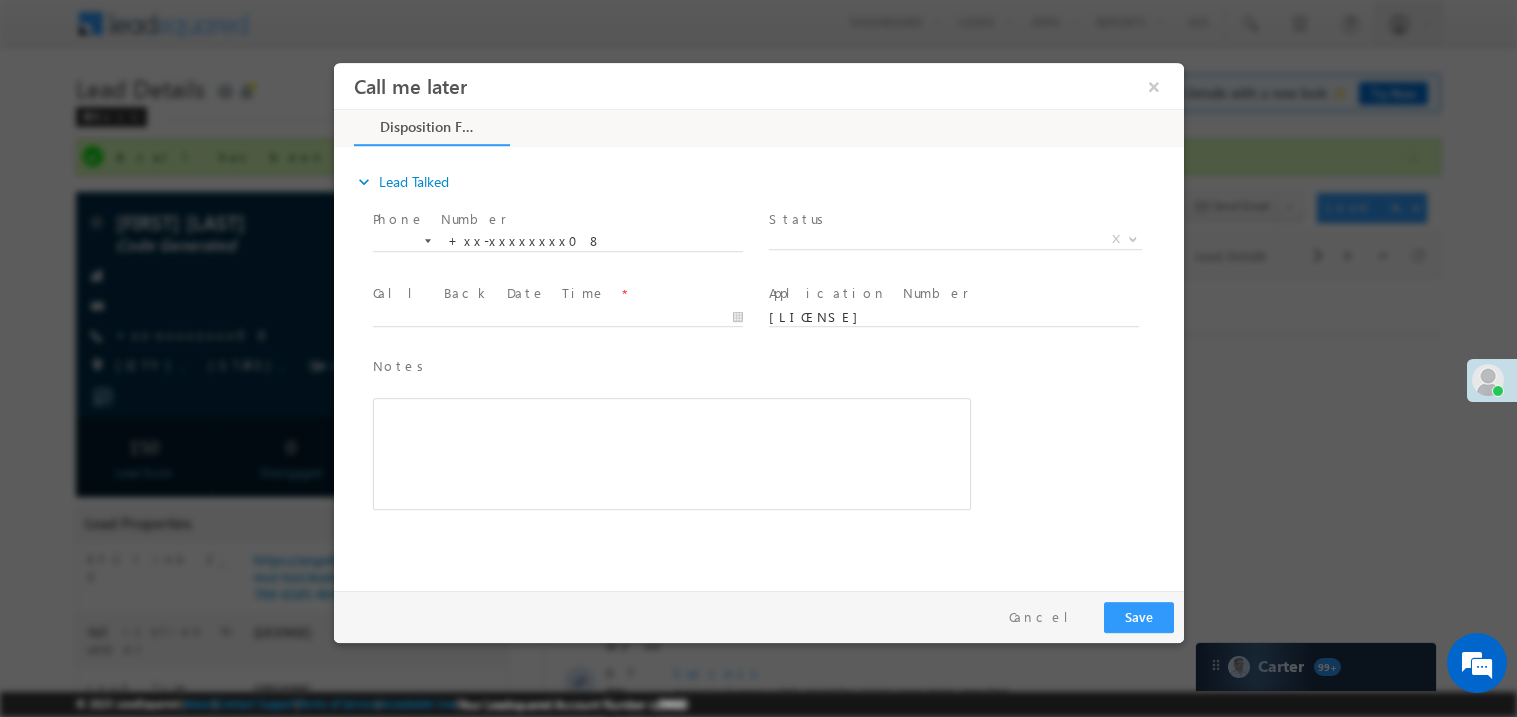 click on "Status" at bounding box center [799, 218] 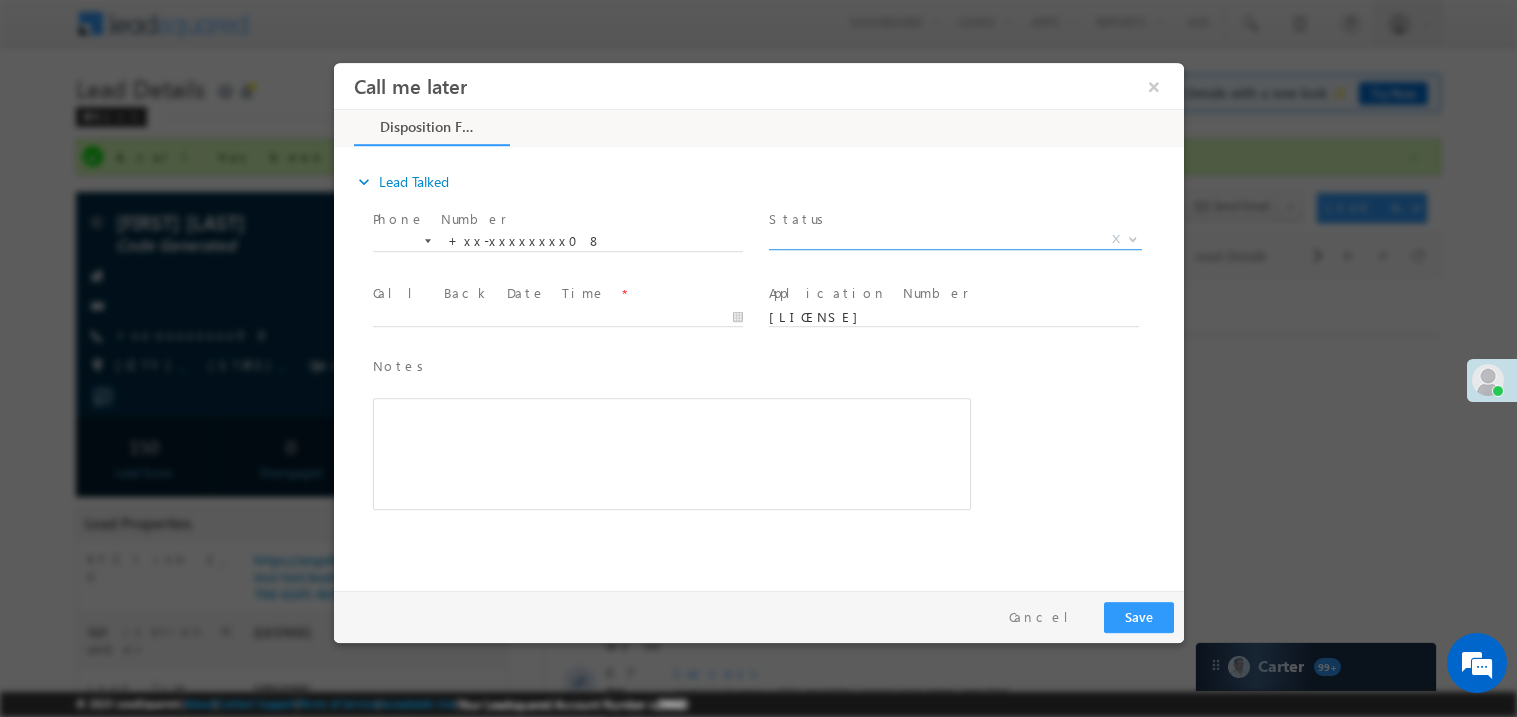 click on "X" at bounding box center [954, 239] 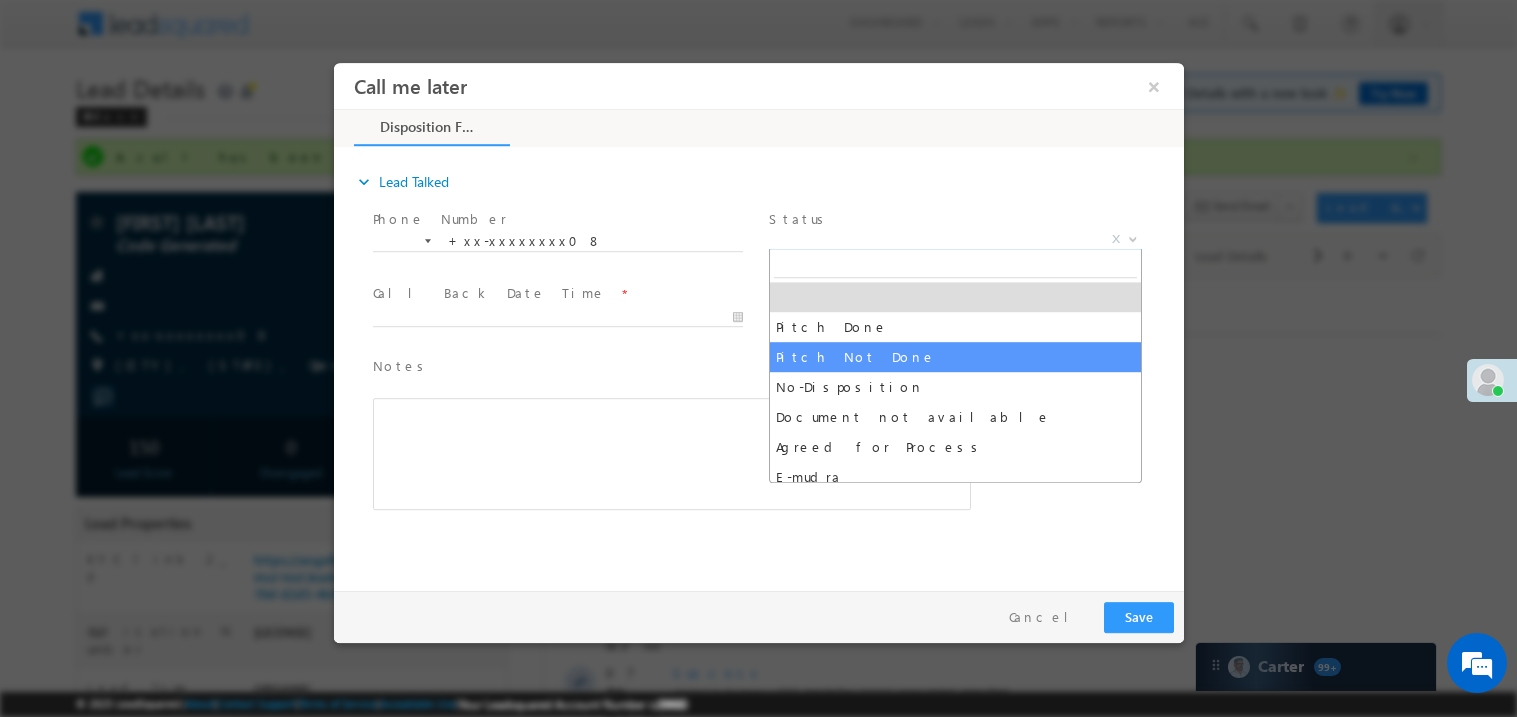 select on "Pitch Not Done" 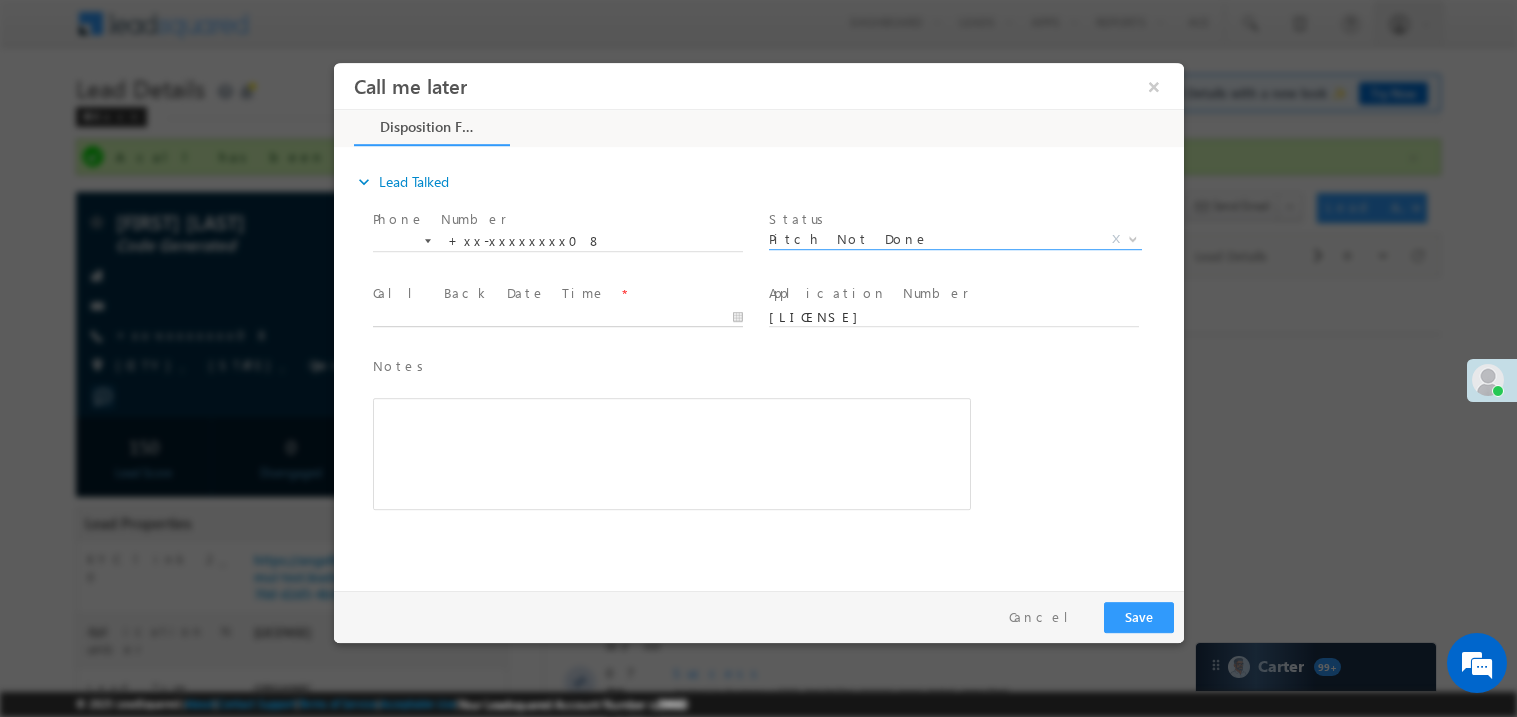 click on "Call me later
×" at bounding box center [758, 321] 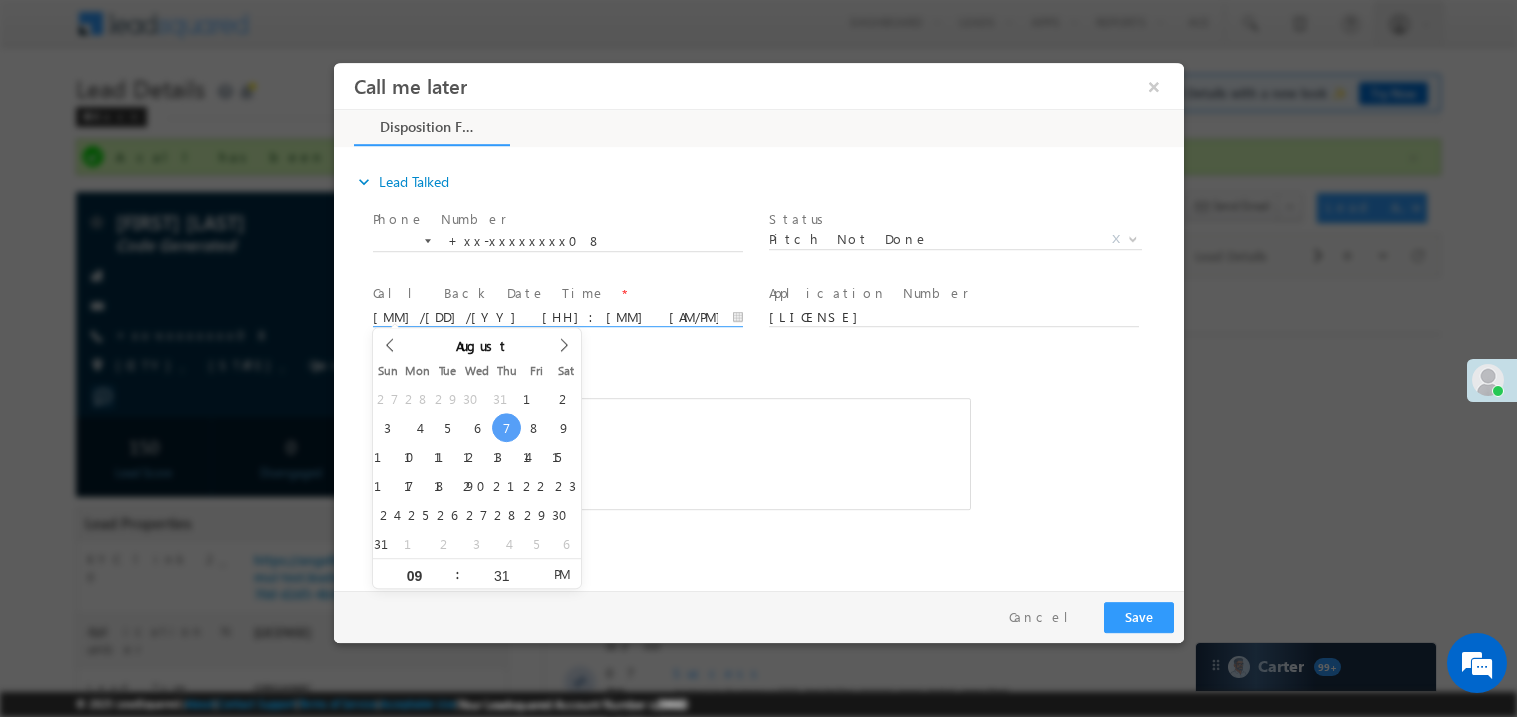 click at bounding box center [671, 453] 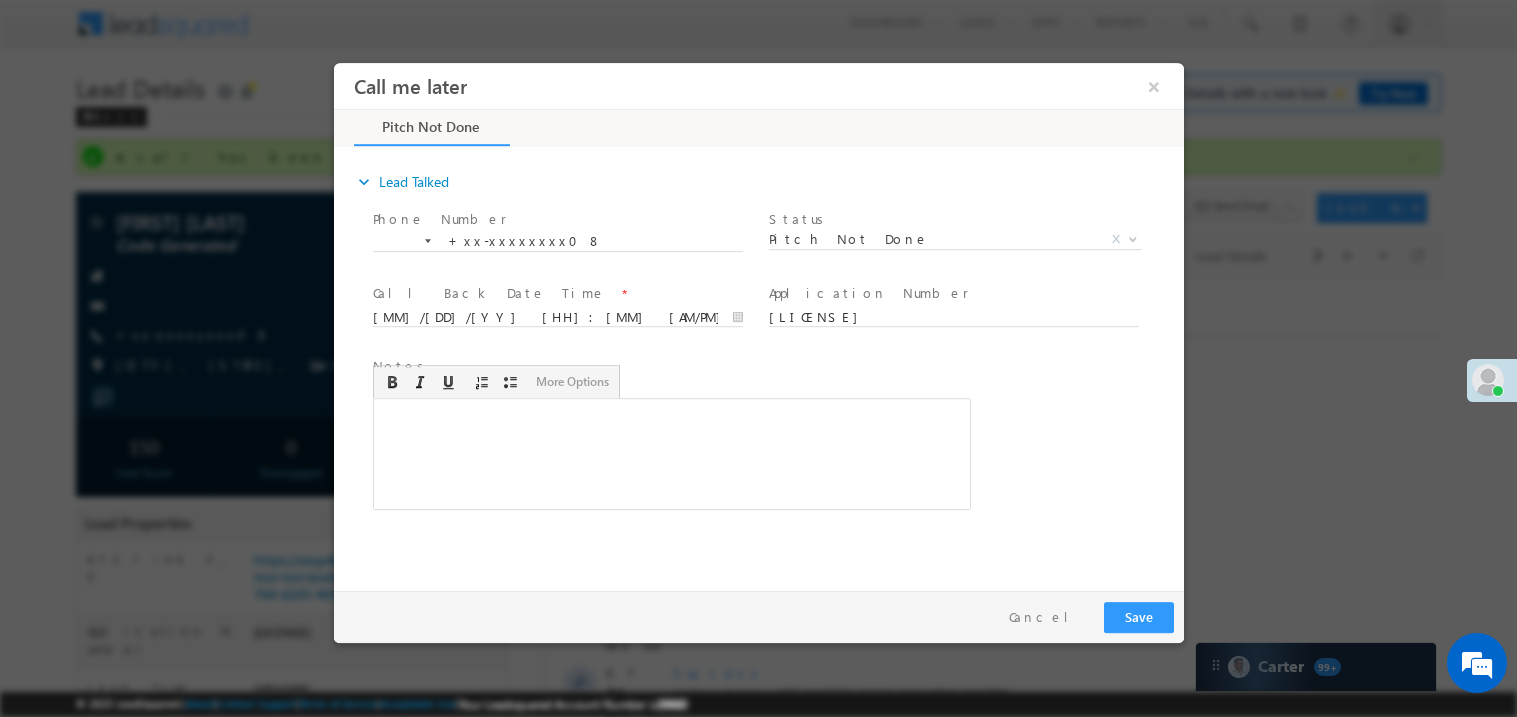 type 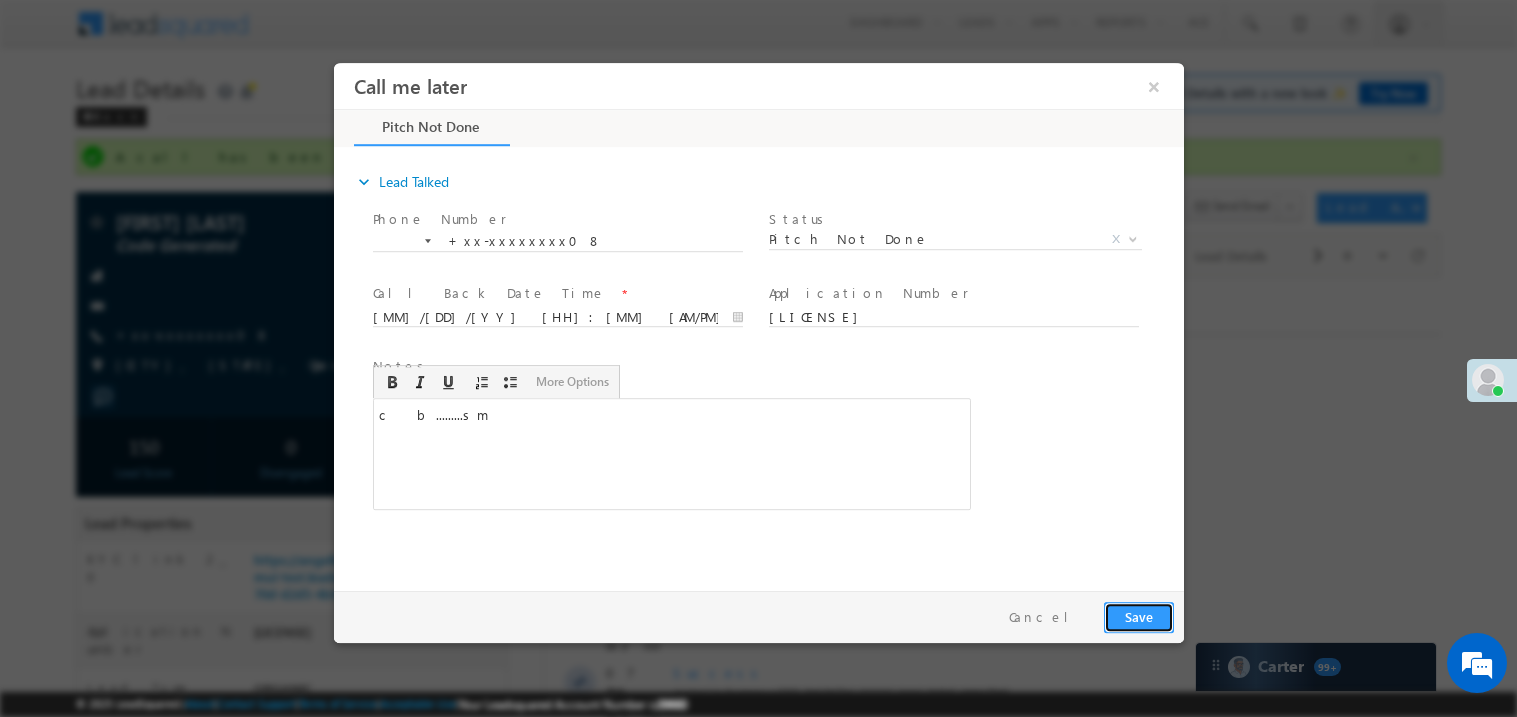 click on "Save" at bounding box center (1138, 616) 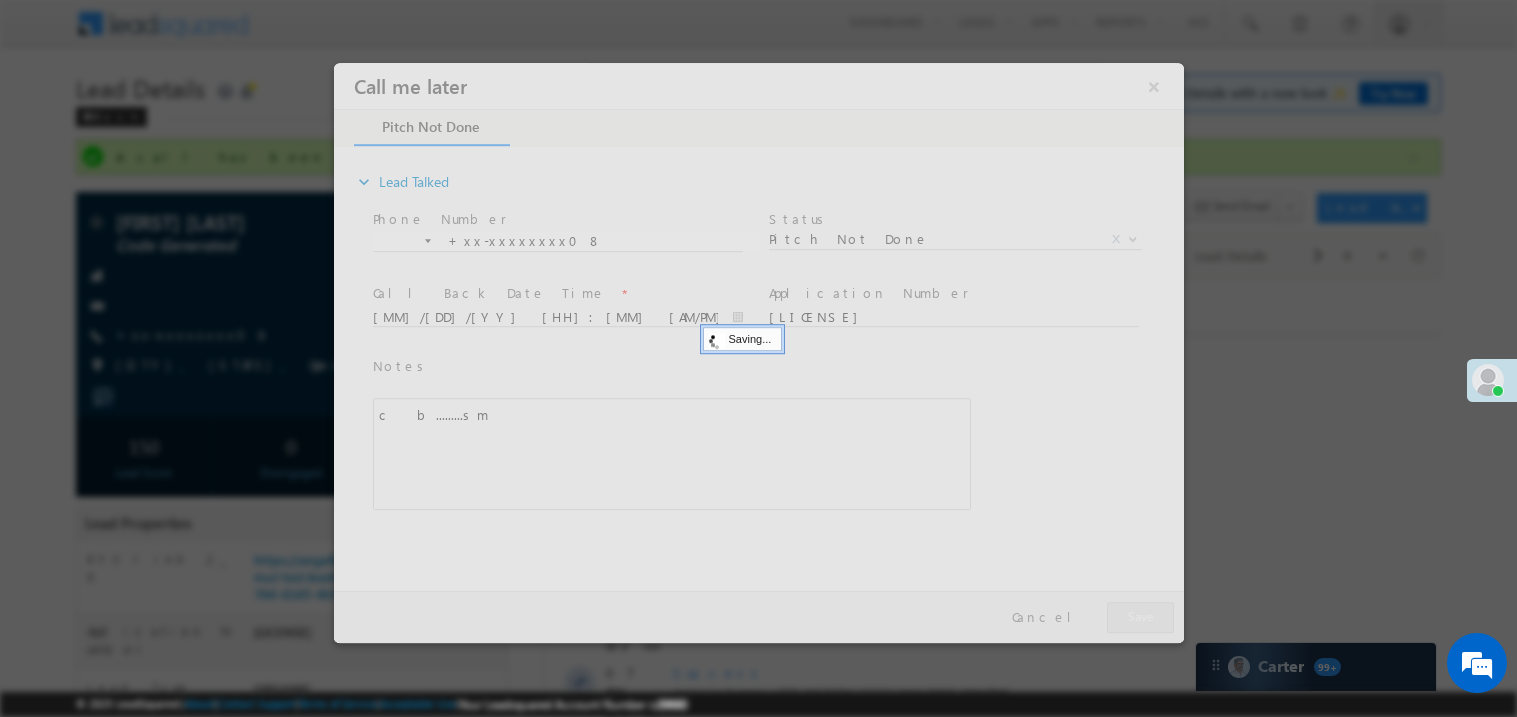 click at bounding box center (758, 352) 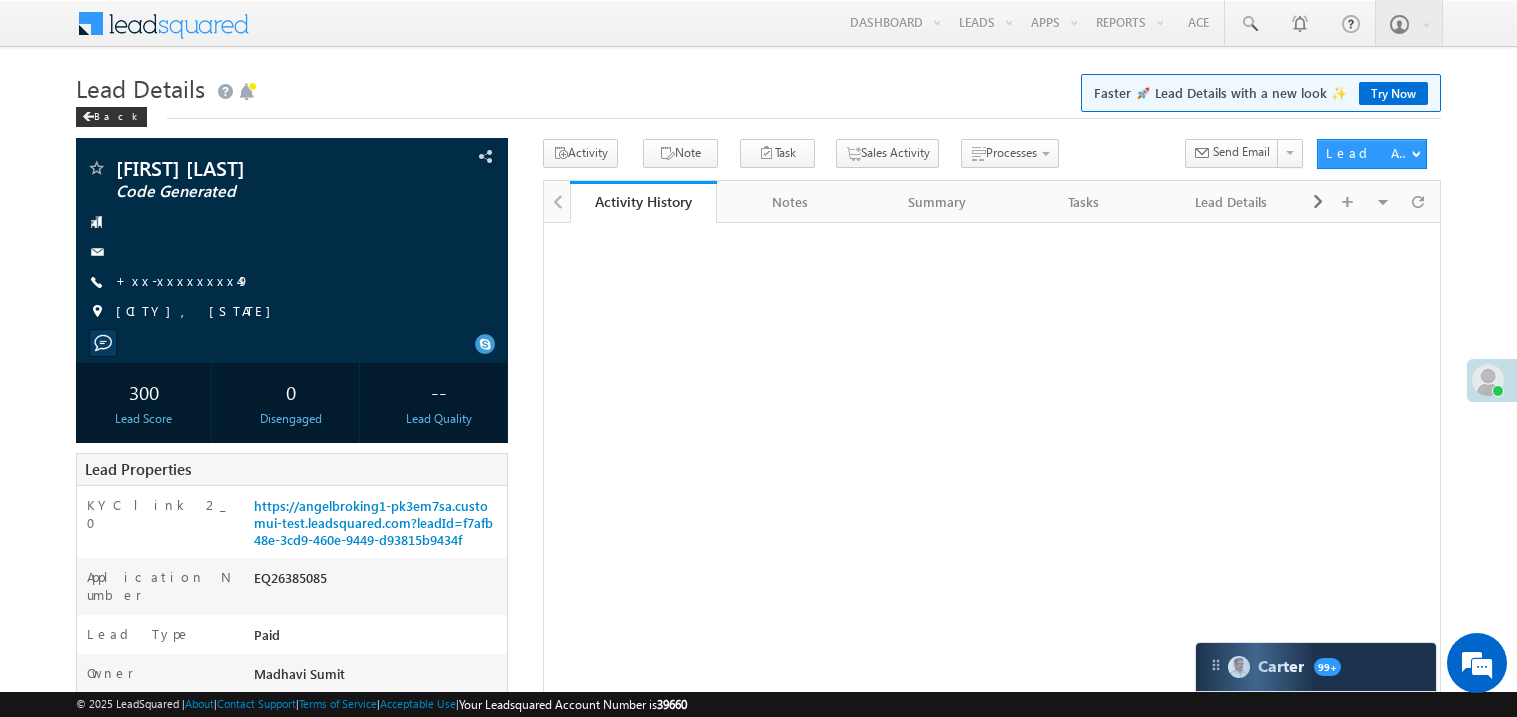 click on "+xx-xxxxxxxx49" at bounding box center (183, 280) 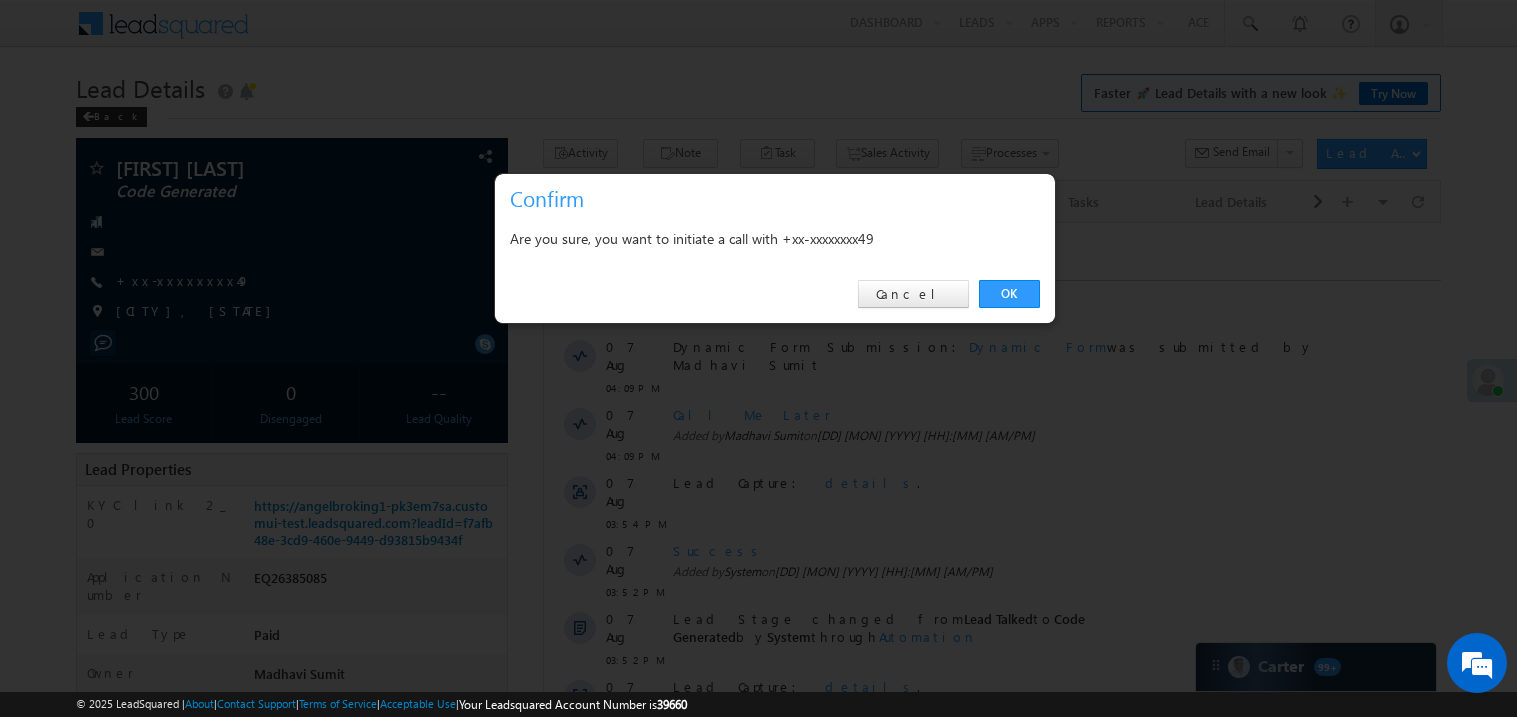 scroll, scrollTop: 0, scrollLeft: 0, axis: both 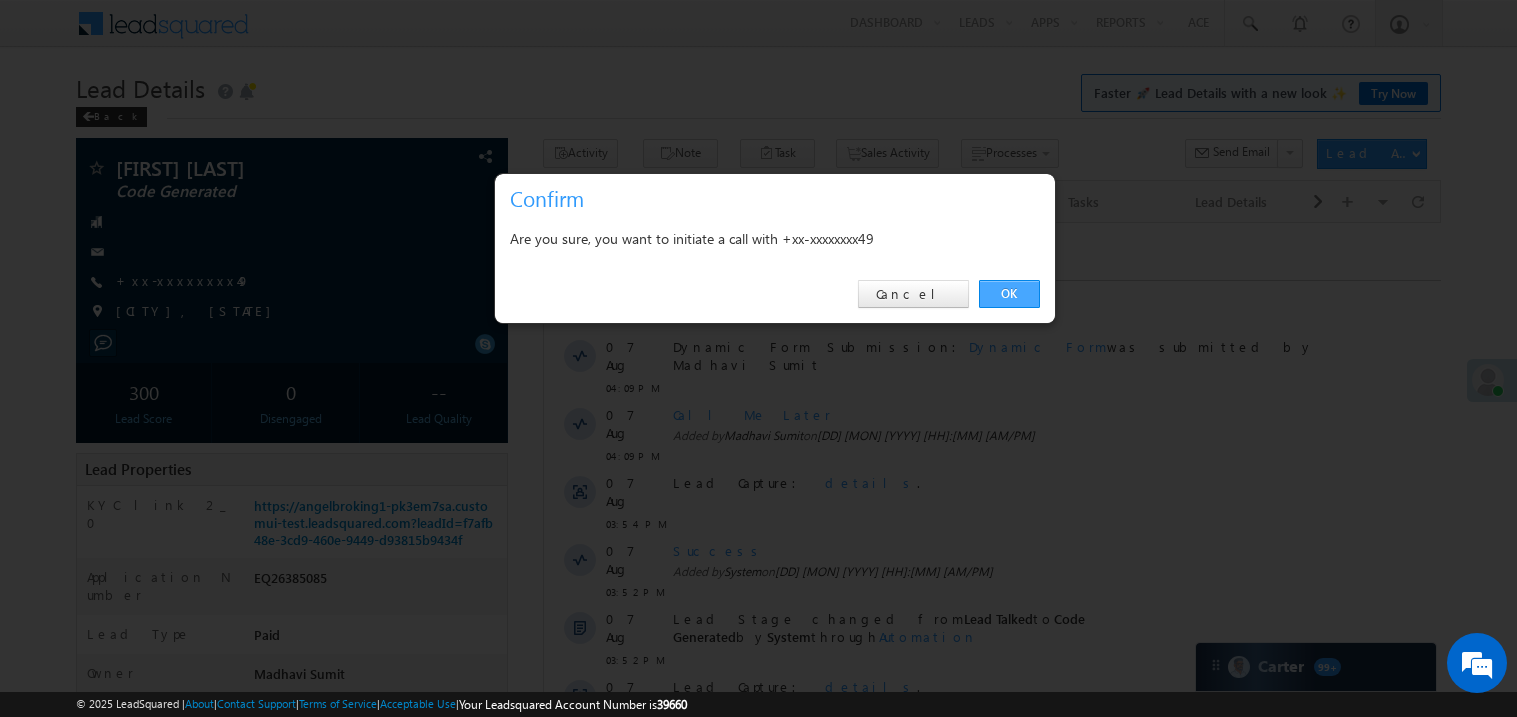 click on "OK" at bounding box center (1009, 294) 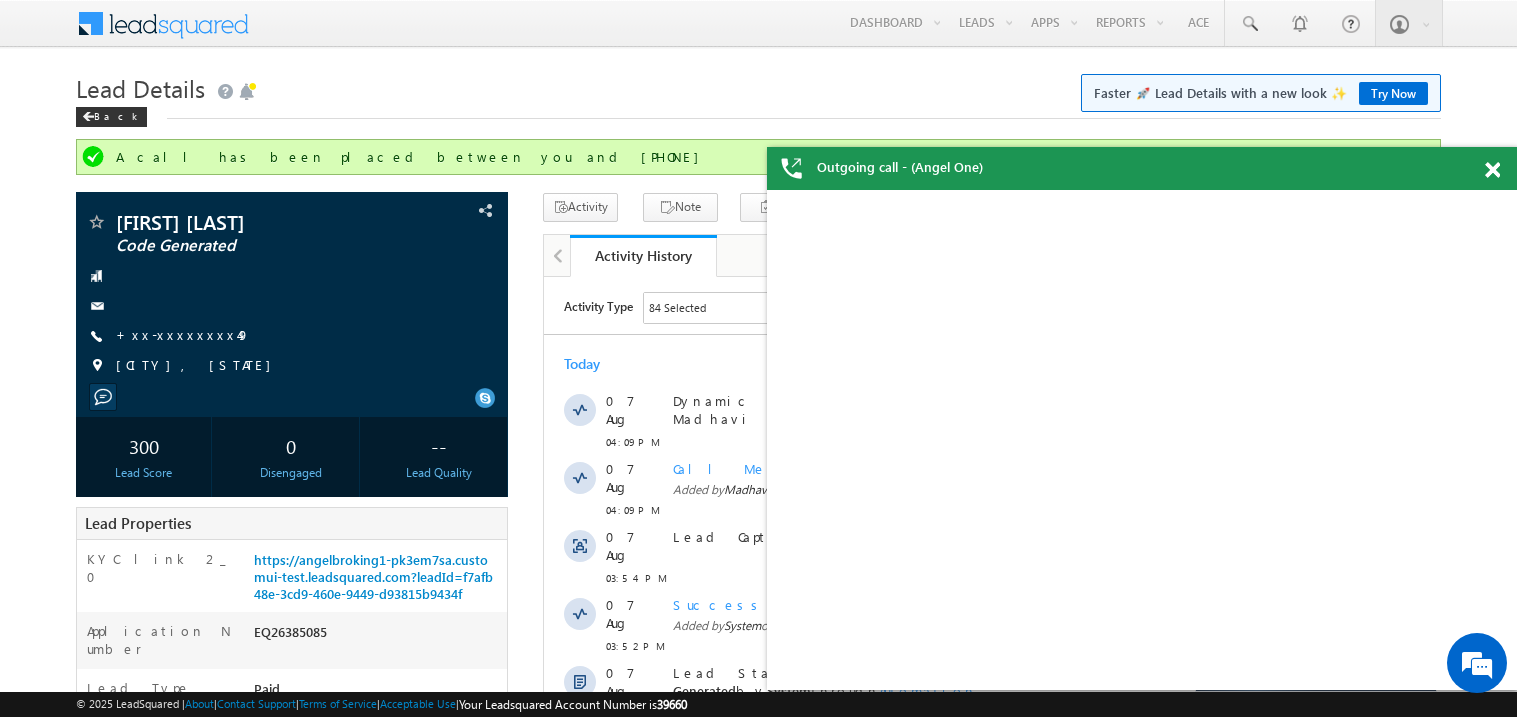 scroll, scrollTop: 0, scrollLeft: 0, axis: both 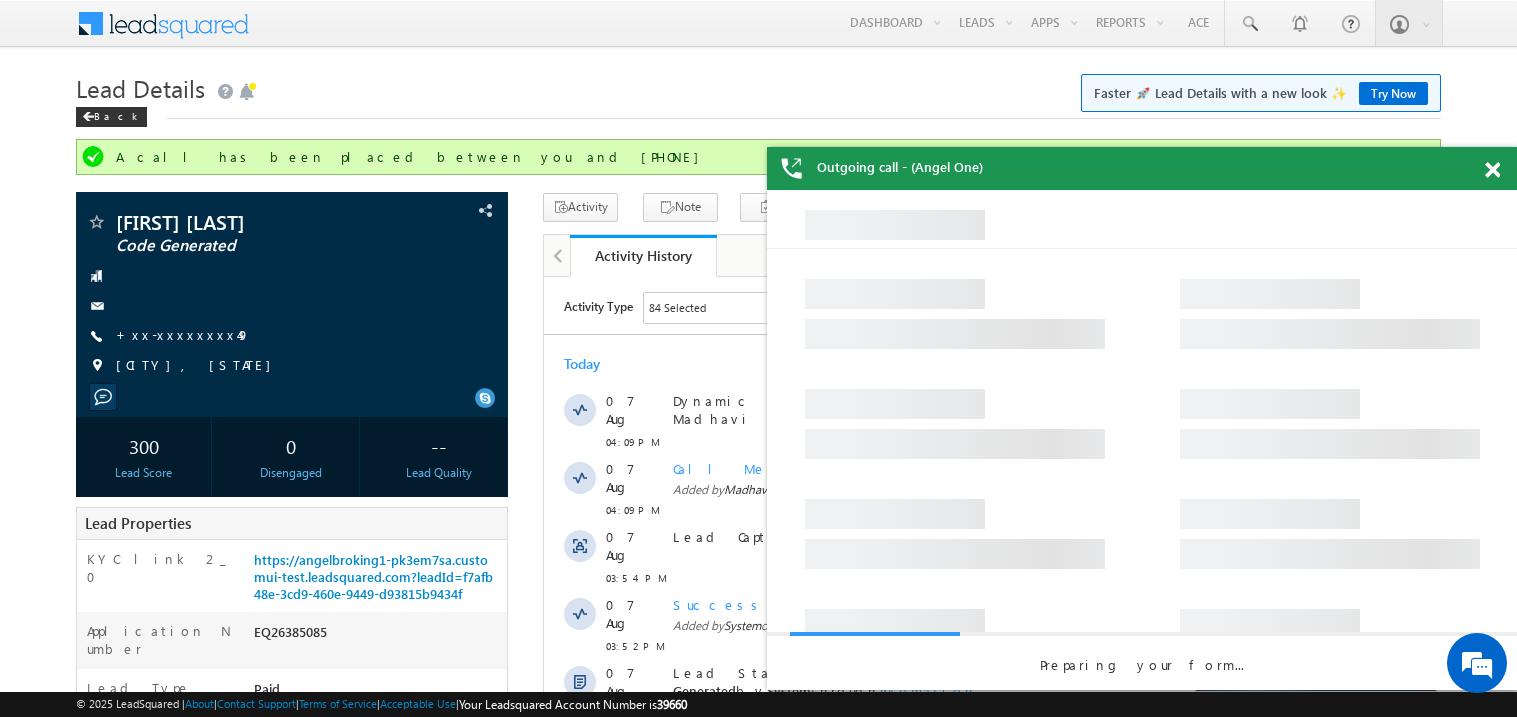 click at bounding box center [1492, 170] 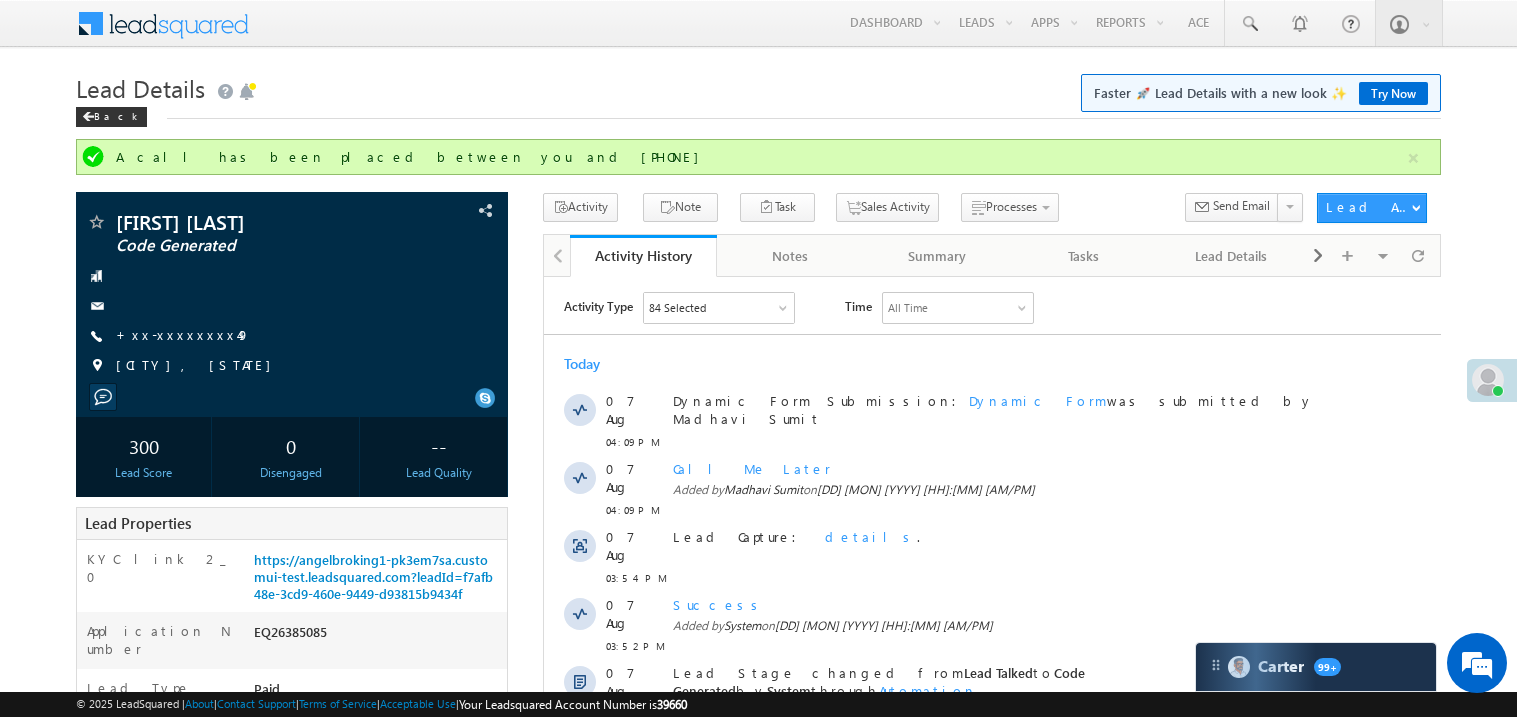 scroll, scrollTop: 0, scrollLeft: 0, axis: both 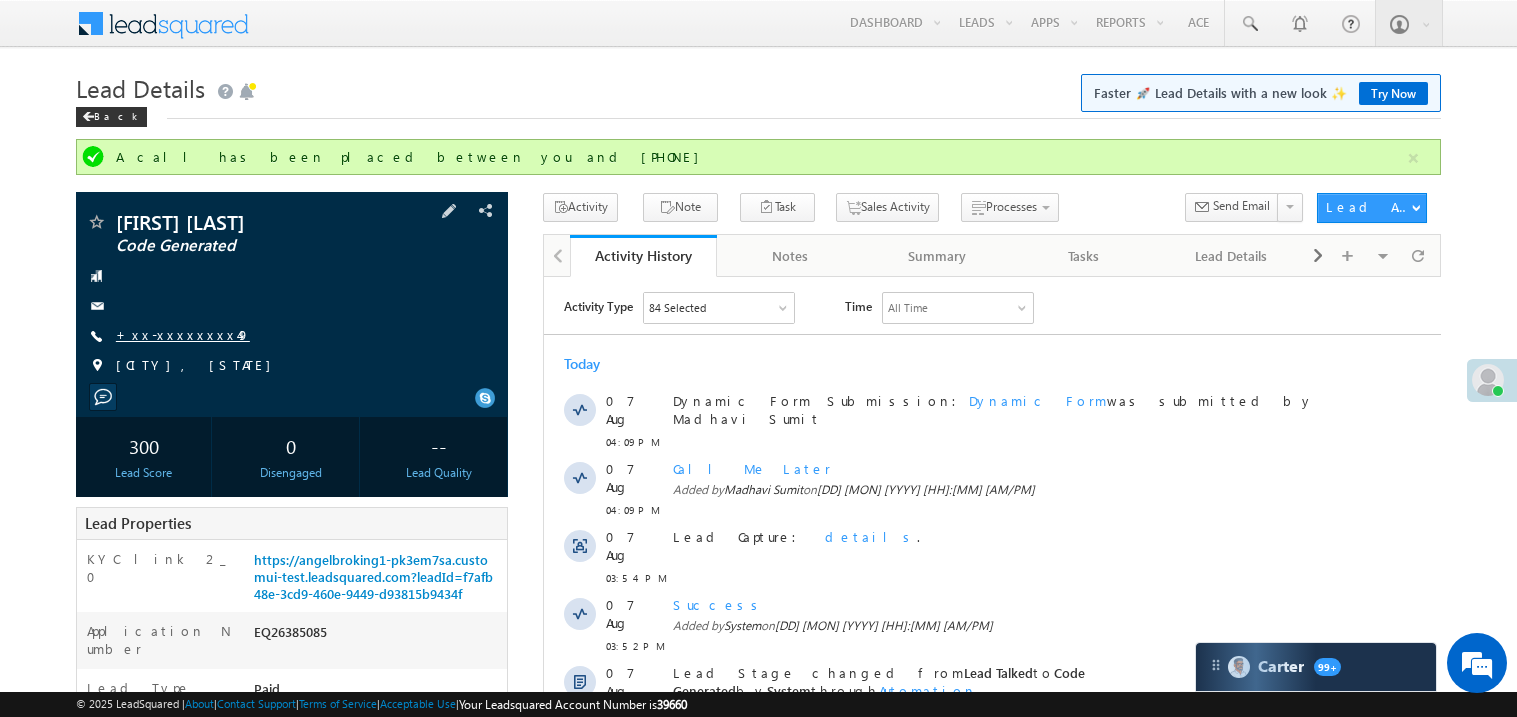 click on "+xx-xxxxxxxx49" at bounding box center (183, 334) 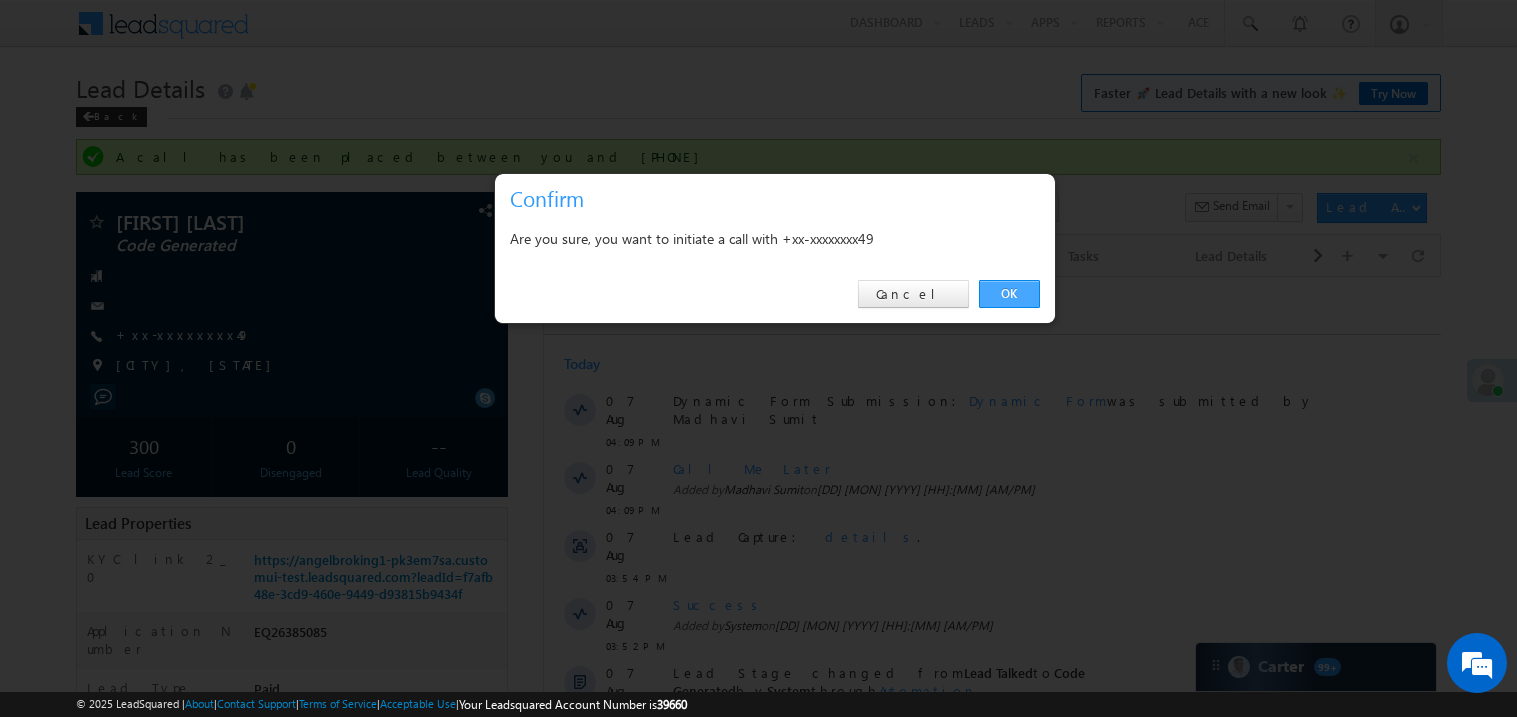 click on "OK" at bounding box center [1009, 294] 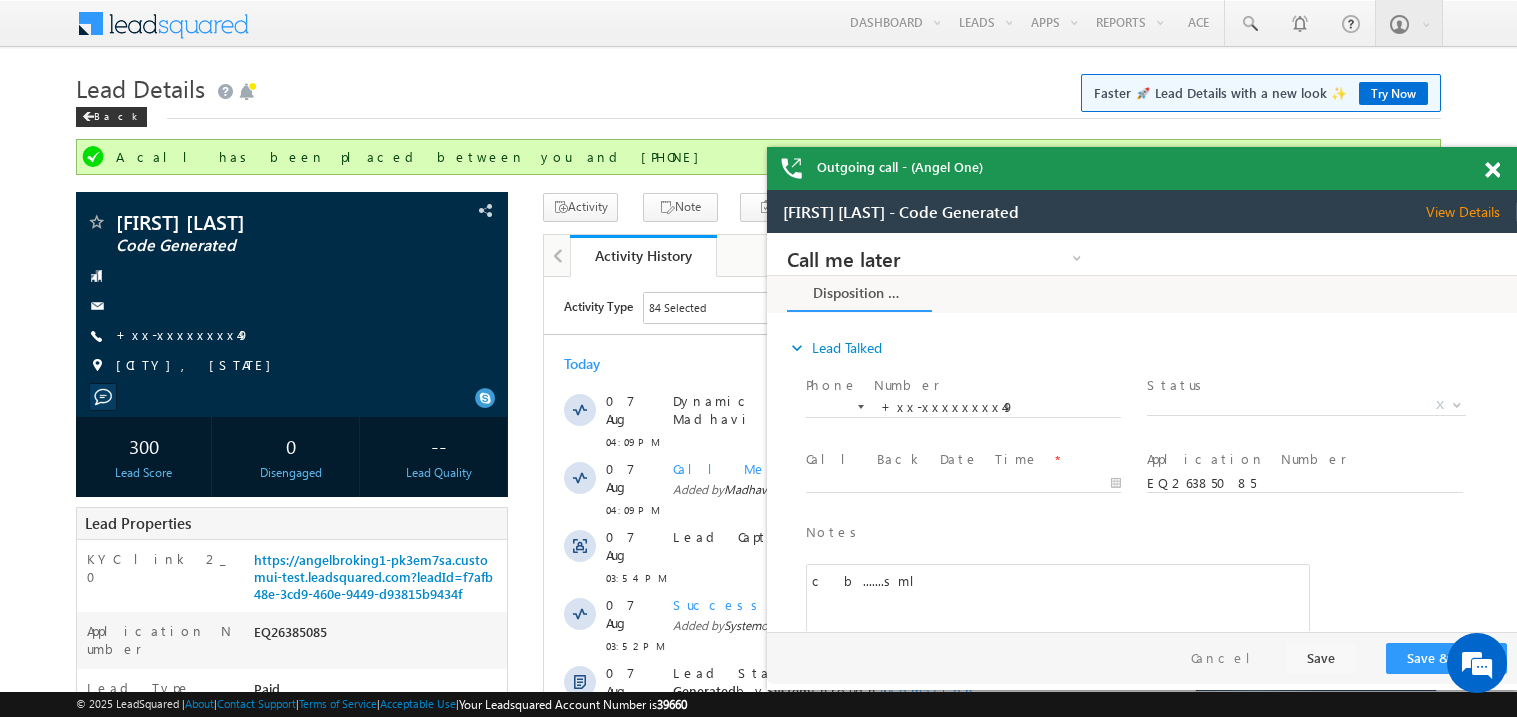 scroll, scrollTop: 0, scrollLeft: 0, axis: both 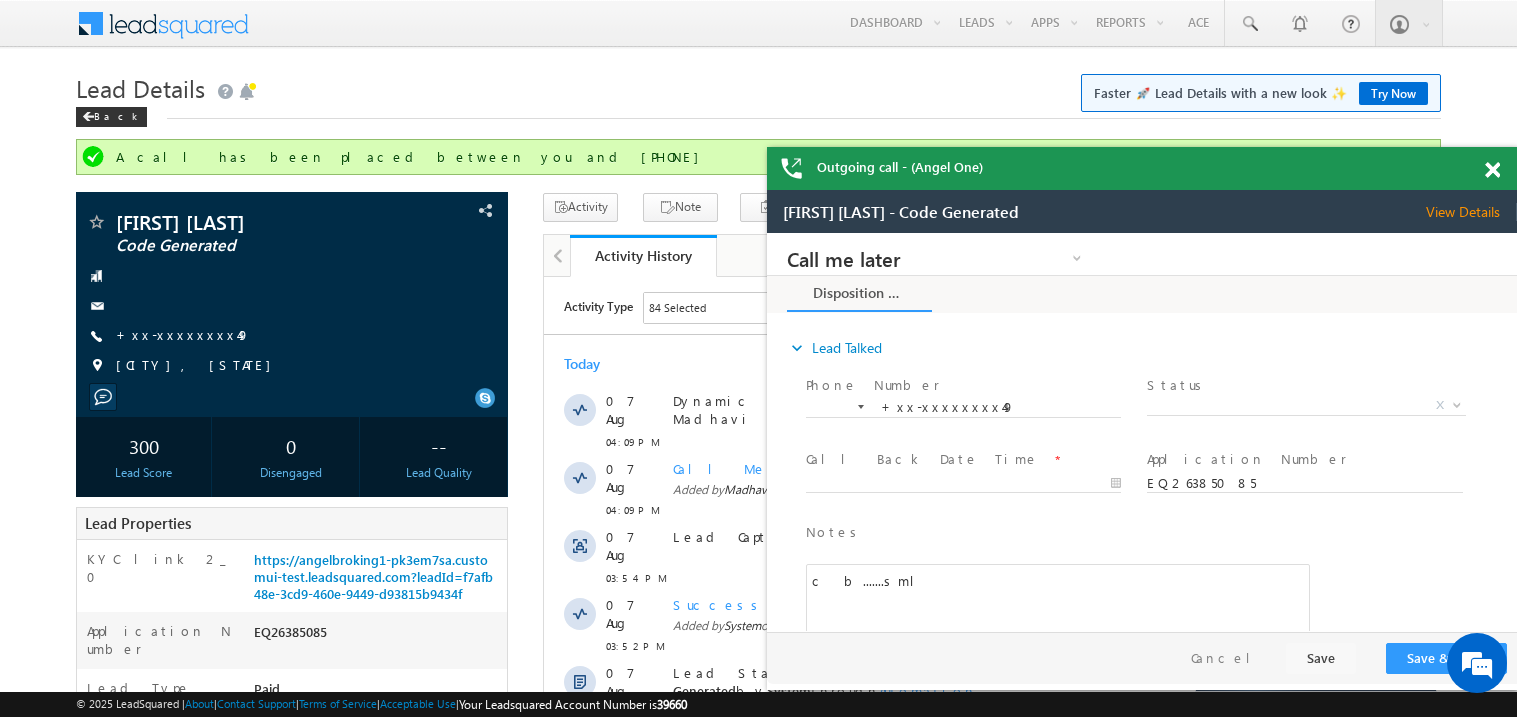 click at bounding box center (1492, 170) 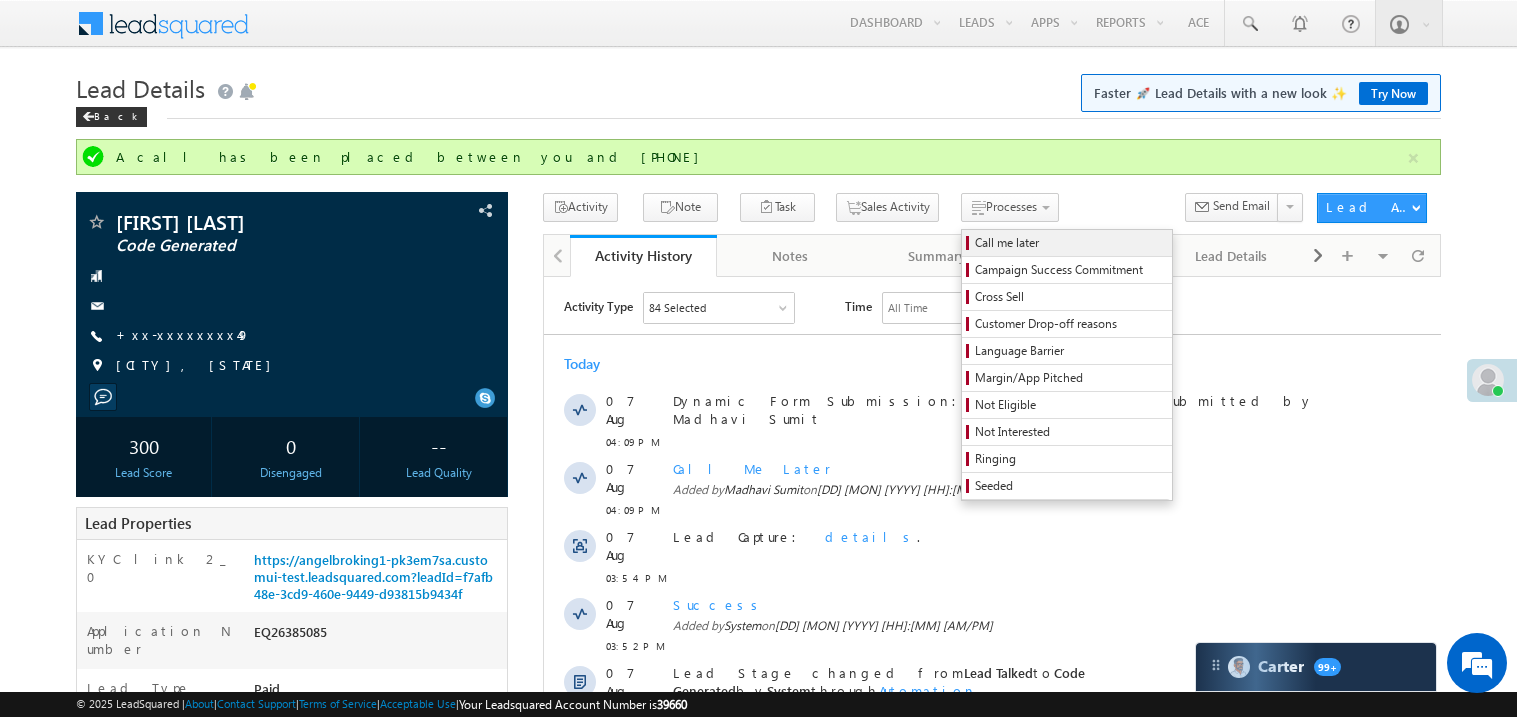 click on "Call me later" at bounding box center (1070, 243) 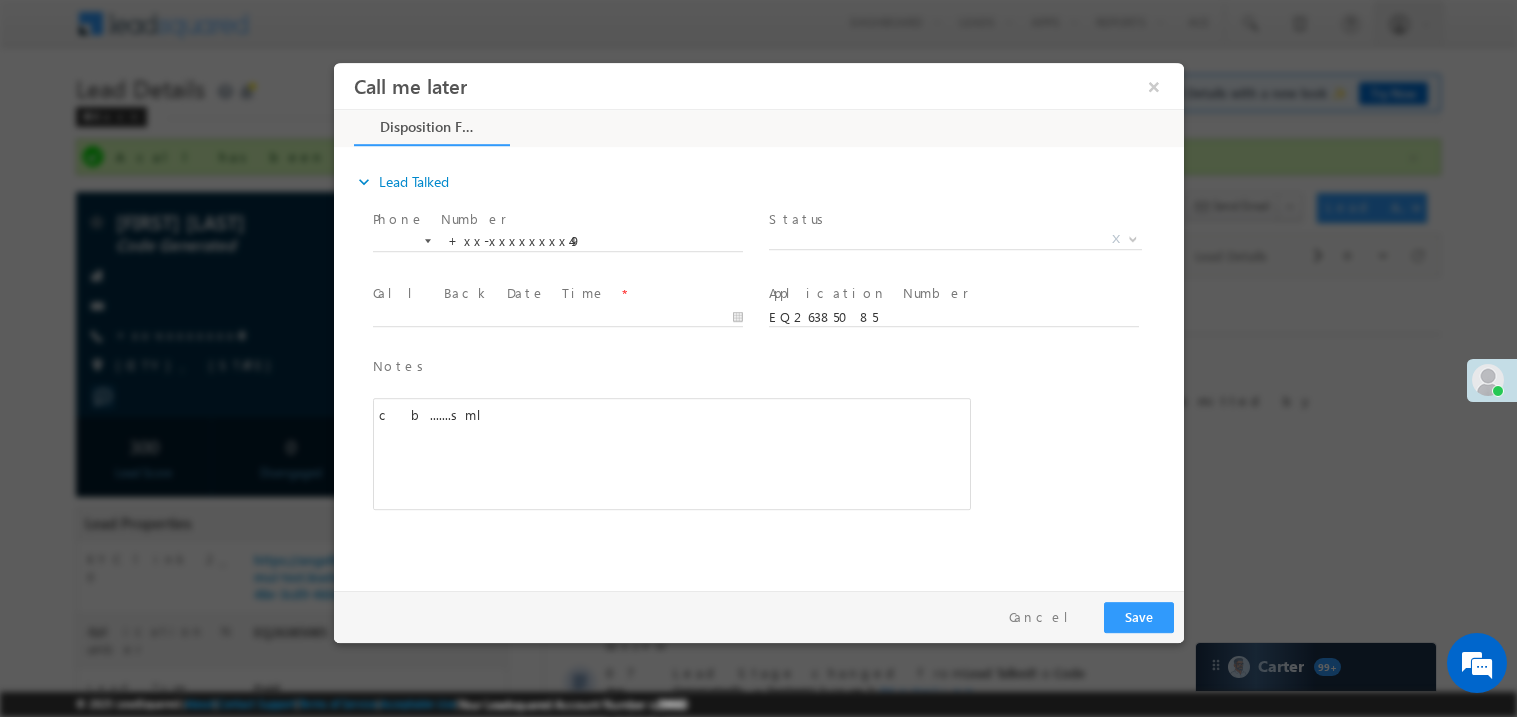 scroll, scrollTop: 0, scrollLeft: 0, axis: both 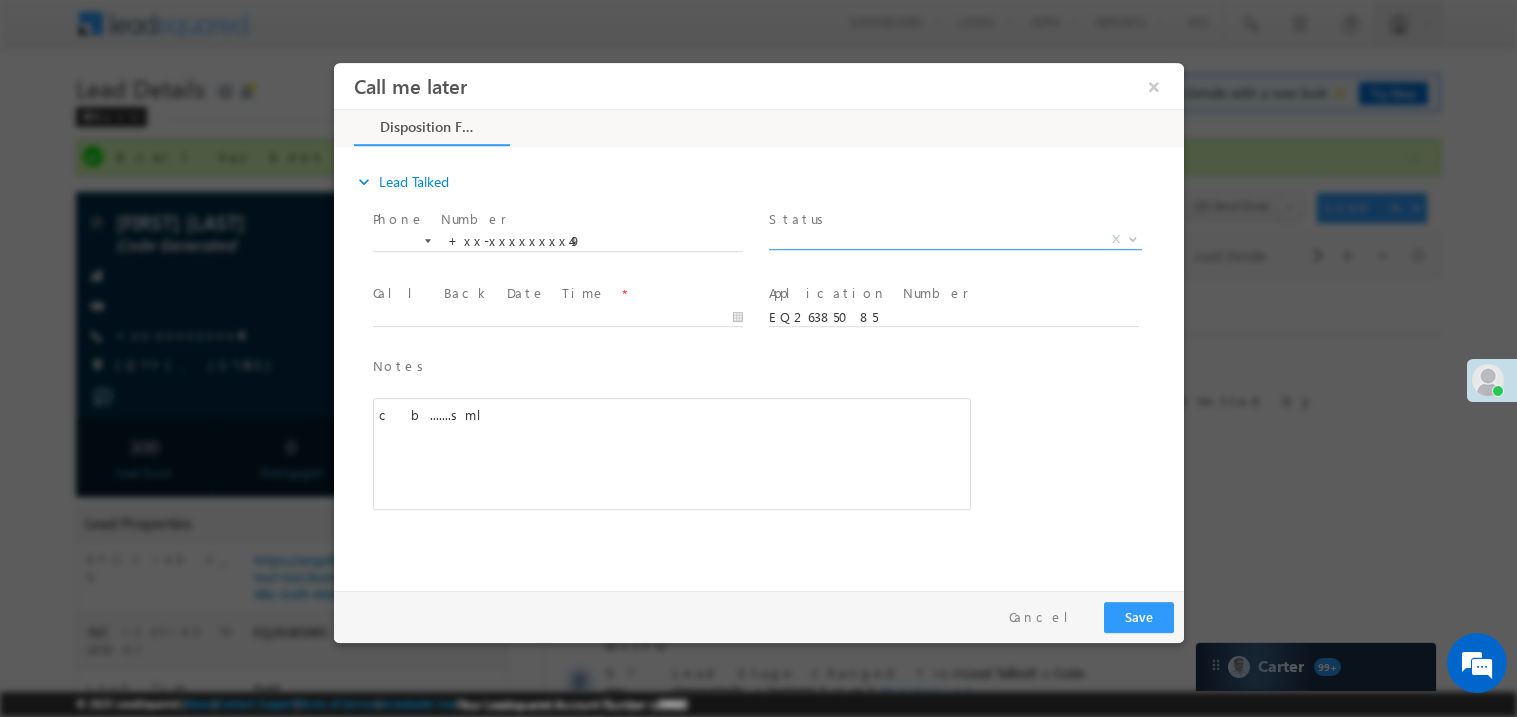 click on "X" at bounding box center [954, 239] 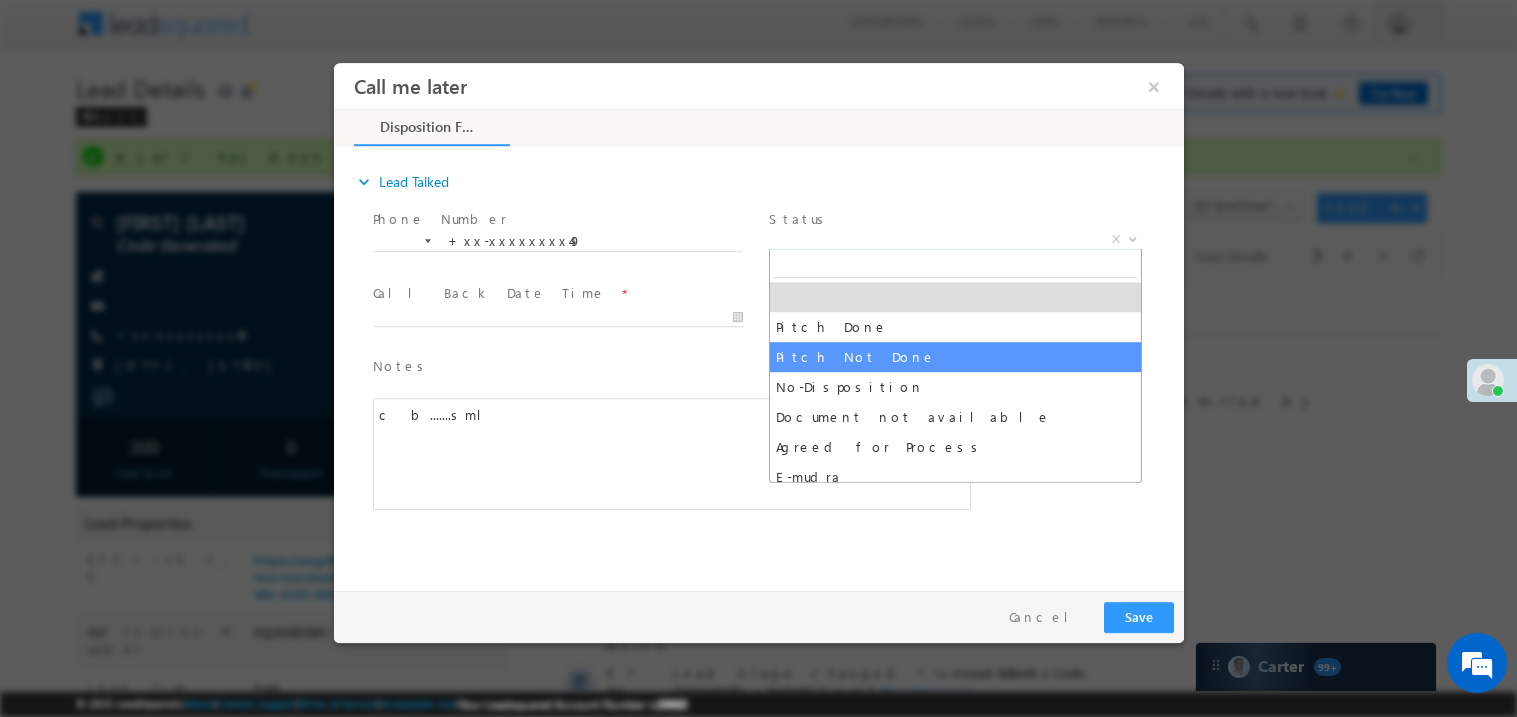 select on "Pitch Not Done" 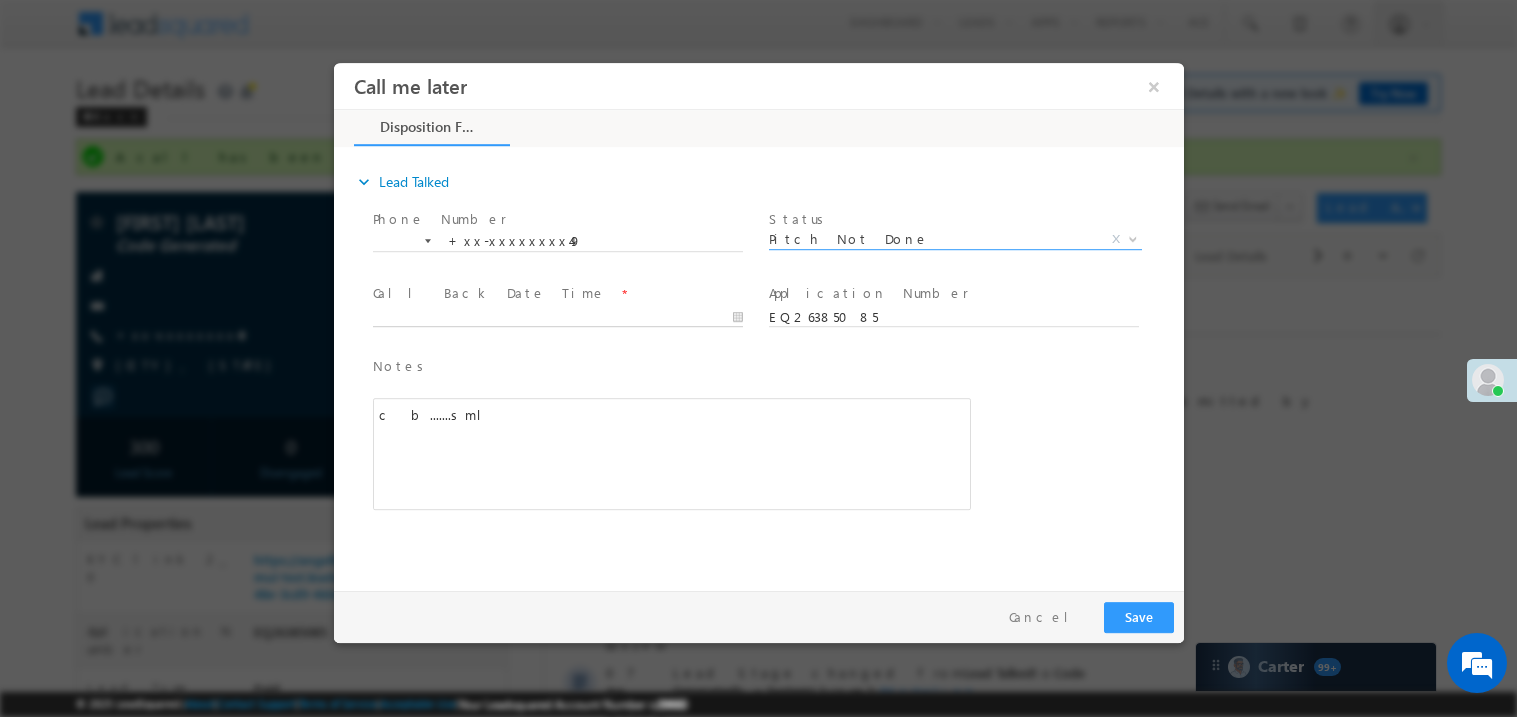 click on "Call me later
×" at bounding box center (758, 321) 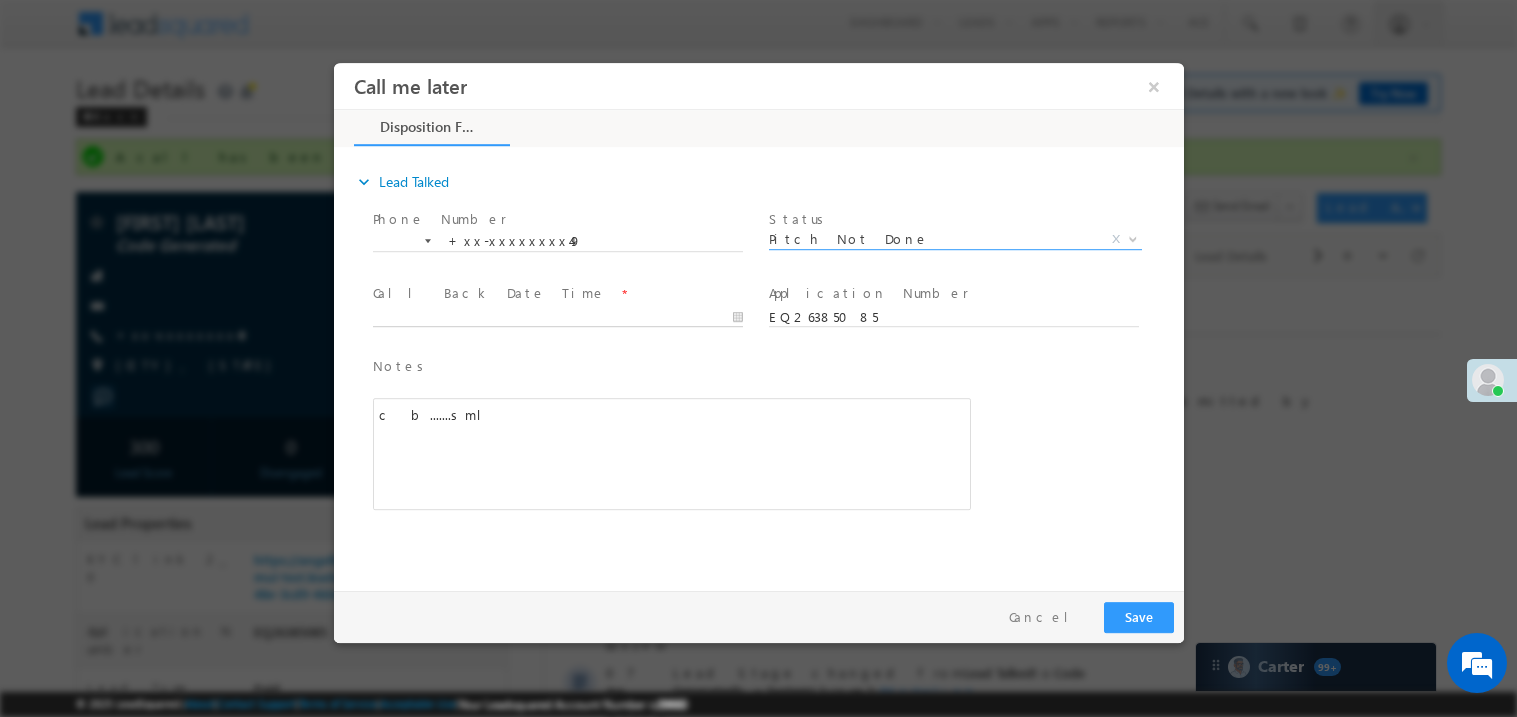 type on "08/07/25 9:32 PM" 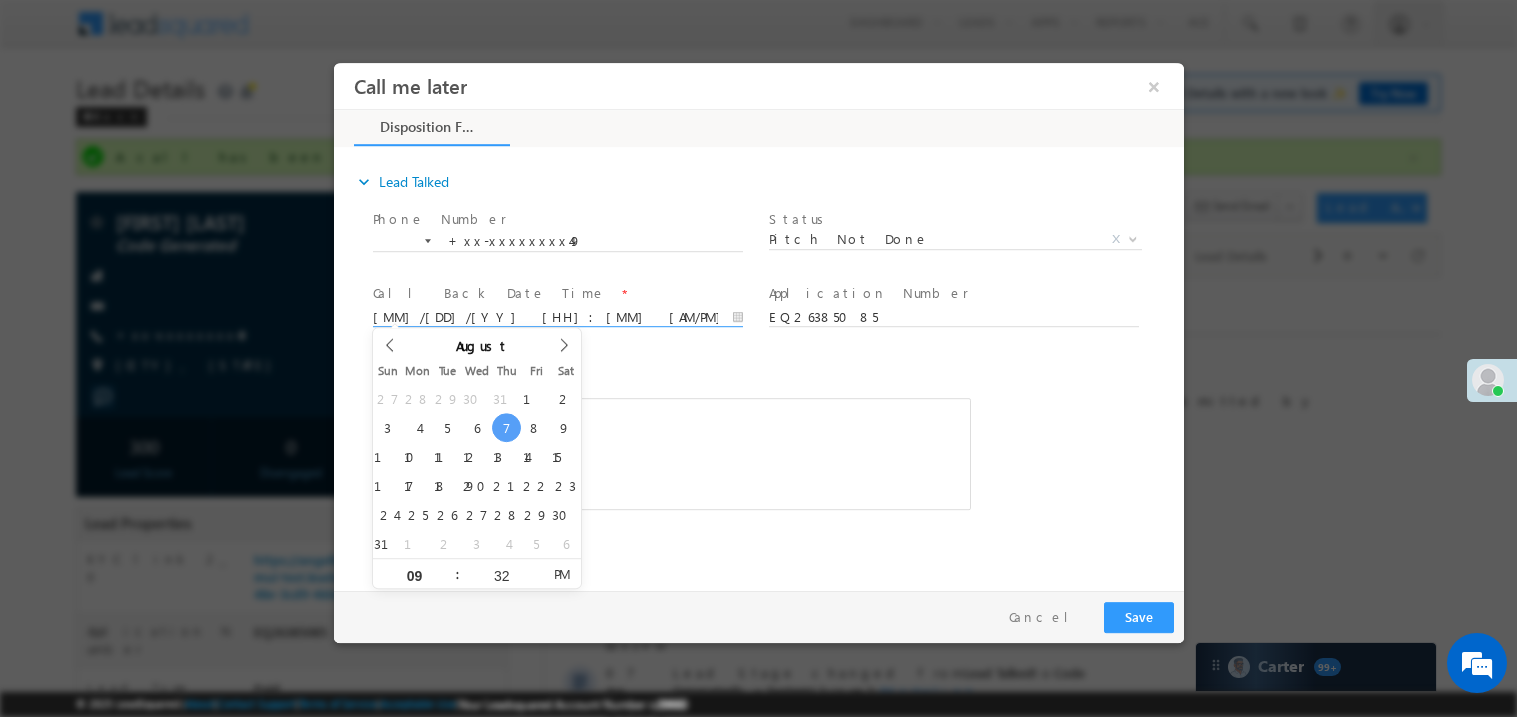 click on "c b.......sml" at bounding box center (671, 453) 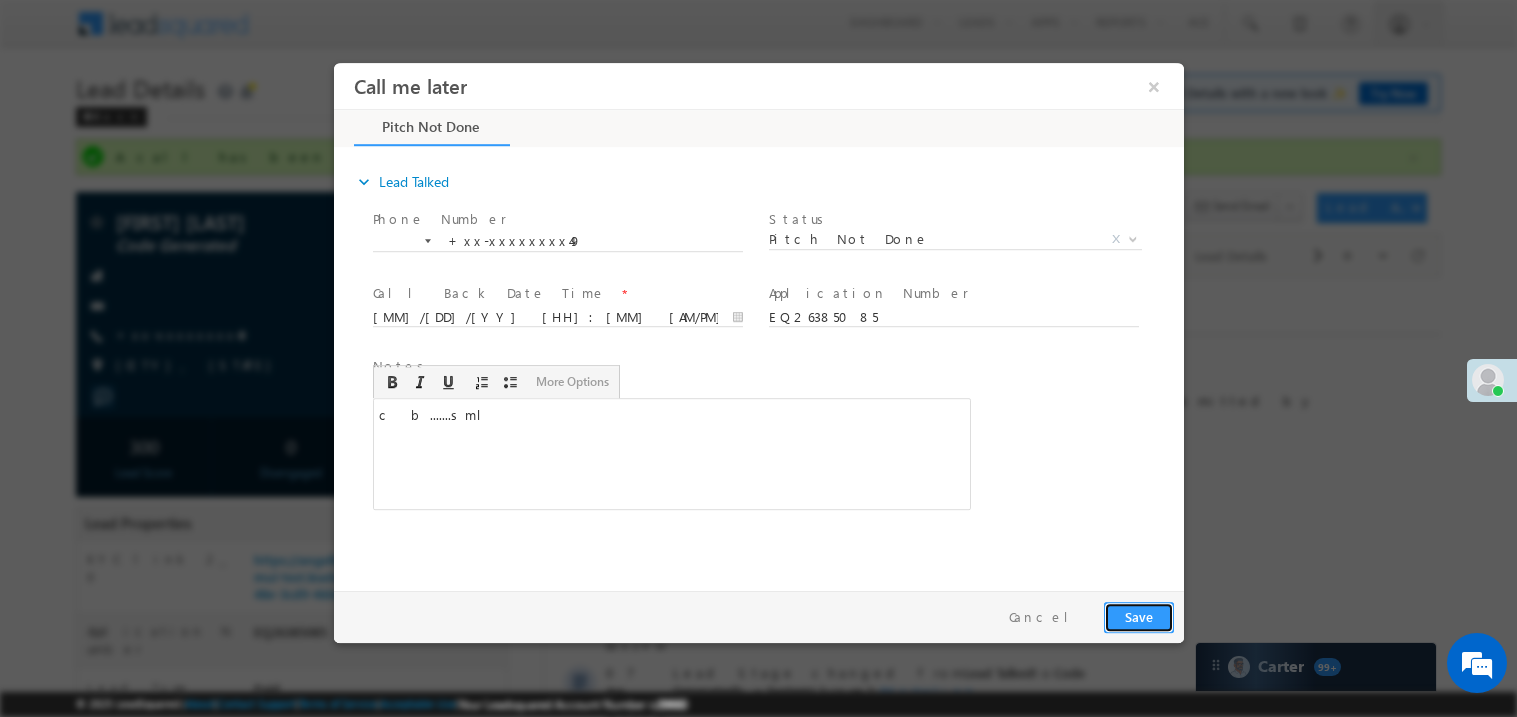 click on "Save" at bounding box center (1138, 616) 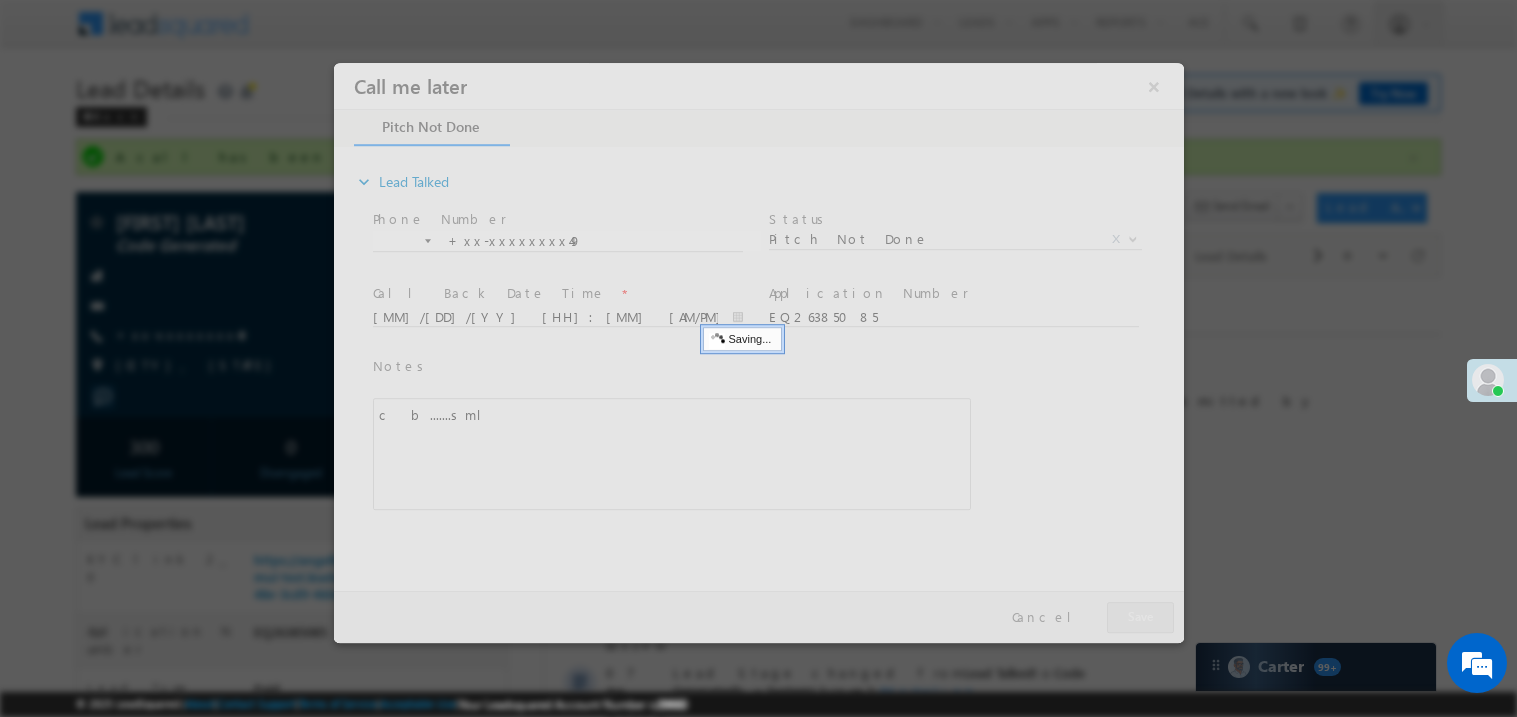 click at bounding box center (758, 352) 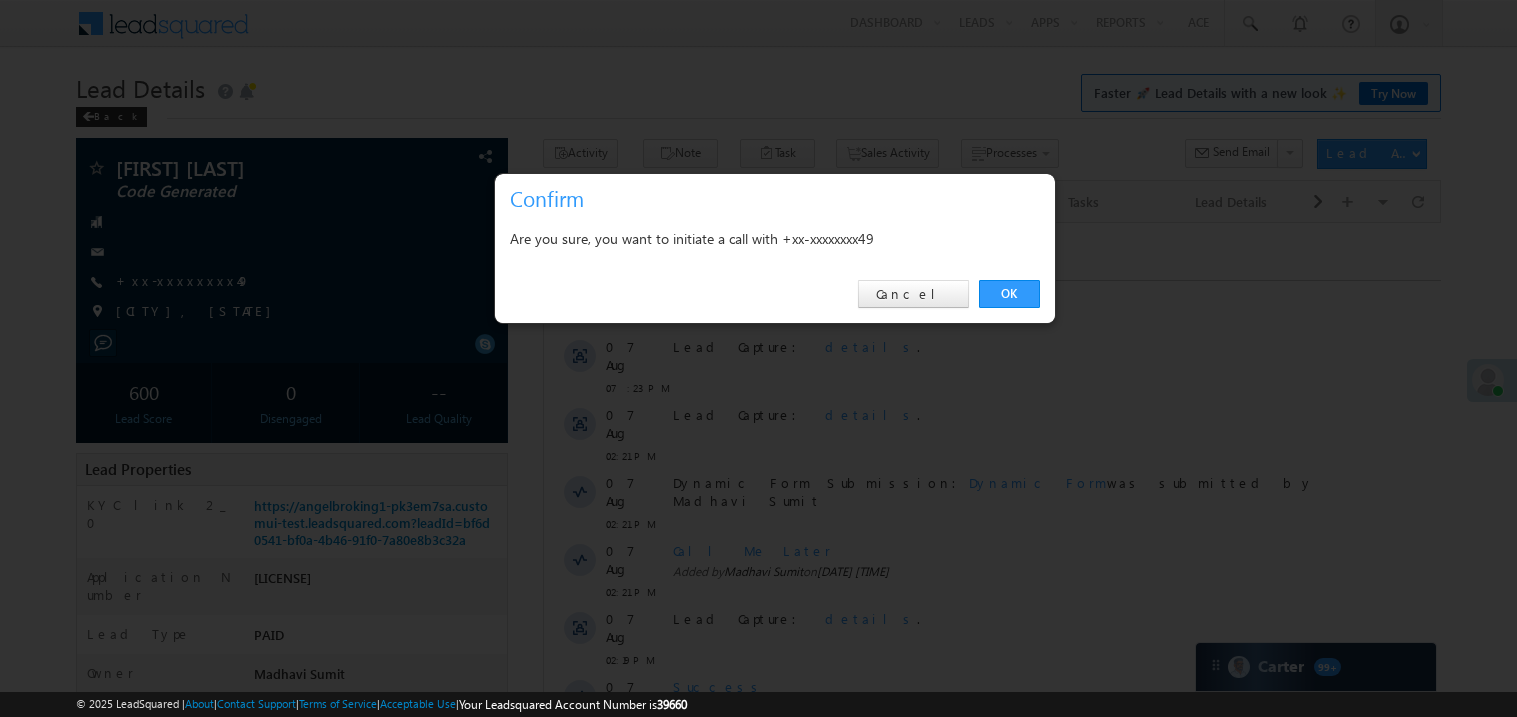 scroll, scrollTop: 0, scrollLeft: 0, axis: both 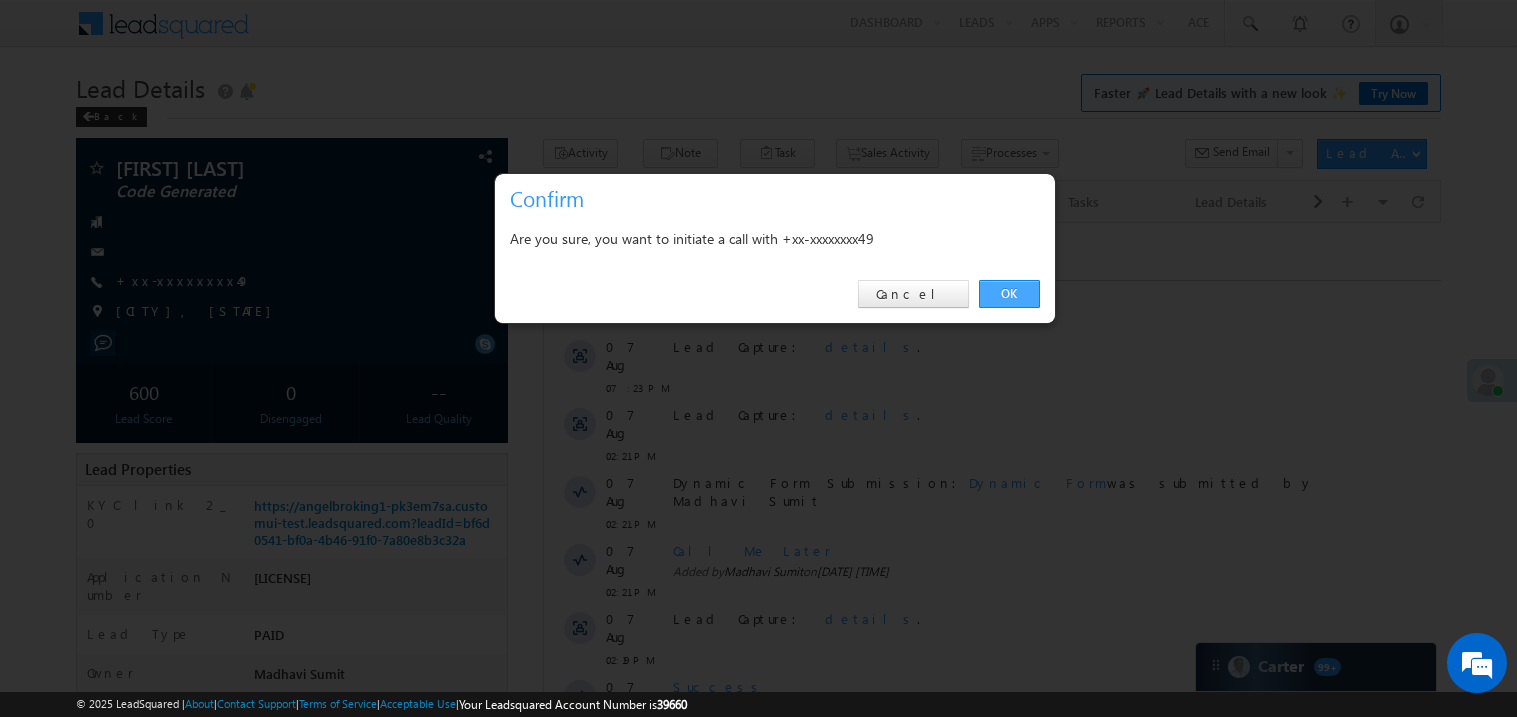 click on "OK" at bounding box center [1009, 294] 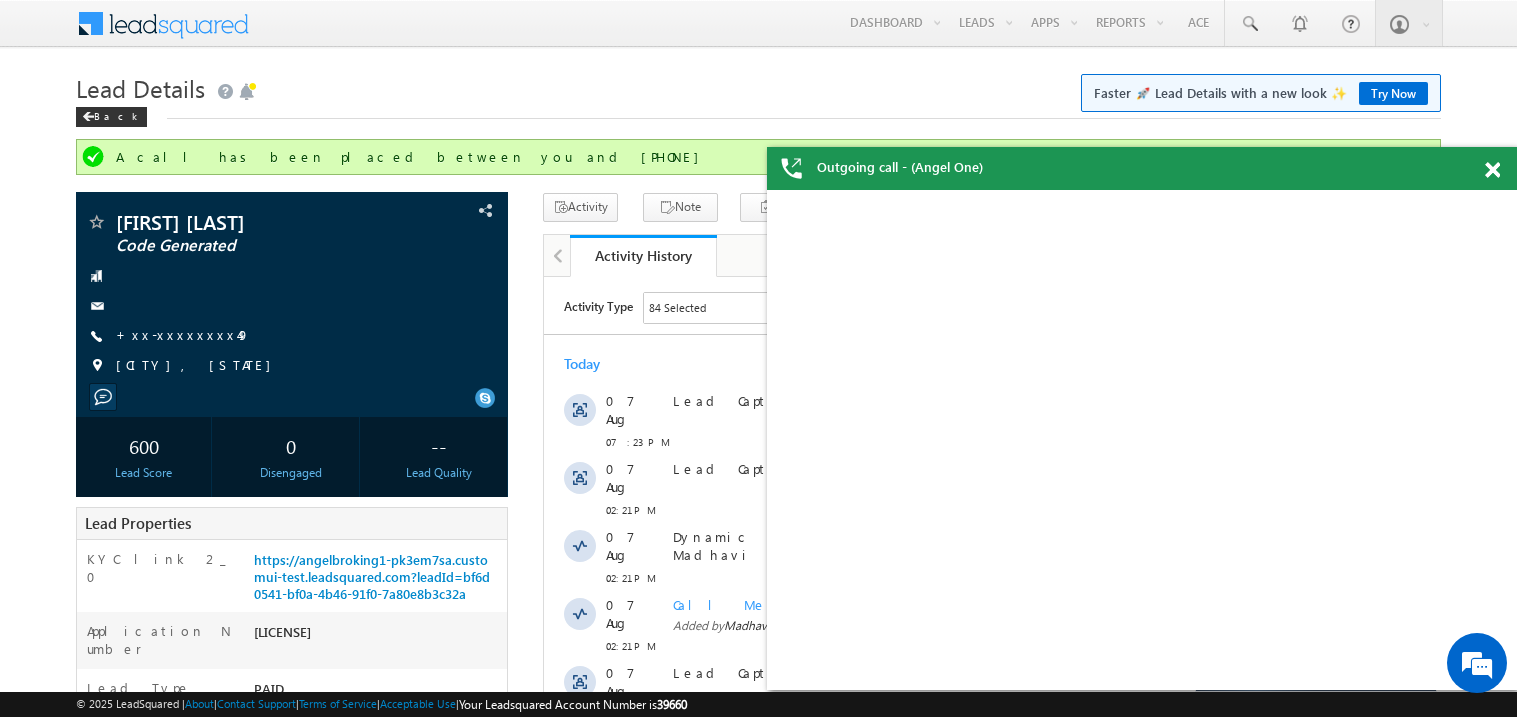 scroll, scrollTop: 0, scrollLeft: 0, axis: both 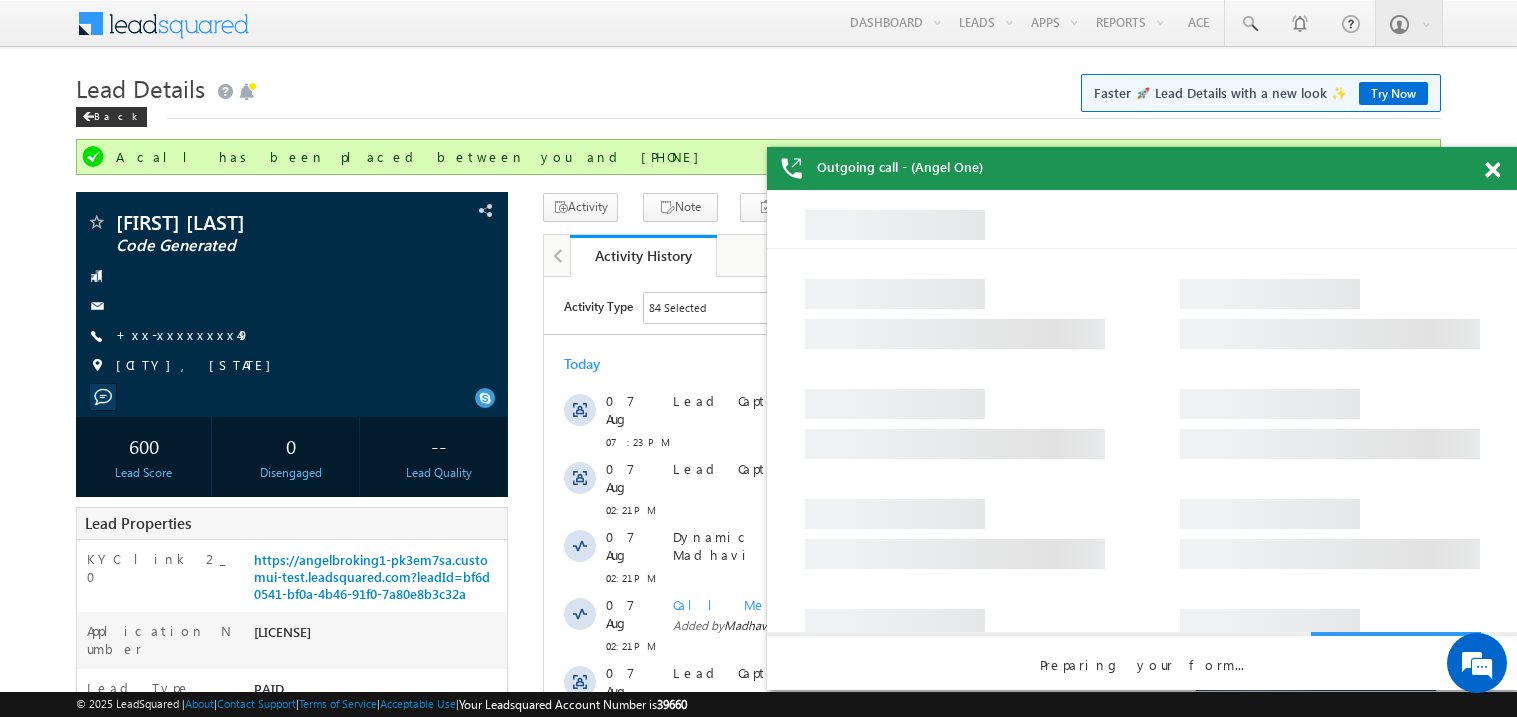 click at bounding box center (1492, 170) 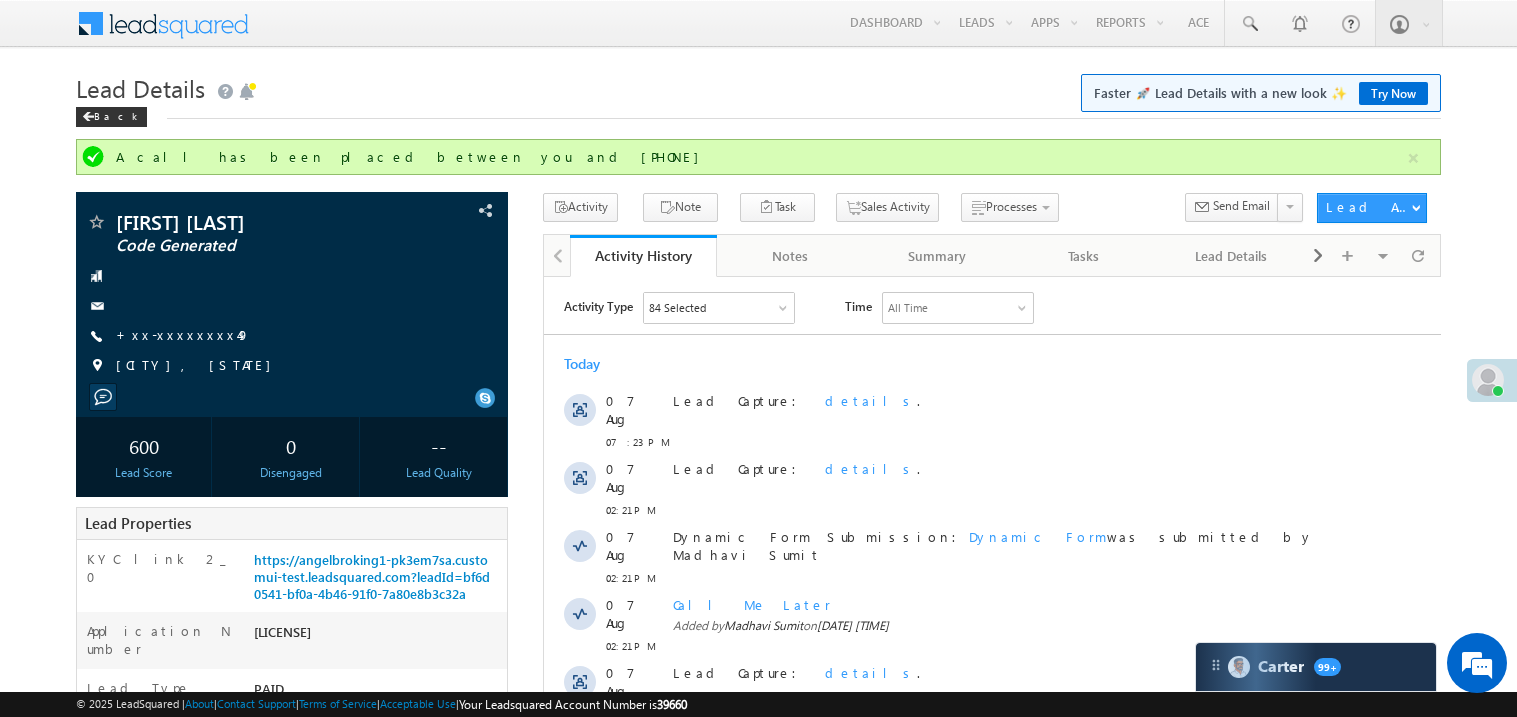 scroll, scrollTop: 0, scrollLeft: 0, axis: both 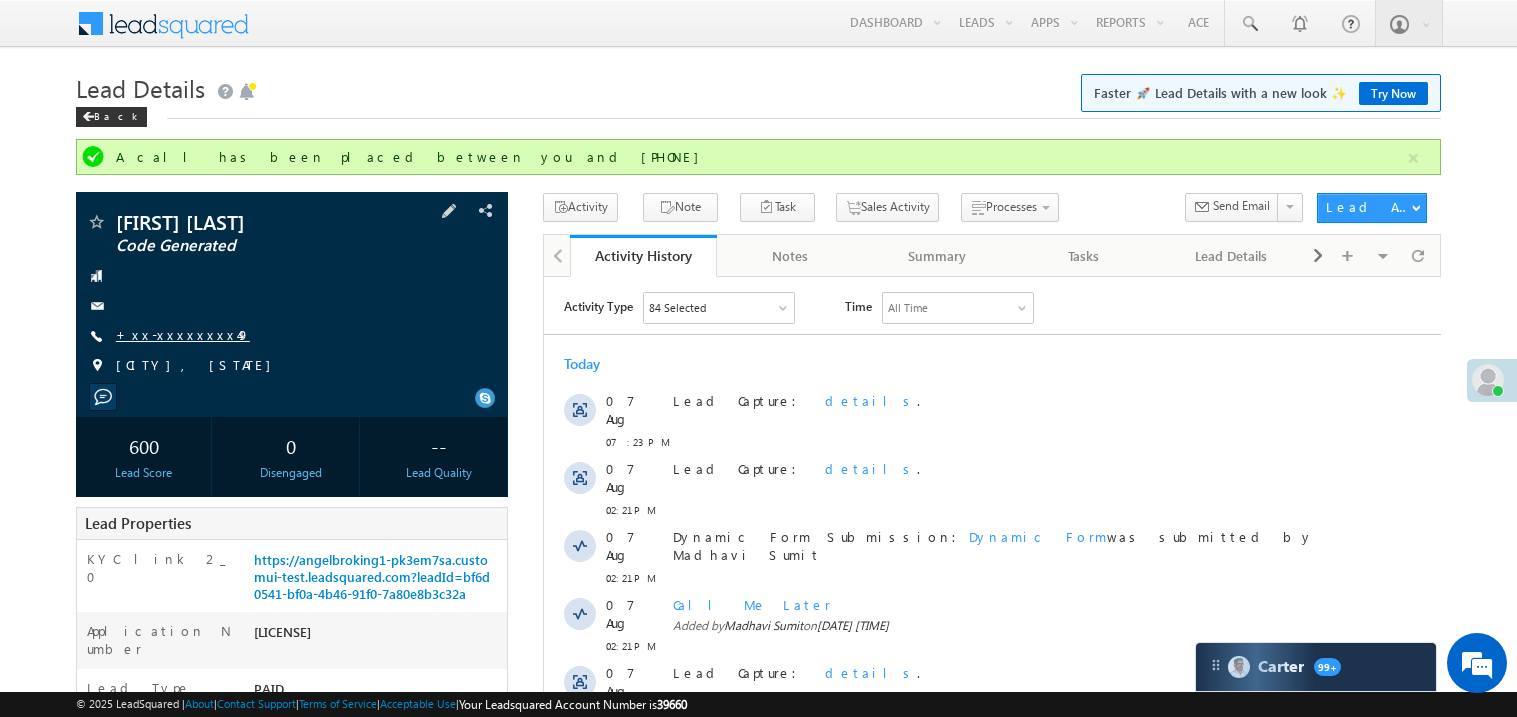 click on "+xx-xxxxxxxx49" at bounding box center (183, 334) 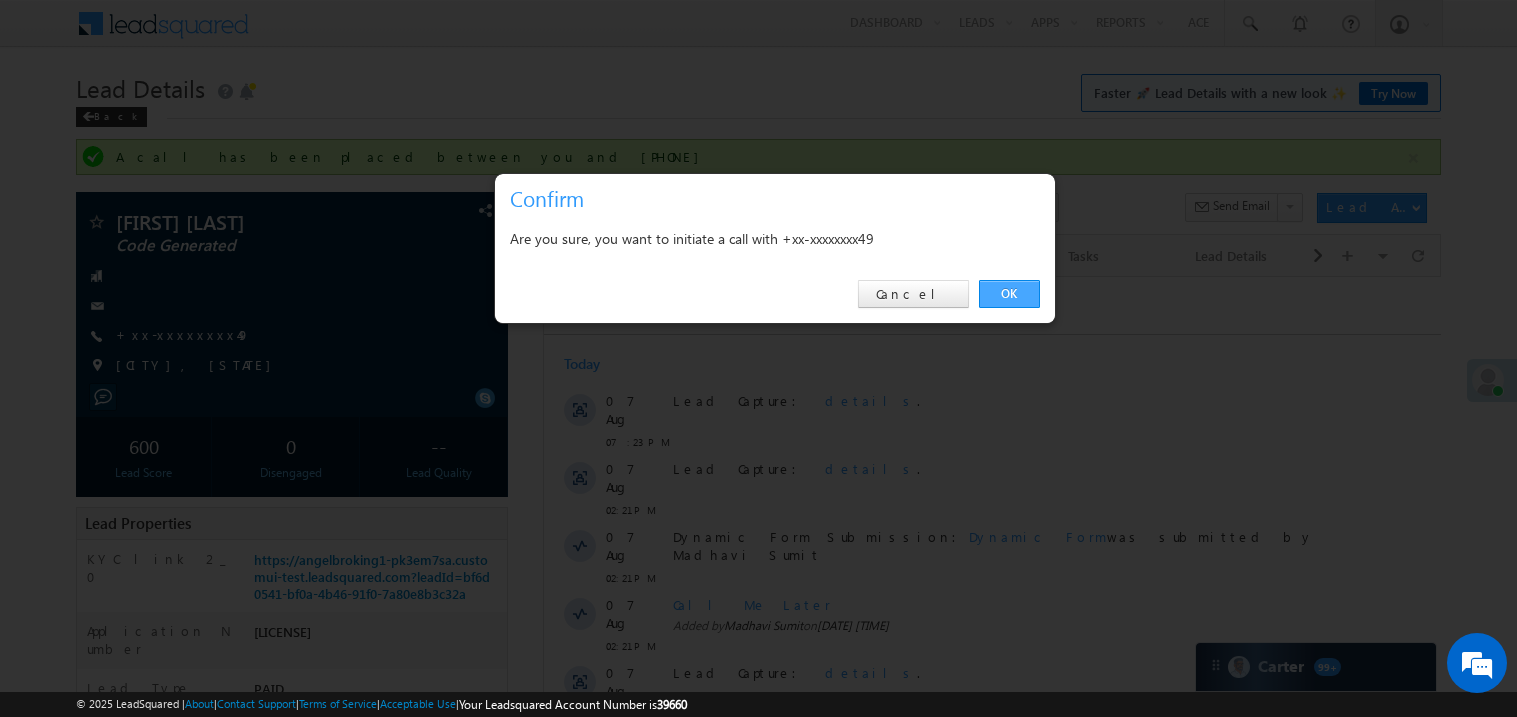 click on "OK" at bounding box center (1009, 294) 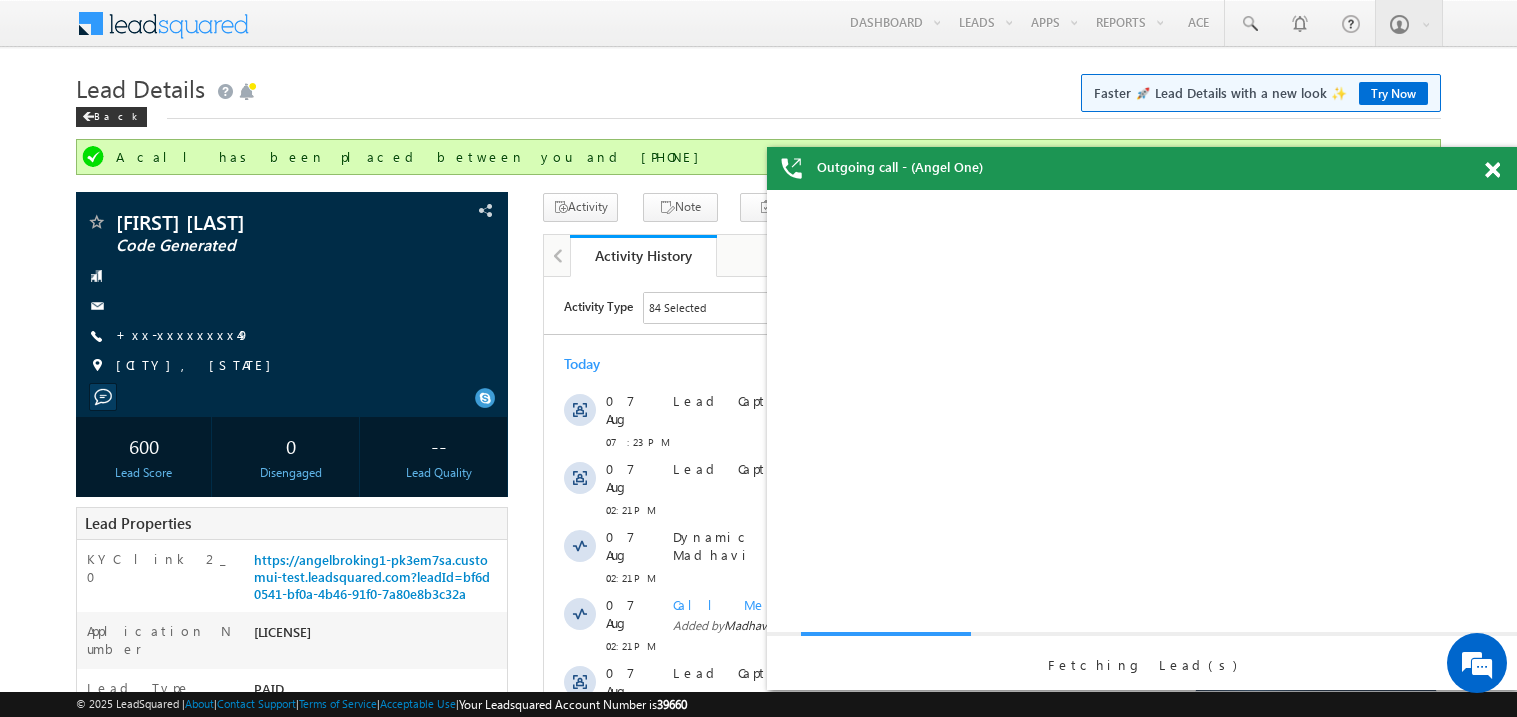 scroll, scrollTop: 0, scrollLeft: 0, axis: both 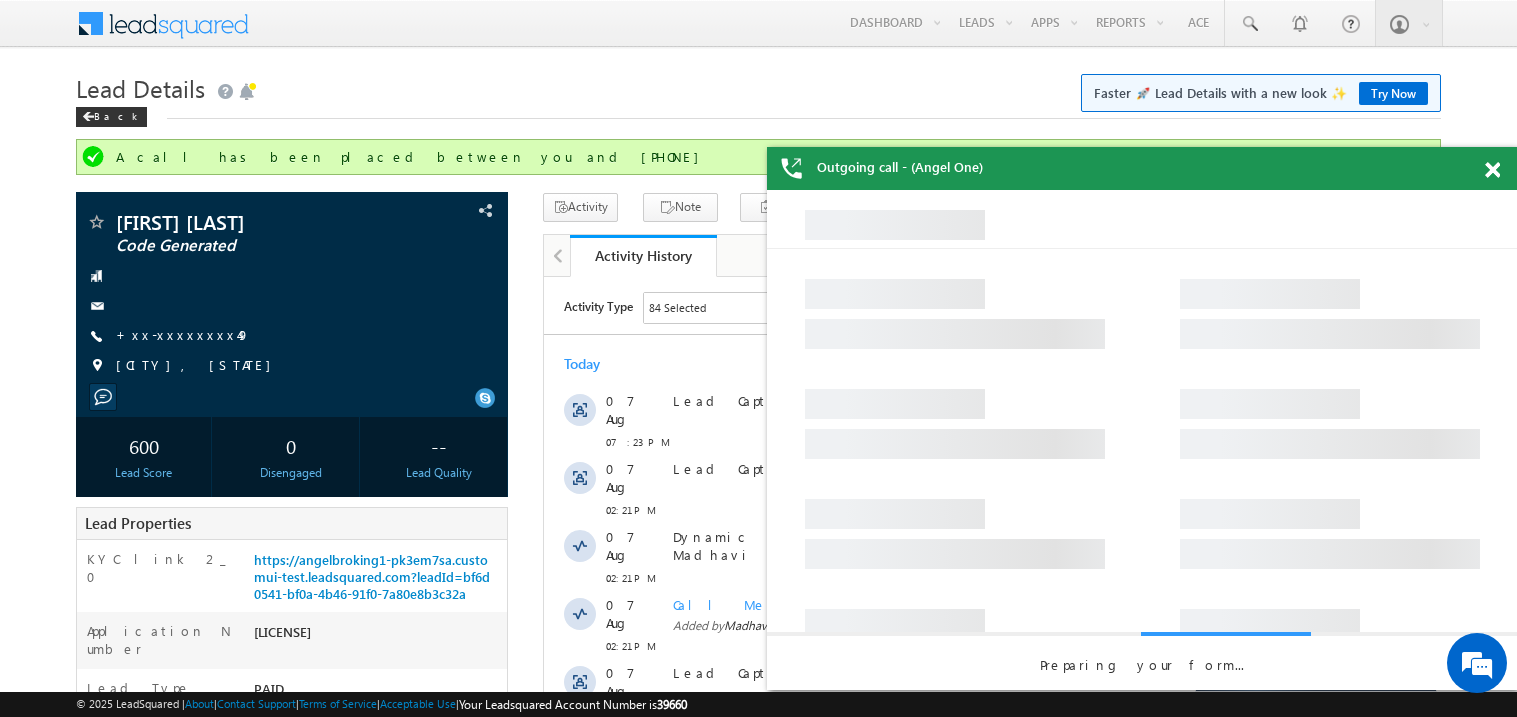 click at bounding box center [1503, 166] 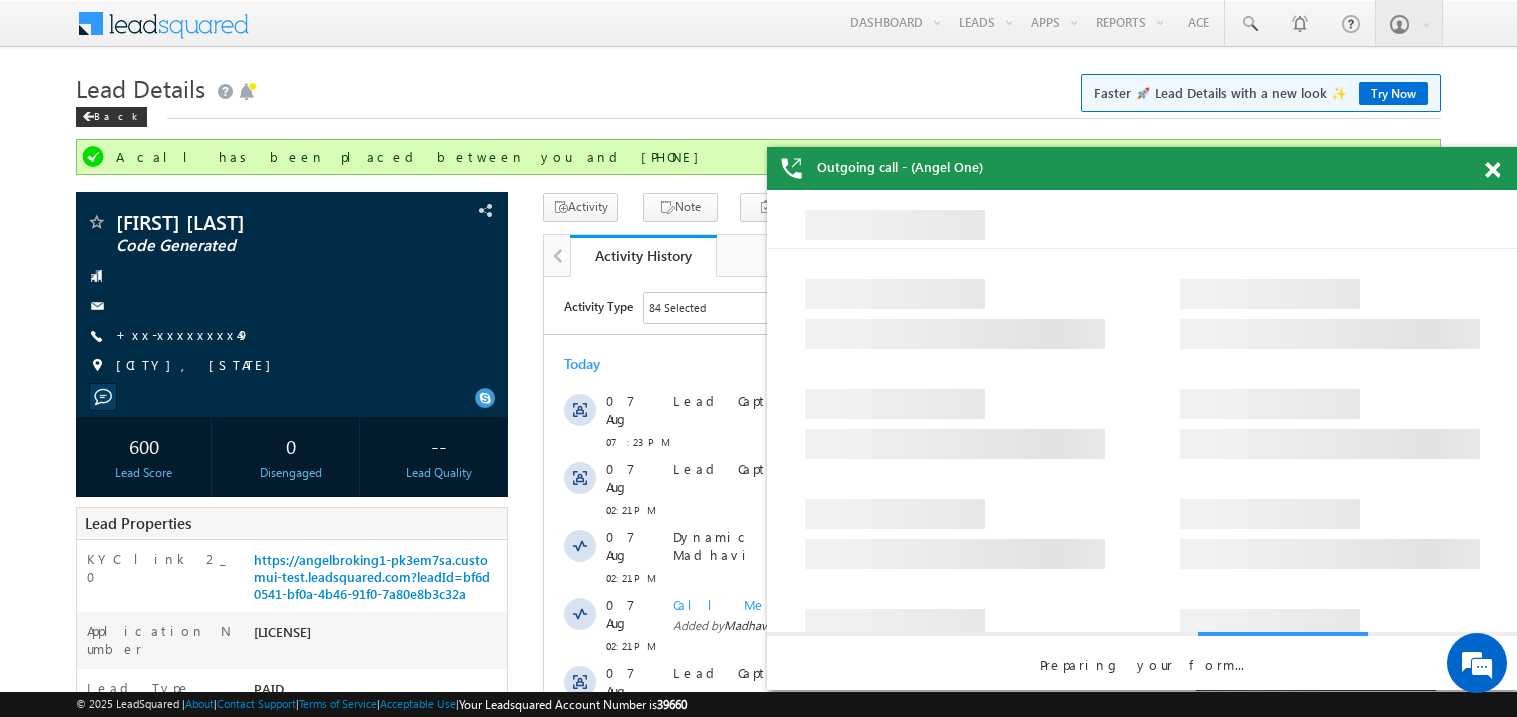 click at bounding box center [1492, 170] 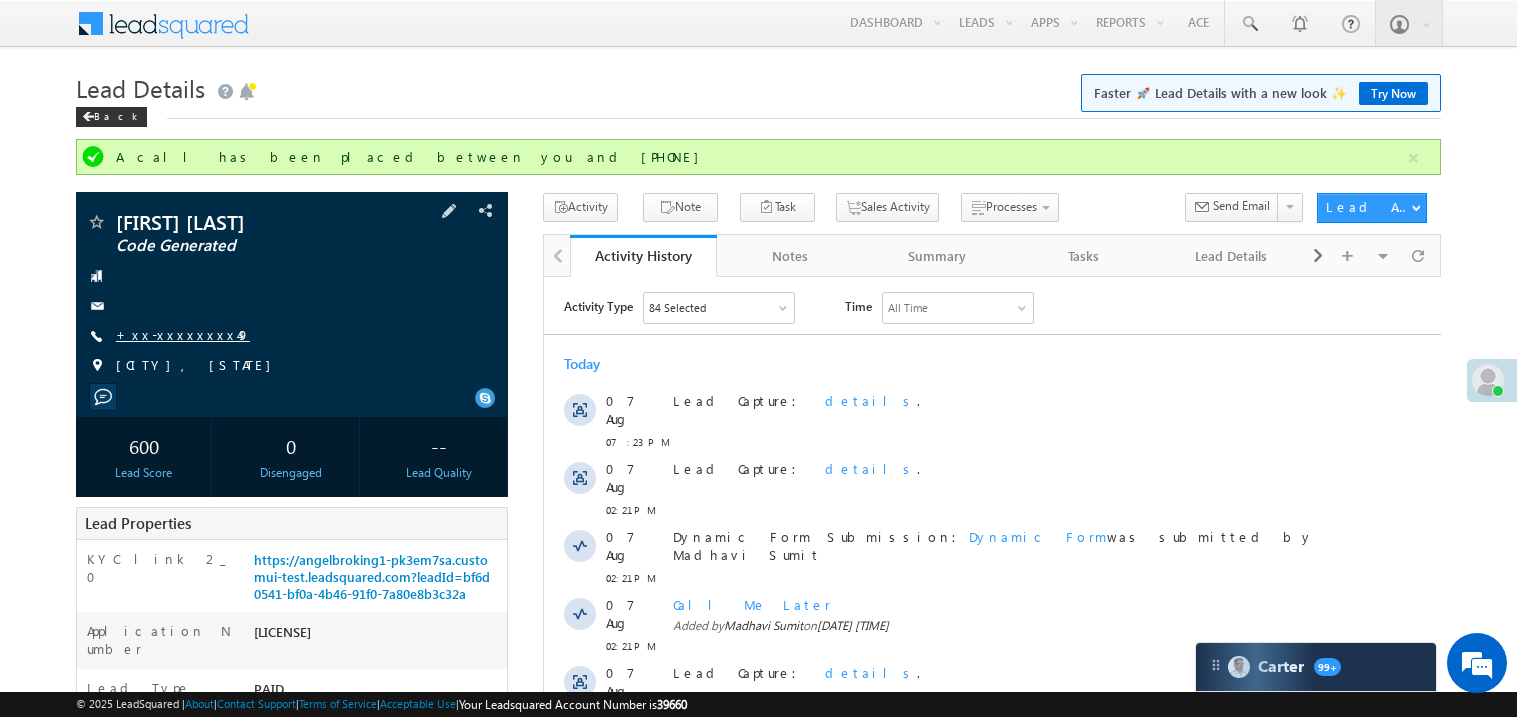 click on "+xx-xxxxxxxx49" at bounding box center (183, 334) 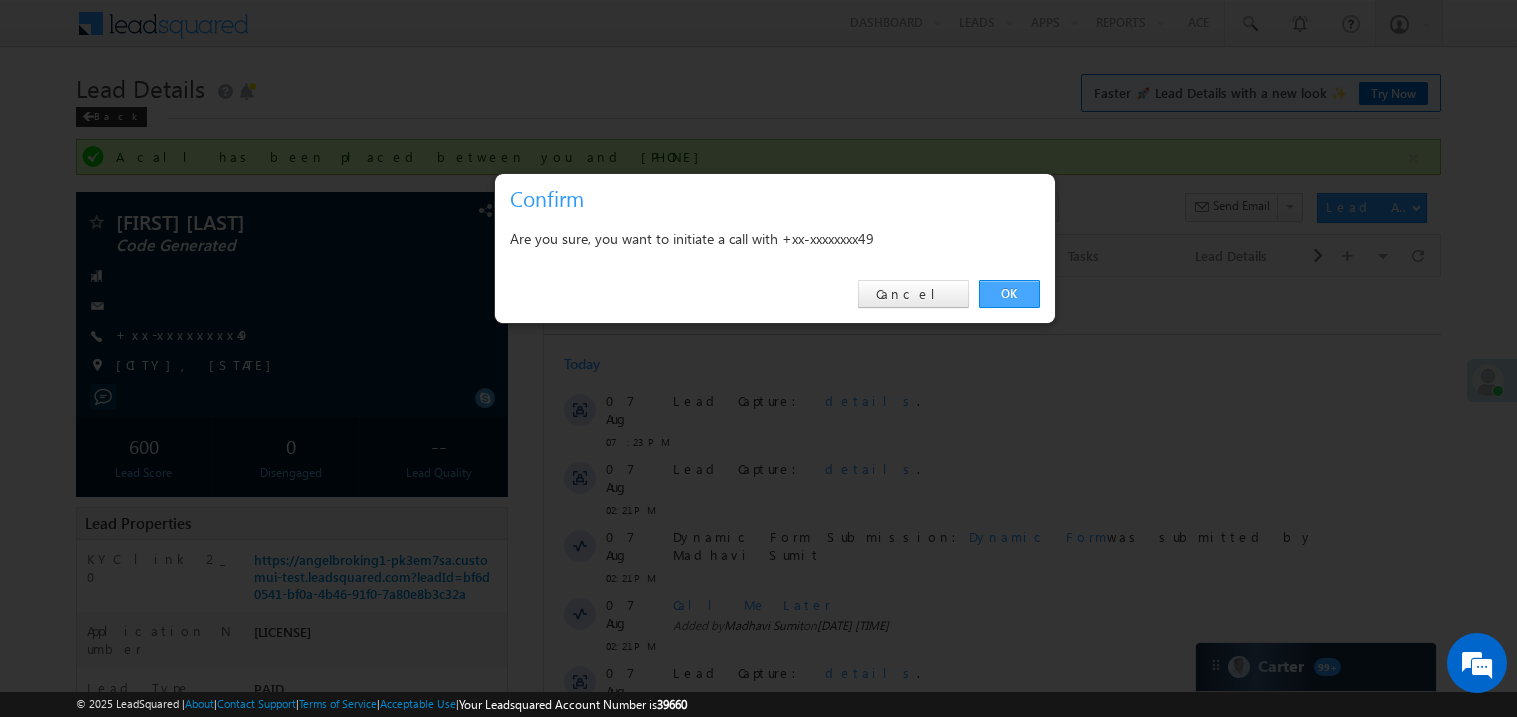 click on "OK" at bounding box center (1009, 294) 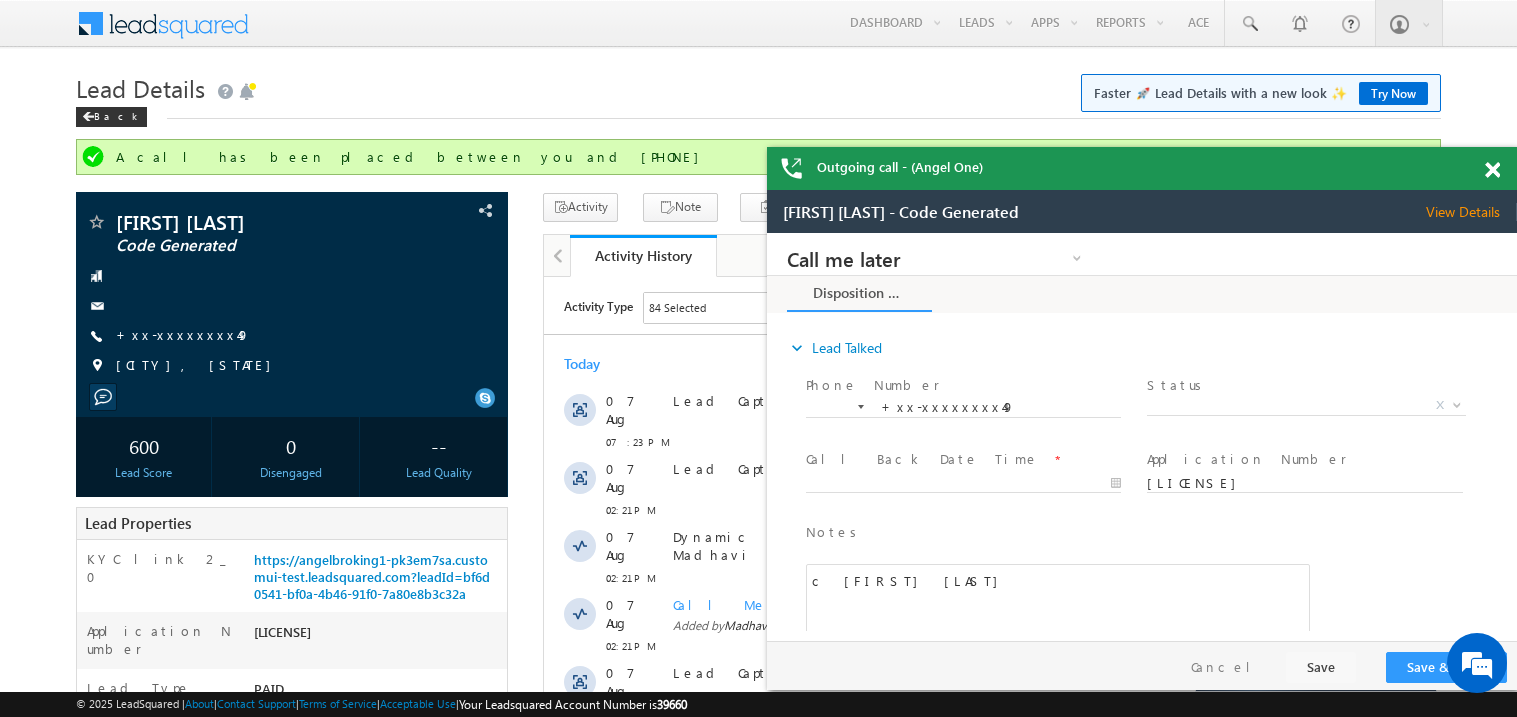scroll, scrollTop: 0, scrollLeft: 0, axis: both 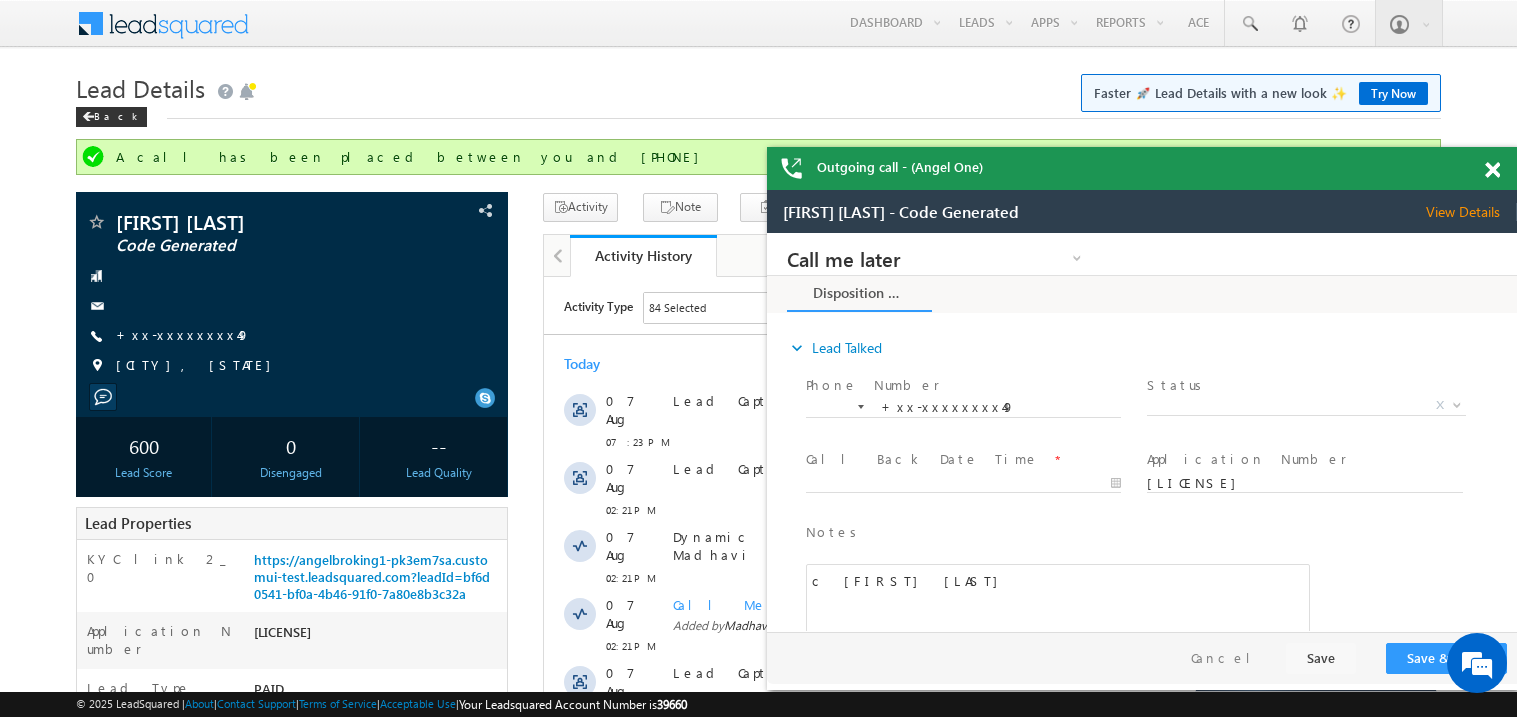 click at bounding box center (1492, 170) 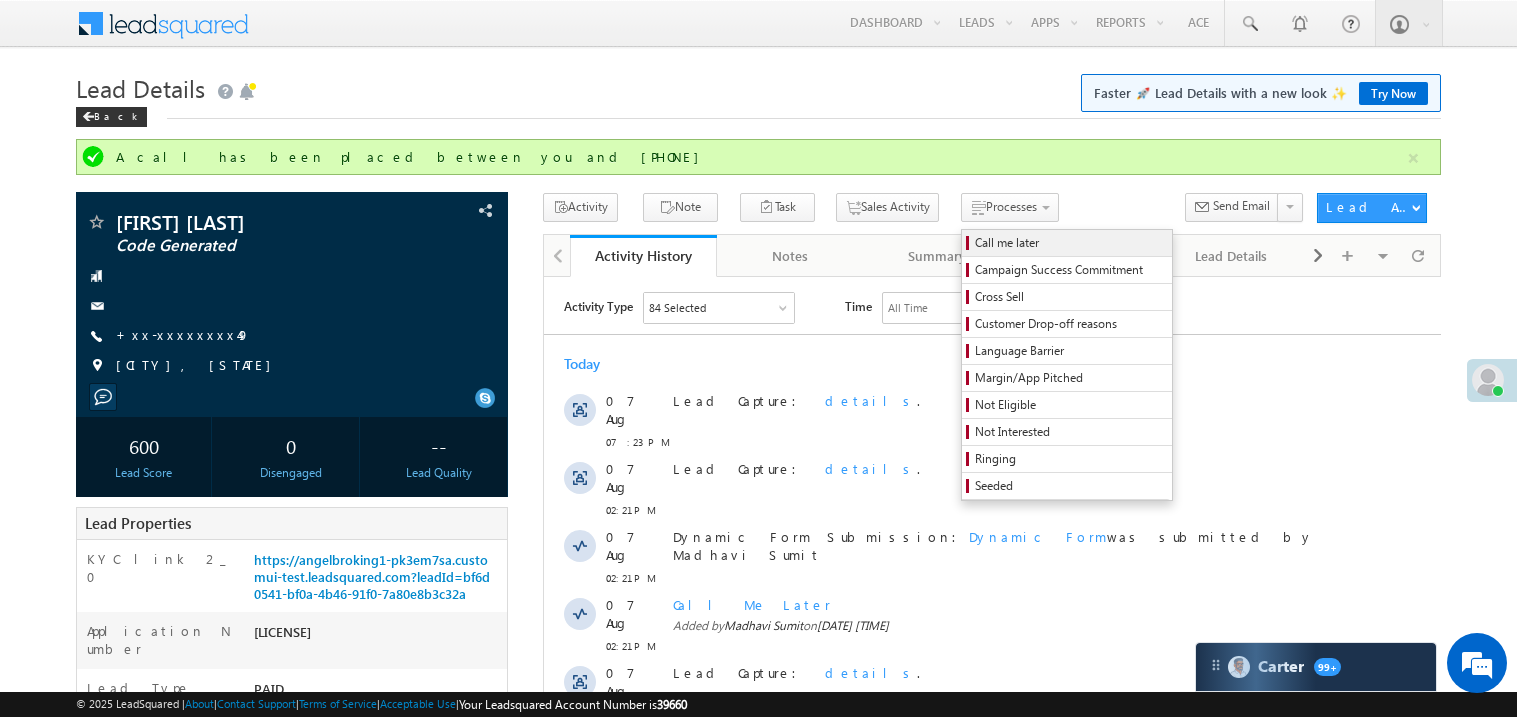 click on "Call me later" at bounding box center [1070, 243] 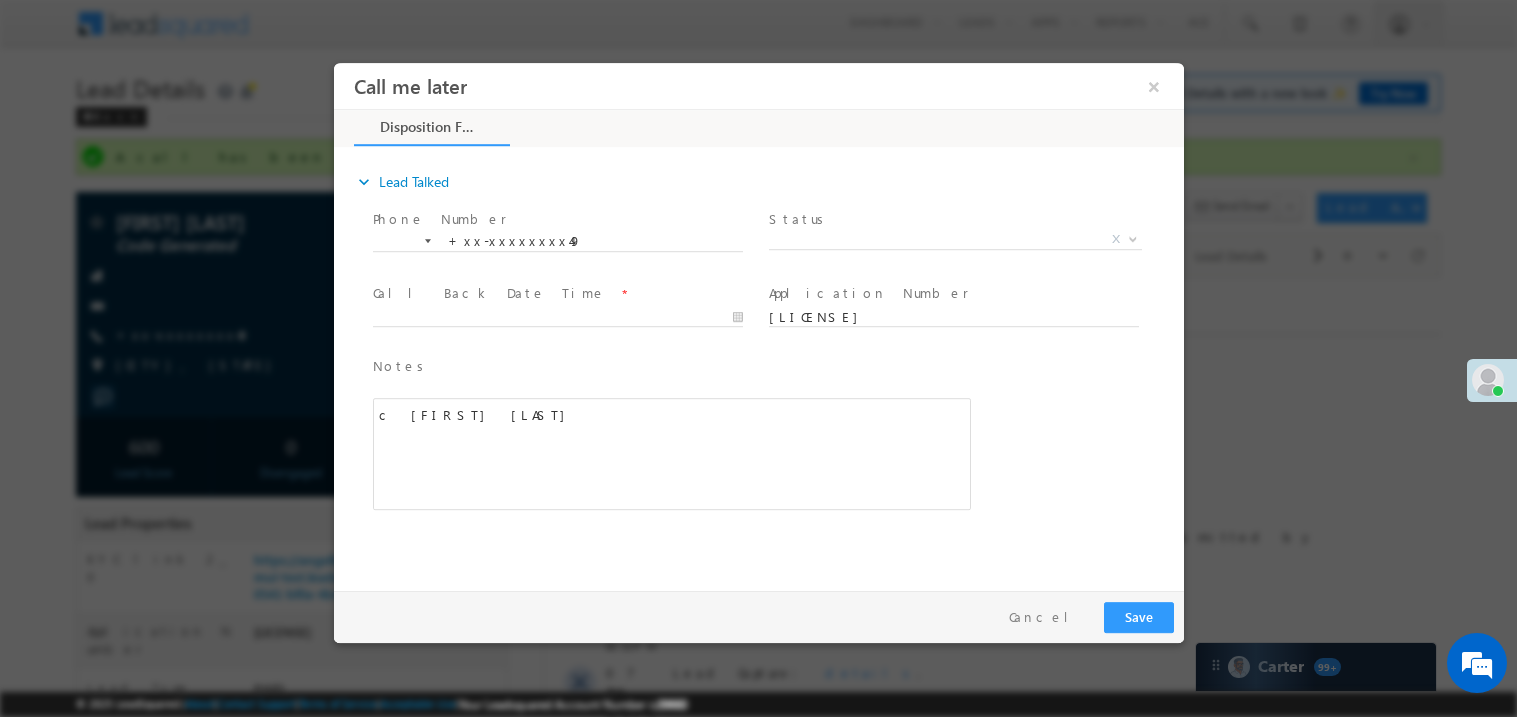 scroll, scrollTop: 0, scrollLeft: 0, axis: both 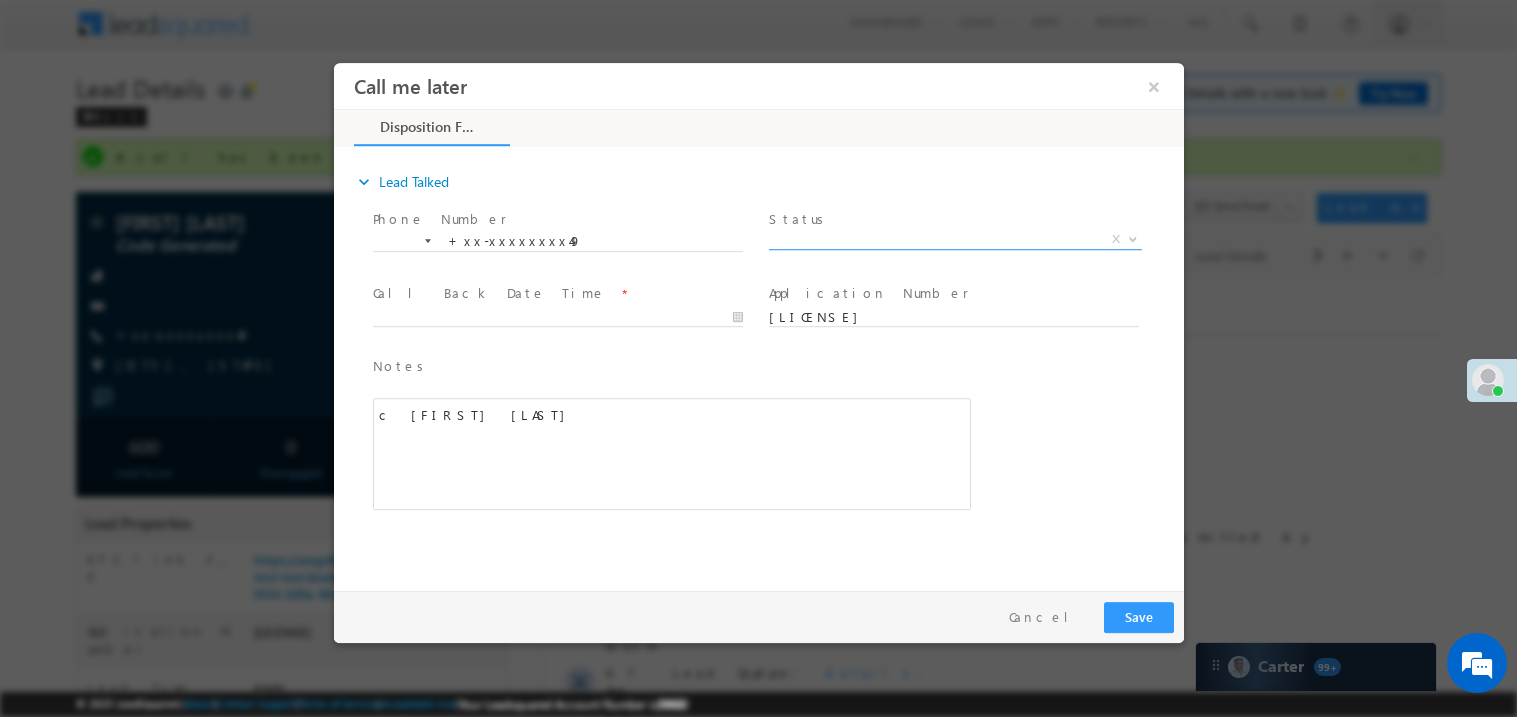 click on "X" at bounding box center [954, 239] 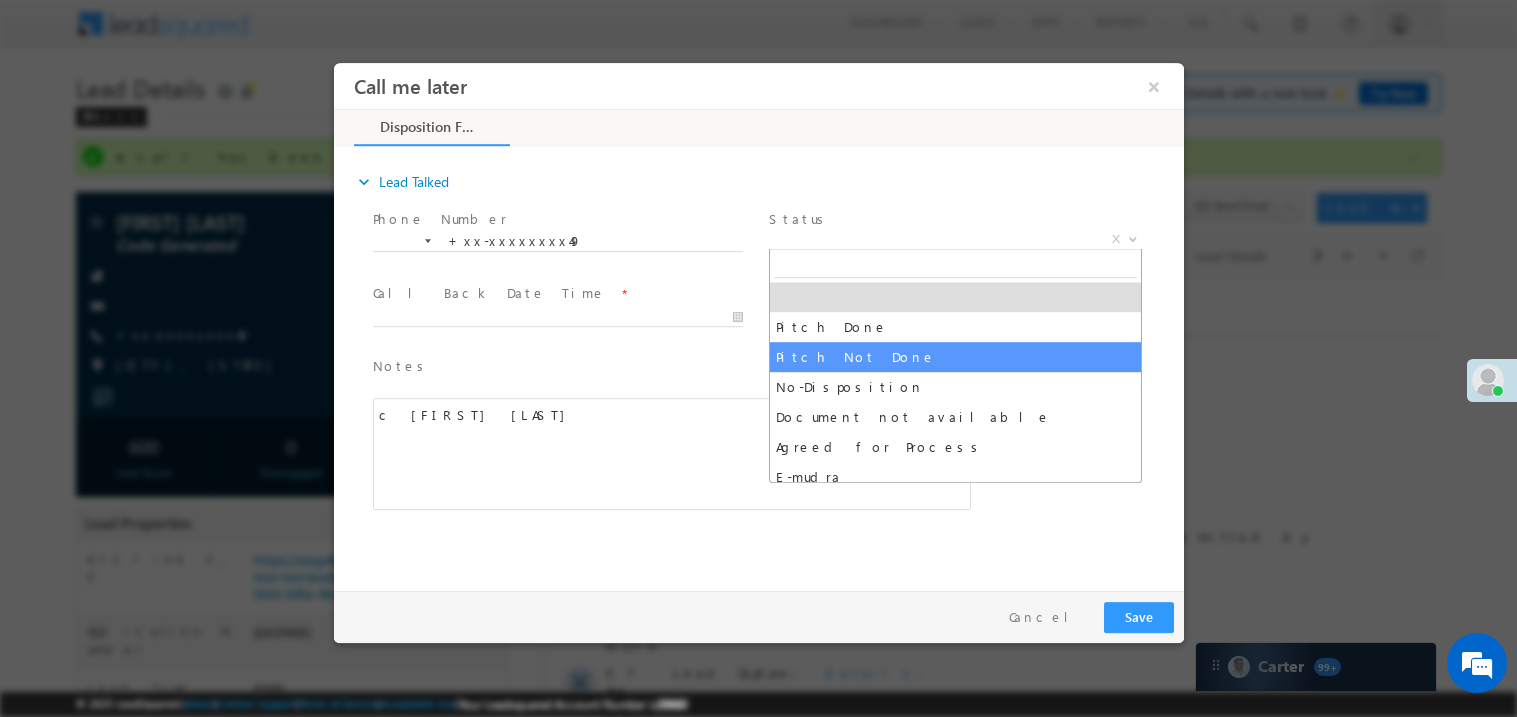select on "Pitch Not Done" 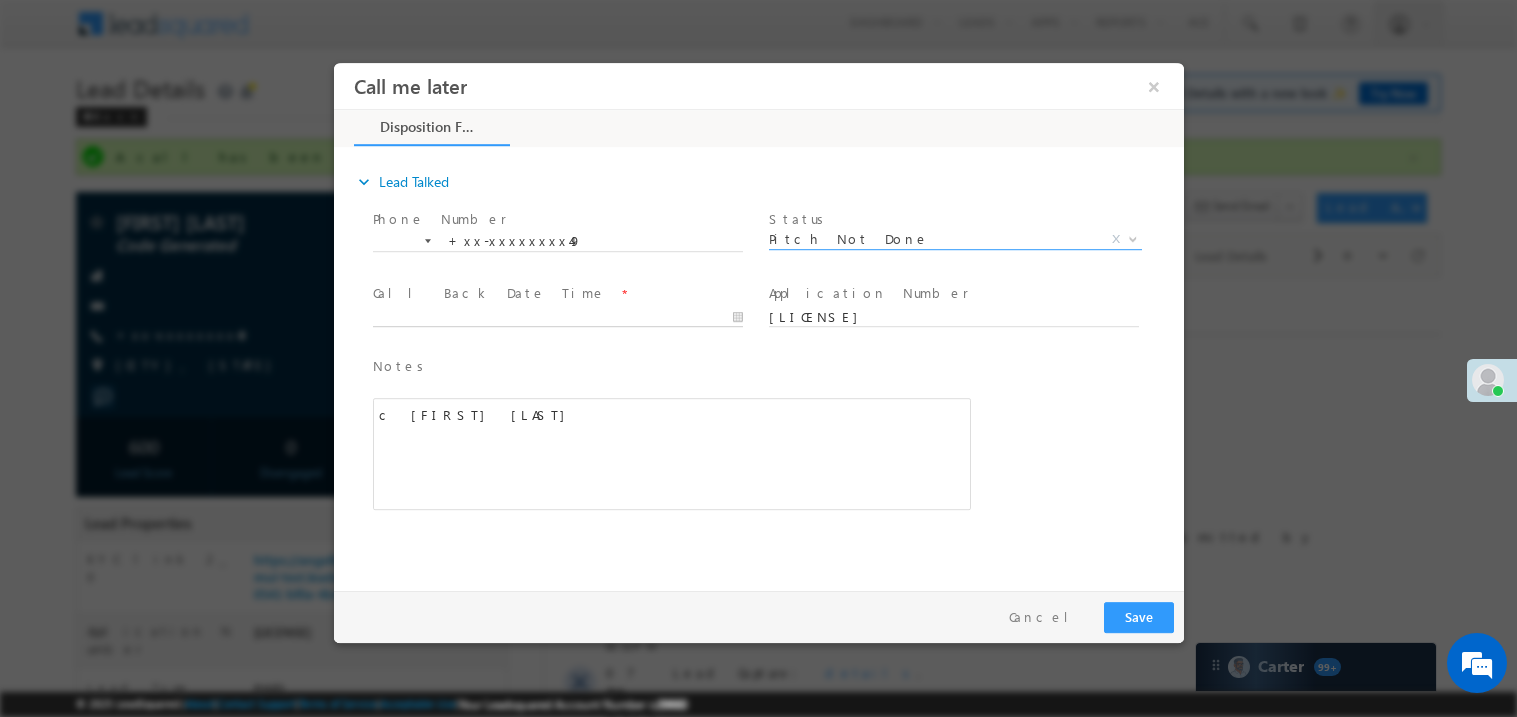 click on "Call me later
×" at bounding box center (758, 321) 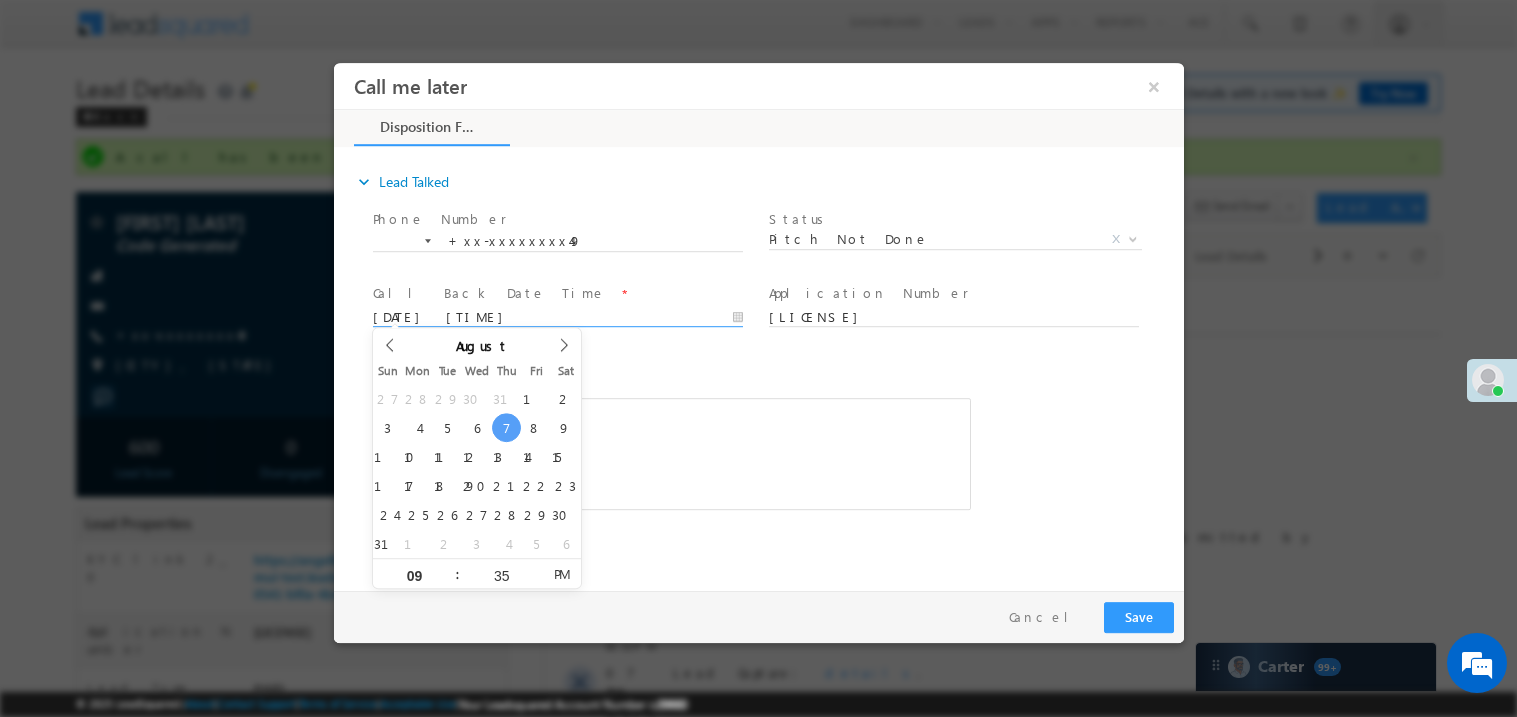 click on "c b.......sm" at bounding box center [671, 453] 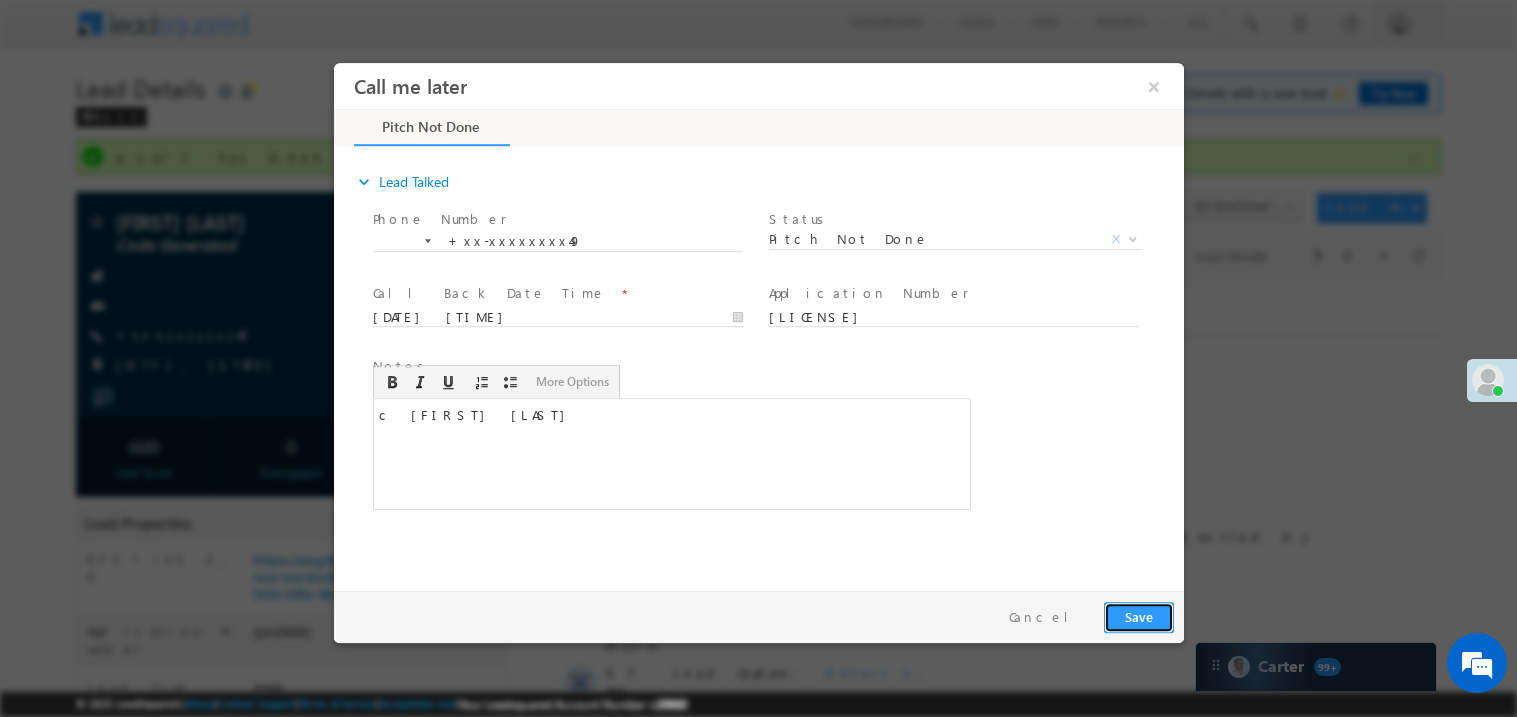click on "Save" at bounding box center (1138, 616) 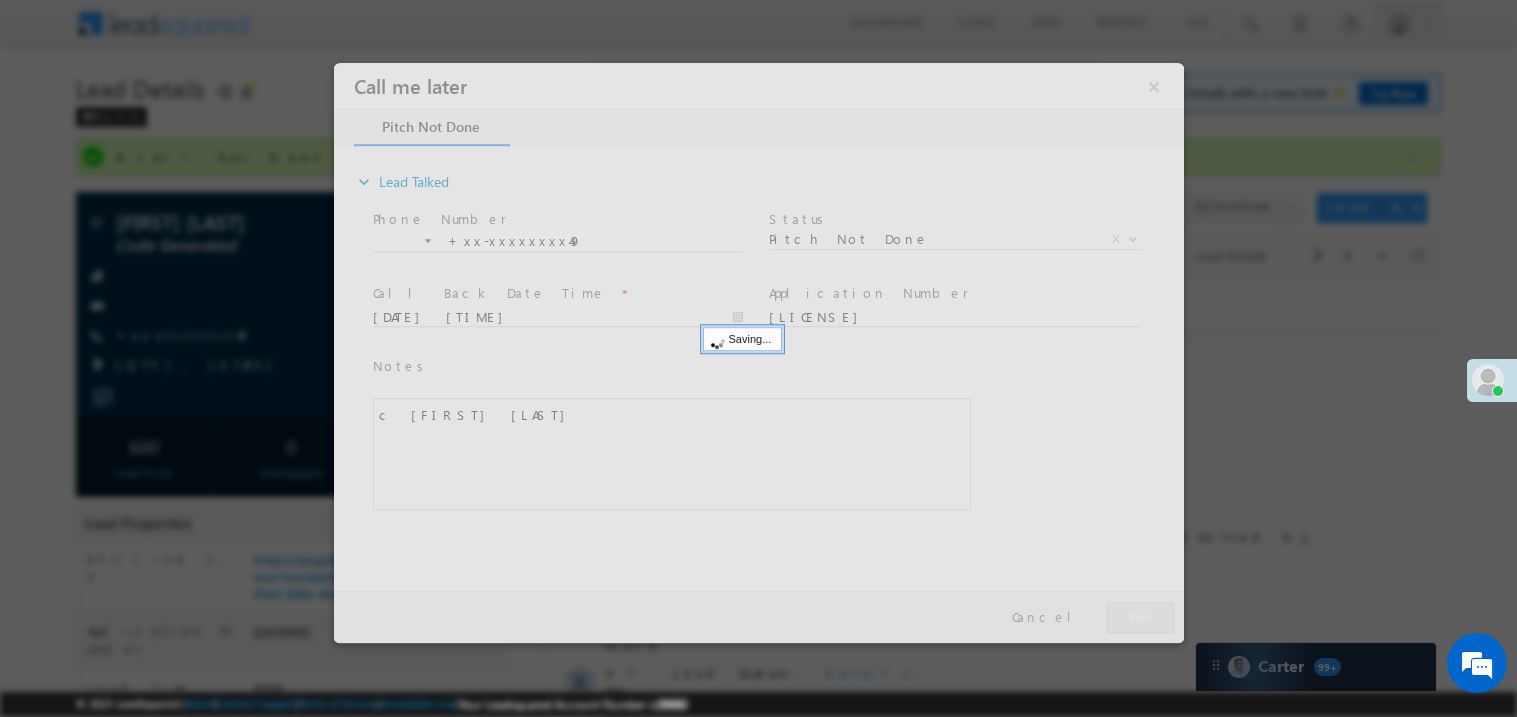 click at bounding box center (758, 352) 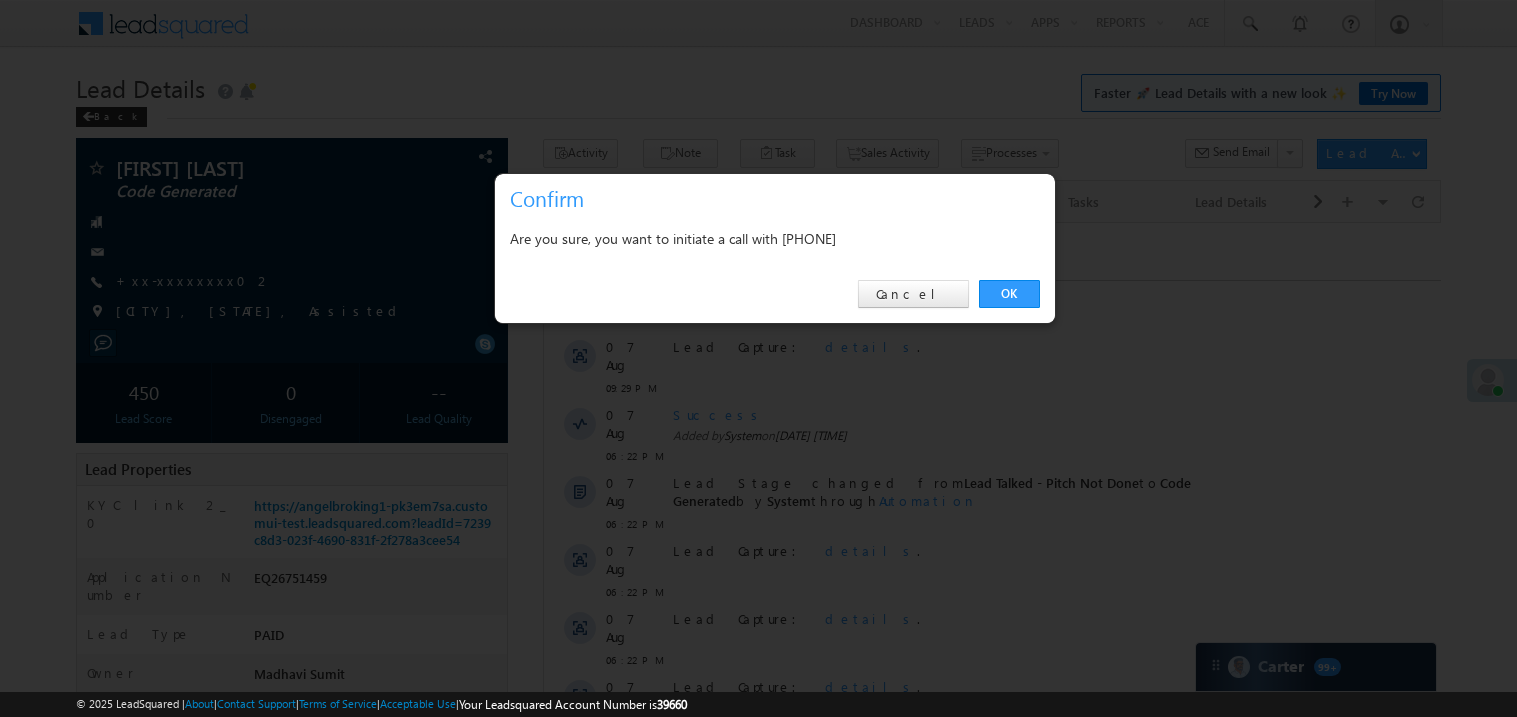 scroll, scrollTop: 0, scrollLeft: 0, axis: both 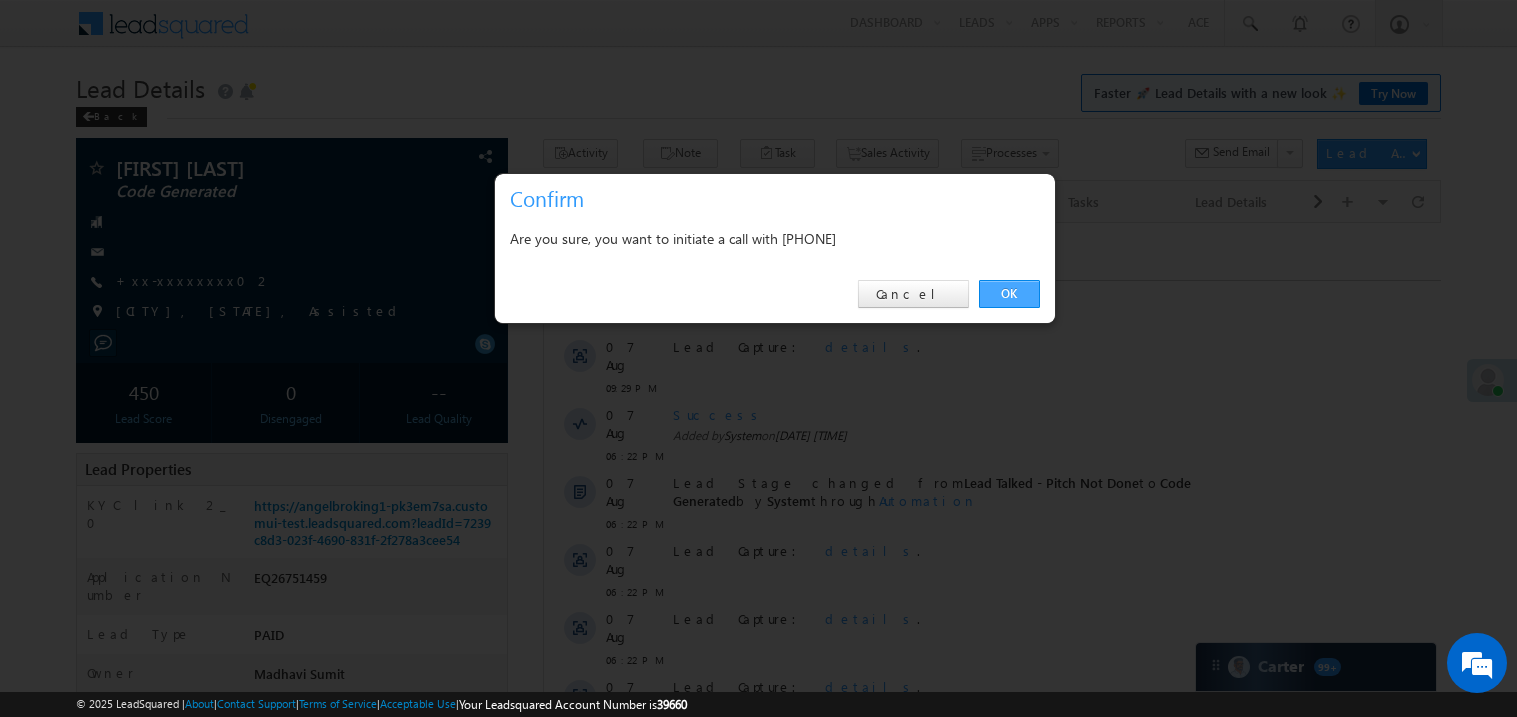 click on "OK" at bounding box center (1009, 294) 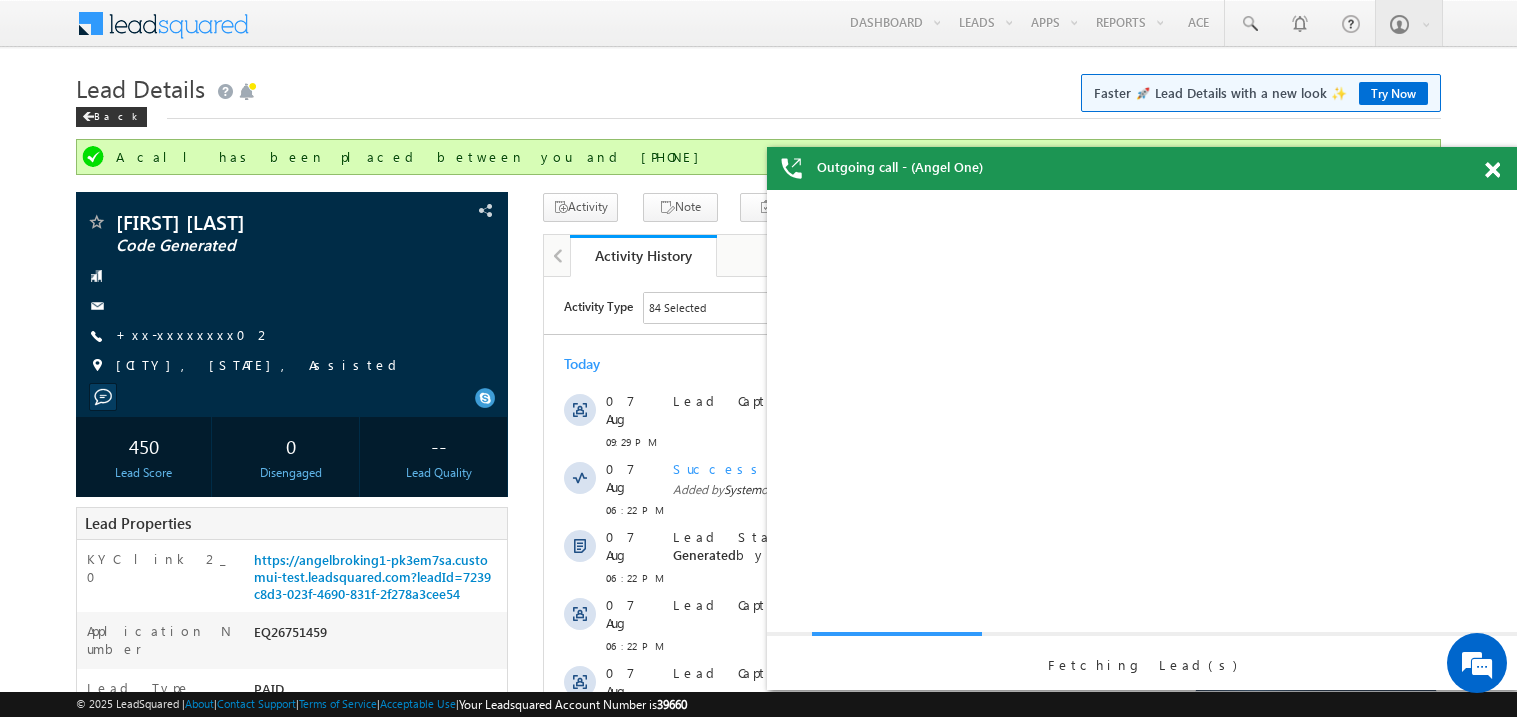 scroll, scrollTop: 0, scrollLeft: 0, axis: both 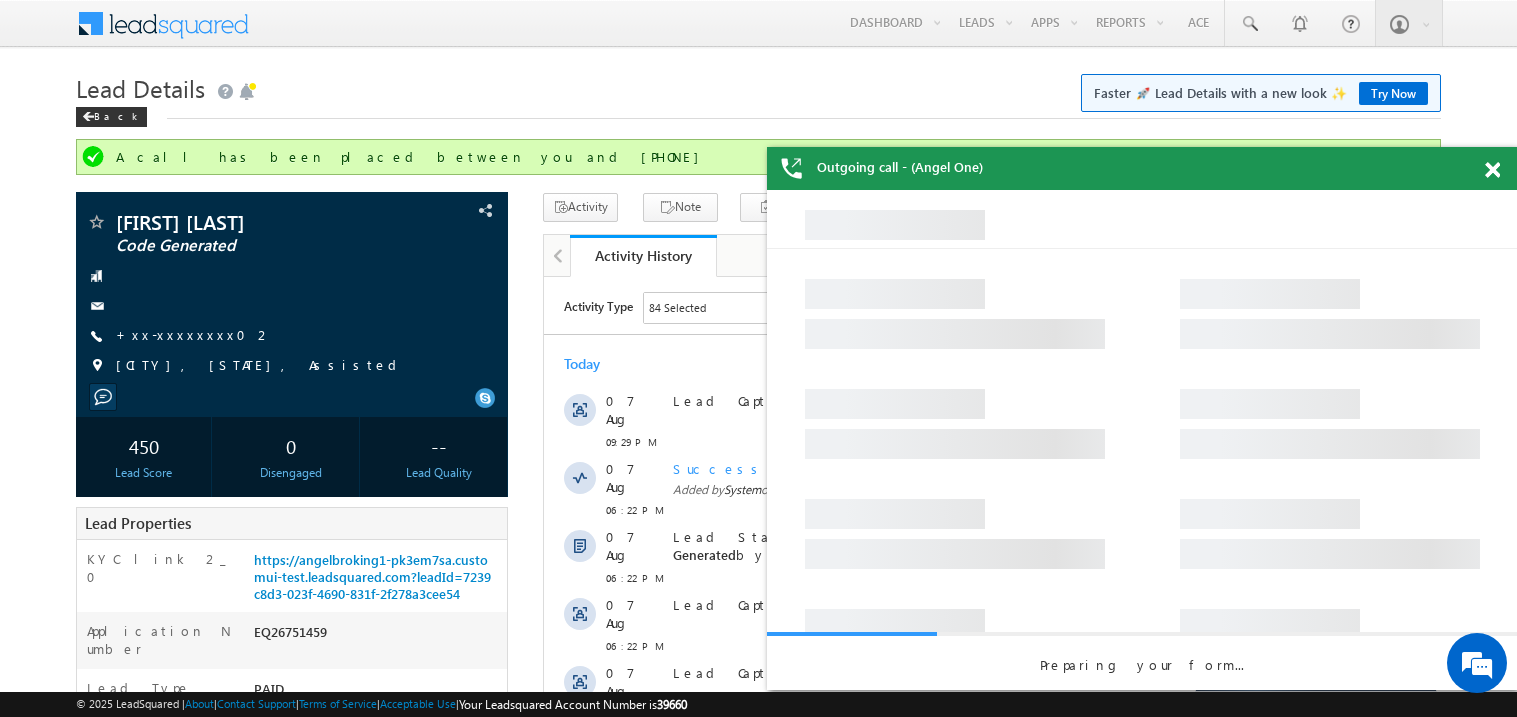 click at bounding box center [1492, 170] 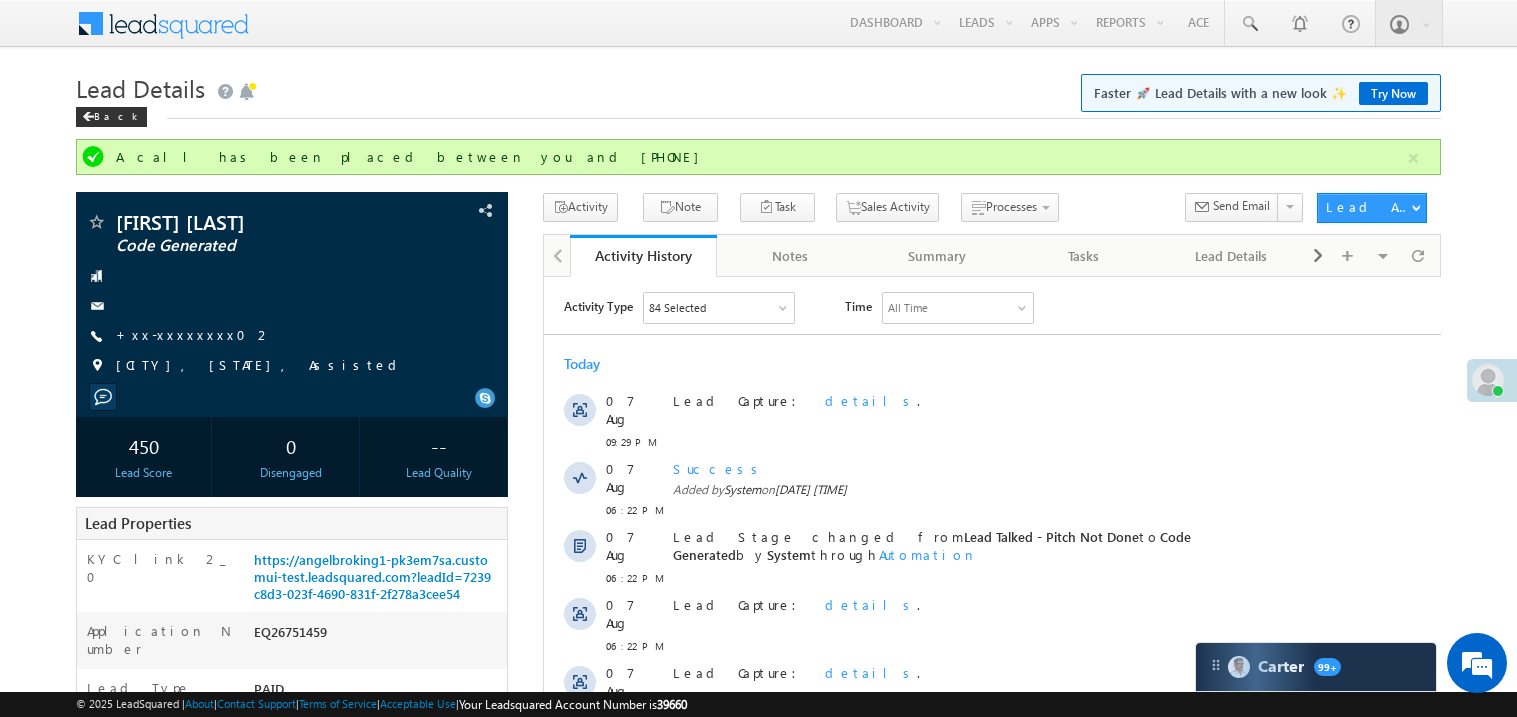 scroll, scrollTop: 0, scrollLeft: 0, axis: both 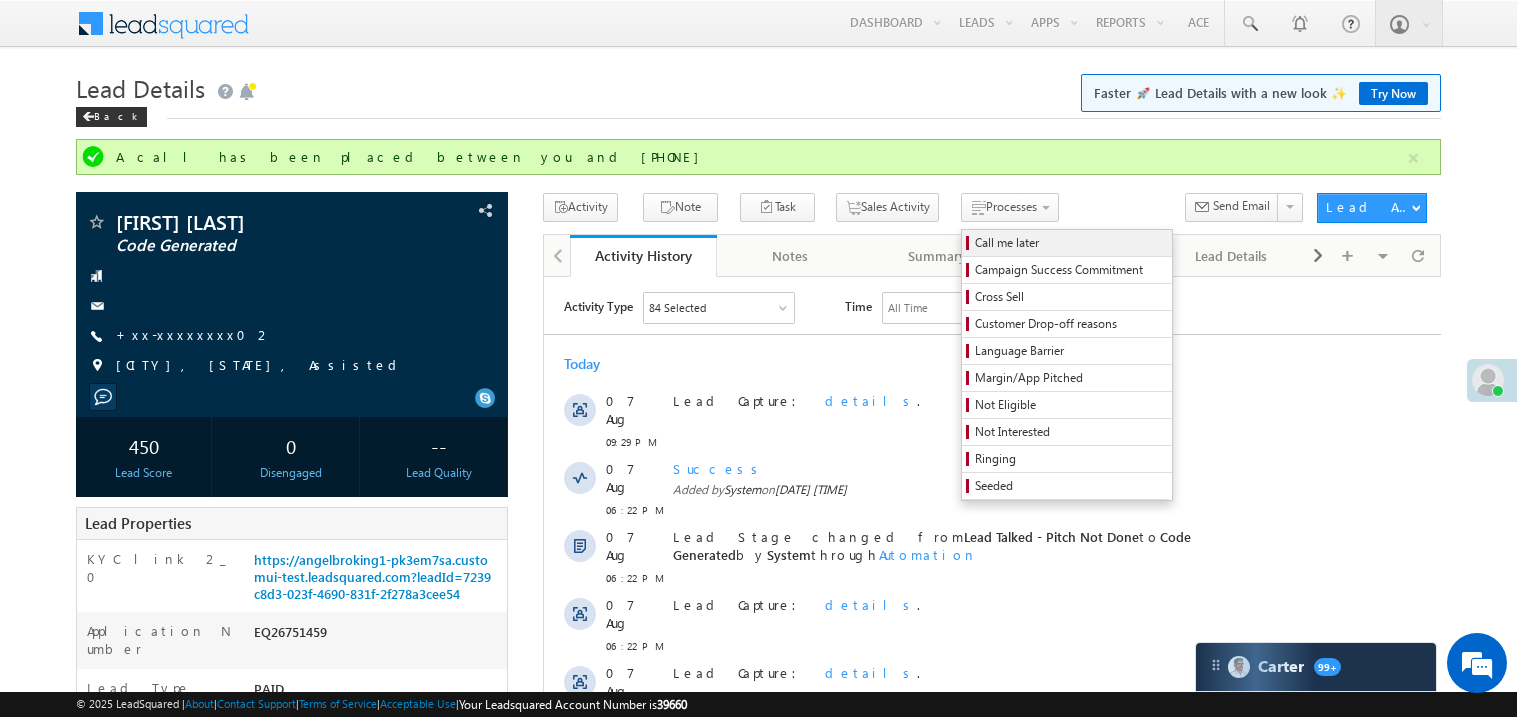 click on "Call me later" at bounding box center (1070, 243) 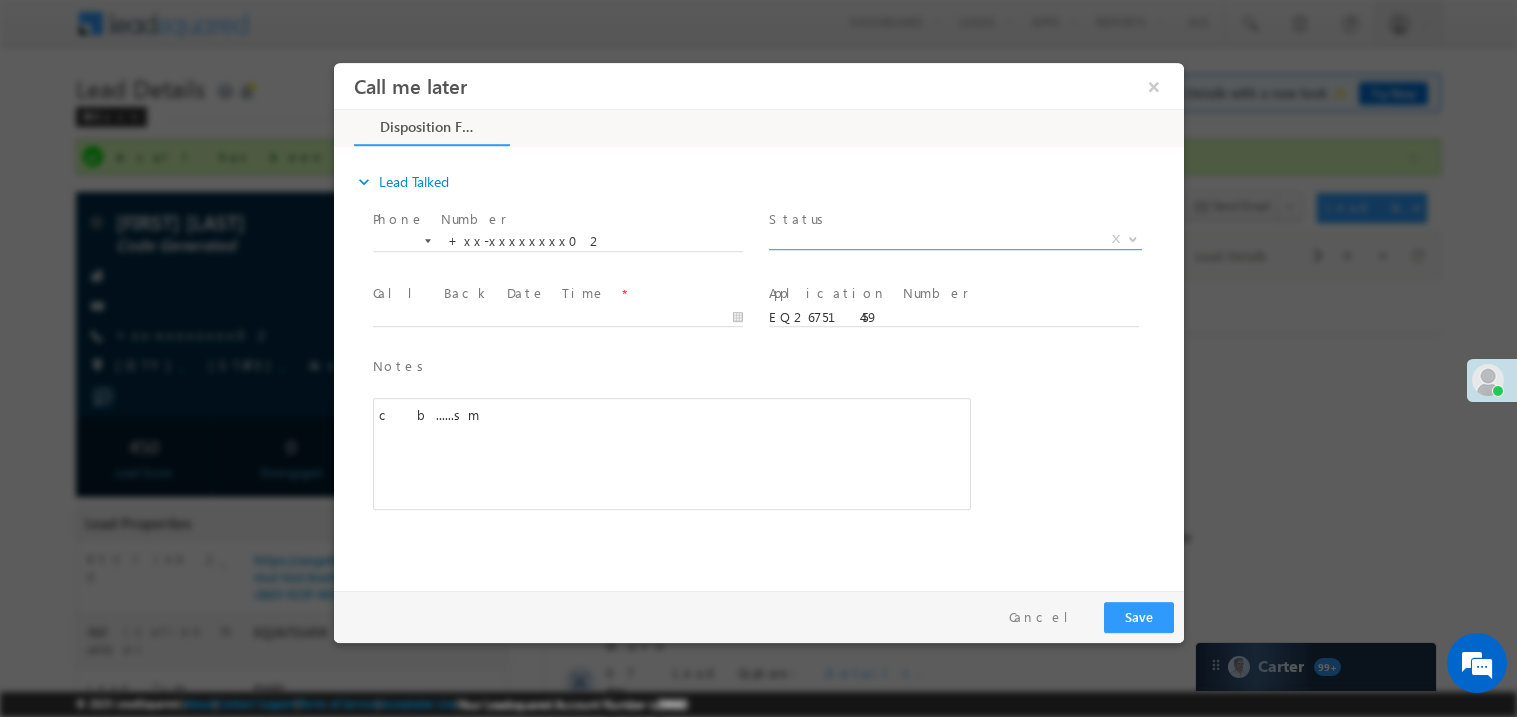 scroll, scrollTop: 0, scrollLeft: 0, axis: both 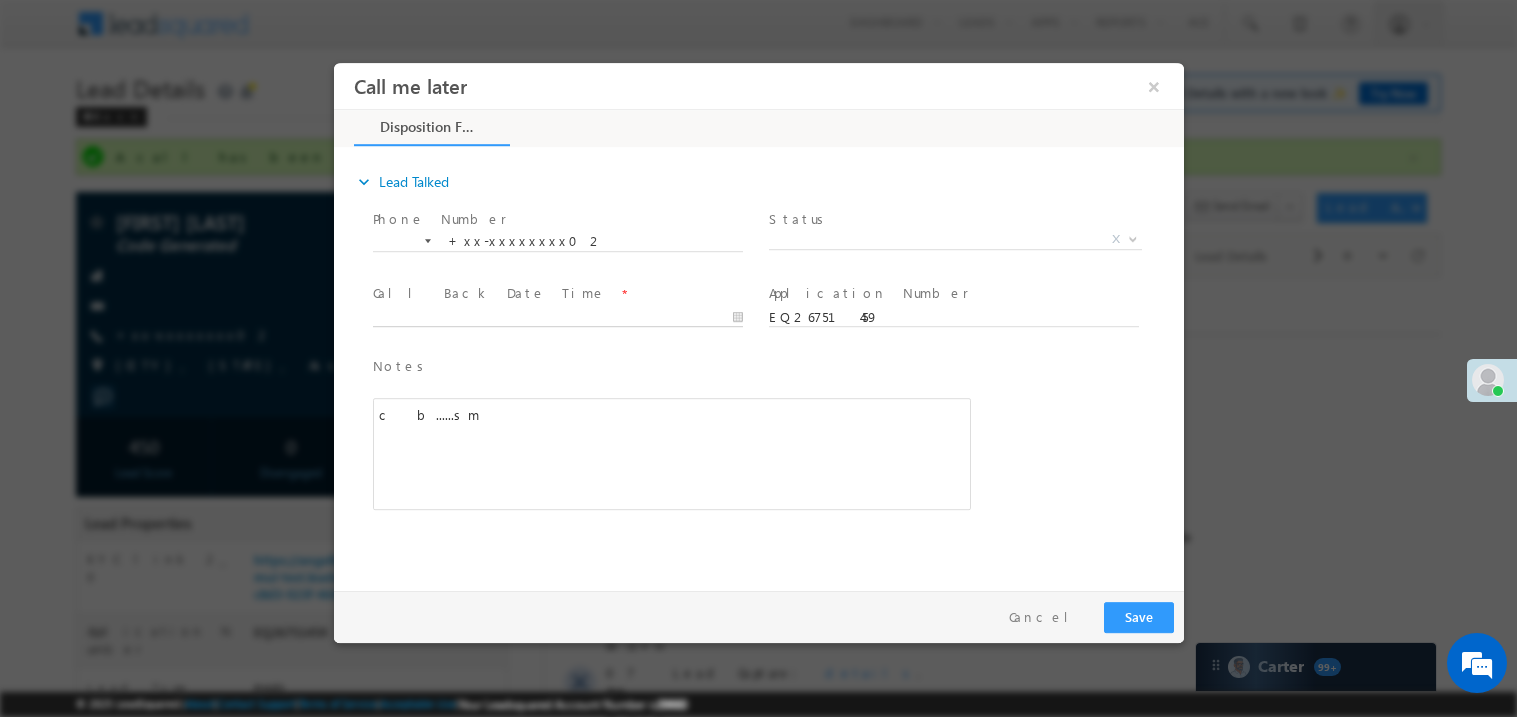 click on "Call me later
×" at bounding box center (758, 321) 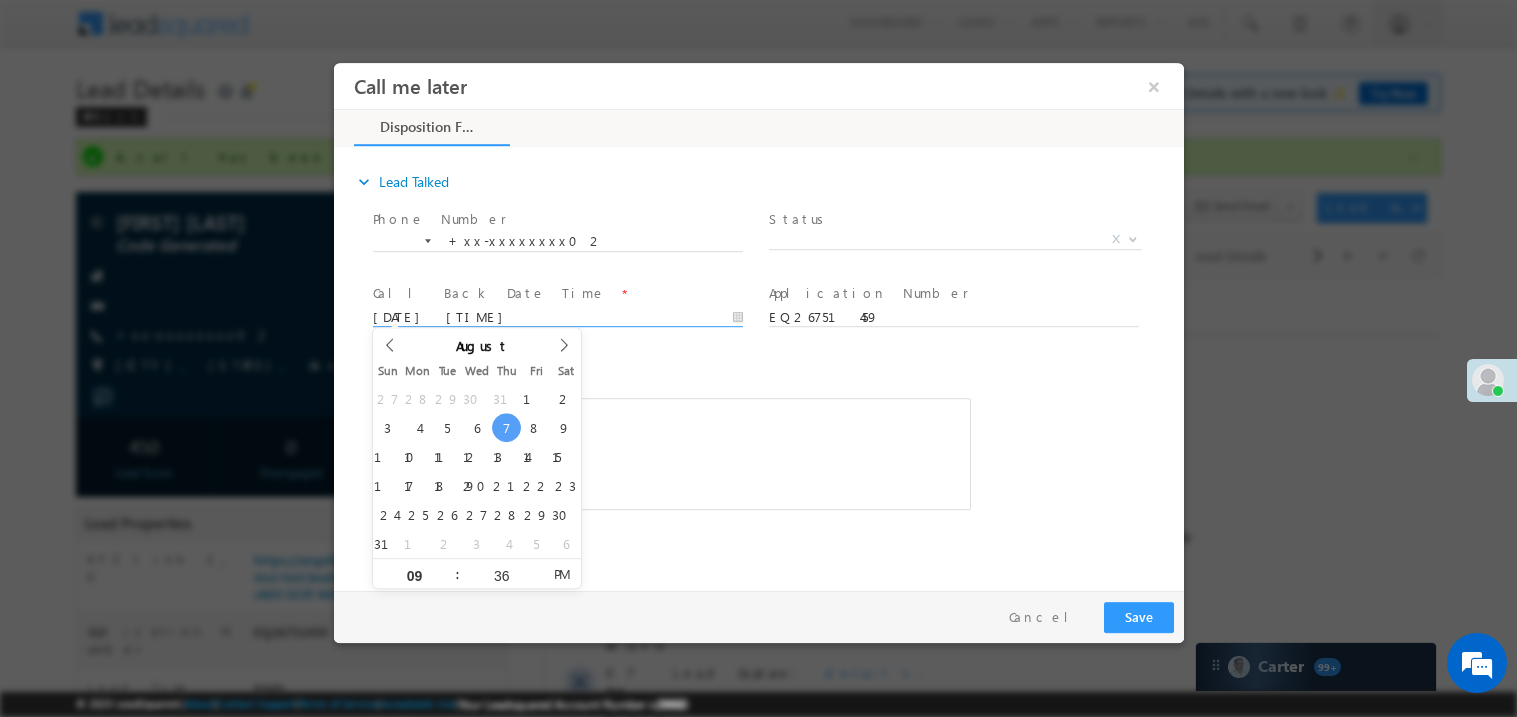 click on "c  b......sm" at bounding box center (671, 453) 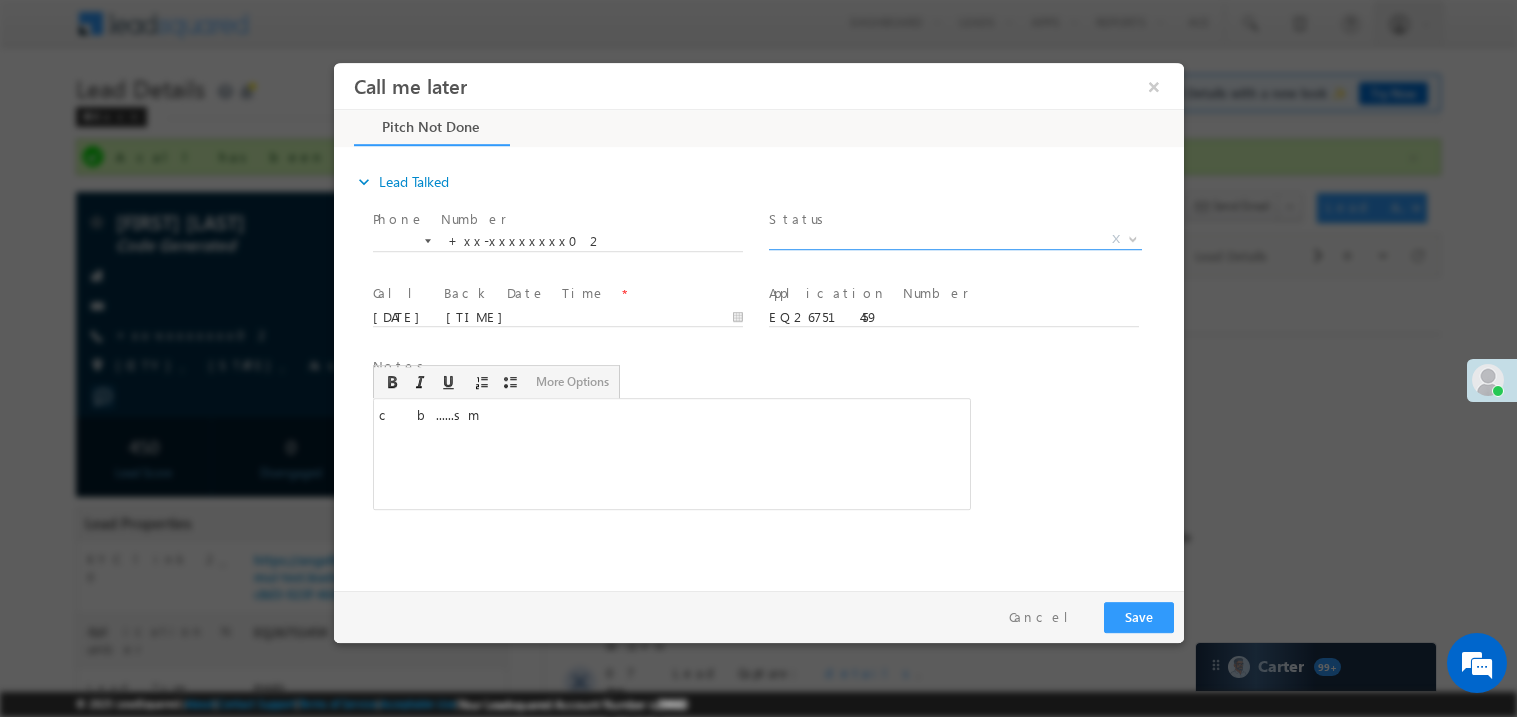 click on "X" at bounding box center [954, 239] 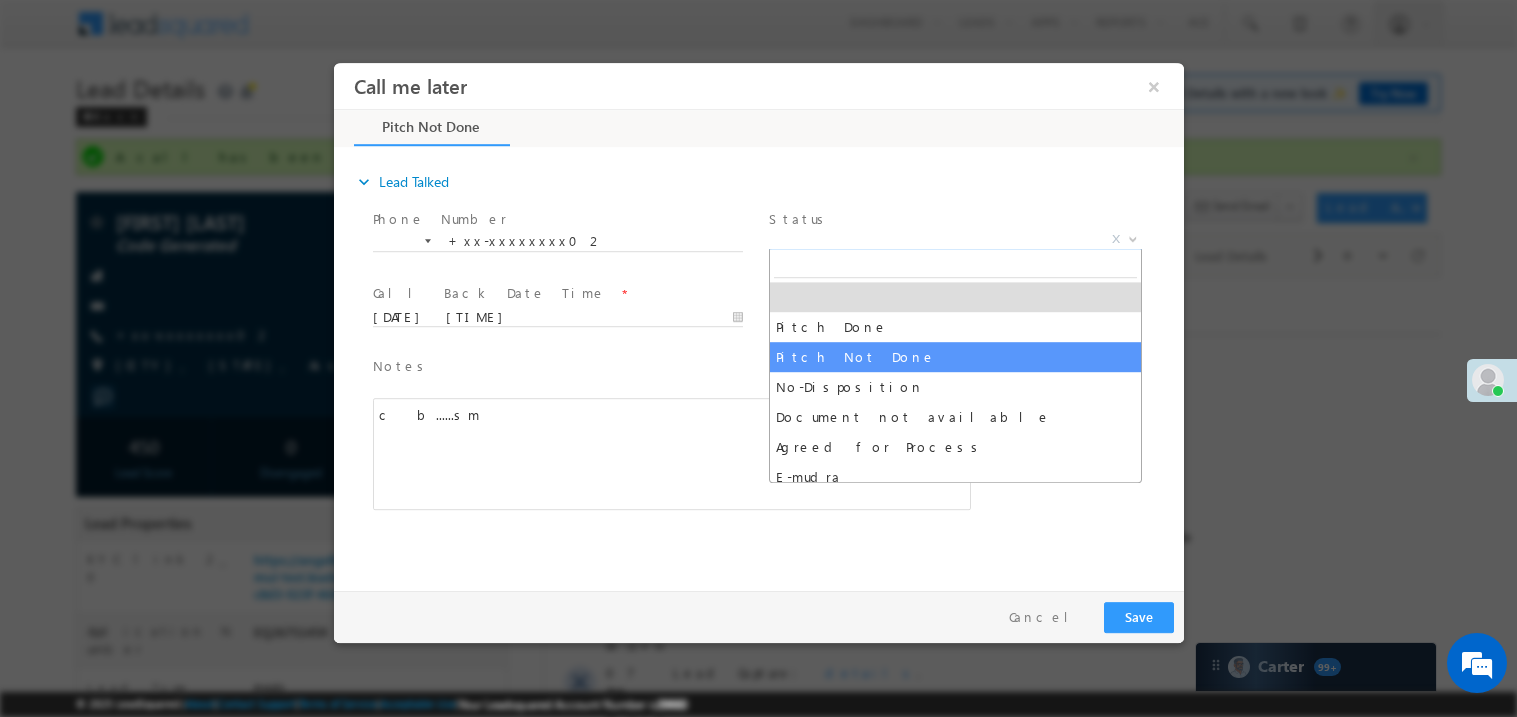 select on "Pitch Not Done" 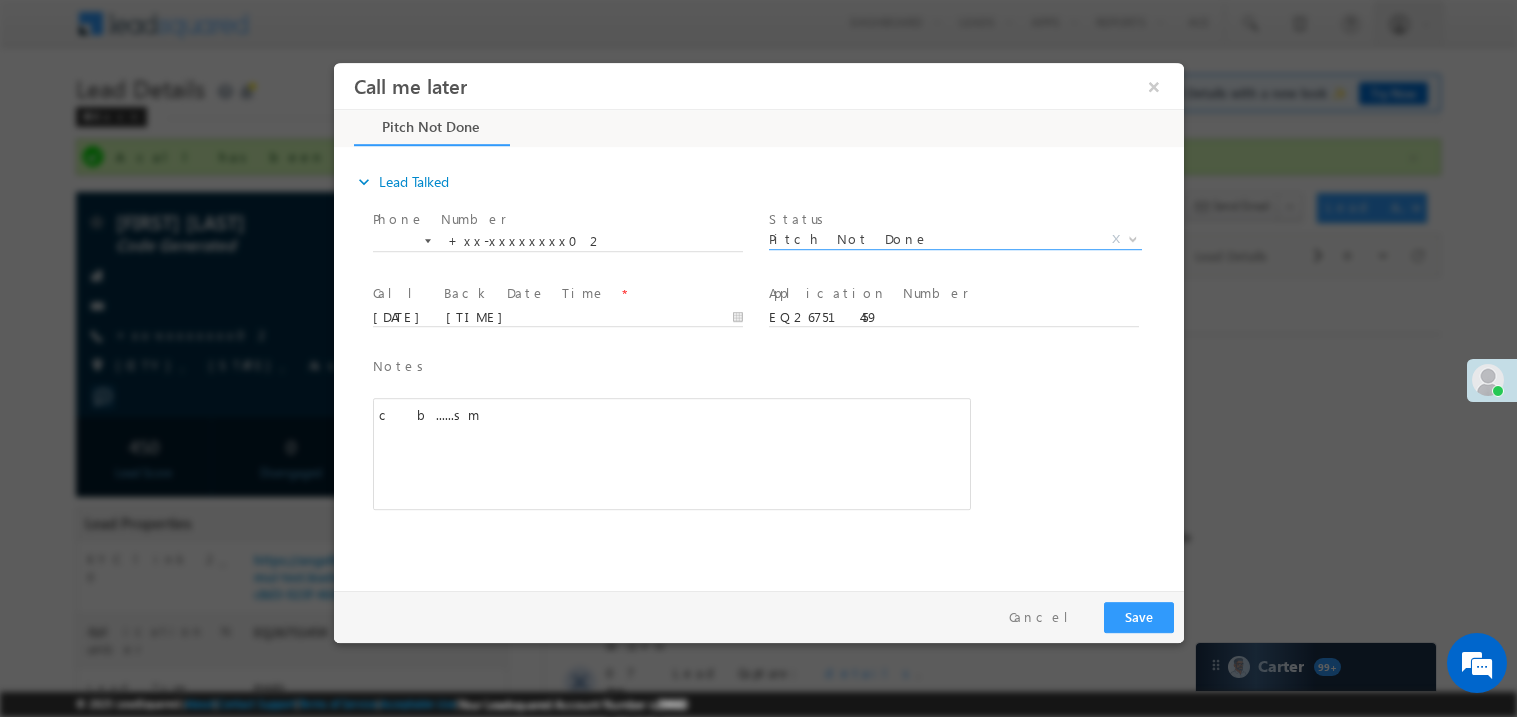 click on "Notes
*
c&nbsp; b......sm   Editor toolbars Basic Styles   Bold   Italic   Underline Paragraph   Insert/Remove Numbered List   Insert/Remove Bulleted List expandable   More Options Press ALT 0 for help c  b......sm" at bounding box center (671, 432) 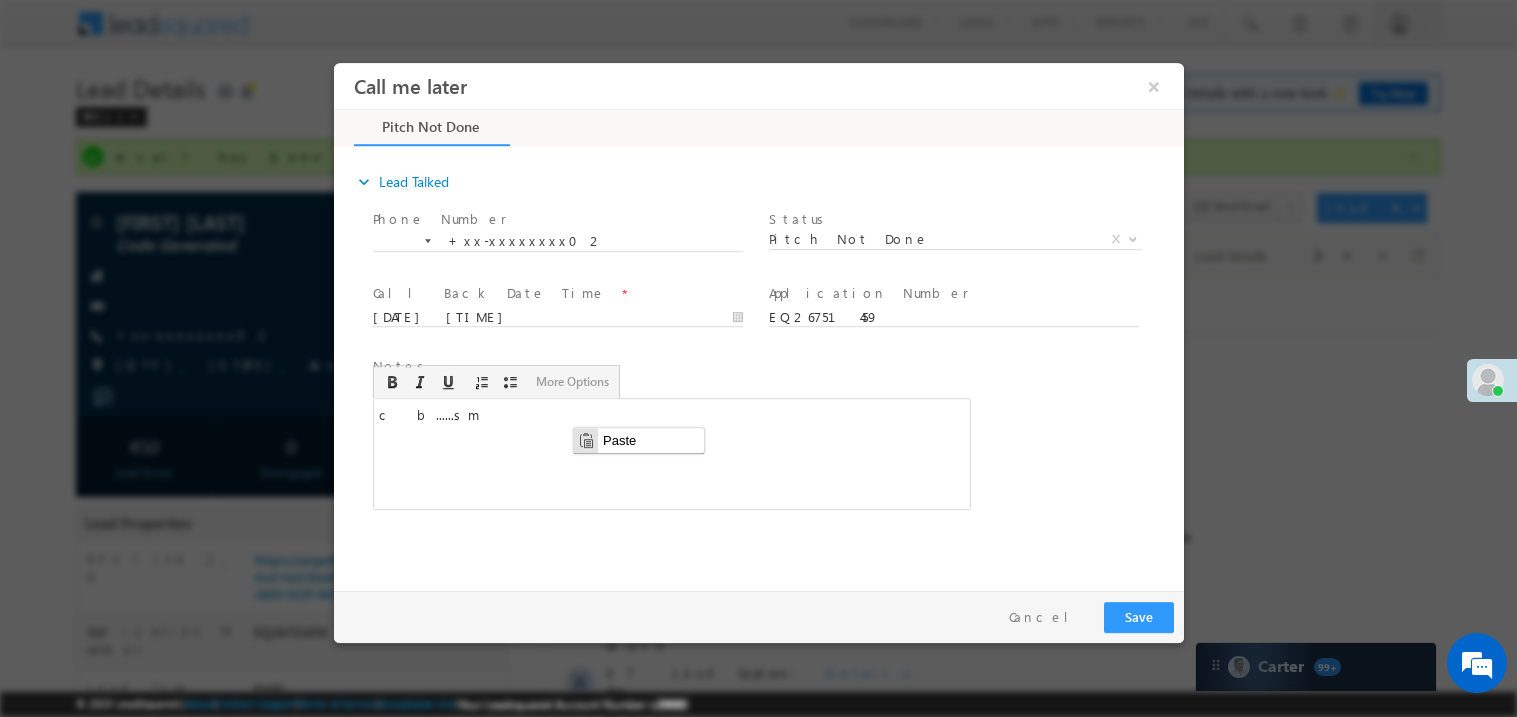 scroll, scrollTop: 0, scrollLeft: 0, axis: both 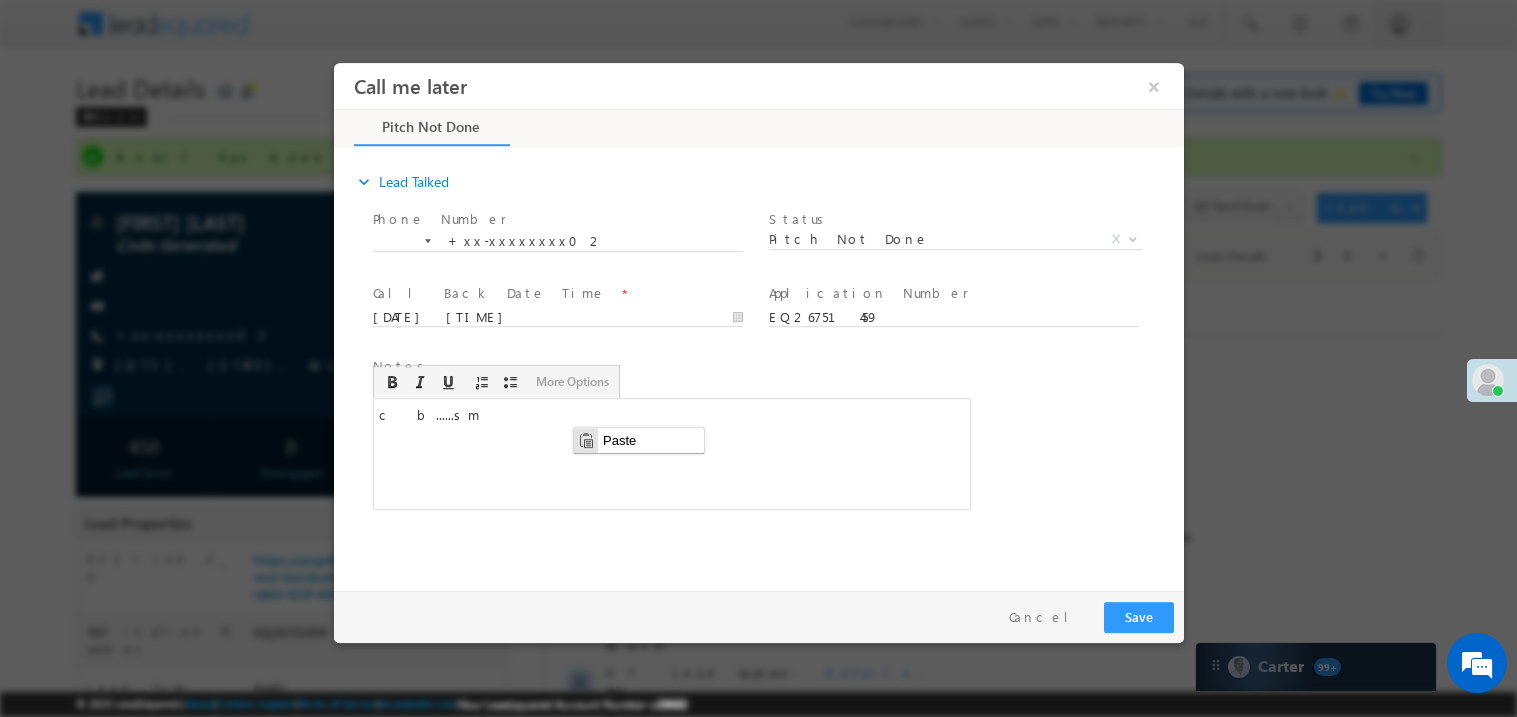 click on "c  b......sm" at bounding box center [671, 453] 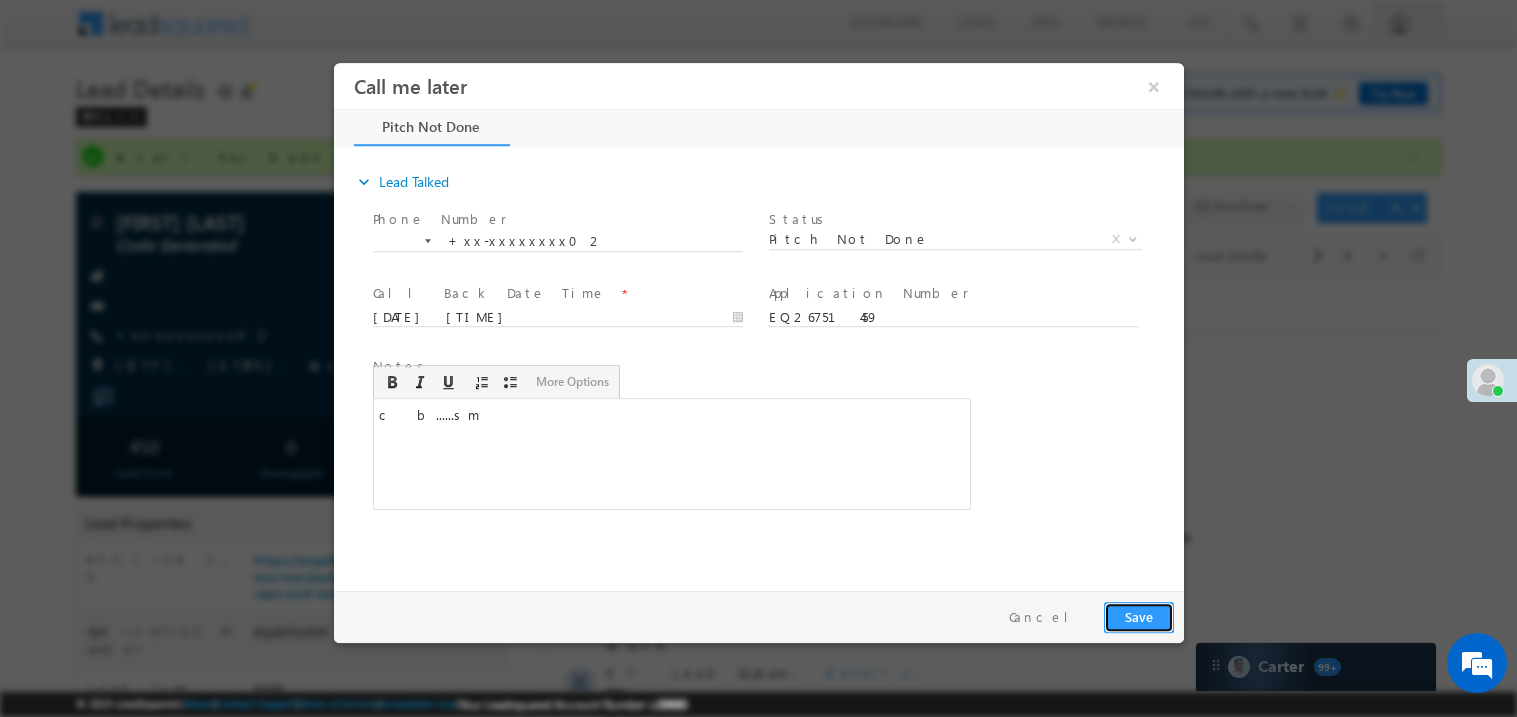click on "Save" at bounding box center (1138, 616) 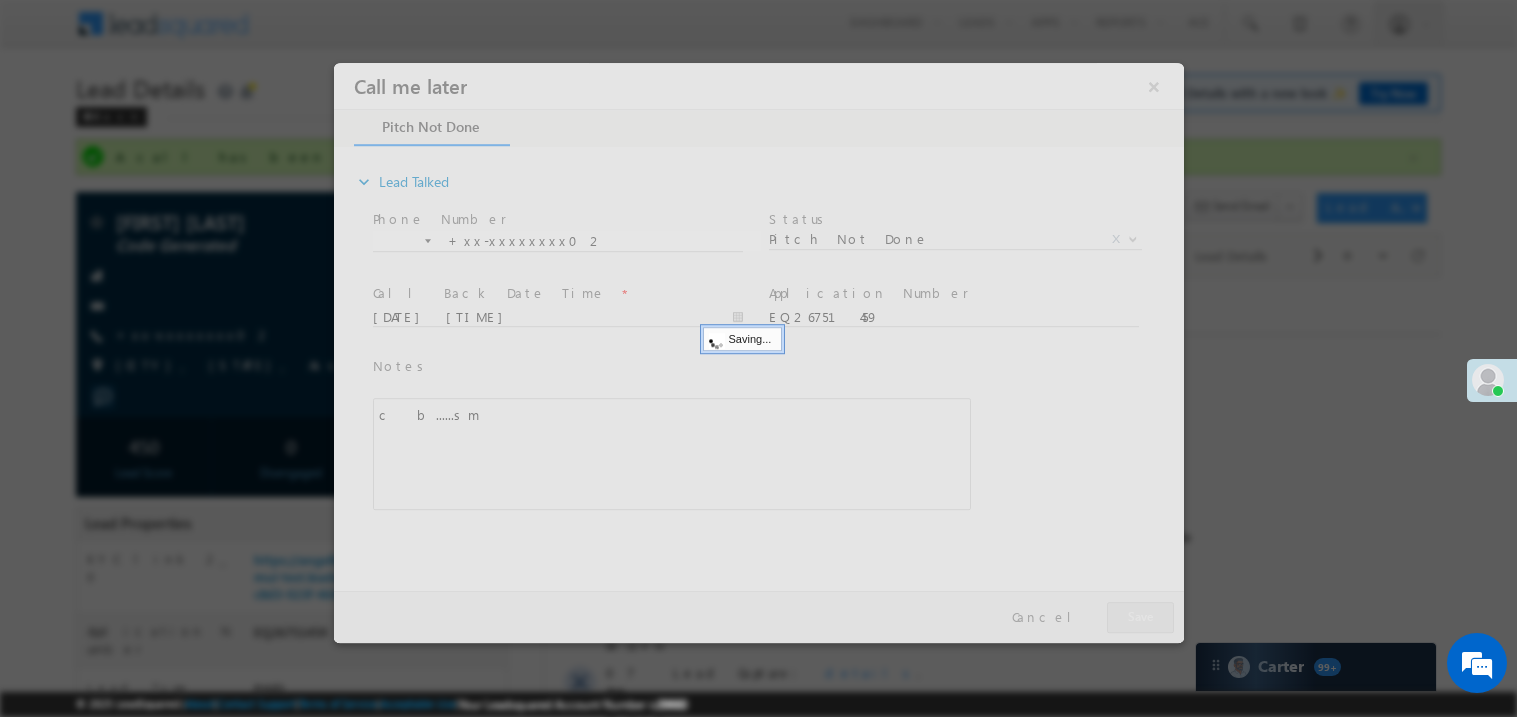 click at bounding box center [758, 352] 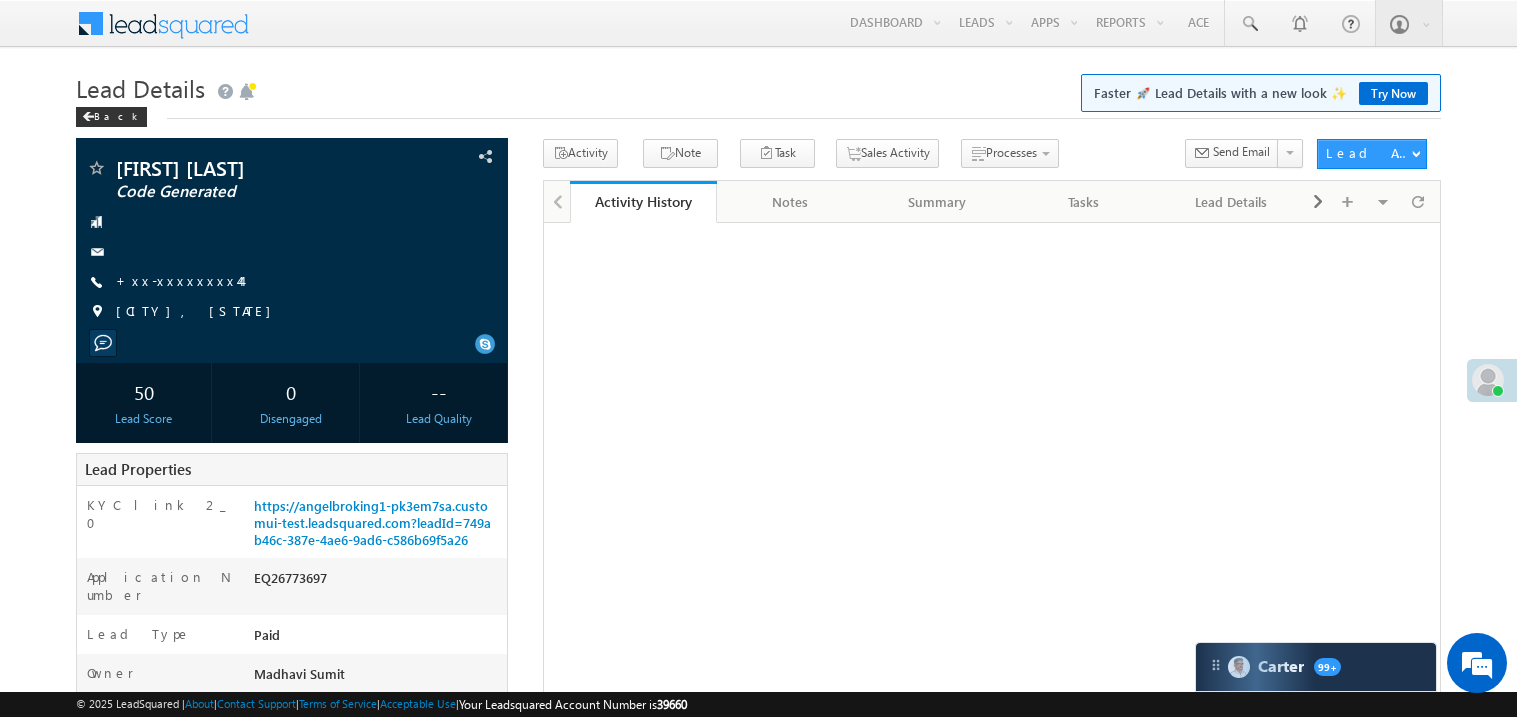 click on "+xx-xxxxxxxx44" at bounding box center (178, 280) 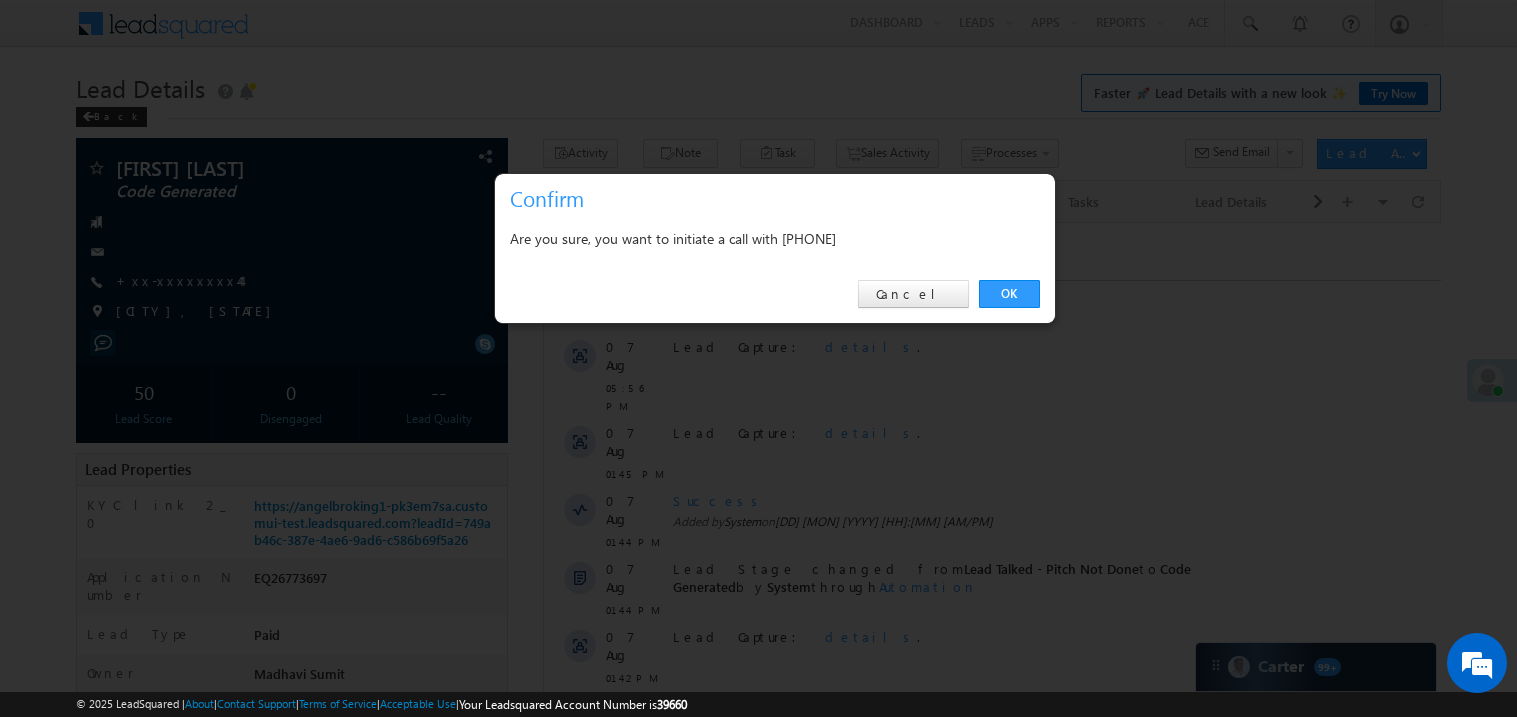 scroll, scrollTop: 0, scrollLeft: 0, axis: both 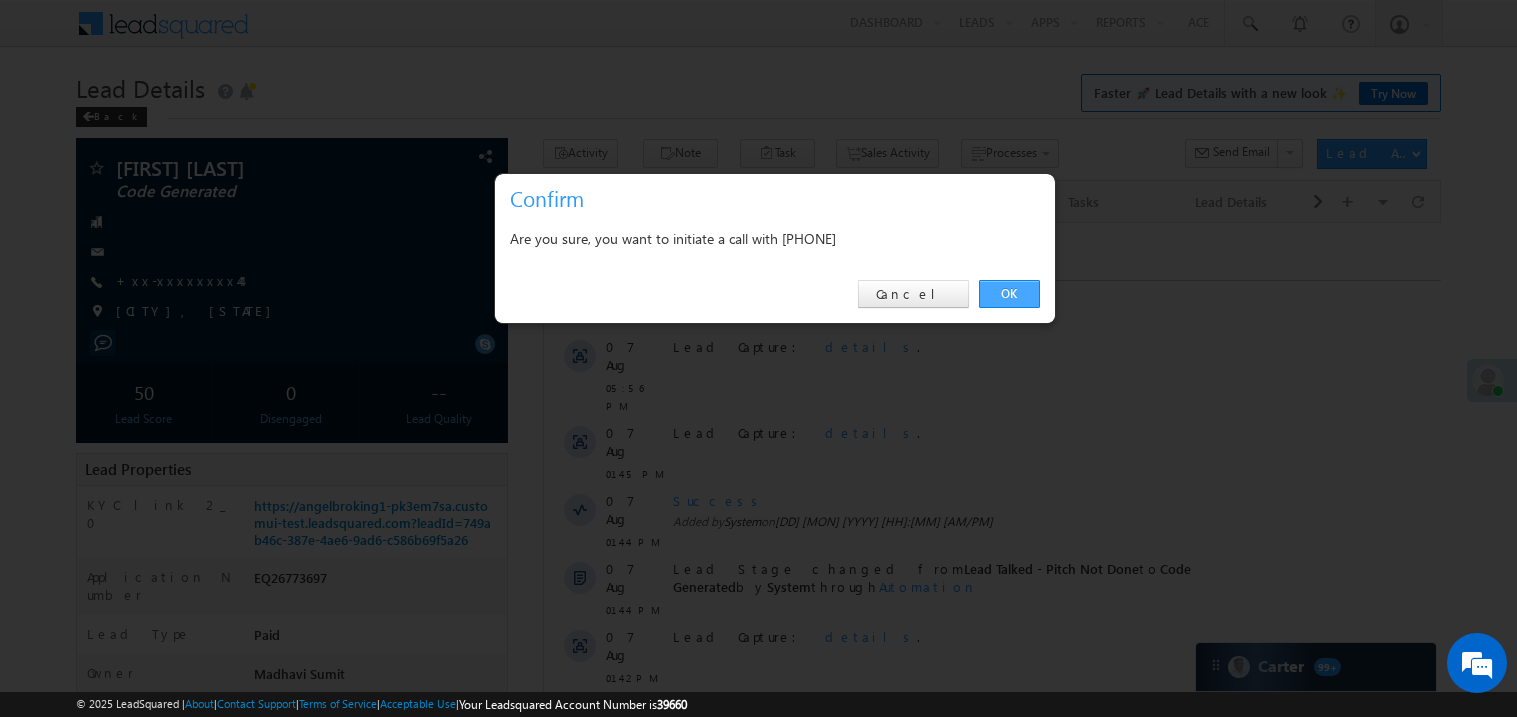 click on "OK" at bounding box center (1009, 294) 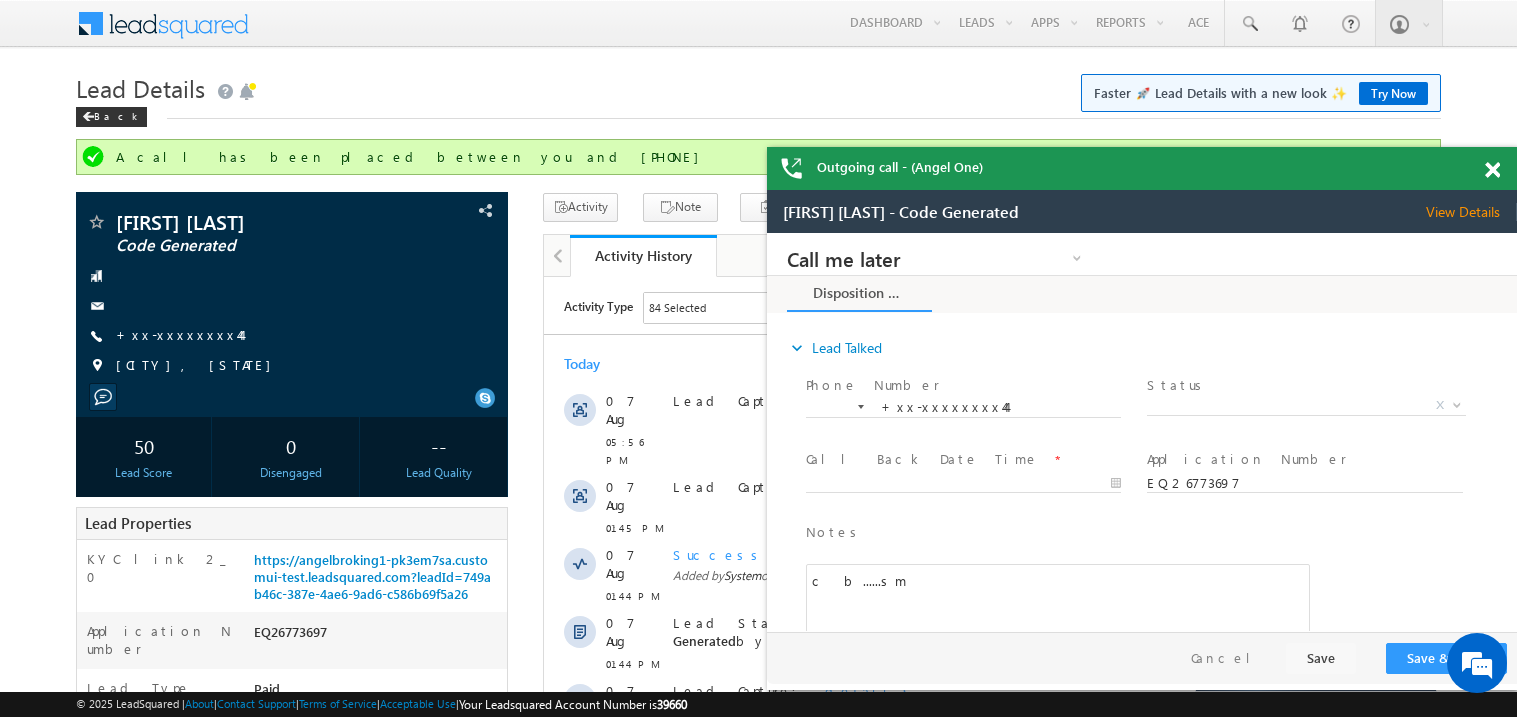 scroll, scrollTop: 0, scrollLeft: 0, axis: both 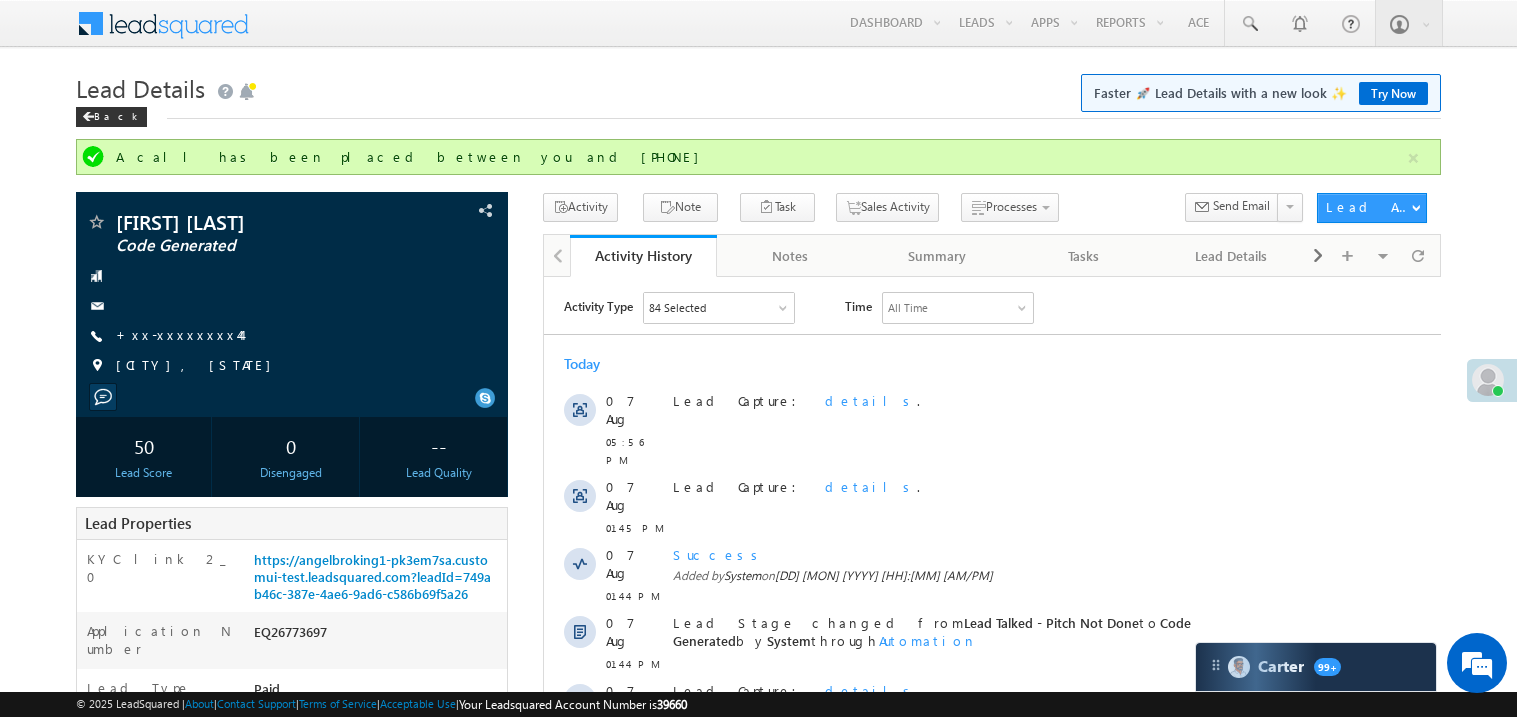 click on "Back" at bounding box center (758, 112) 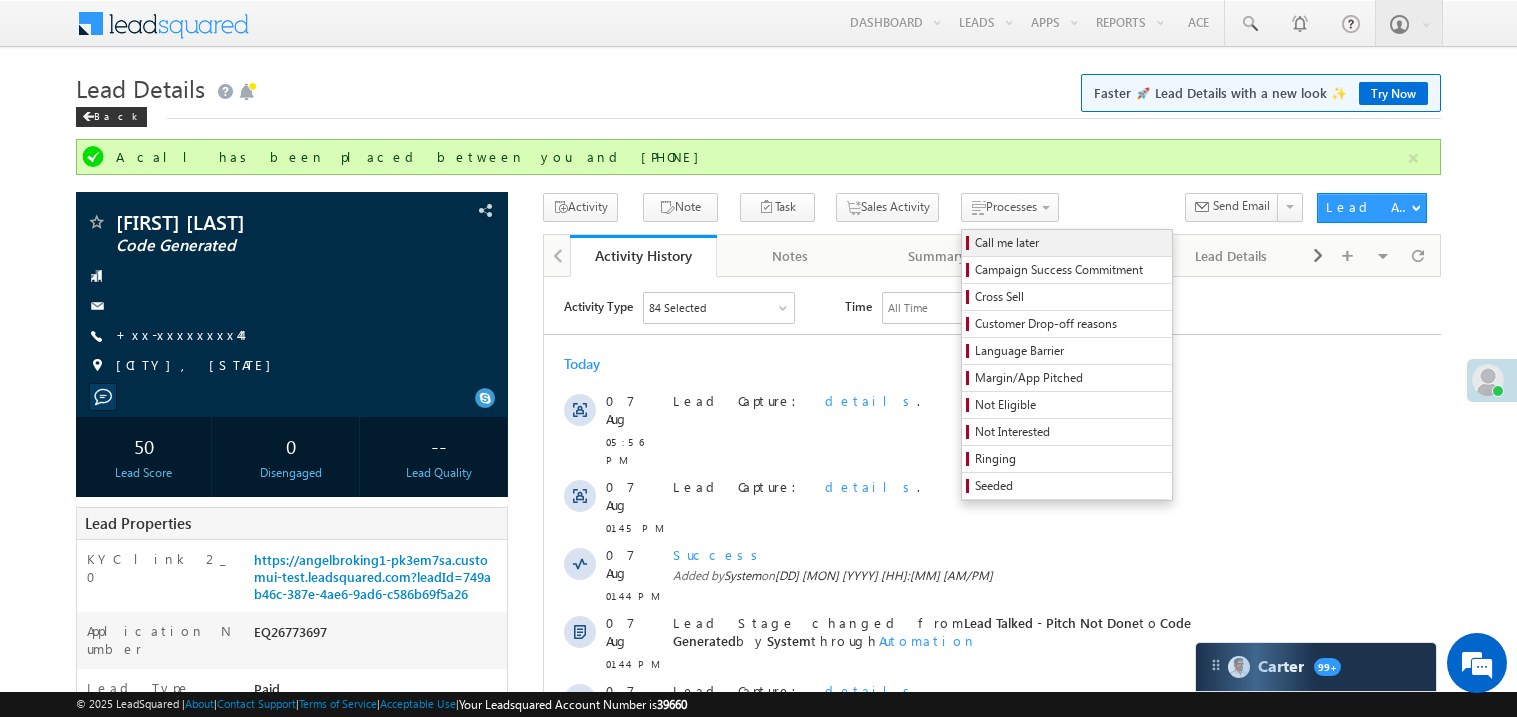 click on "Call me later" at bounding box center [1070, 243] 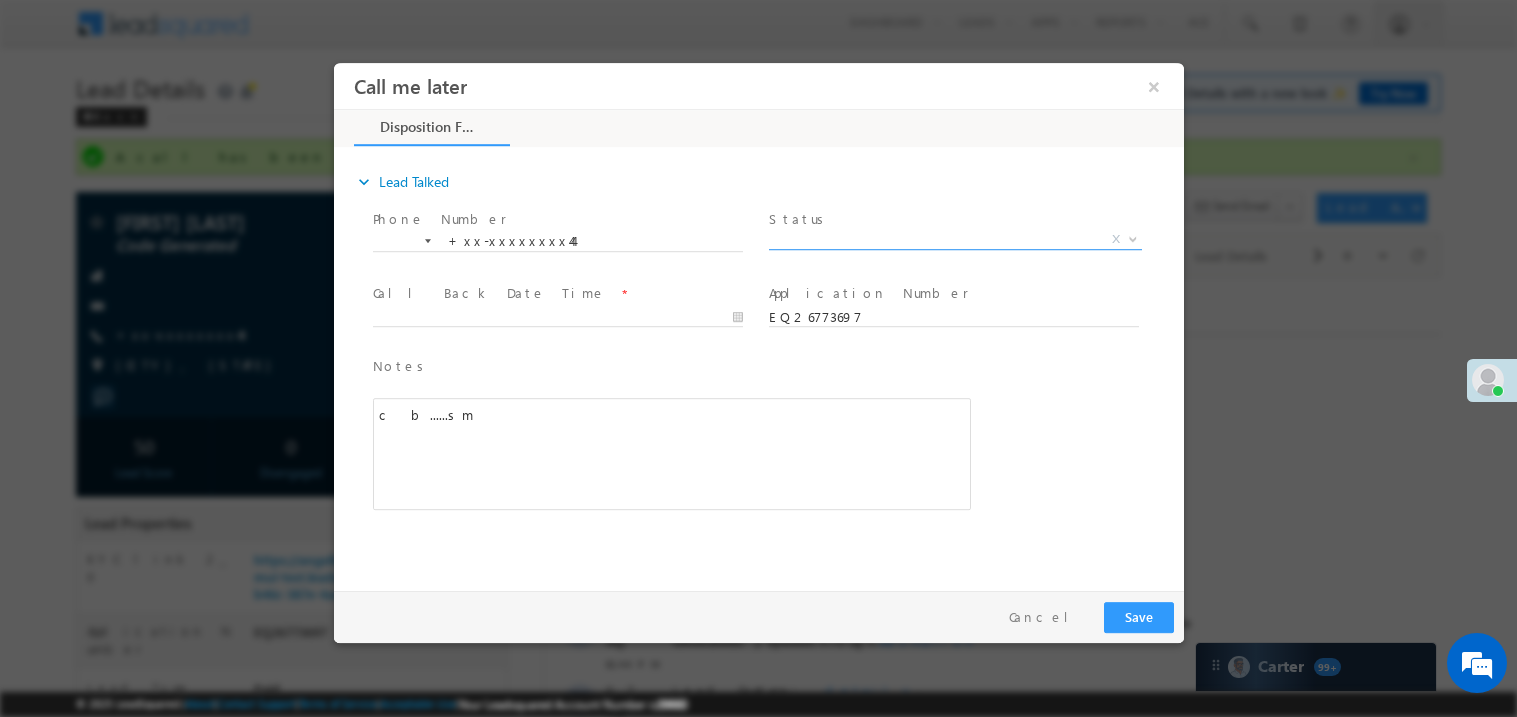 scroll, scrollTop: 0, scrollLeft: 0, axis: both 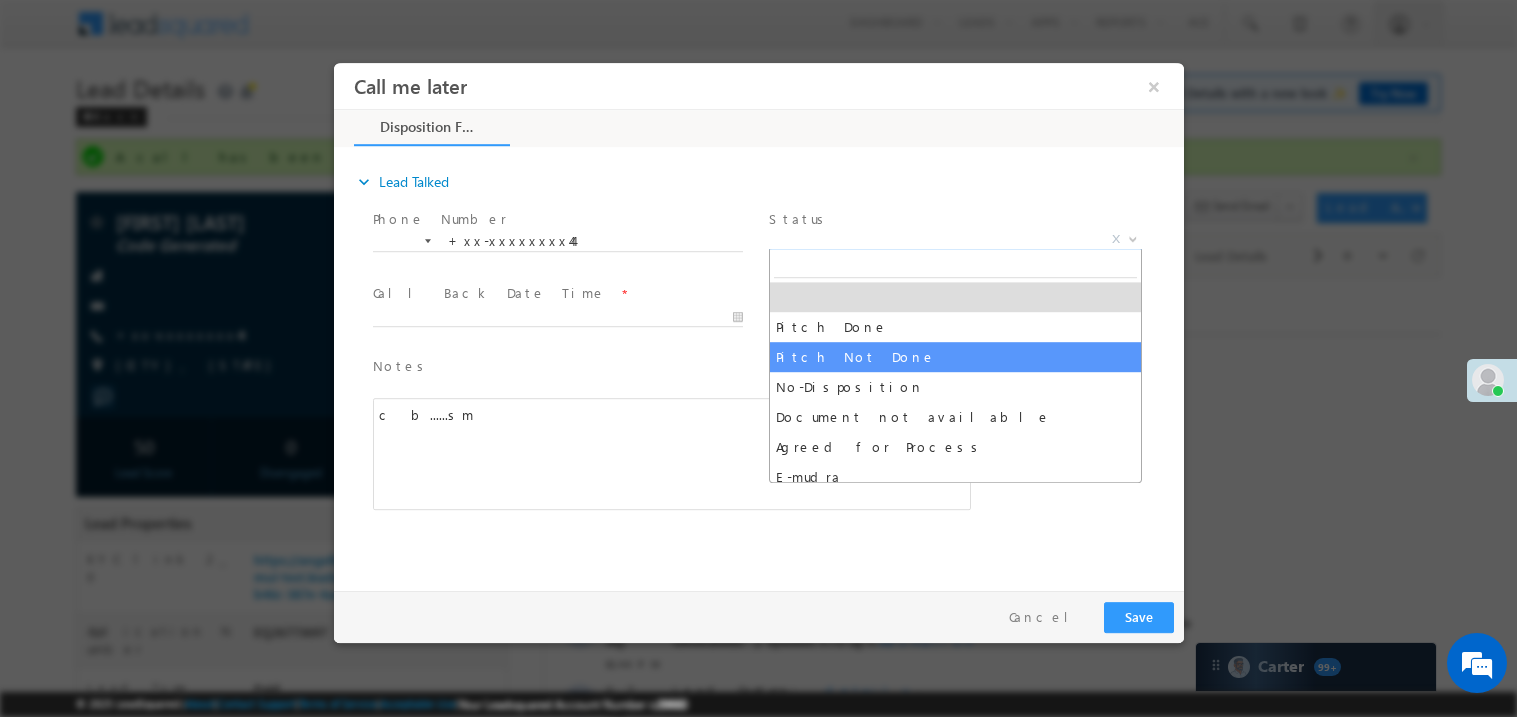 select on "Pitch Not Done" 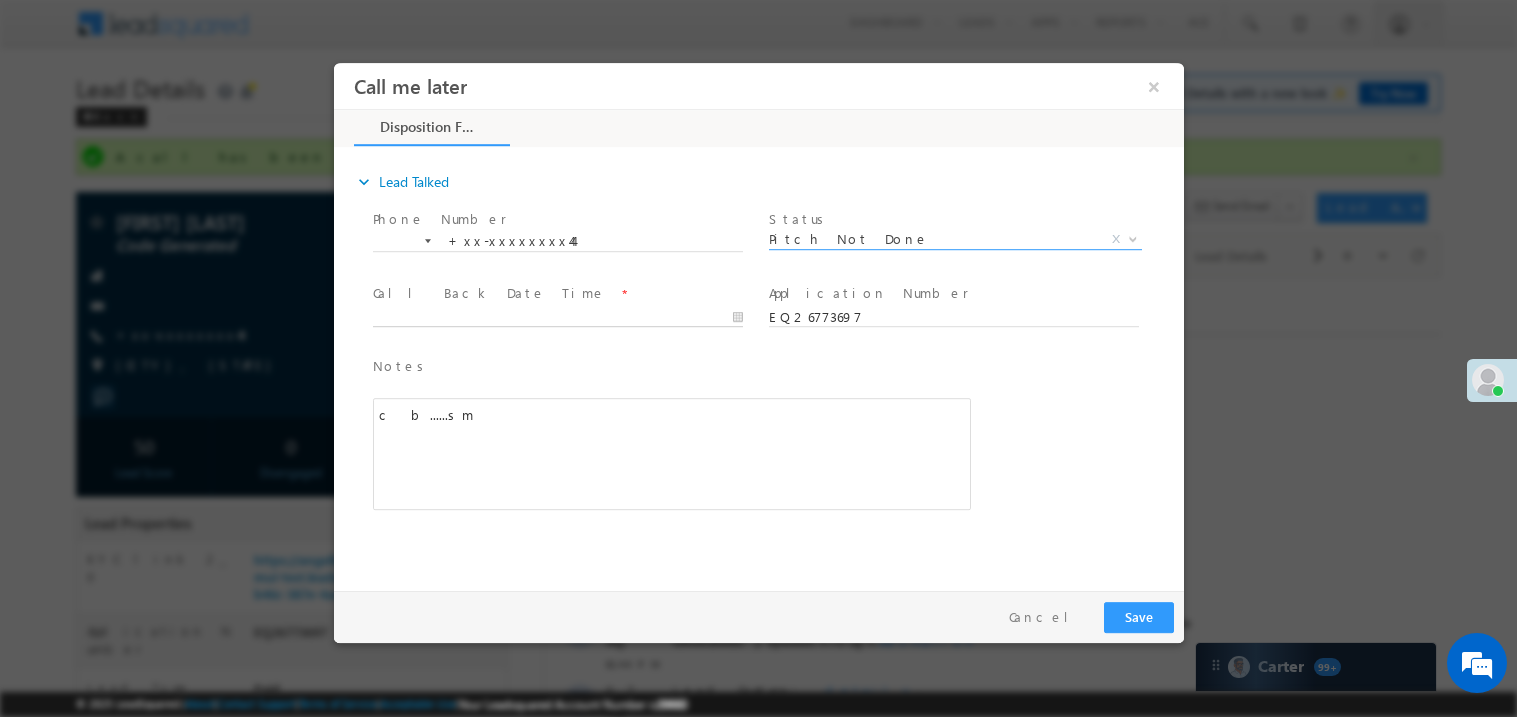 click on "Call me later
×" at bounding box center [758, 321] 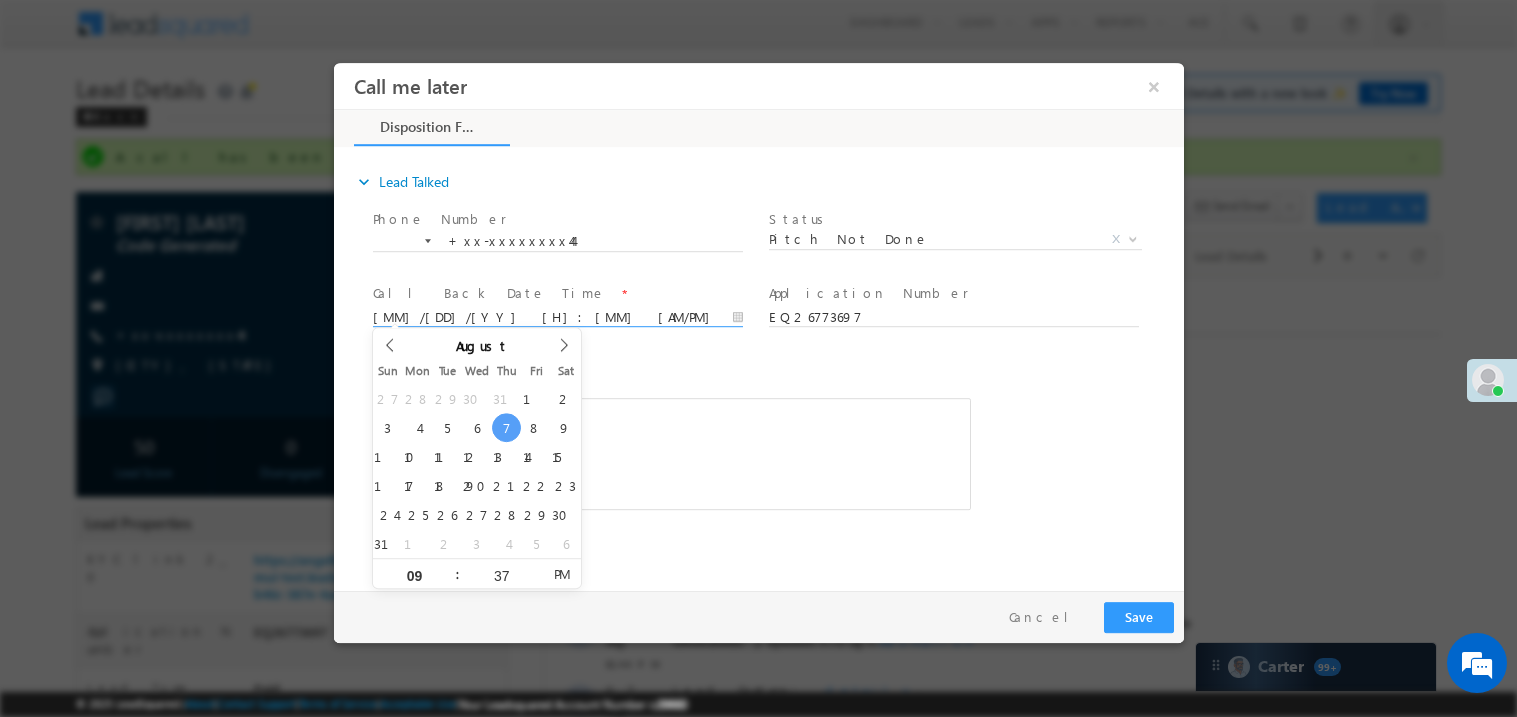 click on "c b......sm" at bounding box center (671, 453) 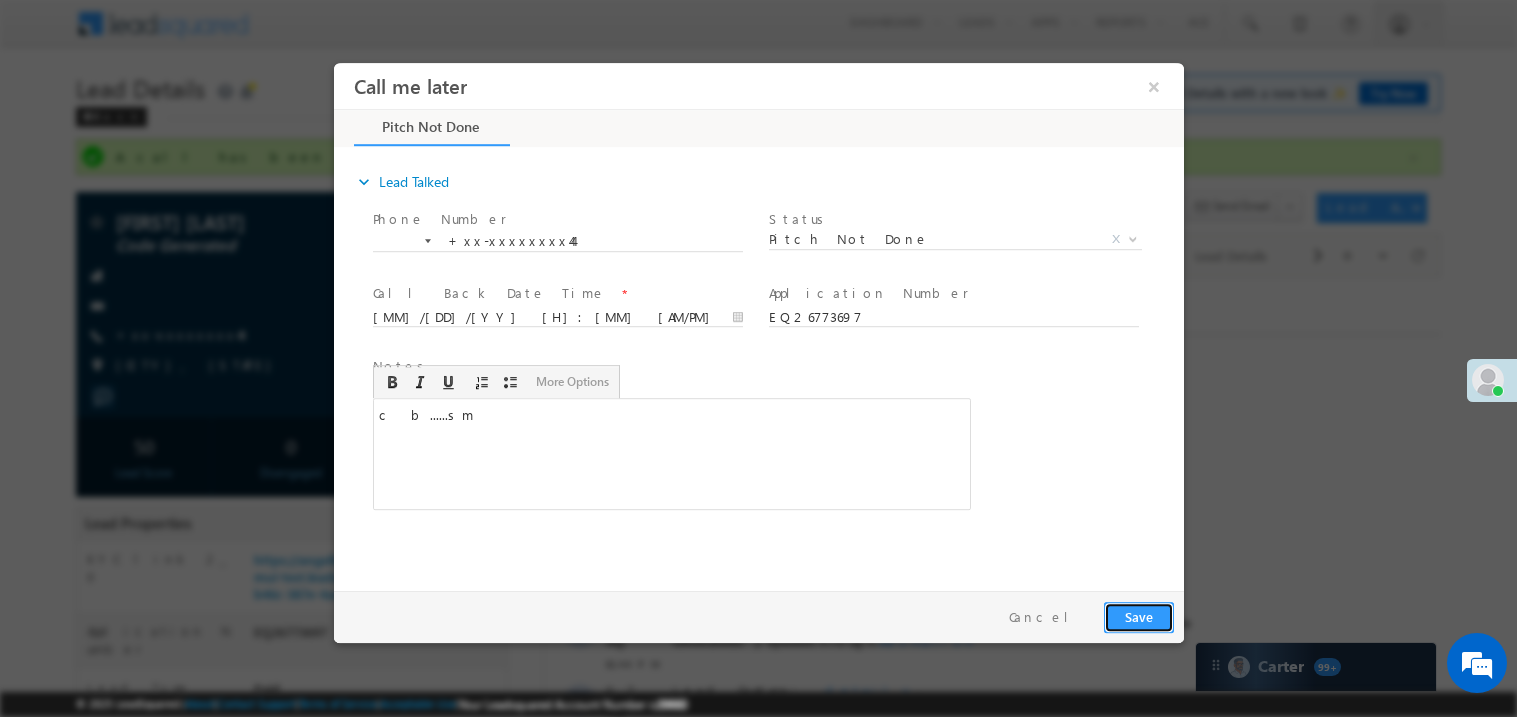 click on "Save" at bounding box center [1138, 616] 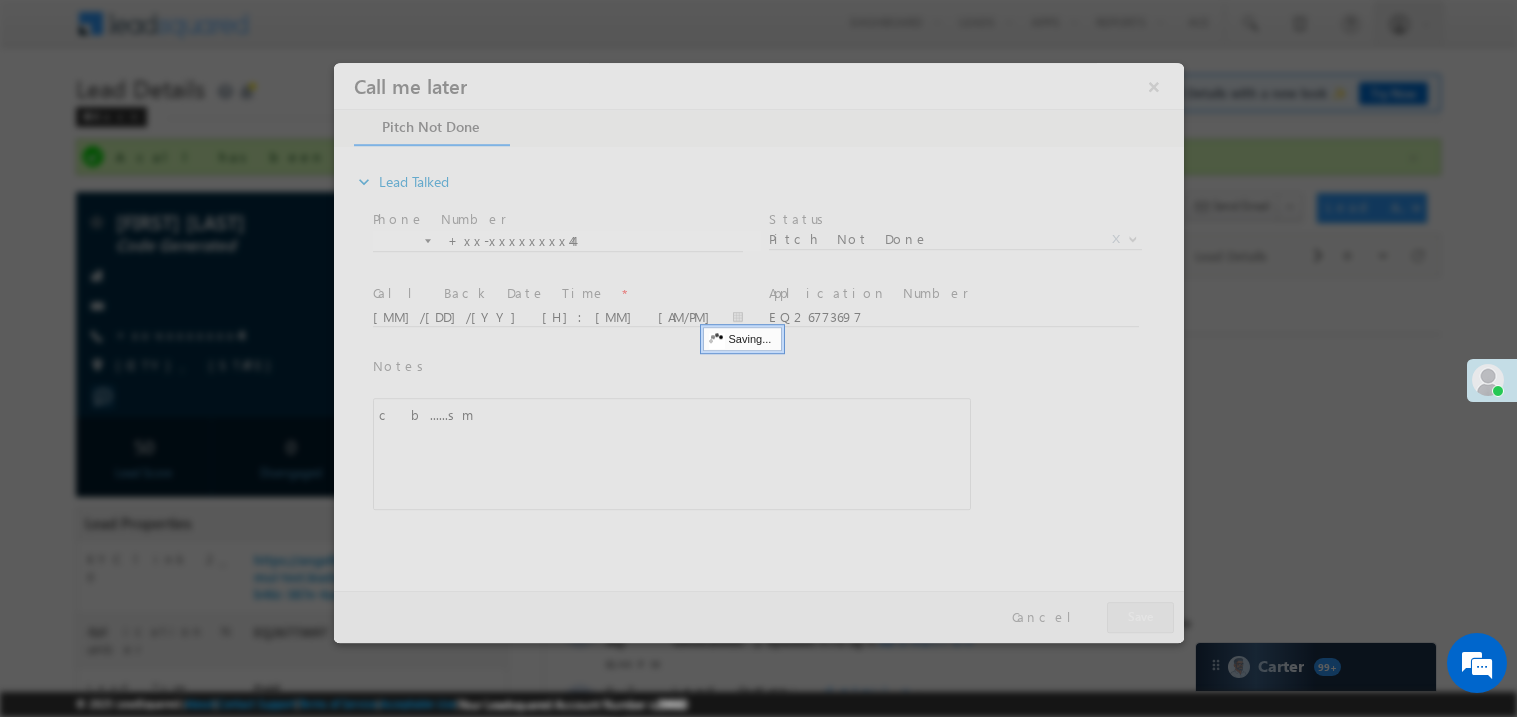 click at bounding box center (758, 352) 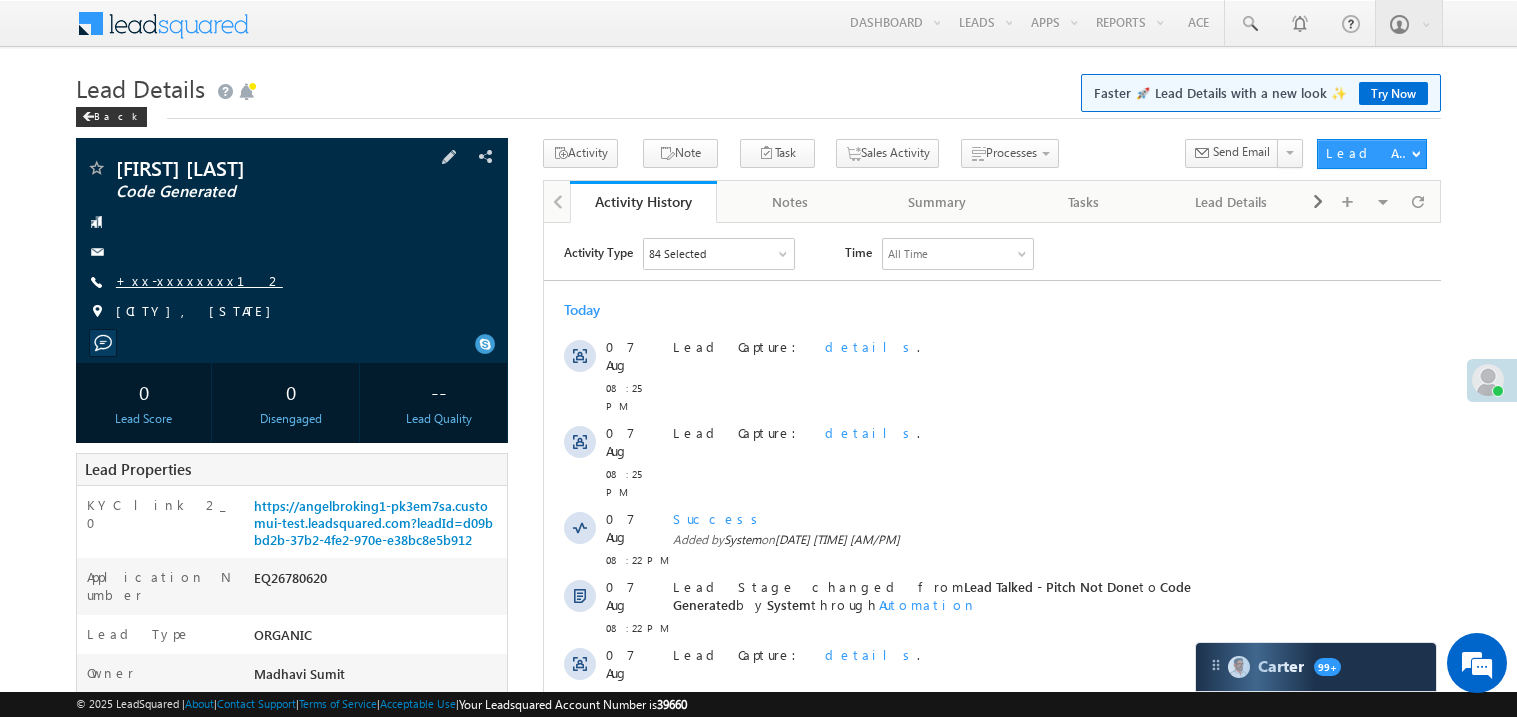 scroll, scrollTop: 0, scrollLeft: 0, axis: both 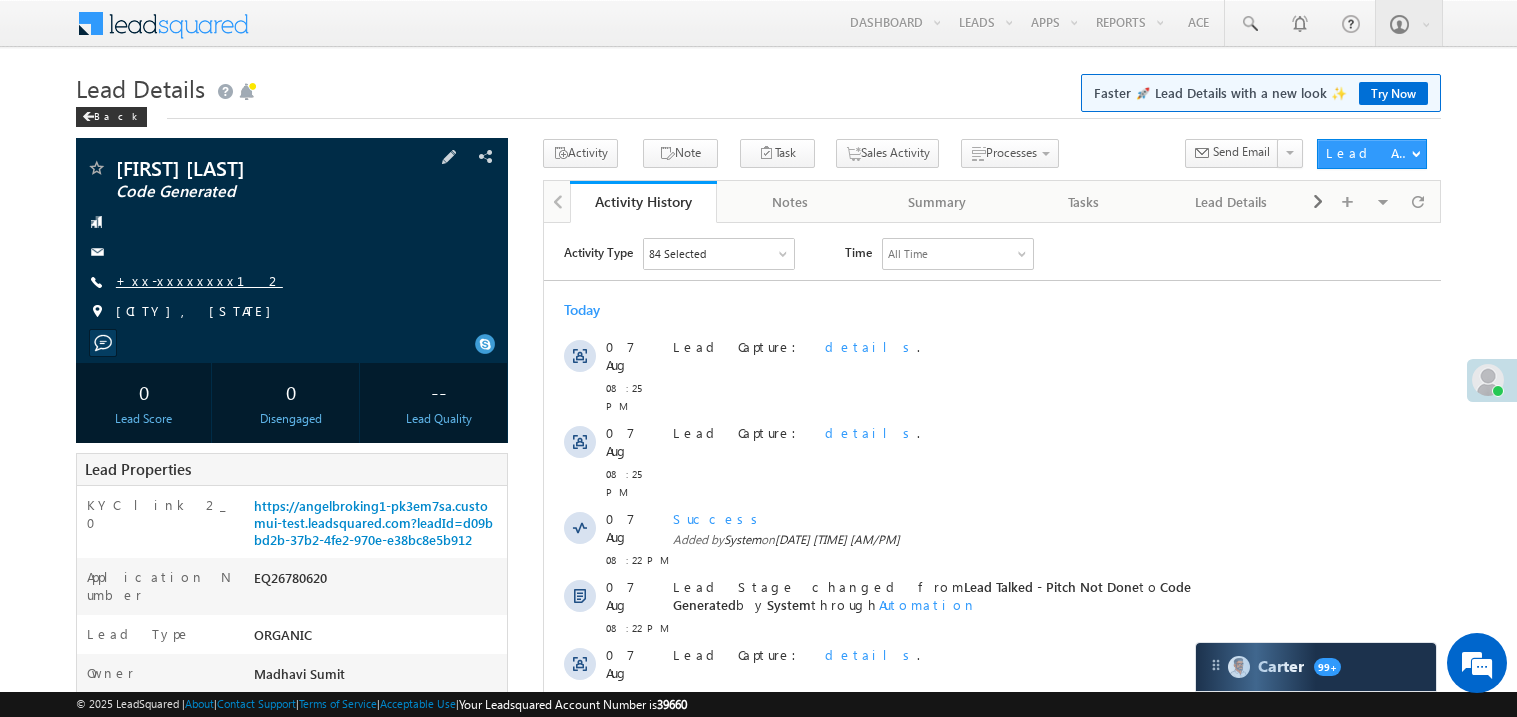 click on "+xx-xxxxxxxx12" at bounding box center (199, 280) 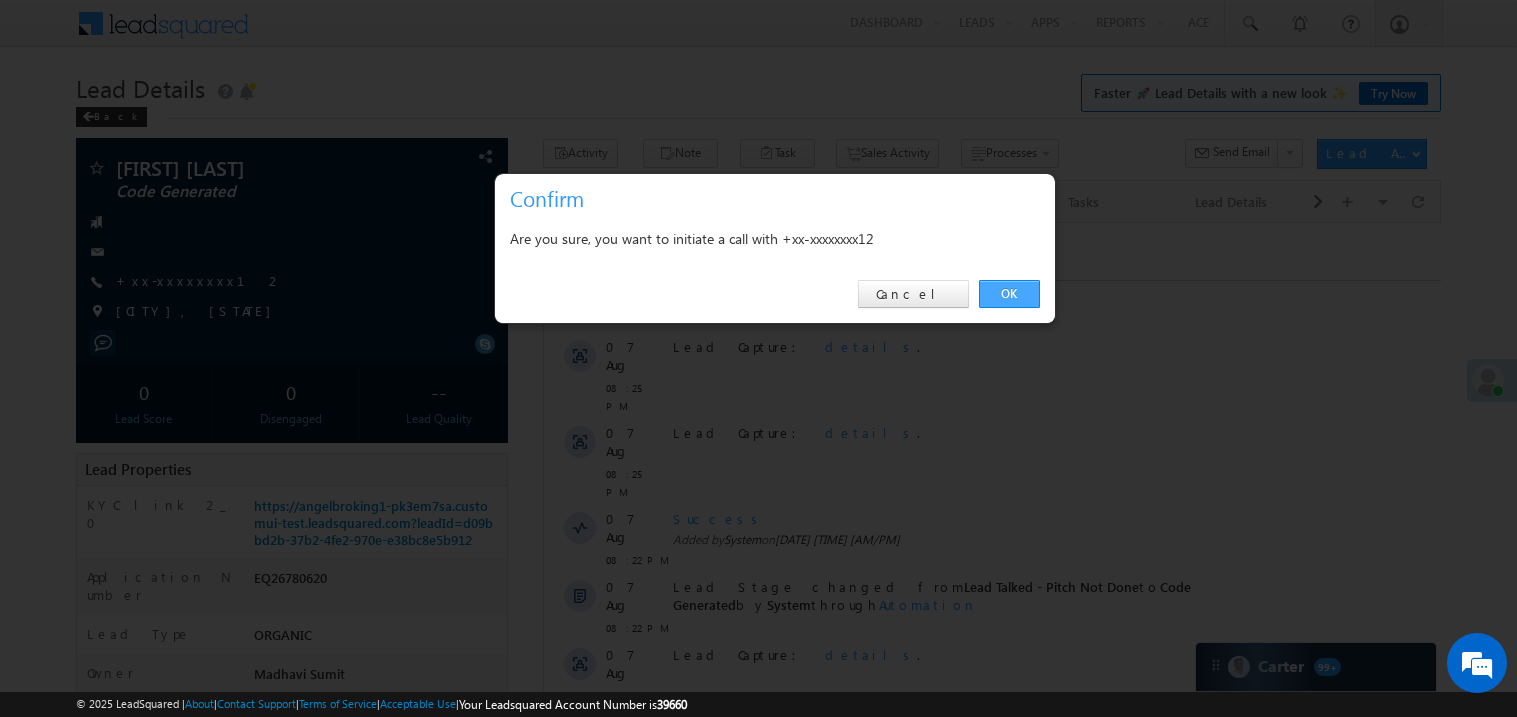 click on "OK" at bounding box center (1009, 294) 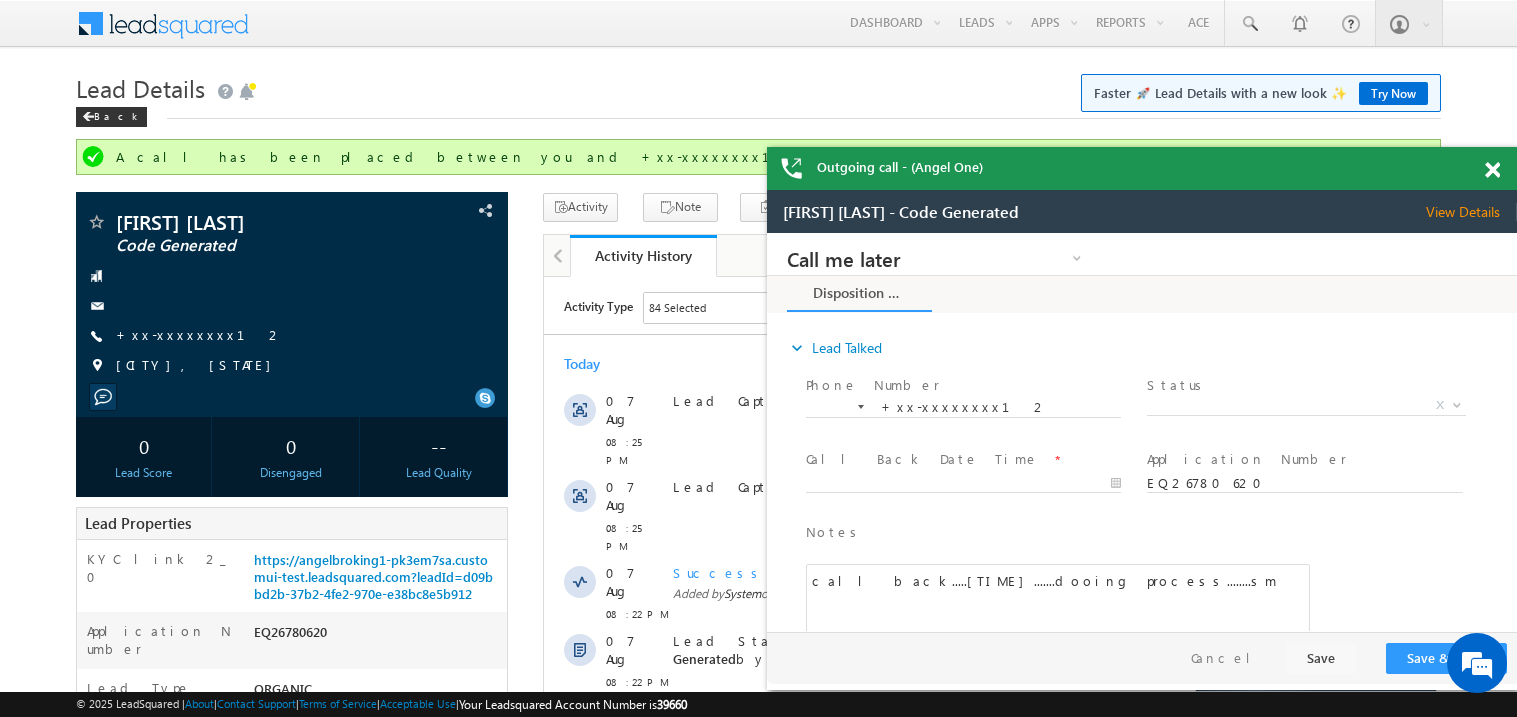 scroll, scrollTop: 0, scrollLeft: 0, axis: both 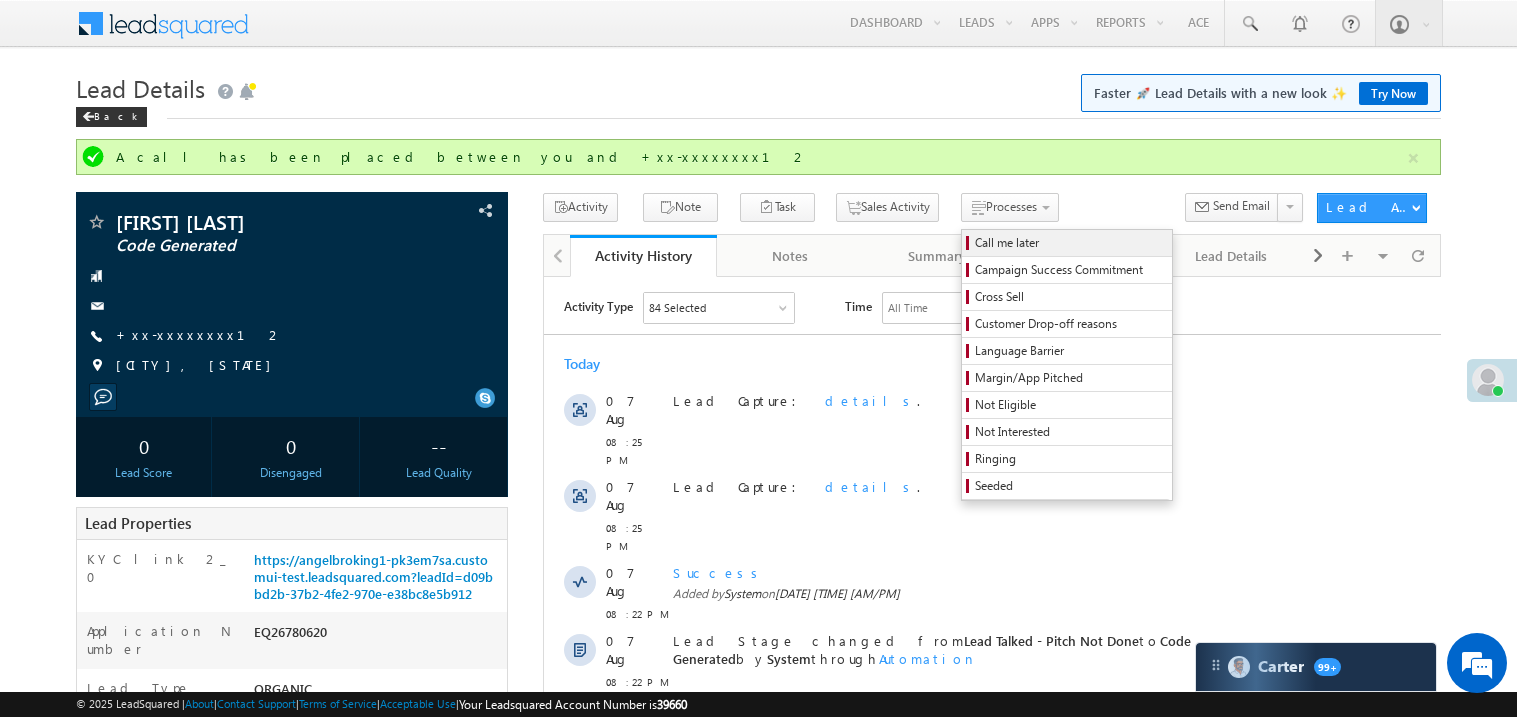 click on "Call me later" at bounding box center (1070, 243) 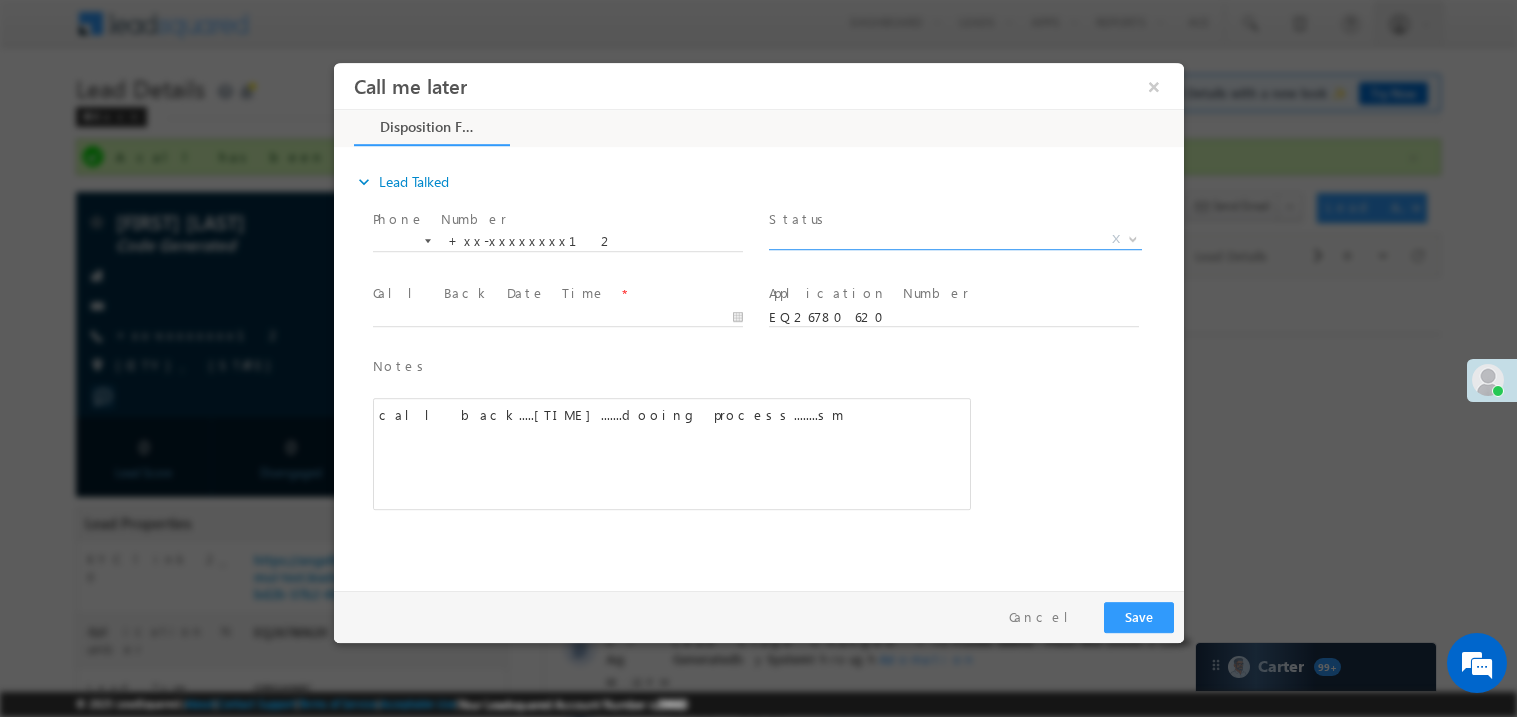 scroll, scrollTop: 0, scrollLeft: 0, axis: both 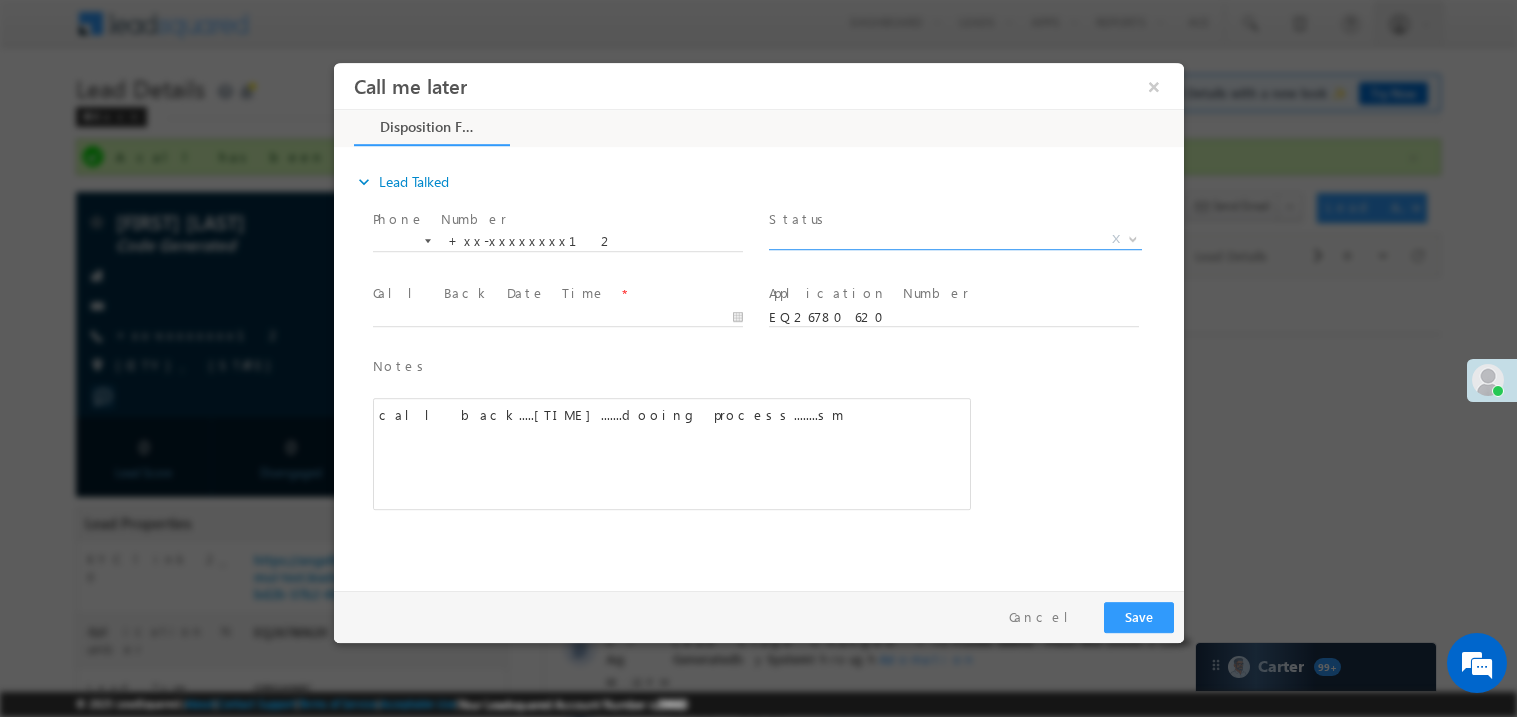 click on "X" at bounding box center [954, 239] 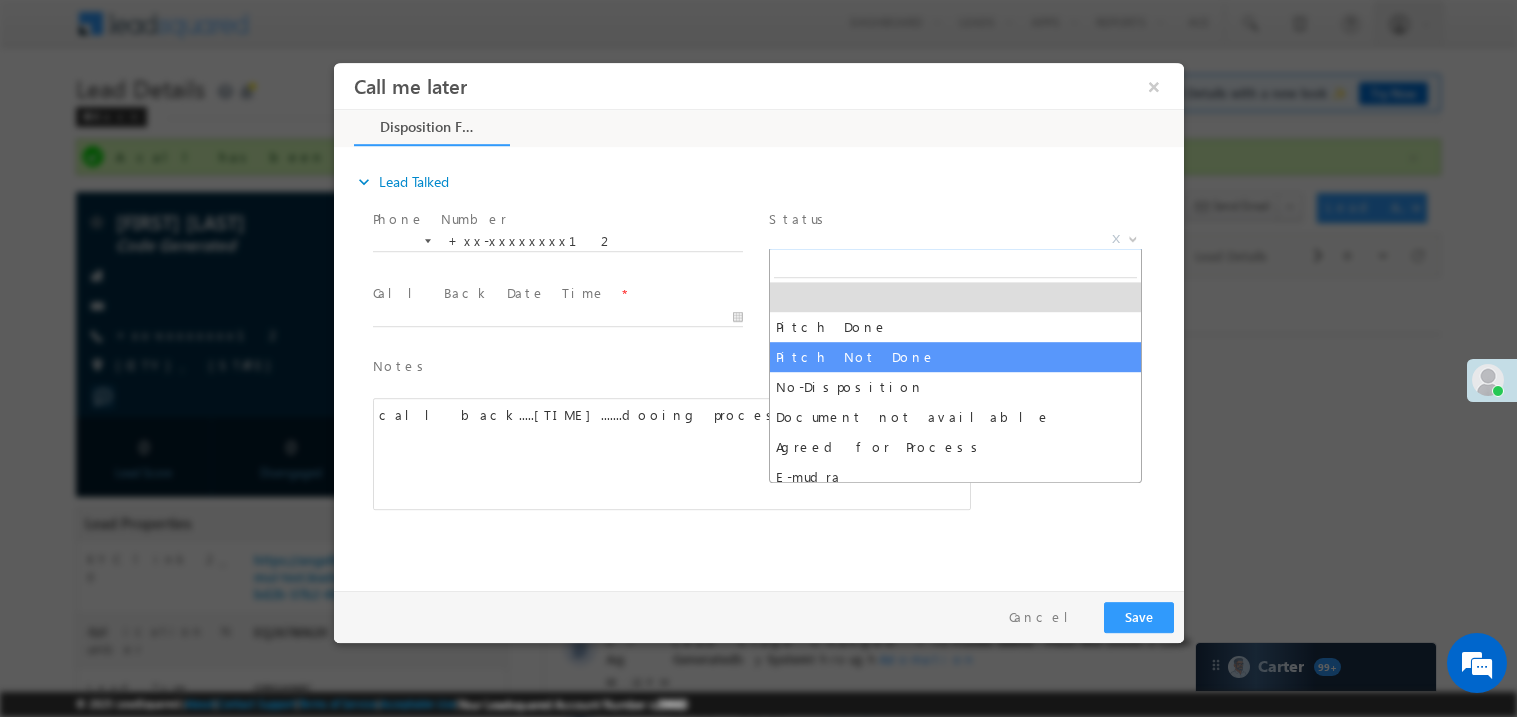 select on "Pitch Not Done" 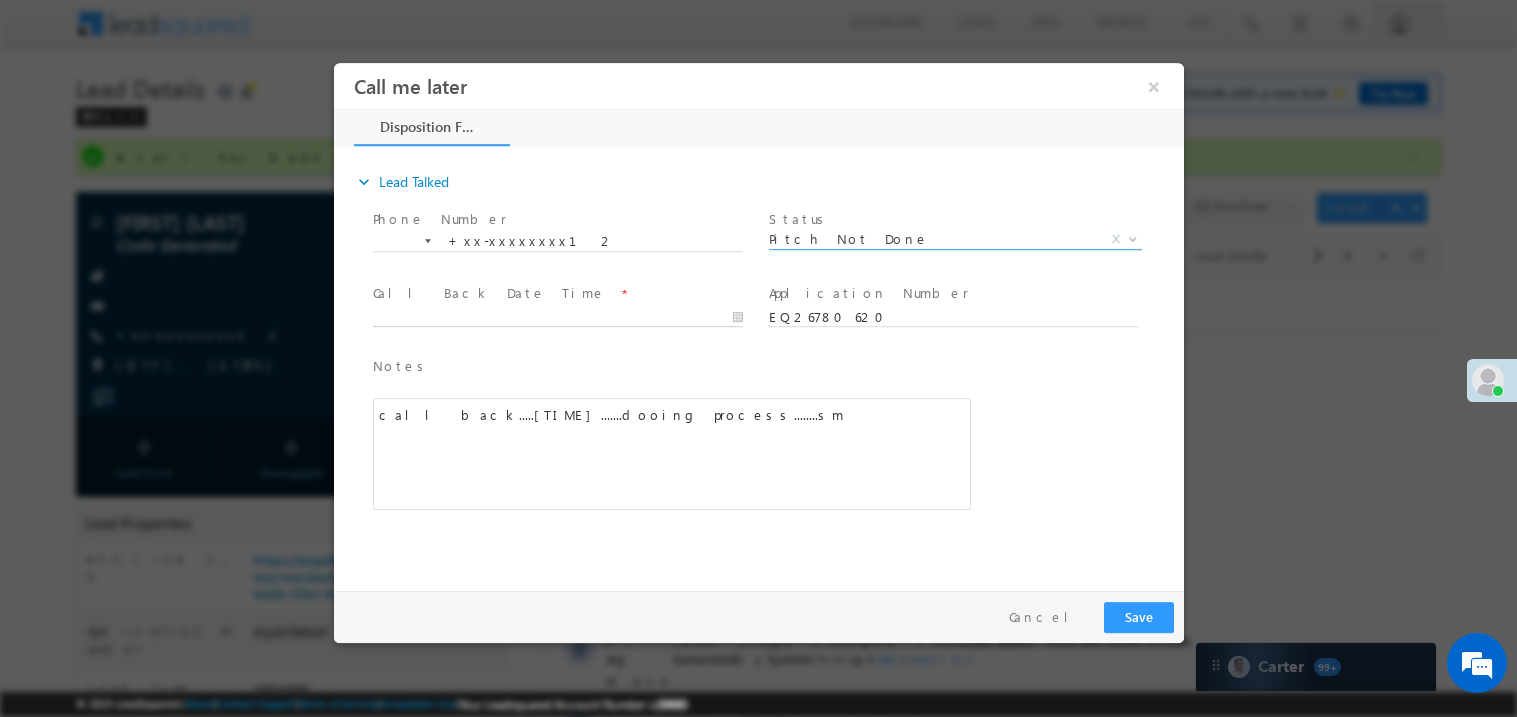 click on "Call me later
×" at bounding box center [758, 321] 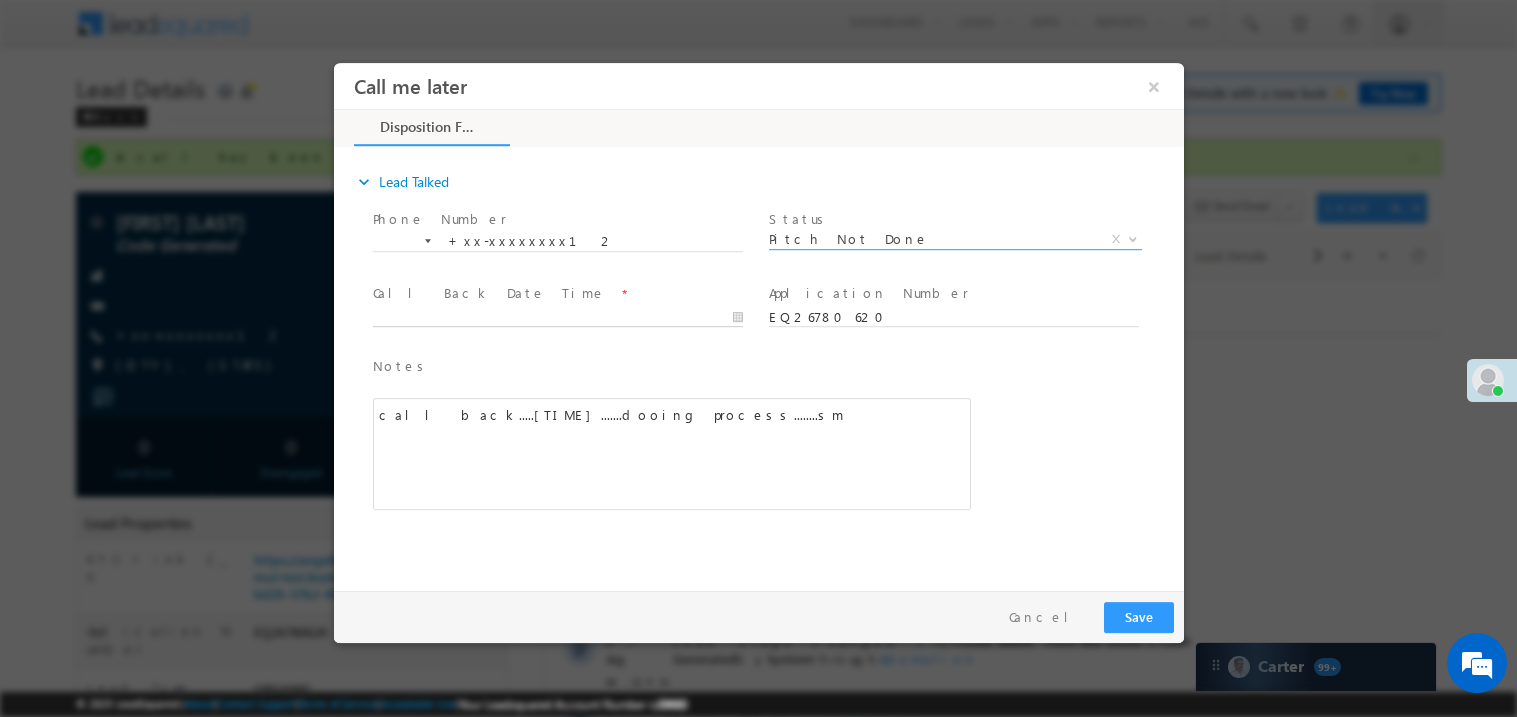 type on "[DATE] [TIME] [AM/PM]" 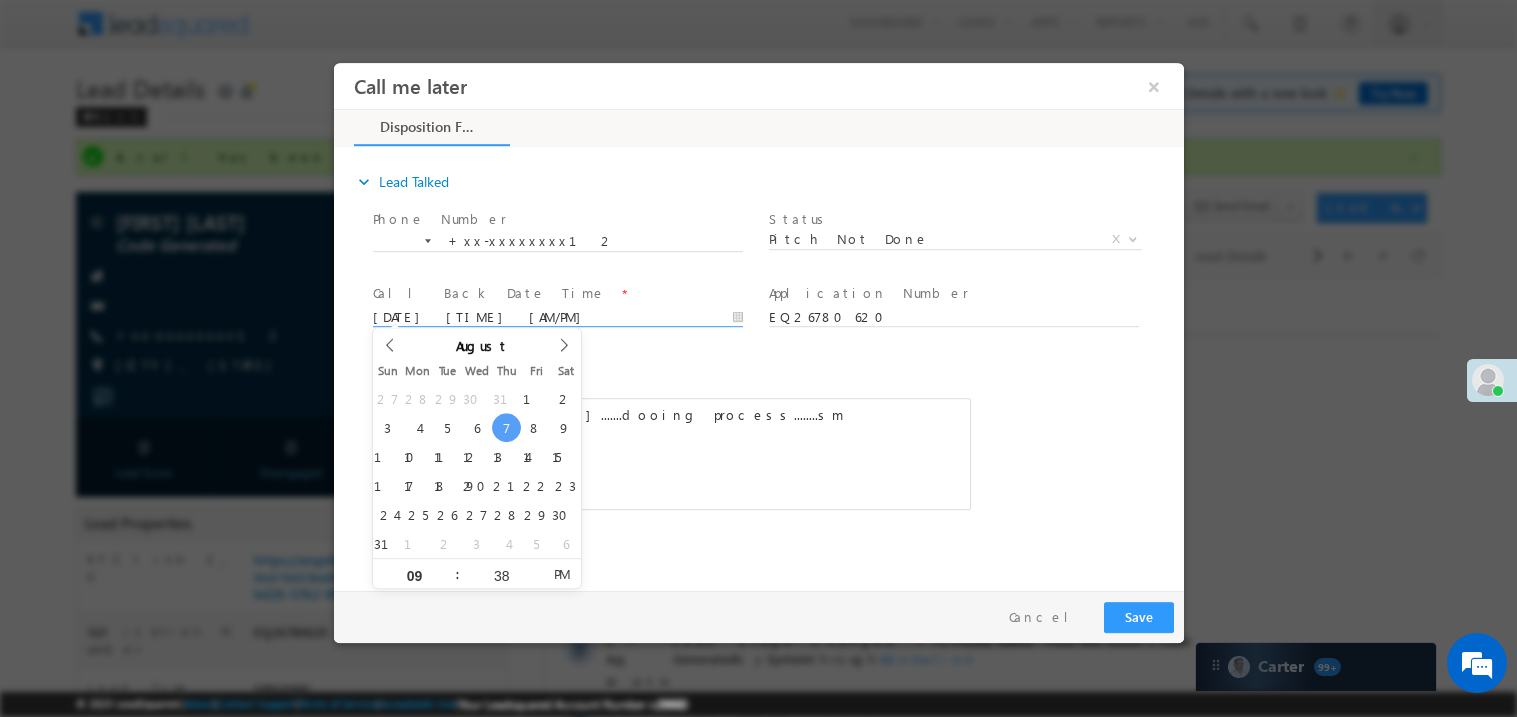 click on "call back.....[TIME].......dooing process........sm" at bounding box center (671, 453) 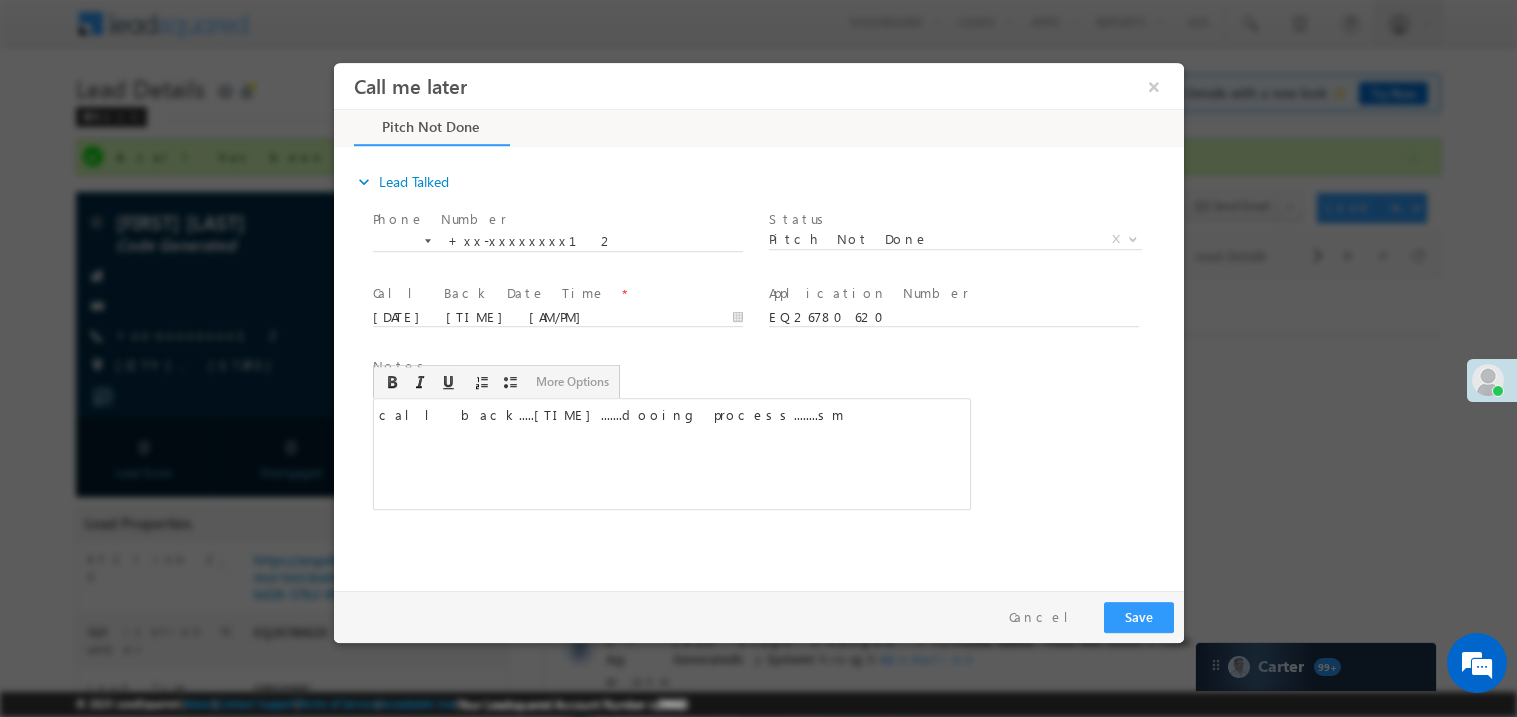 type 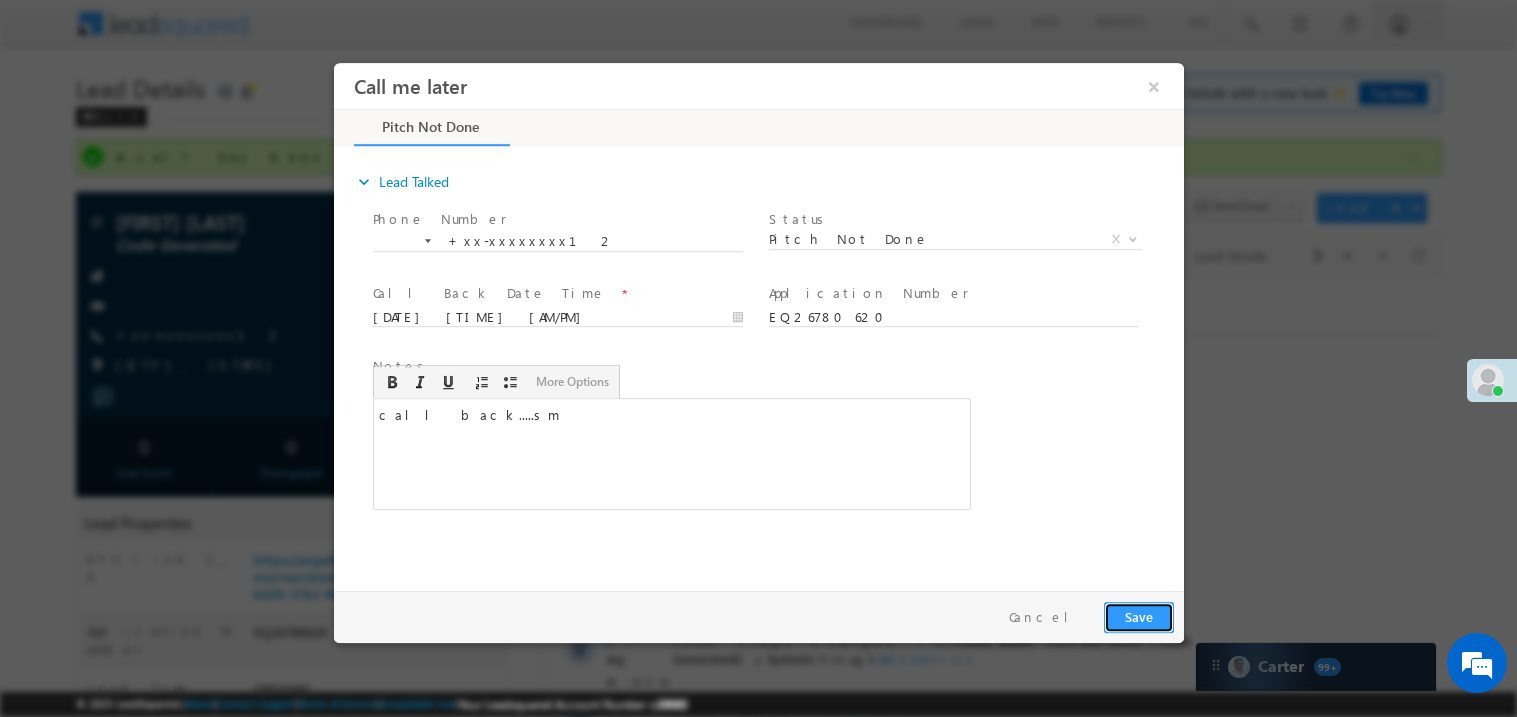 click on "Save" at bounding box center [1138, 616] 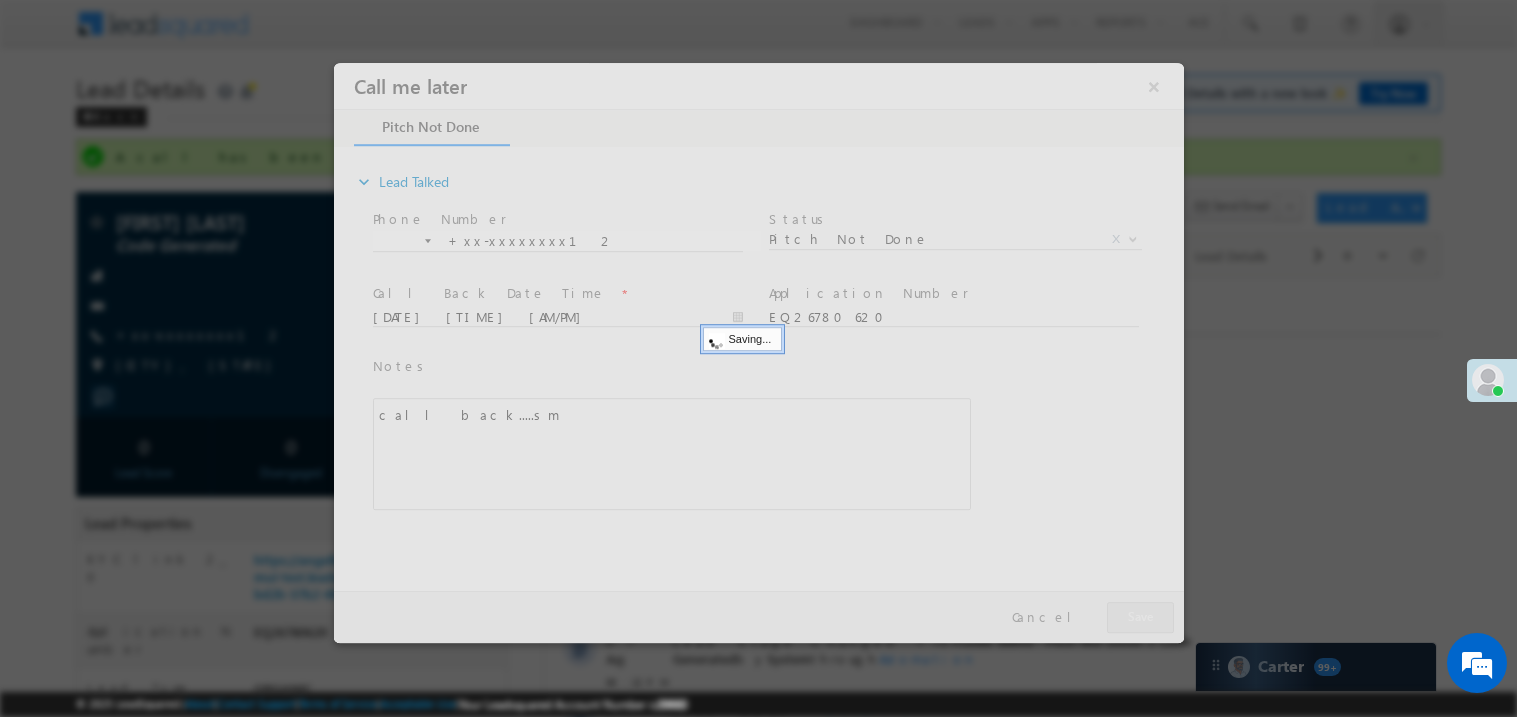 click at bounding box center (758, 352) 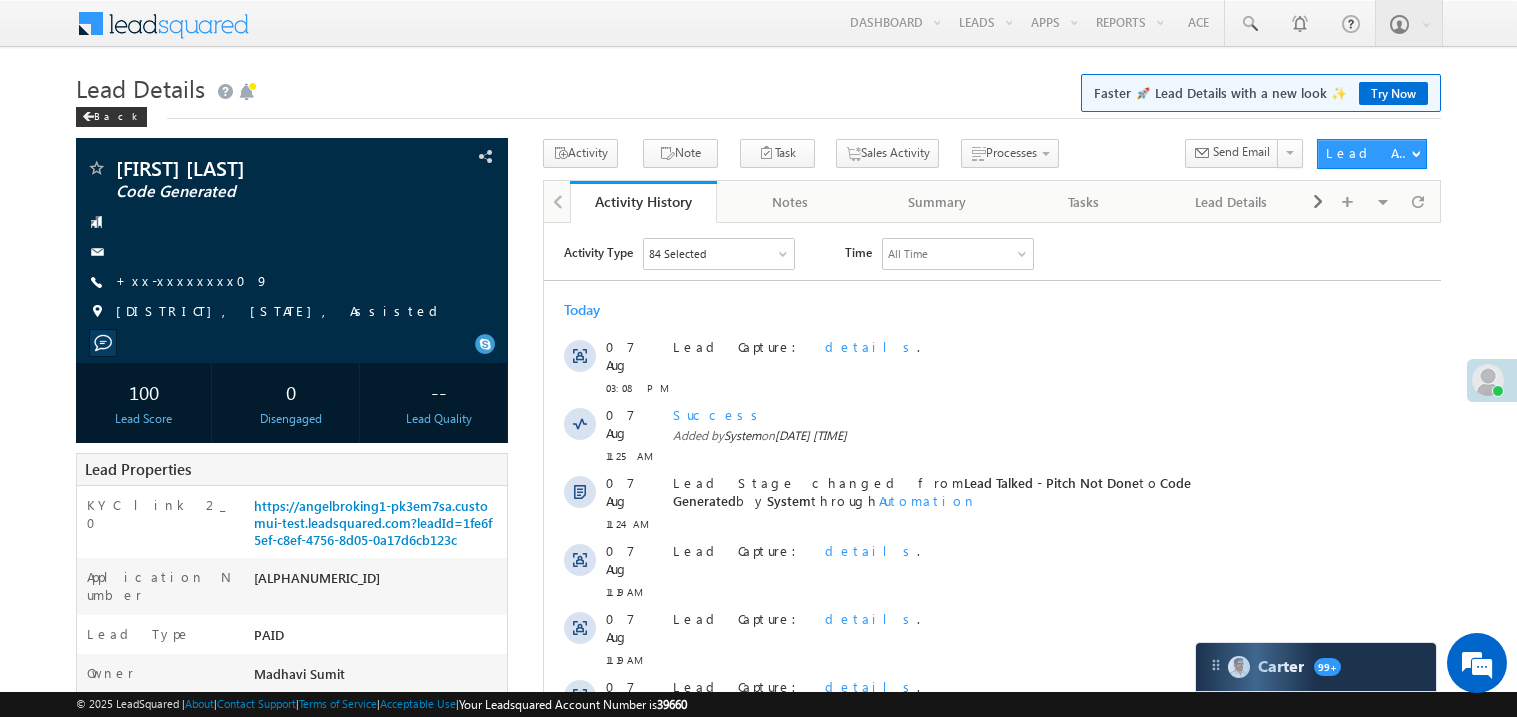 scroll, scrollTop: 0, scrollLeft: 0, axis: both 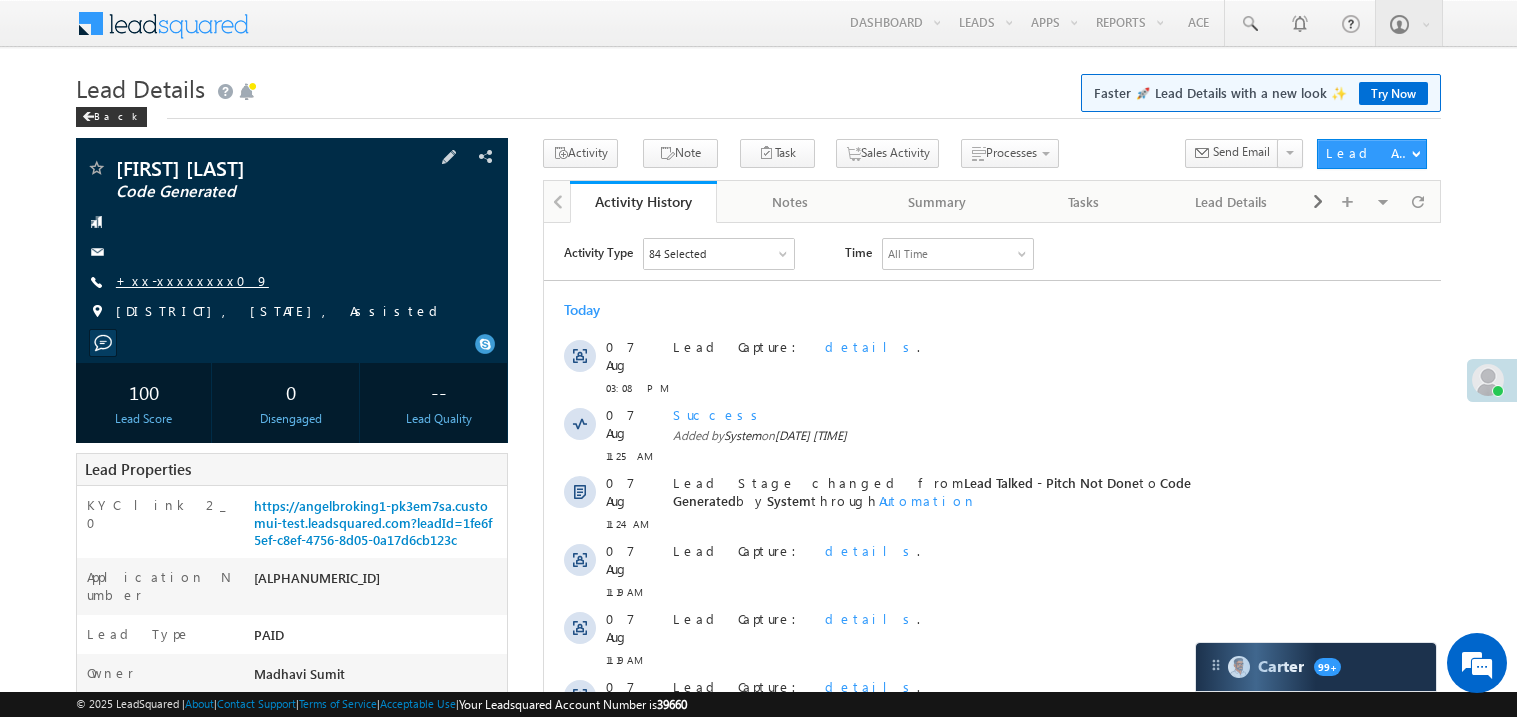 click on "+xx-xxxxxxxx09" at bounding box center [192, 280] 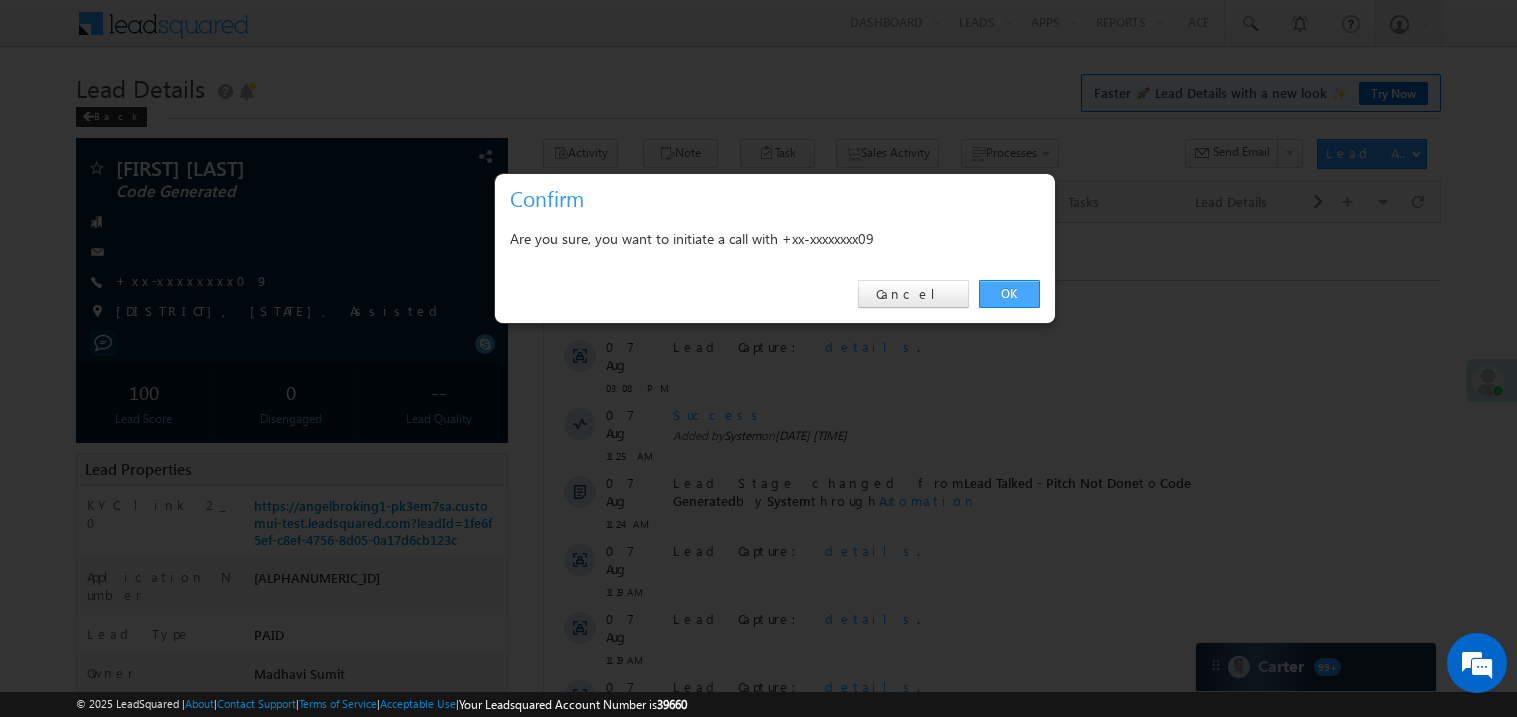 click on "OK" at bounding box center (1009, 294) 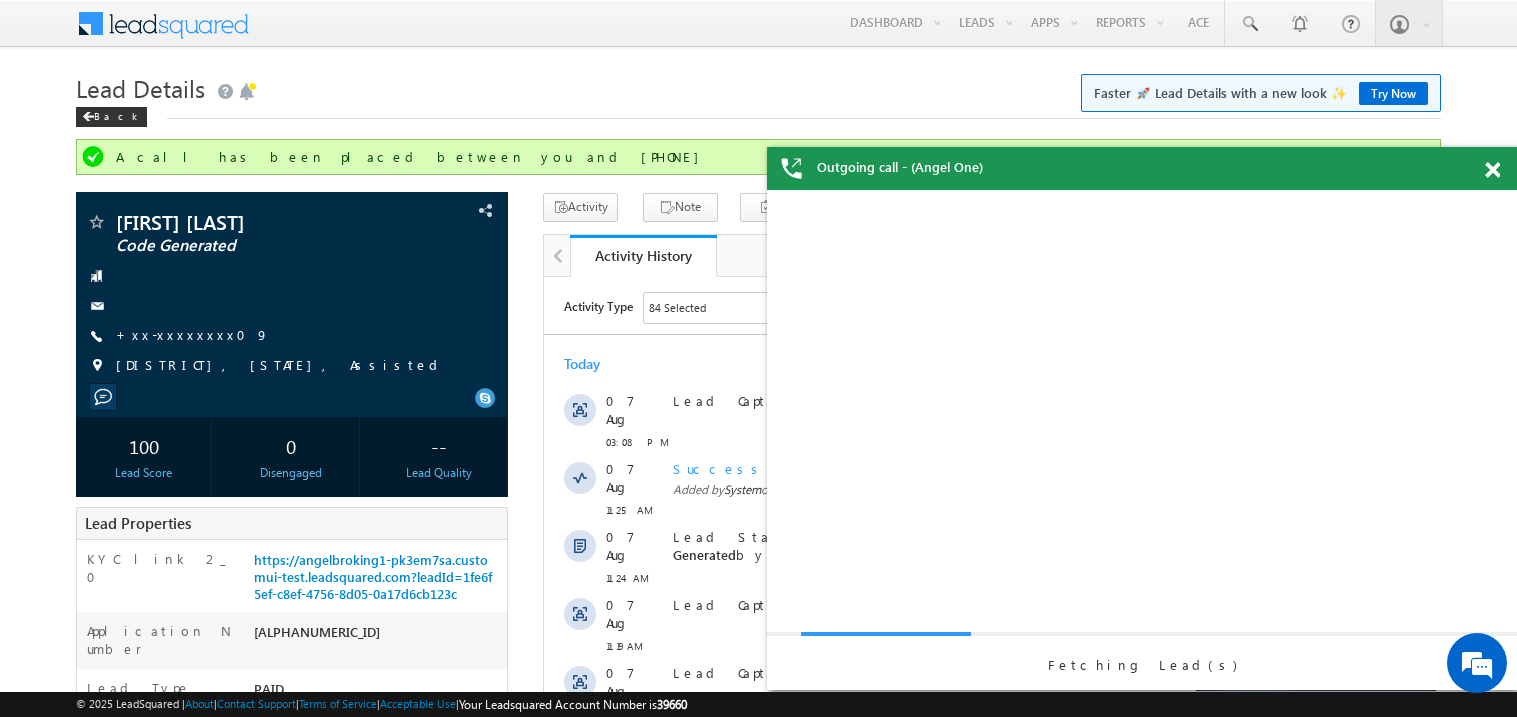 scroll, scrollTop: 0, scrollLeft: 0, axis: both 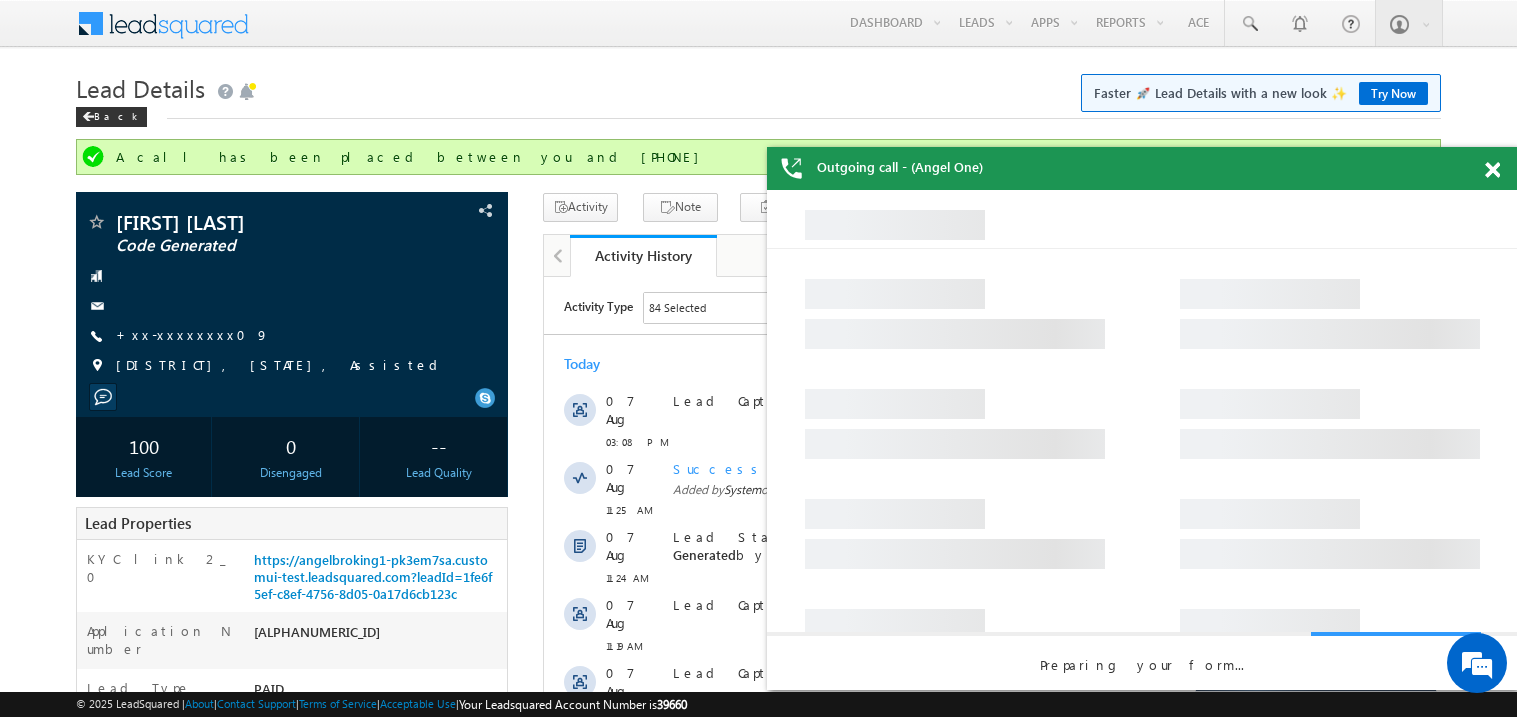 click at bounding box center (1492, 170) 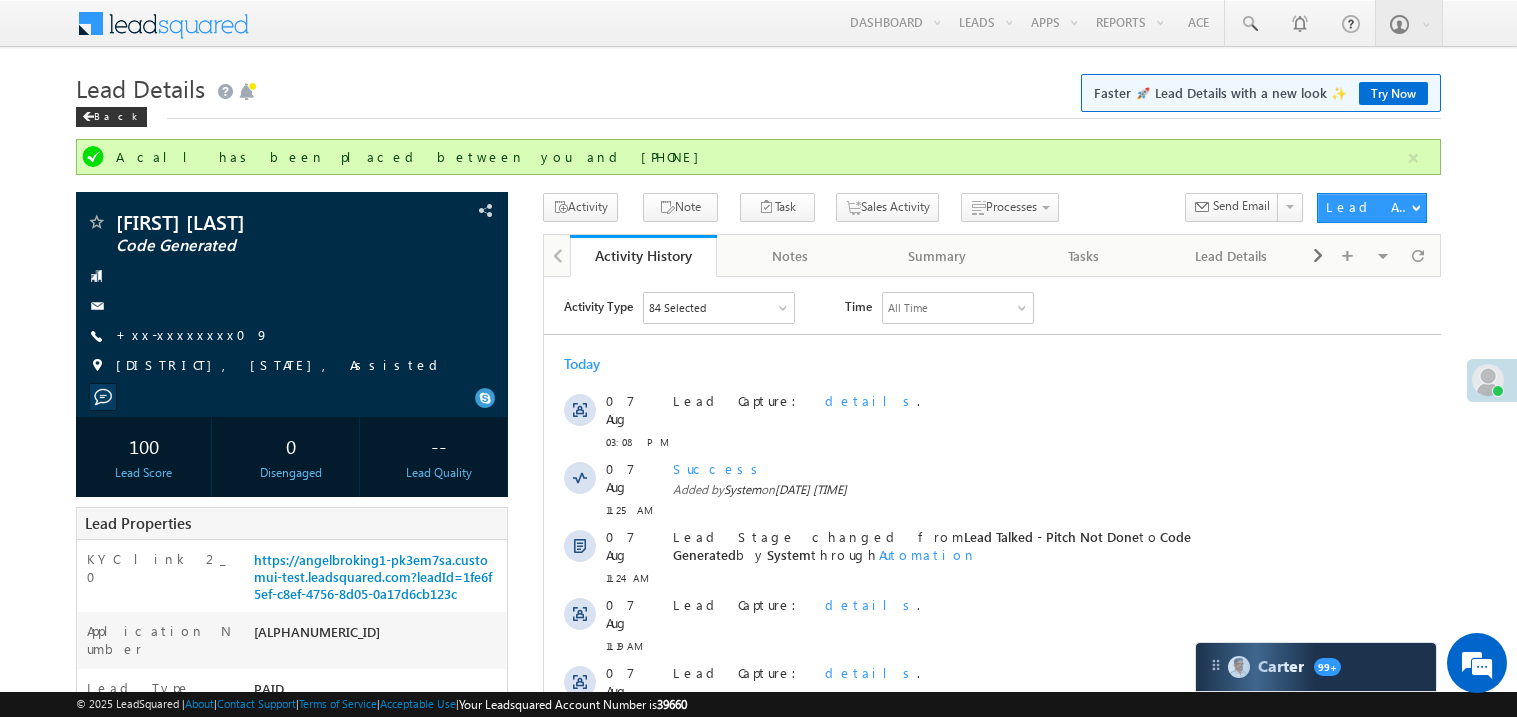 scroll, scrollTop: 0, scrollLeft: 0, axis: both 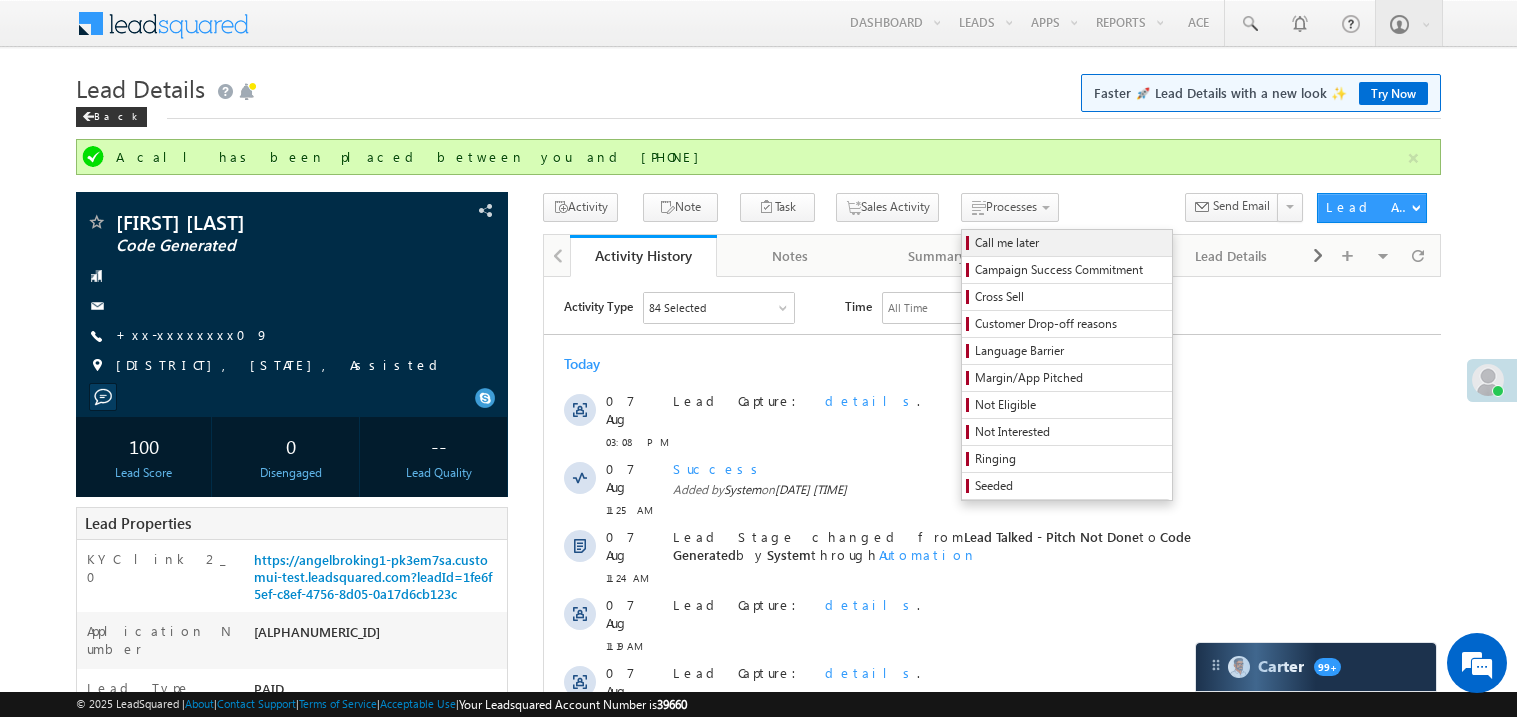 click on "Call me later" at bounding box center [1070, 243] 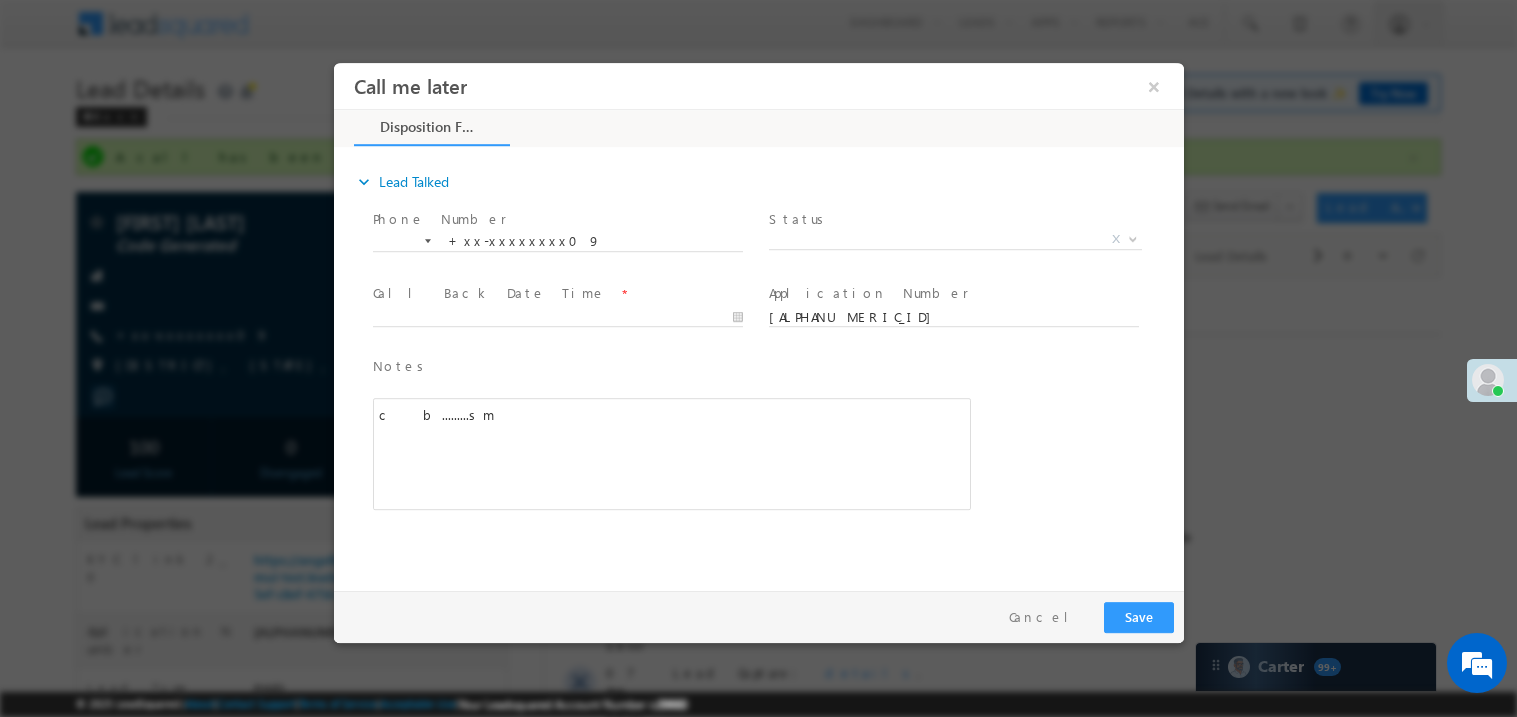 scroll, scrollTop: 0, scrollLeft: 0, axis: both 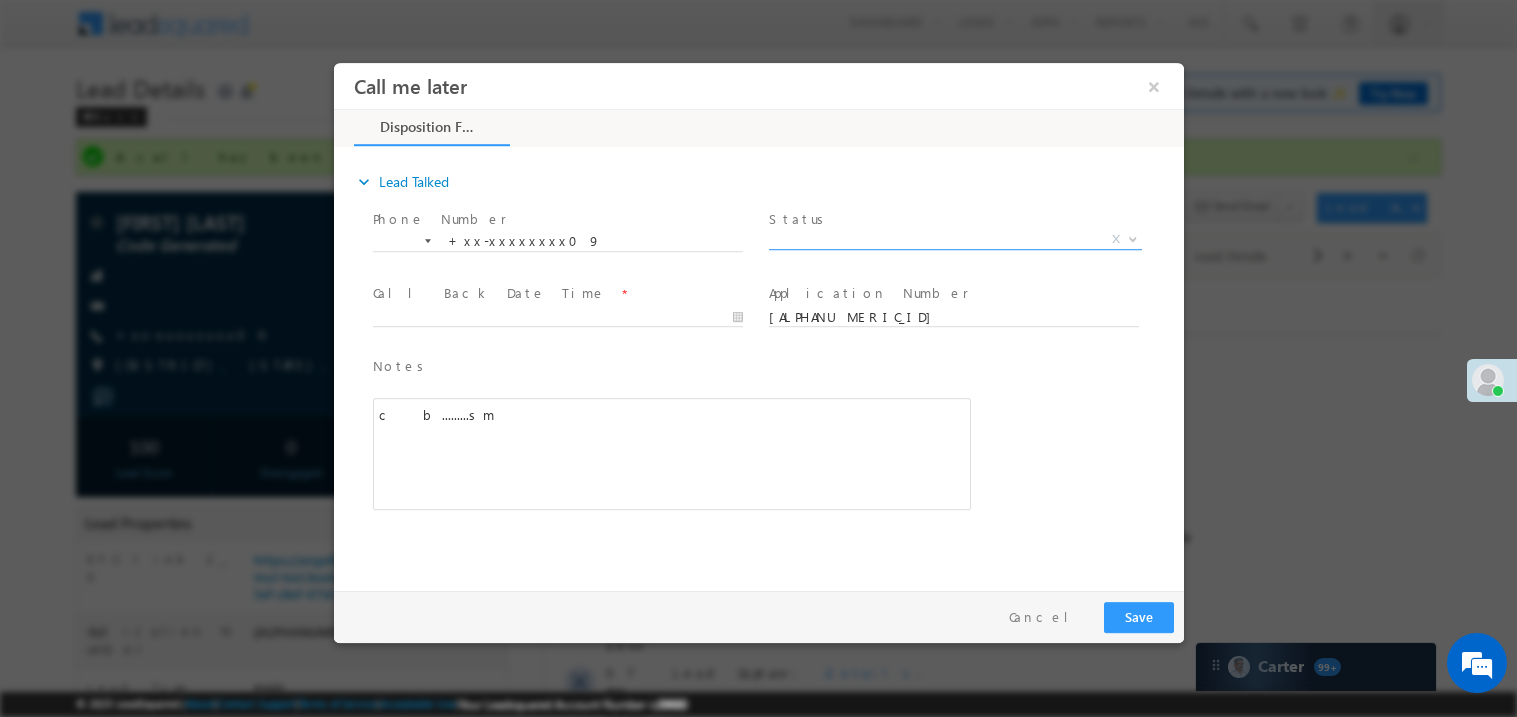 click on "X" at bounding box center (954, 239) 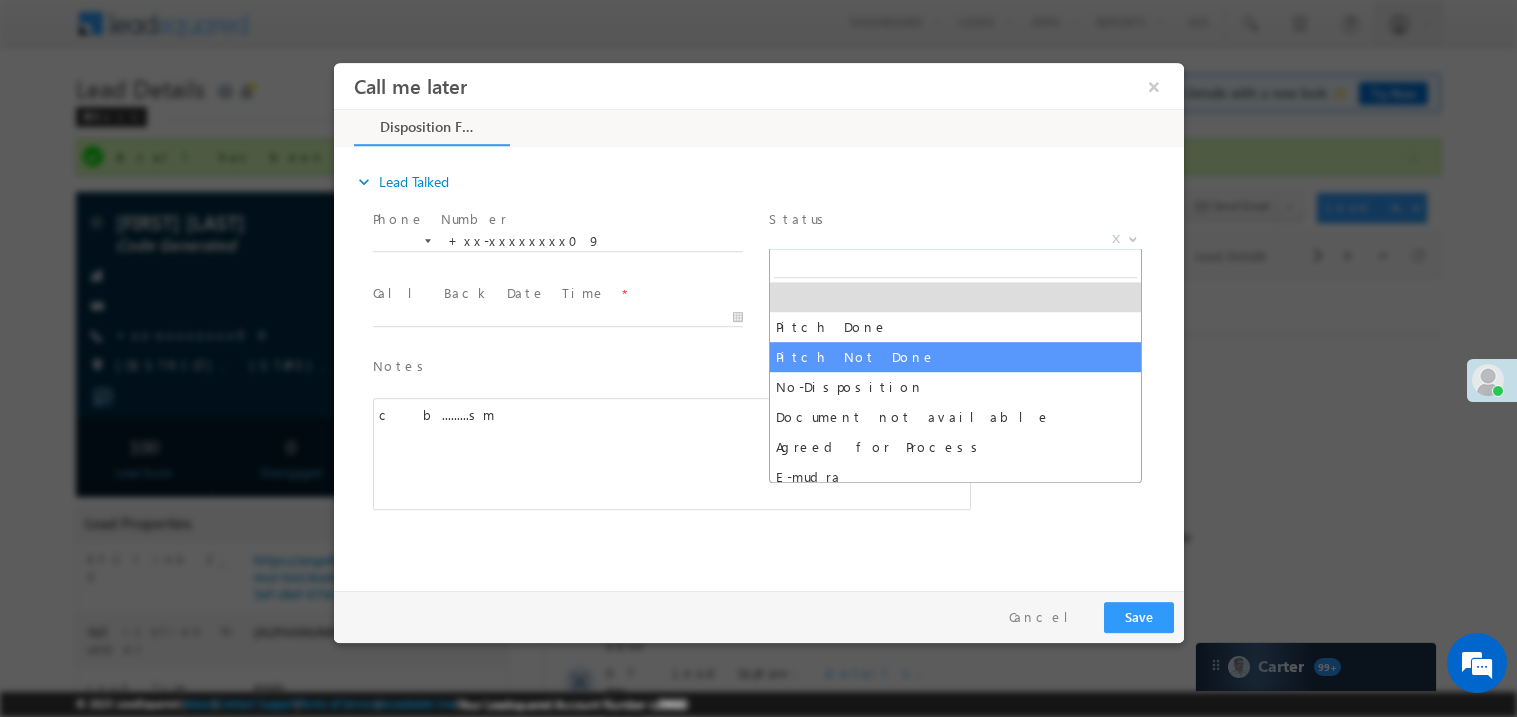 select on "Pitch Not Done" 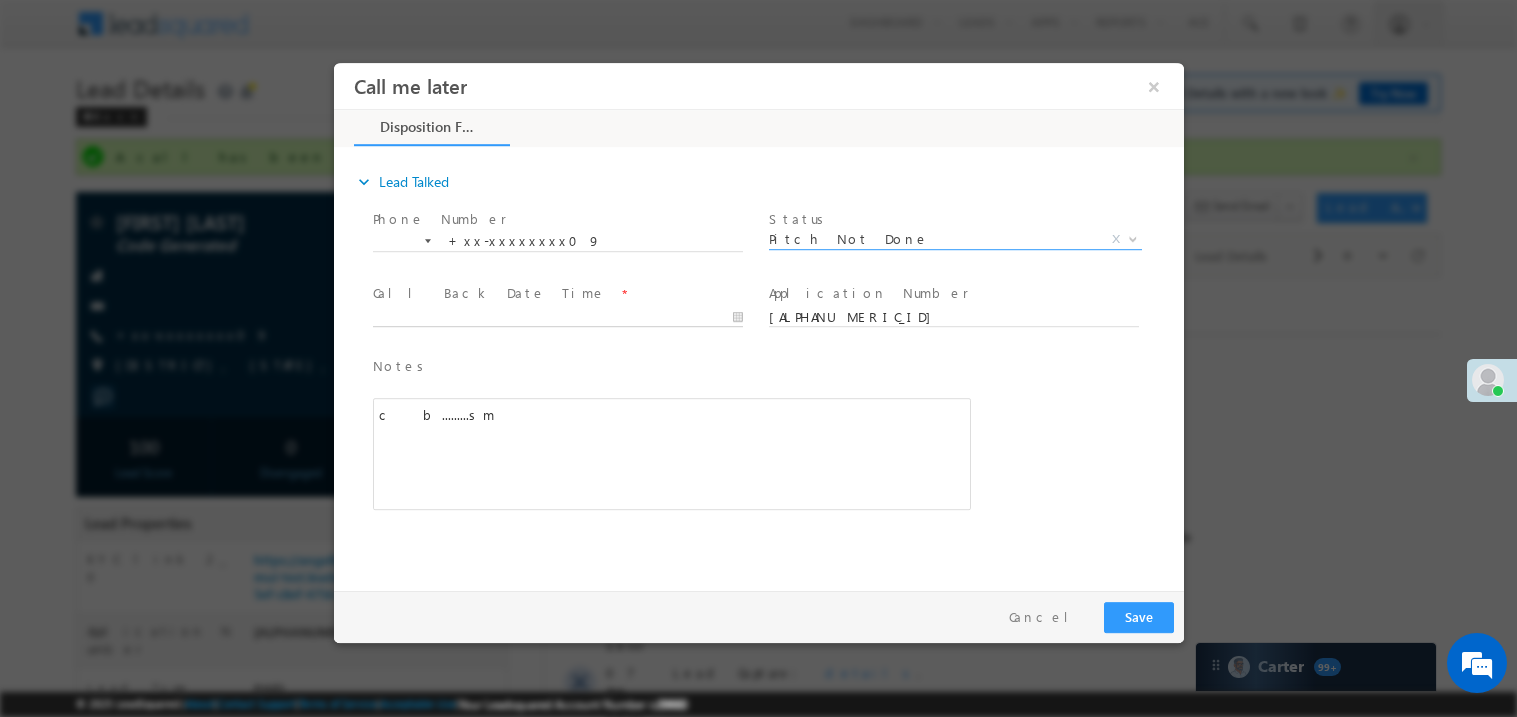 click on "Call me later
×" at bounding box center (758, 321) 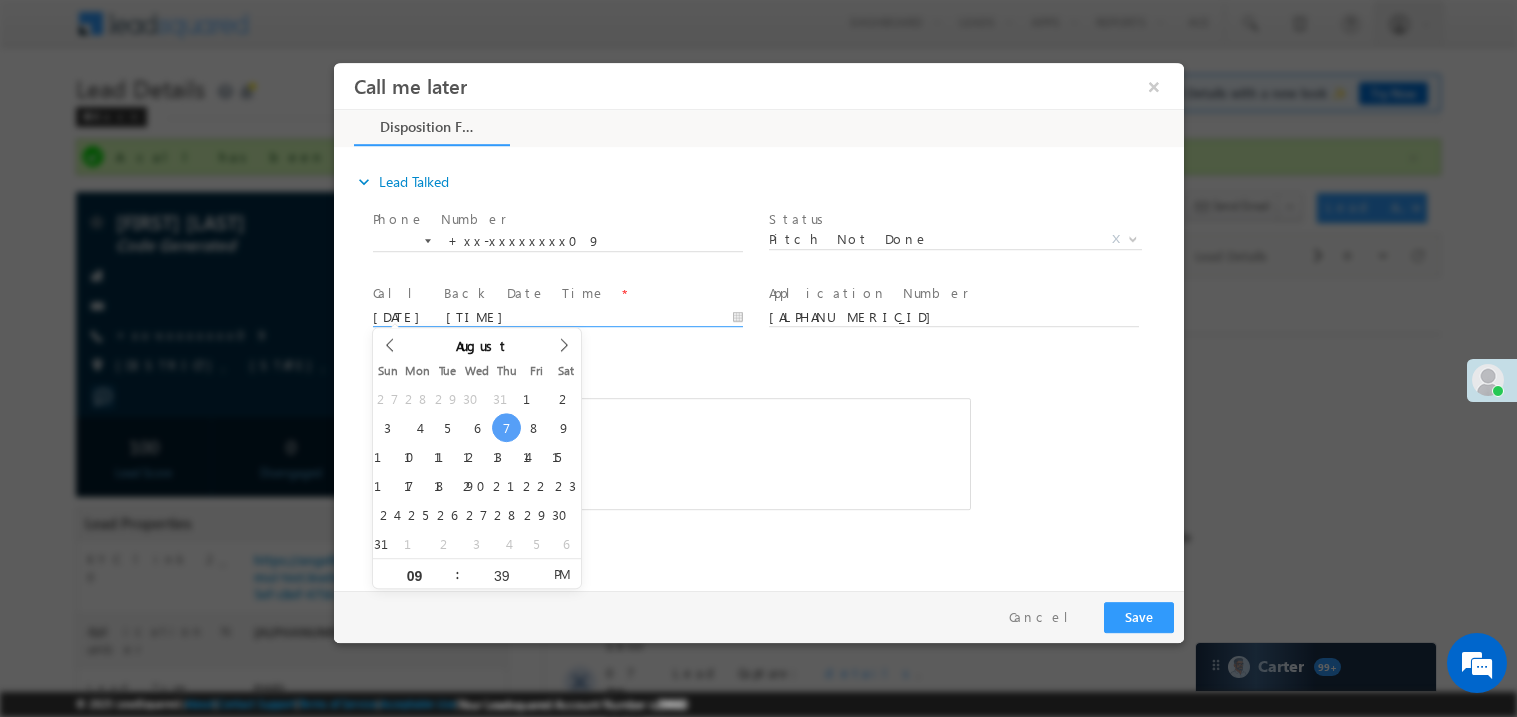 click on "c   b.........sm" at bounding box center (671, 453) 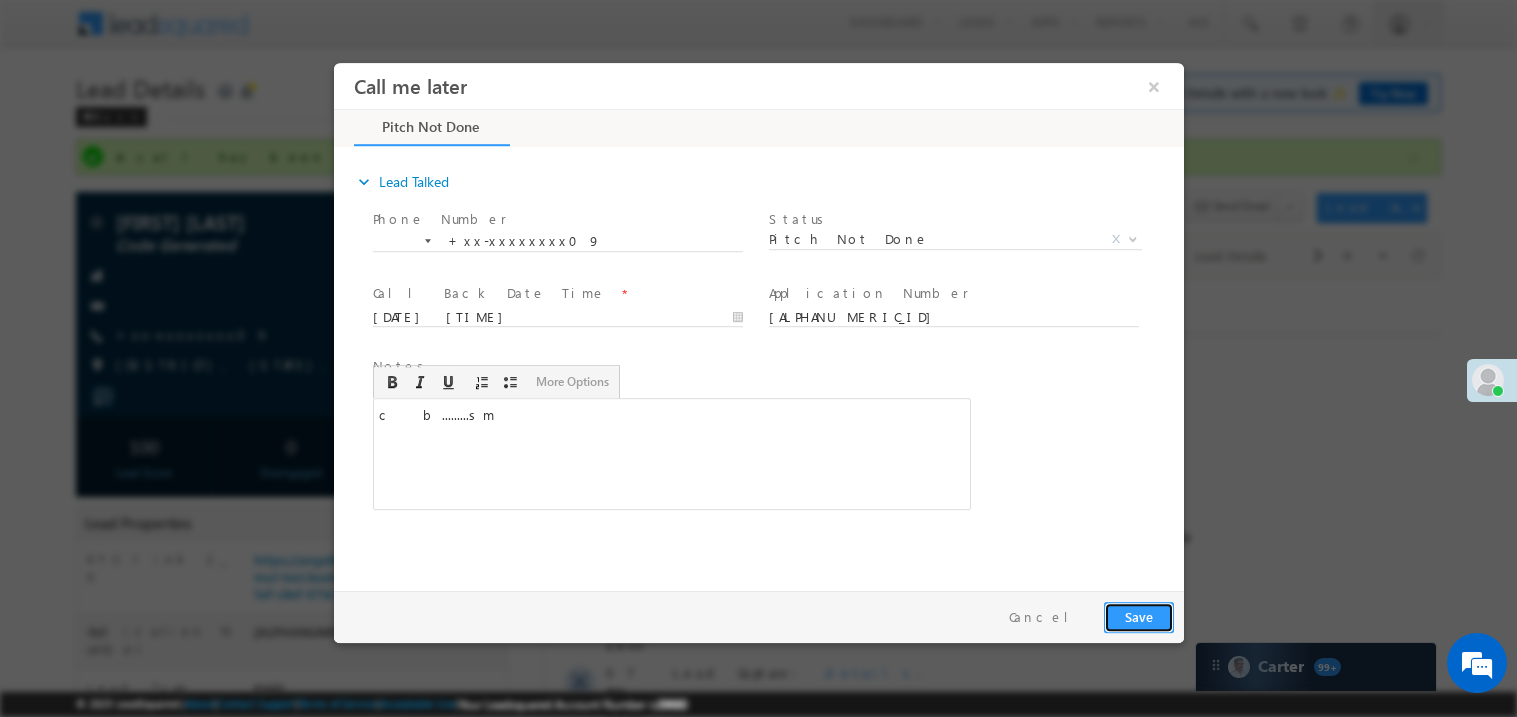 click on "Save" at bounding box center (1138, 616) 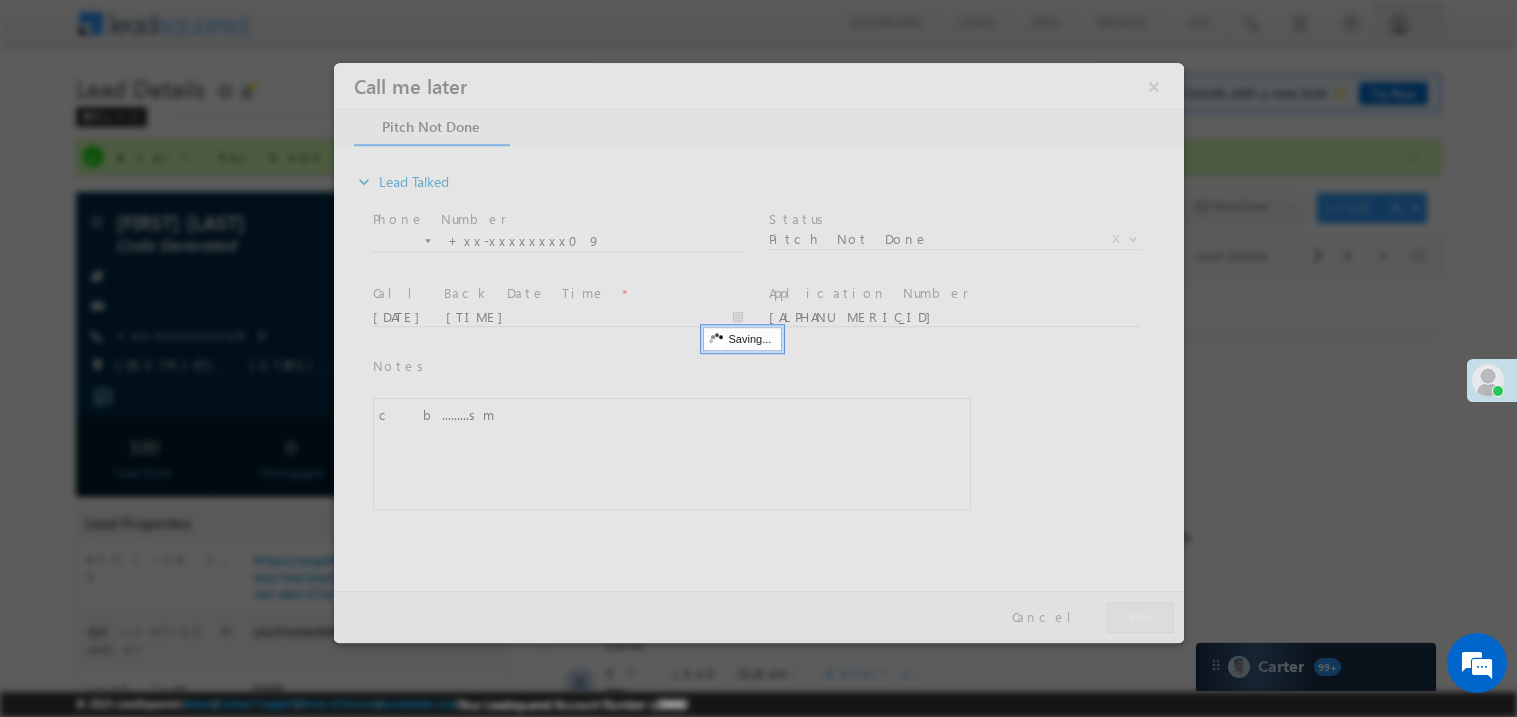 click at bounding box center [758, 352] 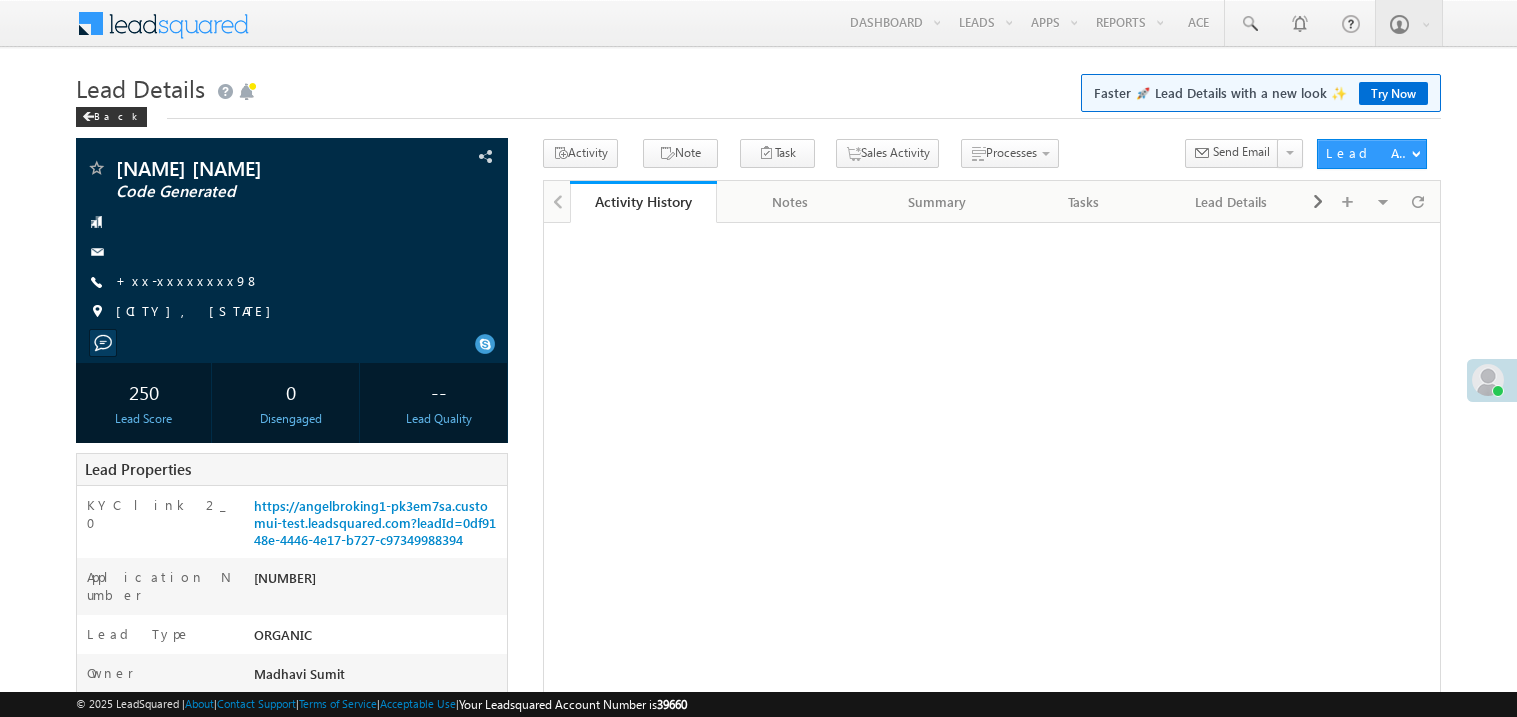 click on "+xx-xxxxxxxx98" at bounding box center [188, 280] 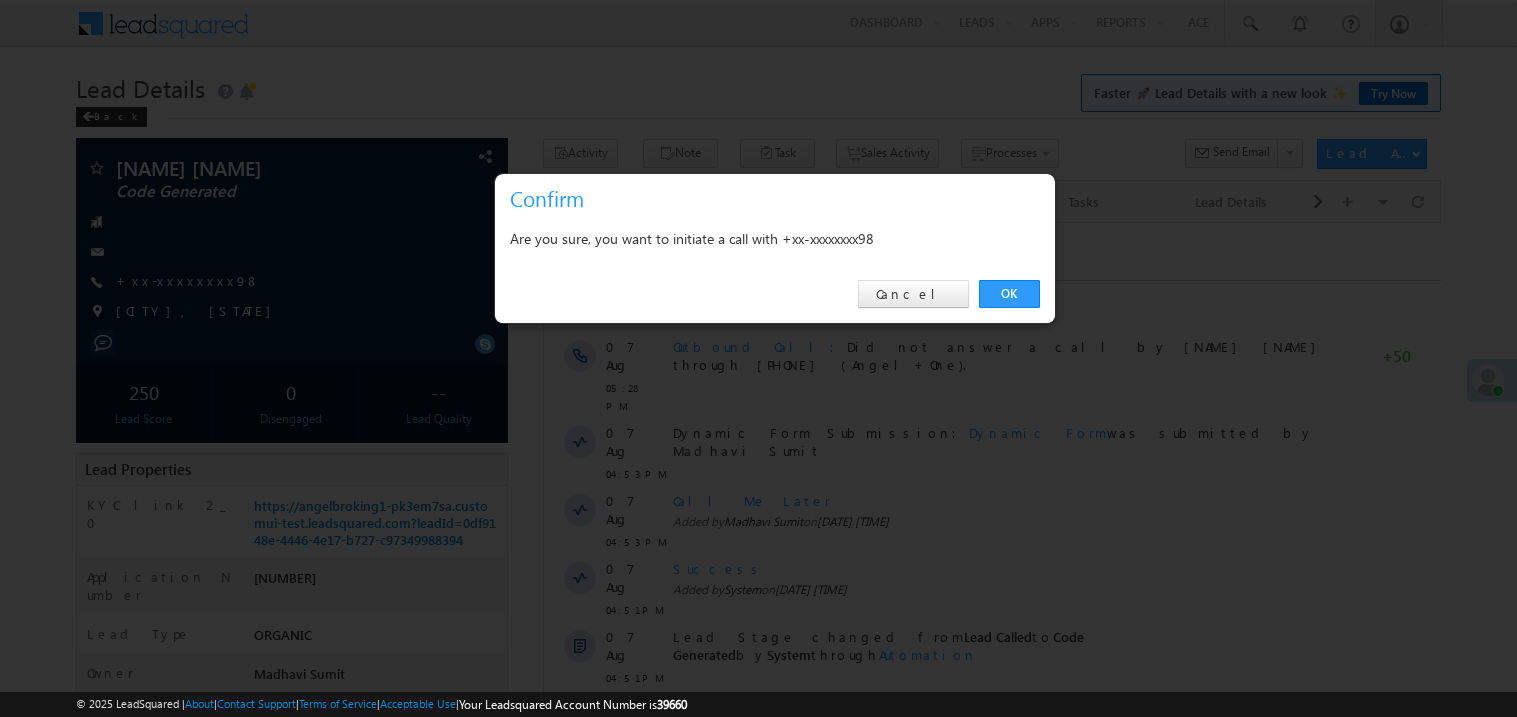 scroll, scrollTop: 0, scrollLeft: 0, axis: both 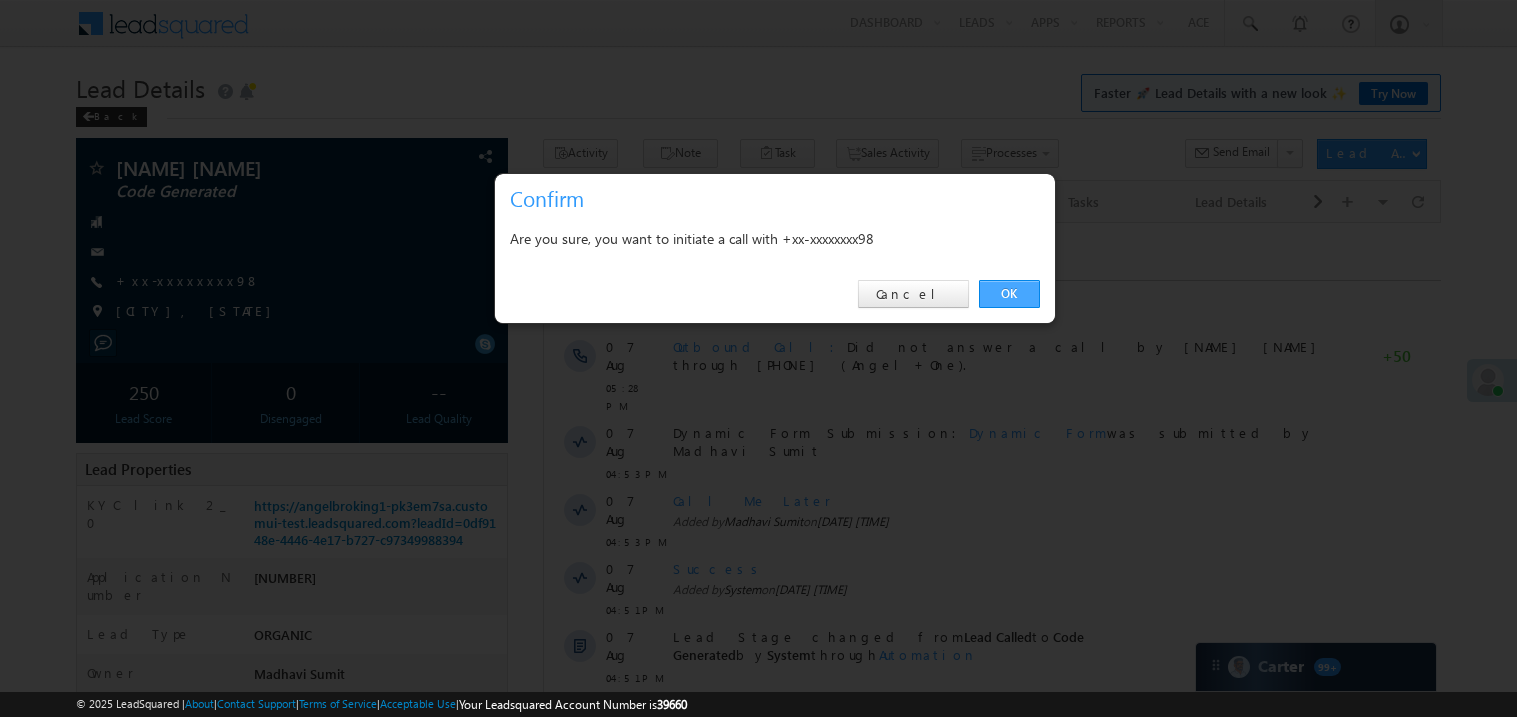 click on "OK" at bounding box center [1009, 294] 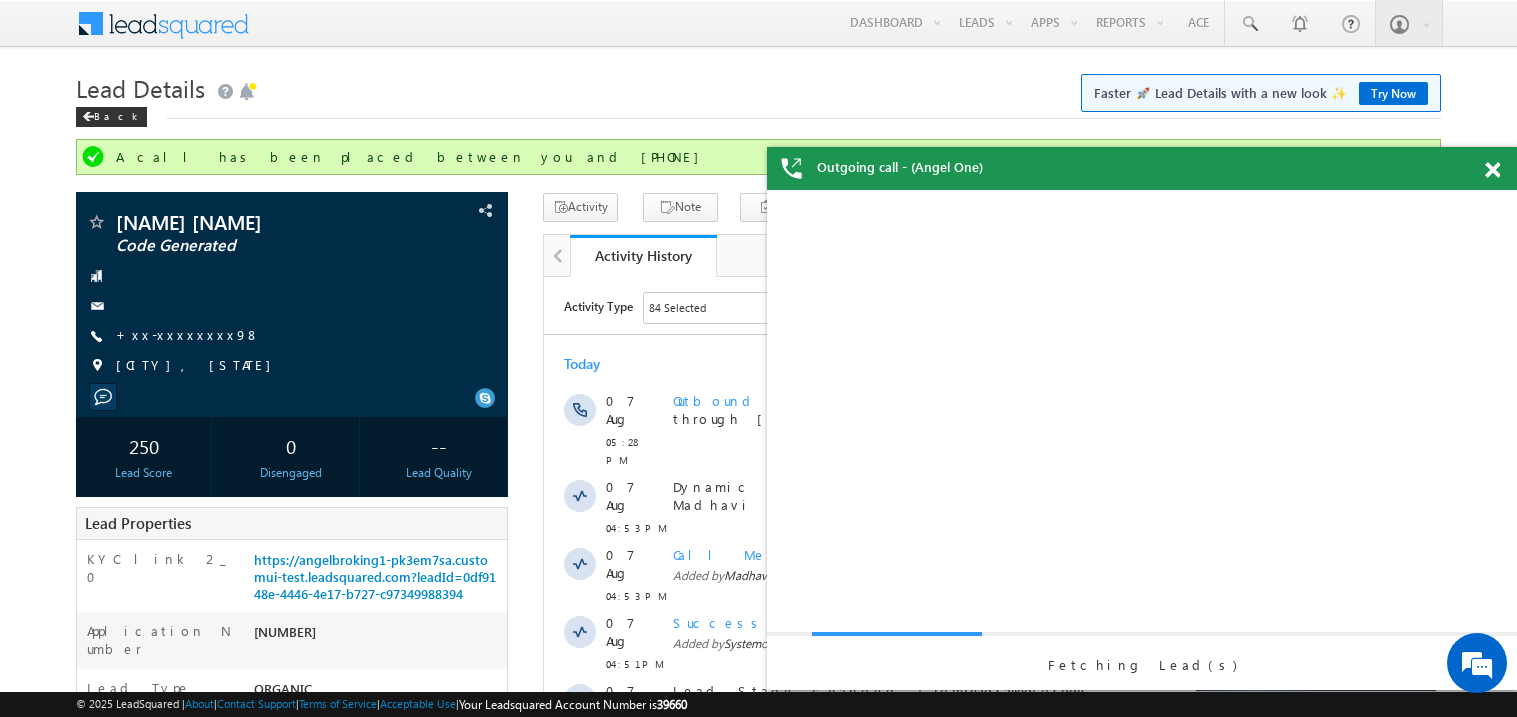 scroll, scrollTop: 0, scrollLeft: 0, axis: both 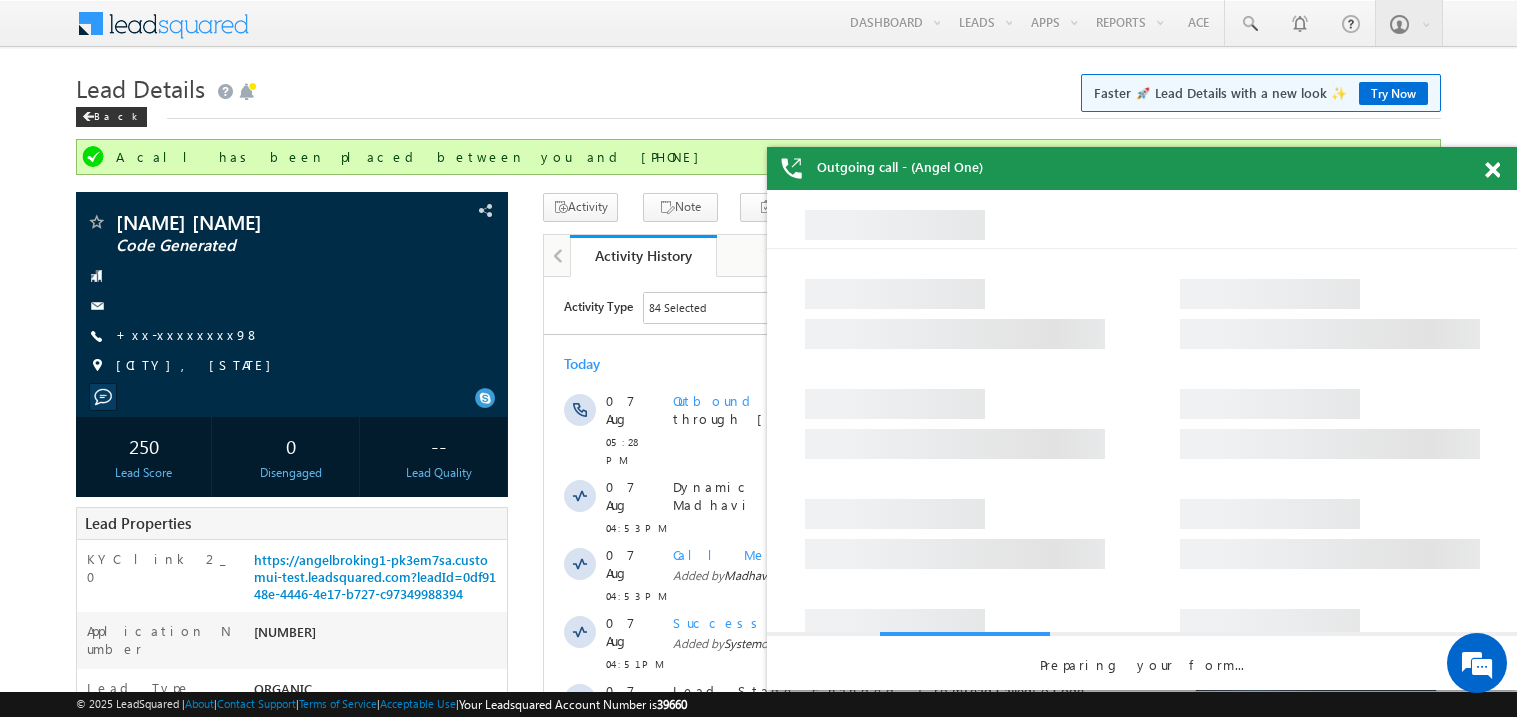 click at bounding box center (1492, 170) 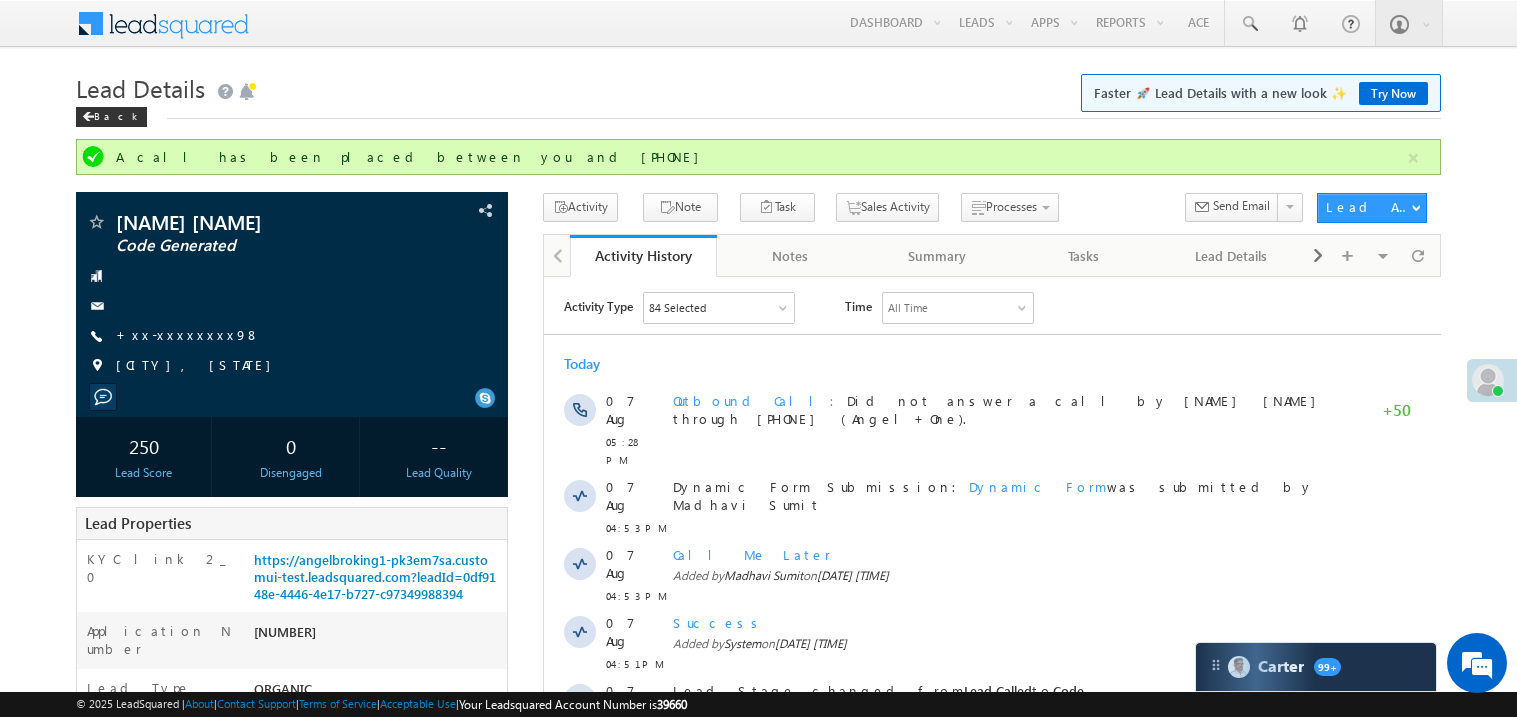 scroll, scrollTop: 0, scrollLeft: 0, axis: both 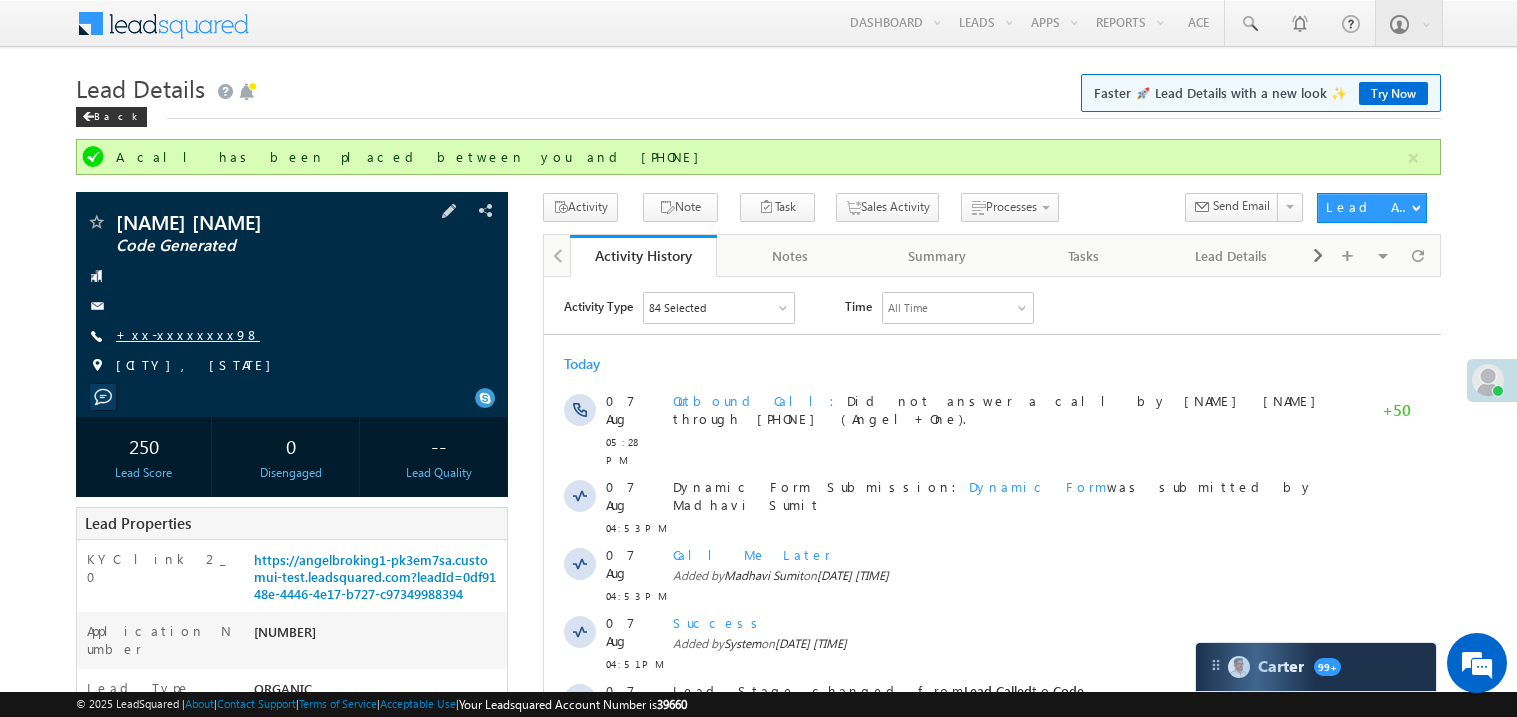 click on "+xx-xxxxxxxx98" at bounding box center (188, 334) 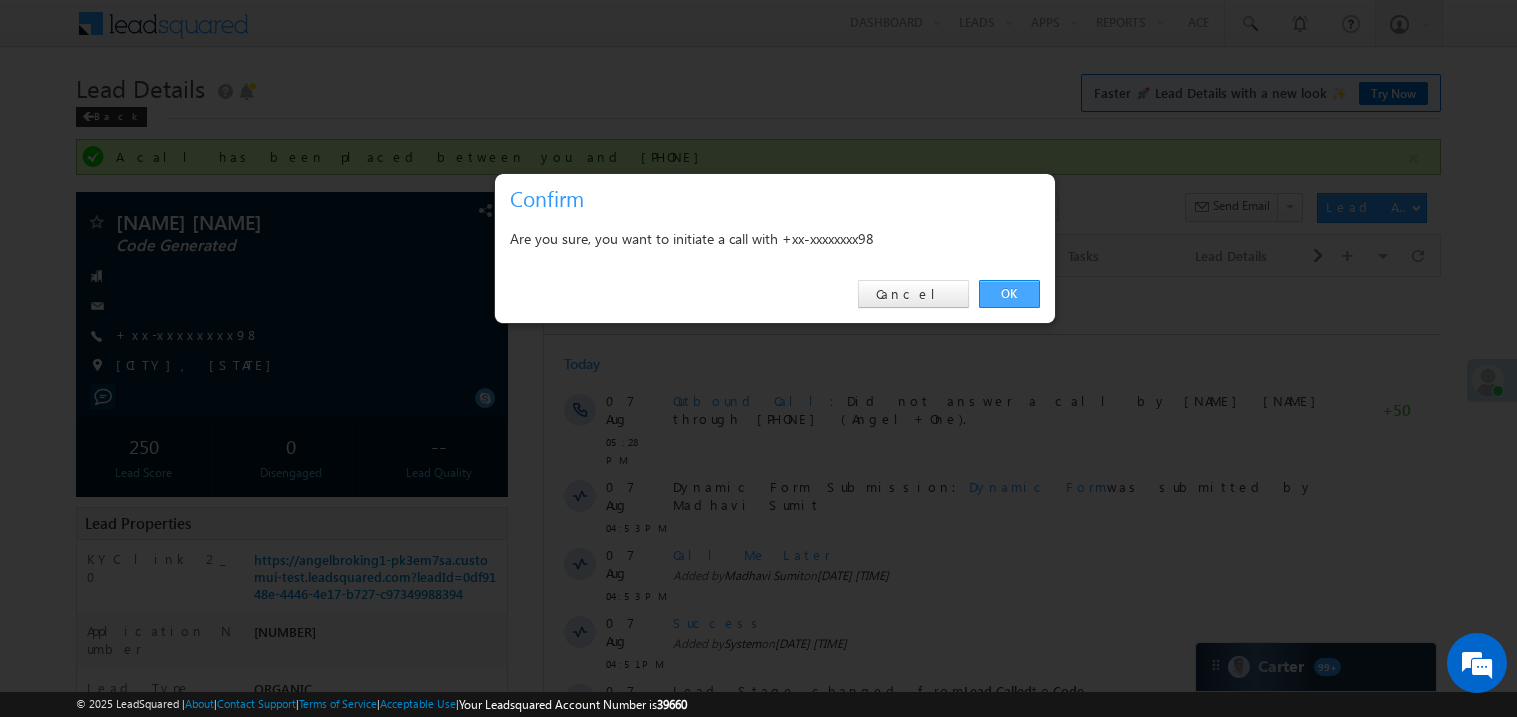 click on "OK" at bounding box center (1009, 294) 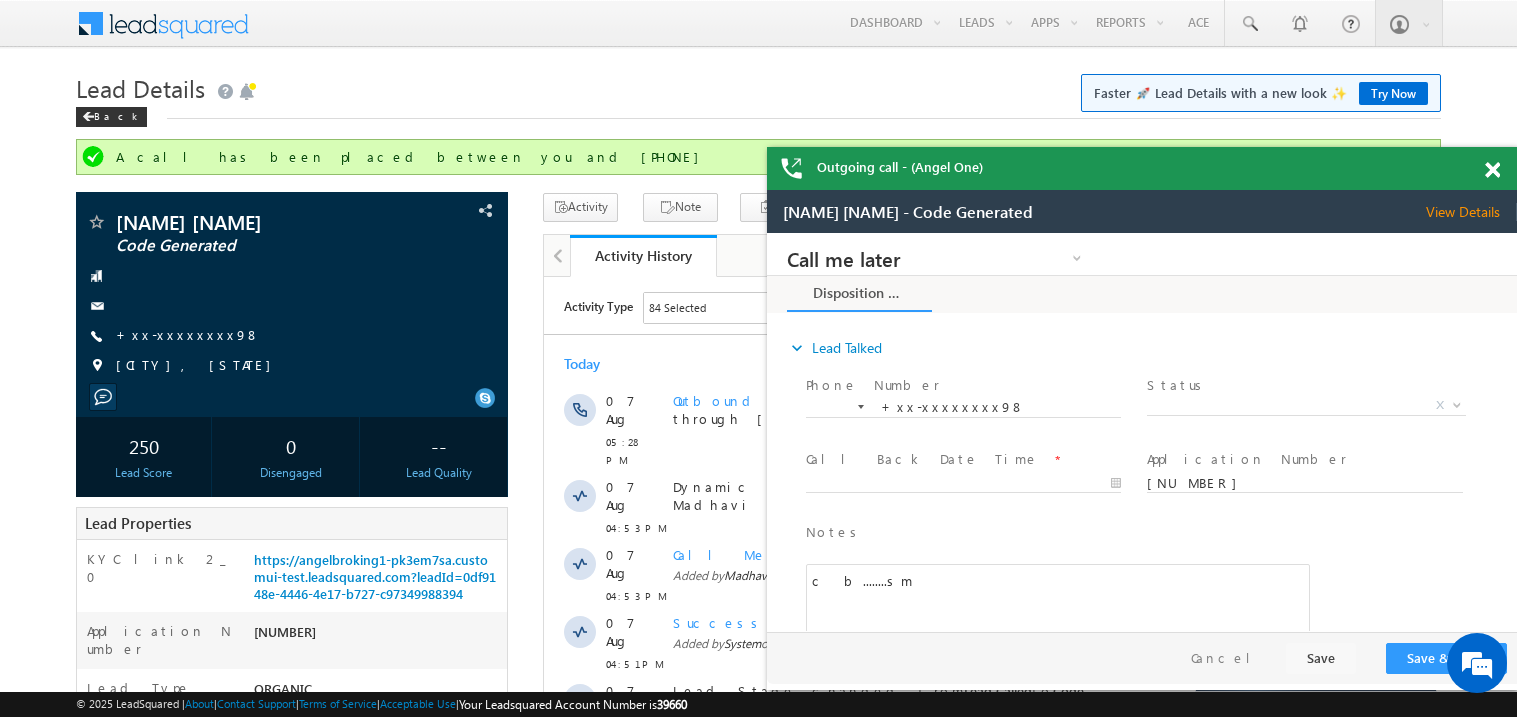 scroll, scrollTop: 0, scrollLeft: 0, axis: both 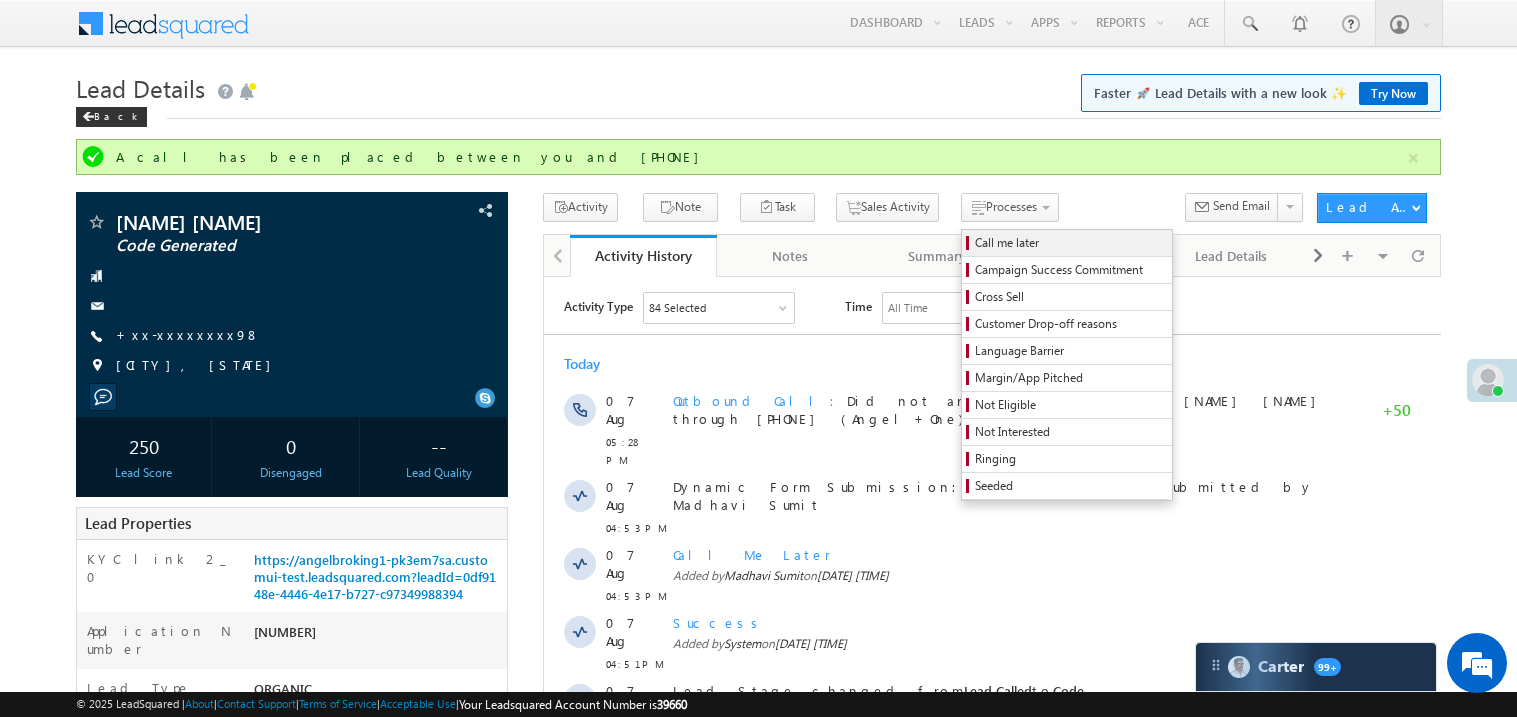 click on "Call me later" at bounding box center [1070, 243] 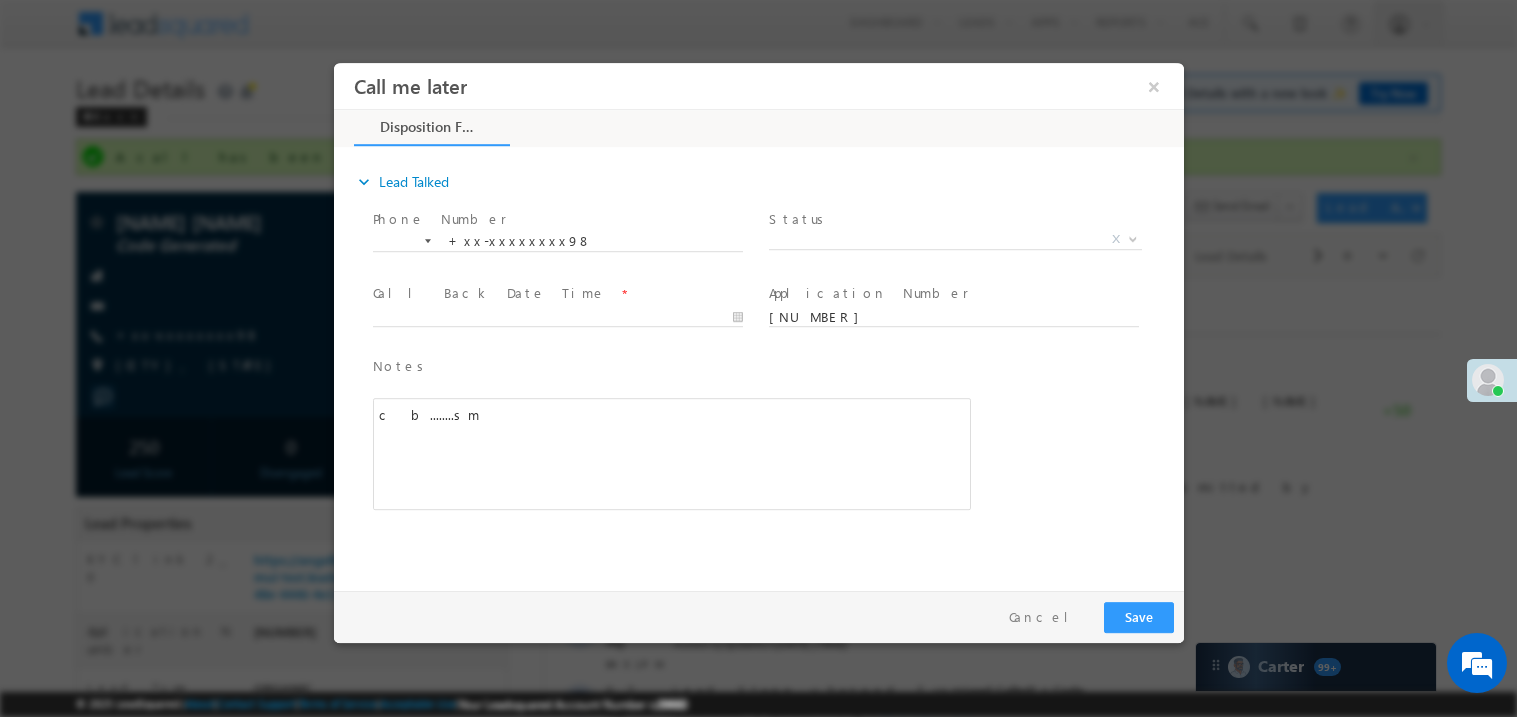 scroll, scrollTop: 0, scrollLeft: 0, axis: both 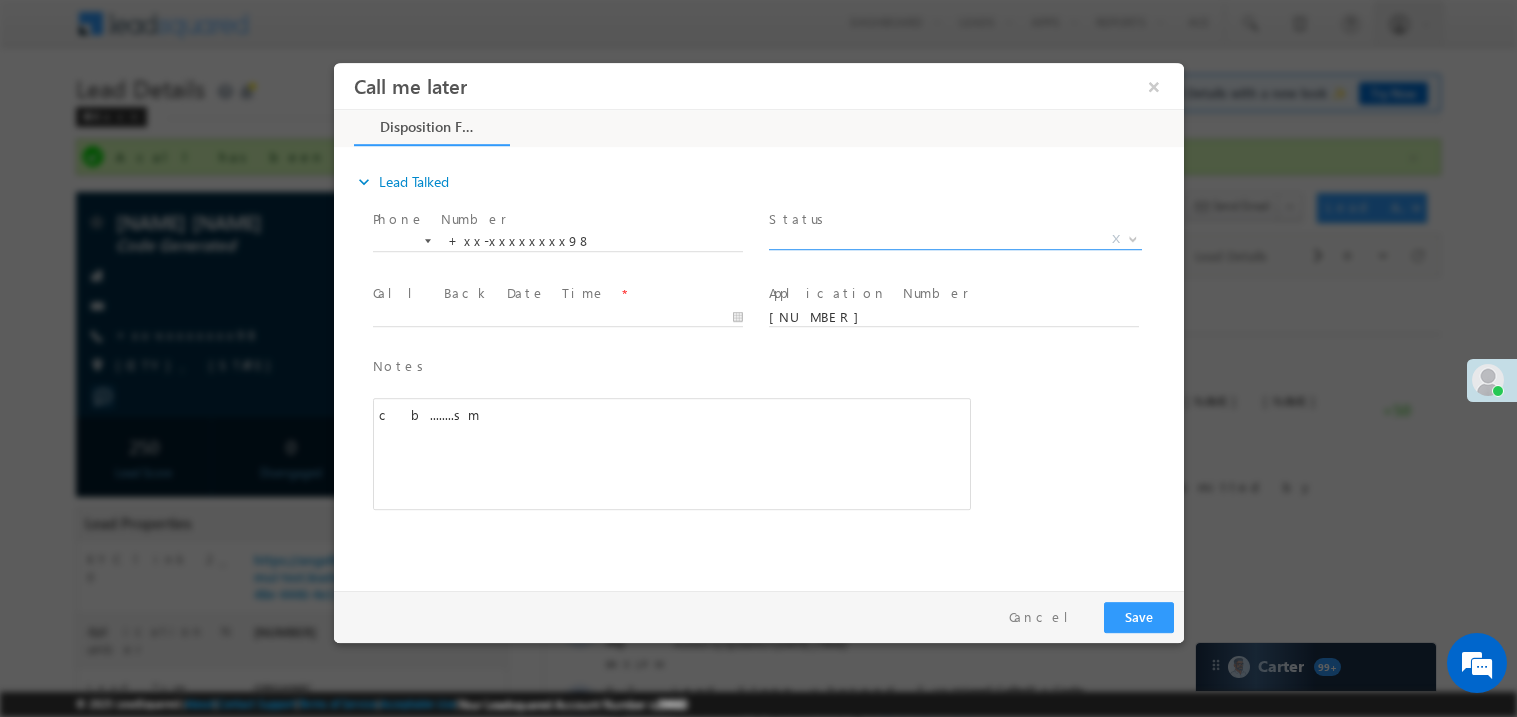 click on "X" at bounding box center (954, 239) 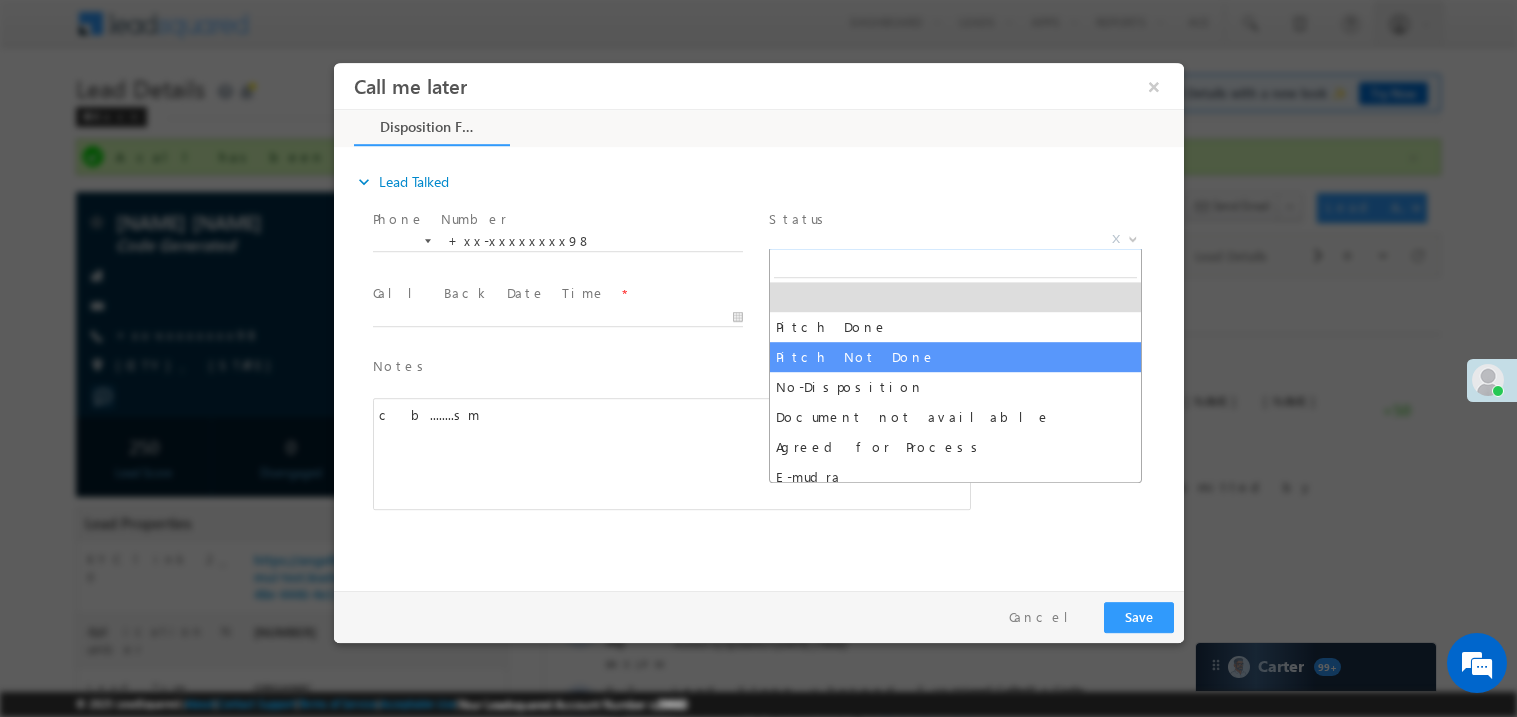 select on "Pitch Not Done" 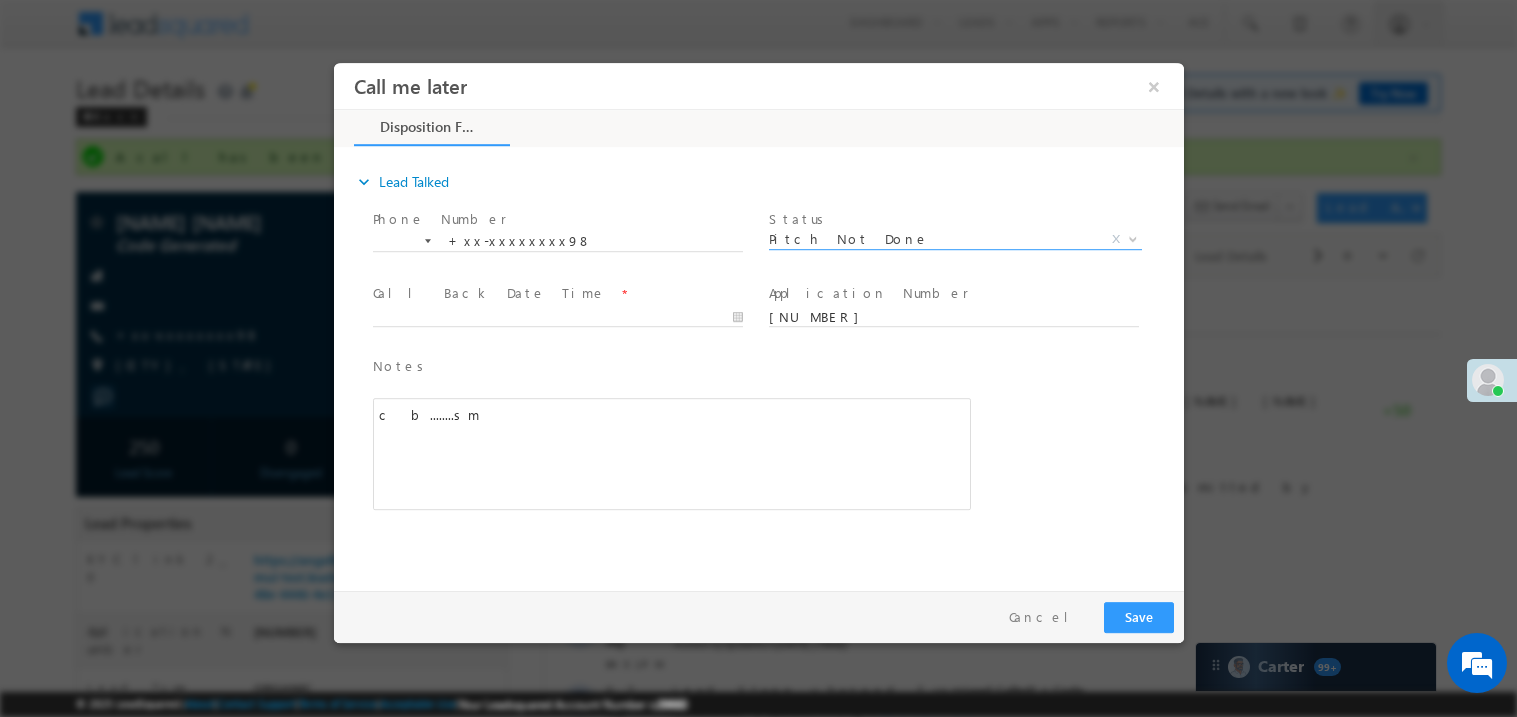 click on "Call Back Date Time" at bounding box center [488, 292] 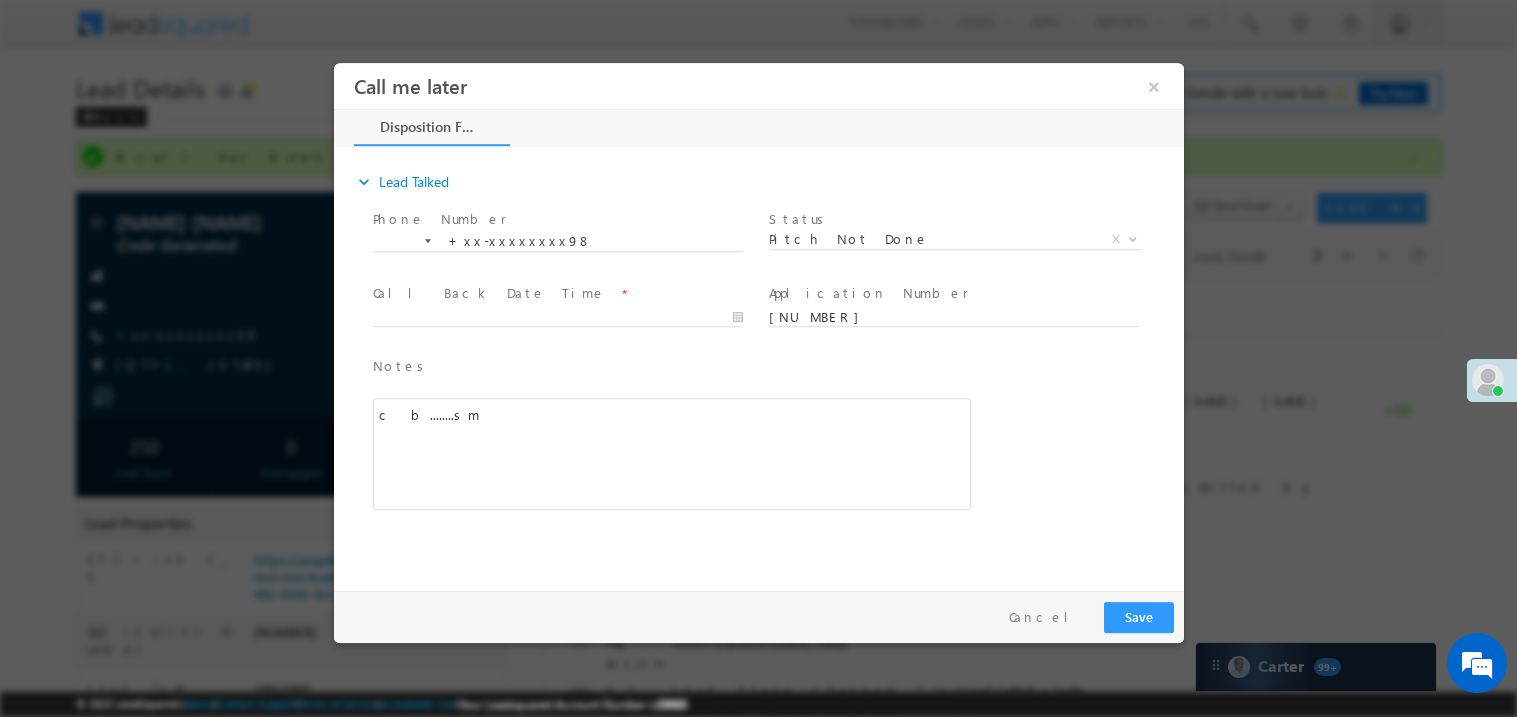 click at bounding box center (556, 336) 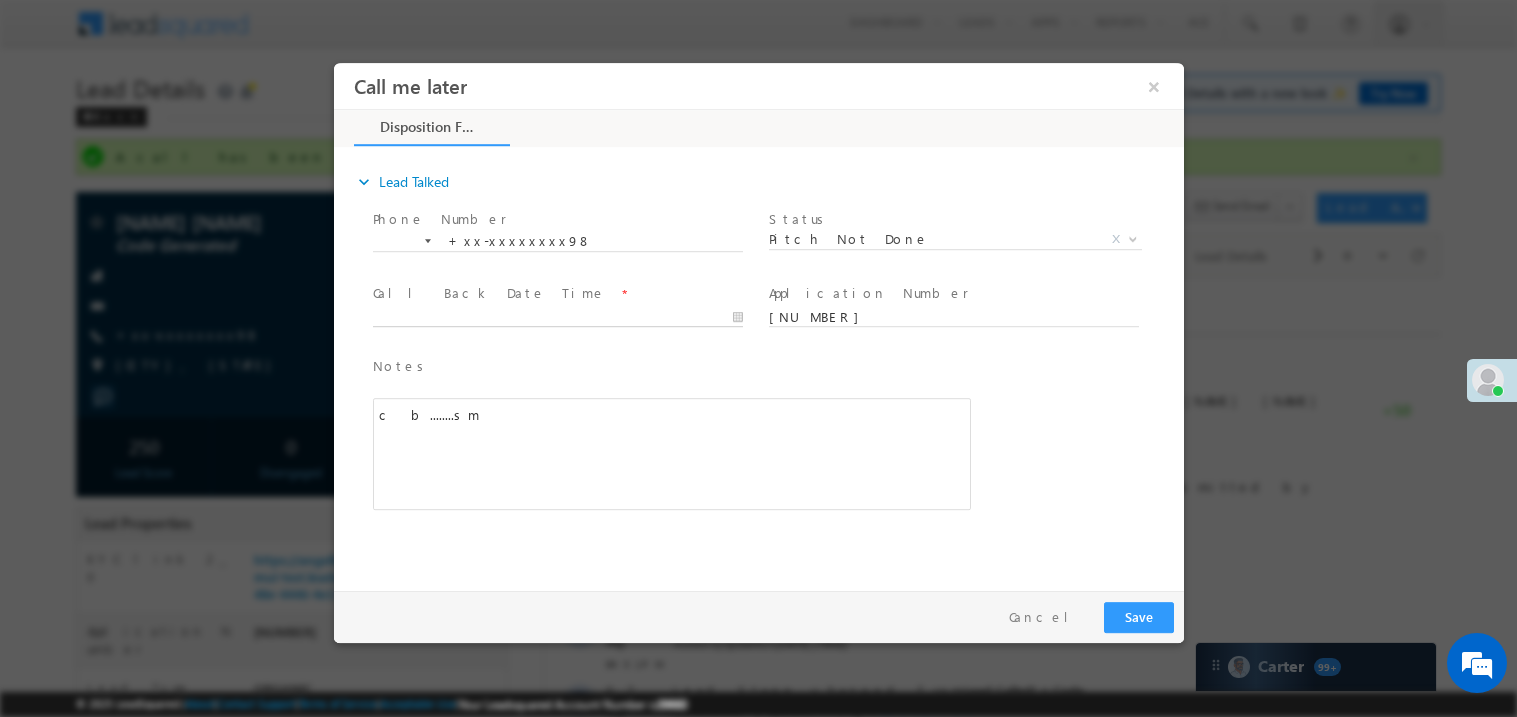 click on "Call me later
×" at bounding box center [758, 321] 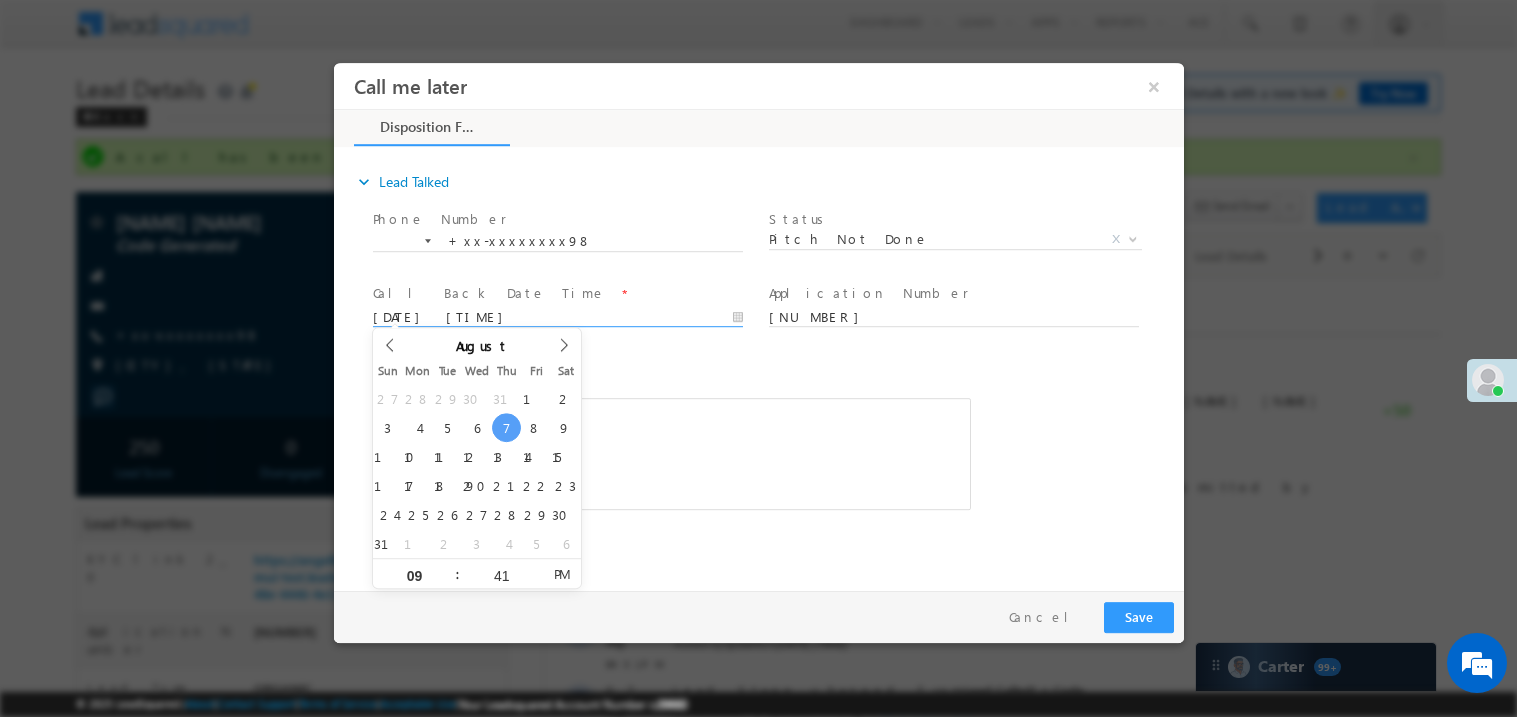 click on "c b........sm" at bounding box center (671, 453) 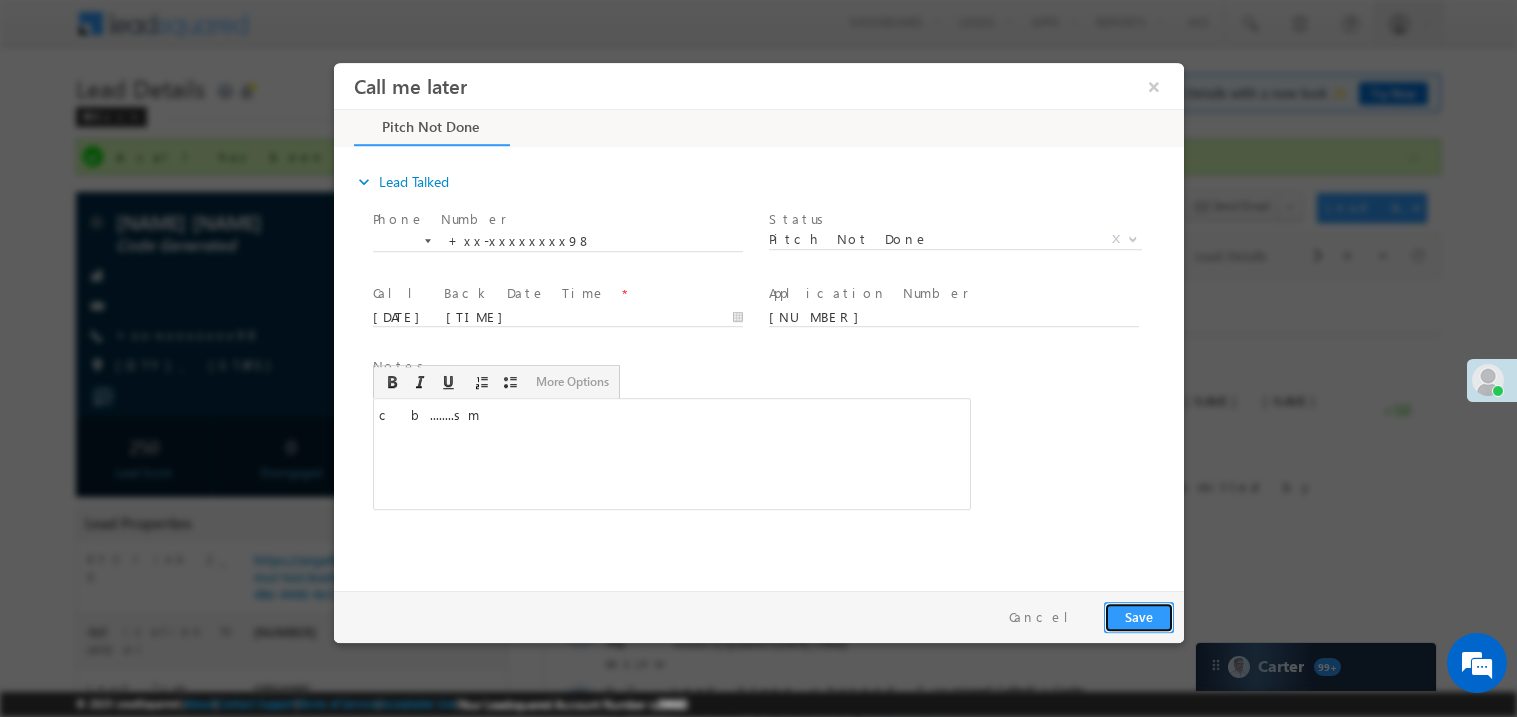 click on "Save" at bounding box center (1138, 616) 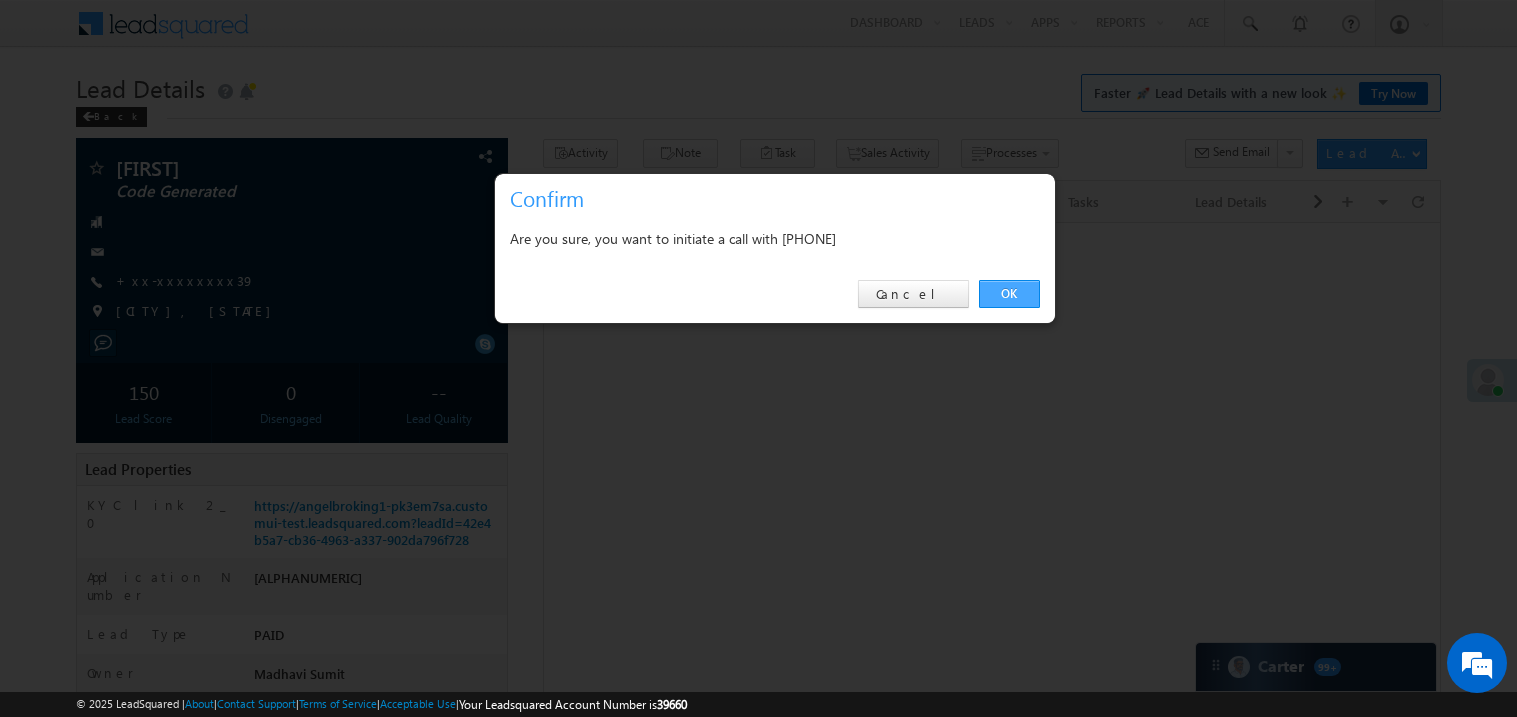 scroll, scrollTop: 0, scrollLeft: 0, axis: both 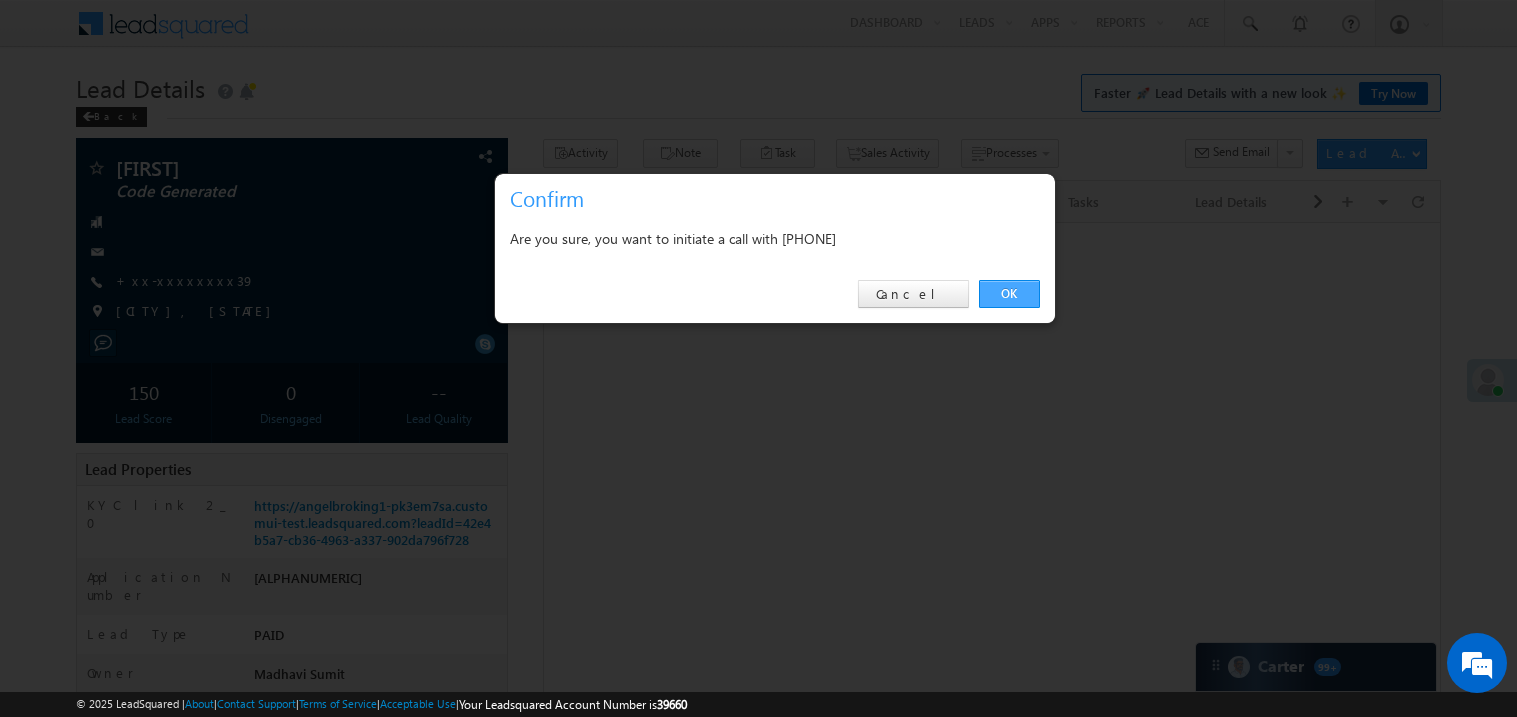 click on "OK" at bounding box center (1009, 294) 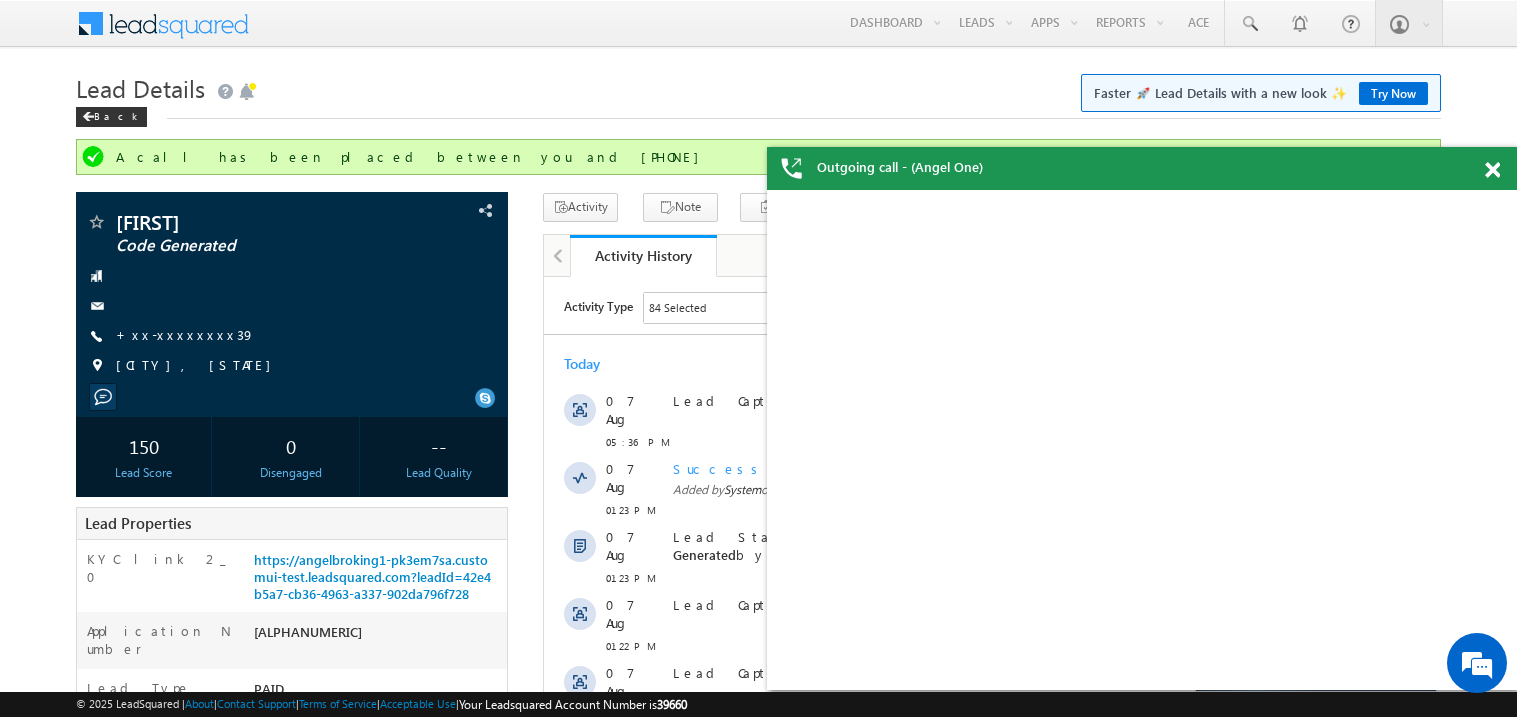 scroll, scrollTop: 0, scrollLeft: 0, axis: both 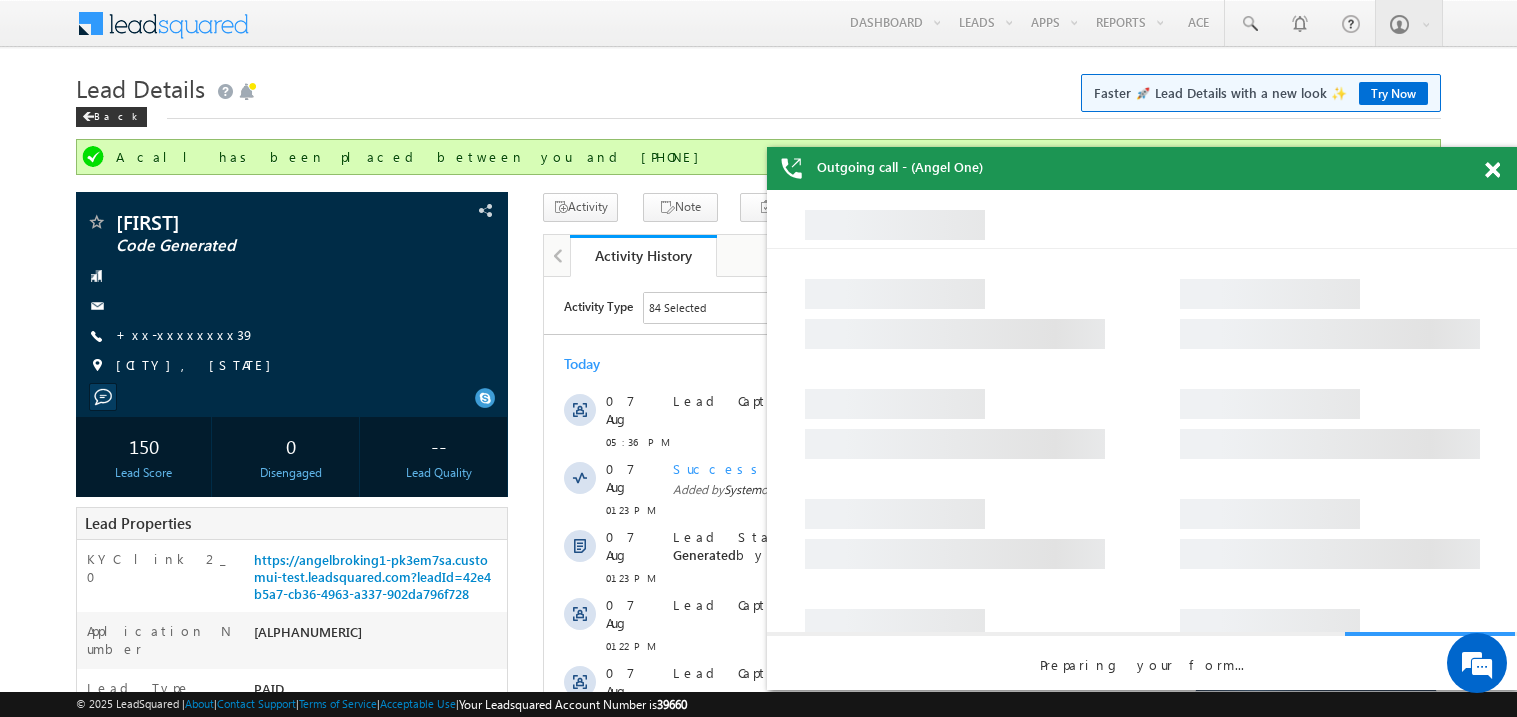click at bounding box center (1492, 170) 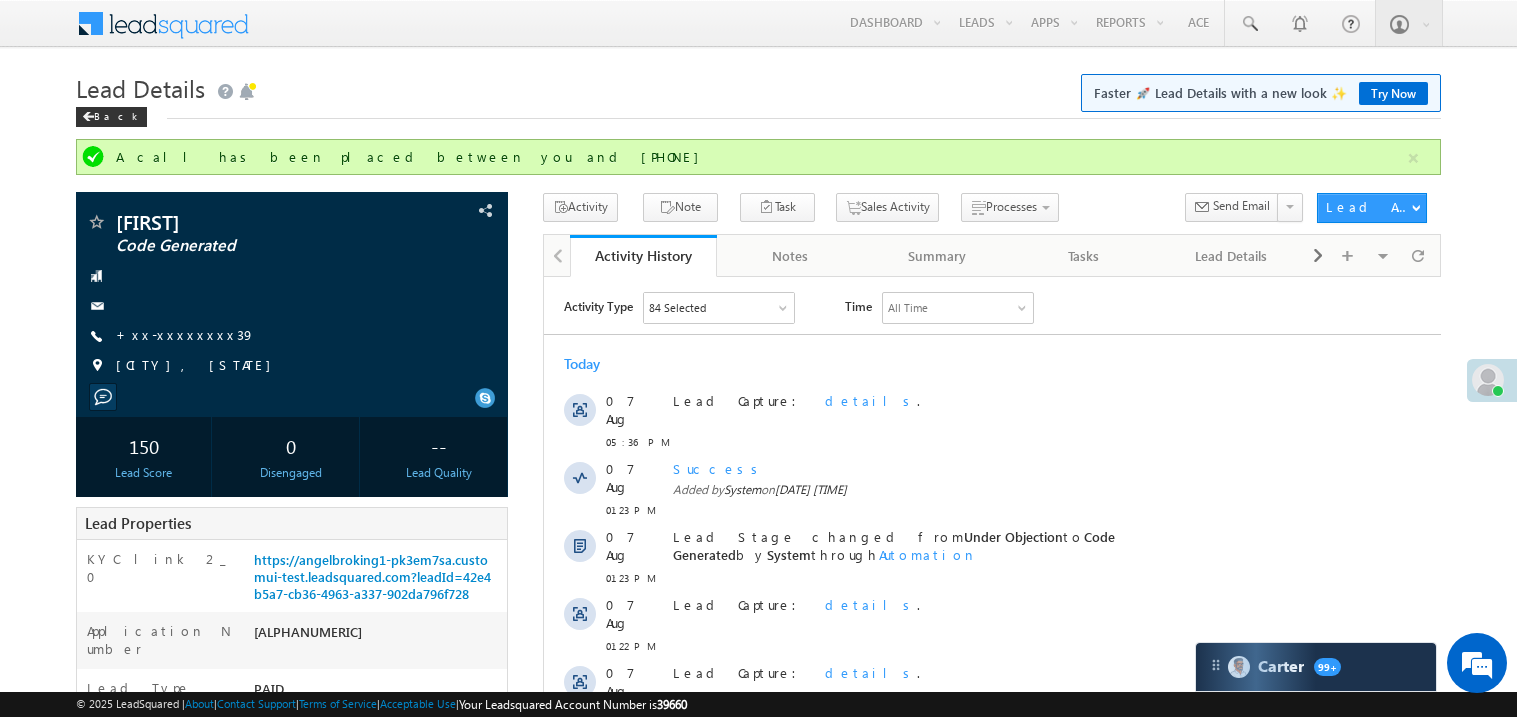 click on "Menu
[FIRST] [LAST]
[LAST].[FIRST]@example.com" at bounding box center (758, 820) 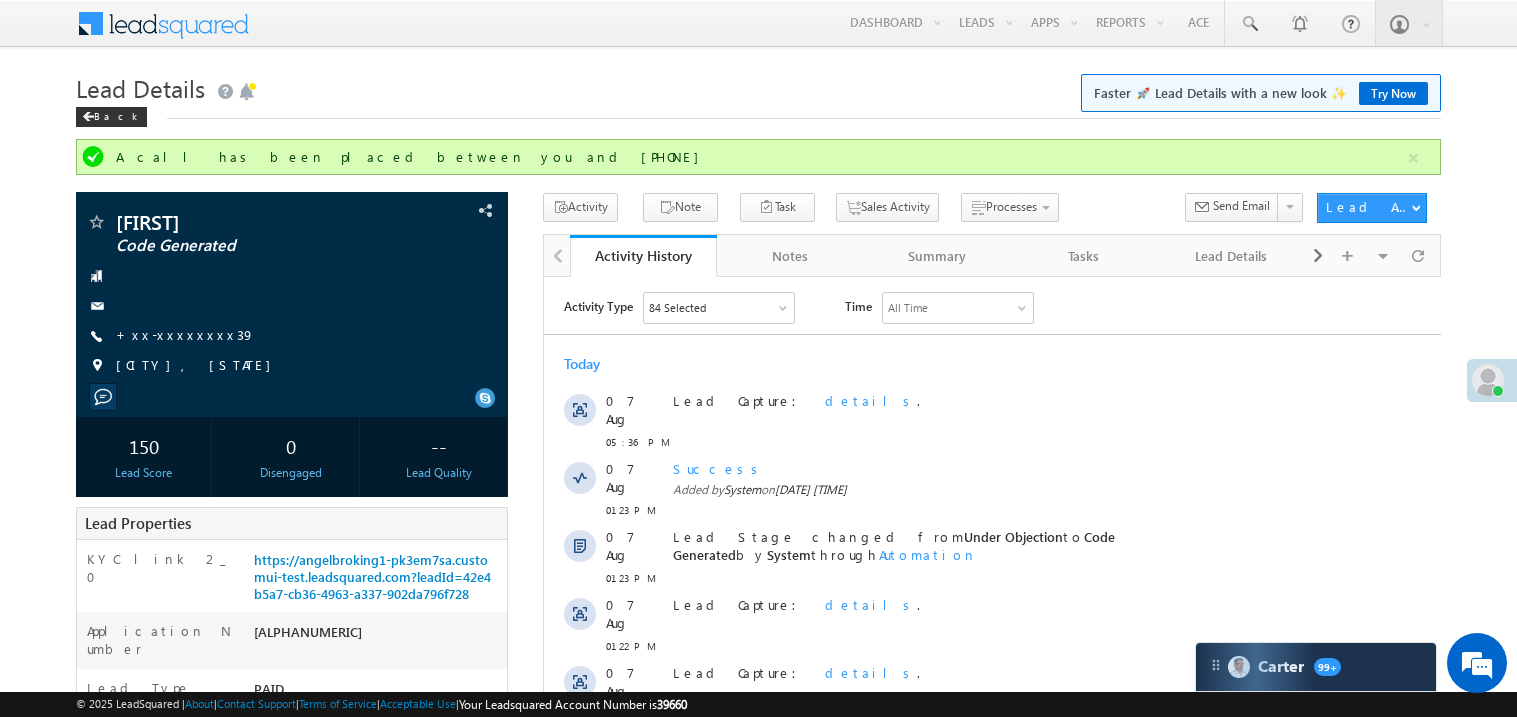 scroll, scrollTop: 0, scrollLeft: 0, axis: both 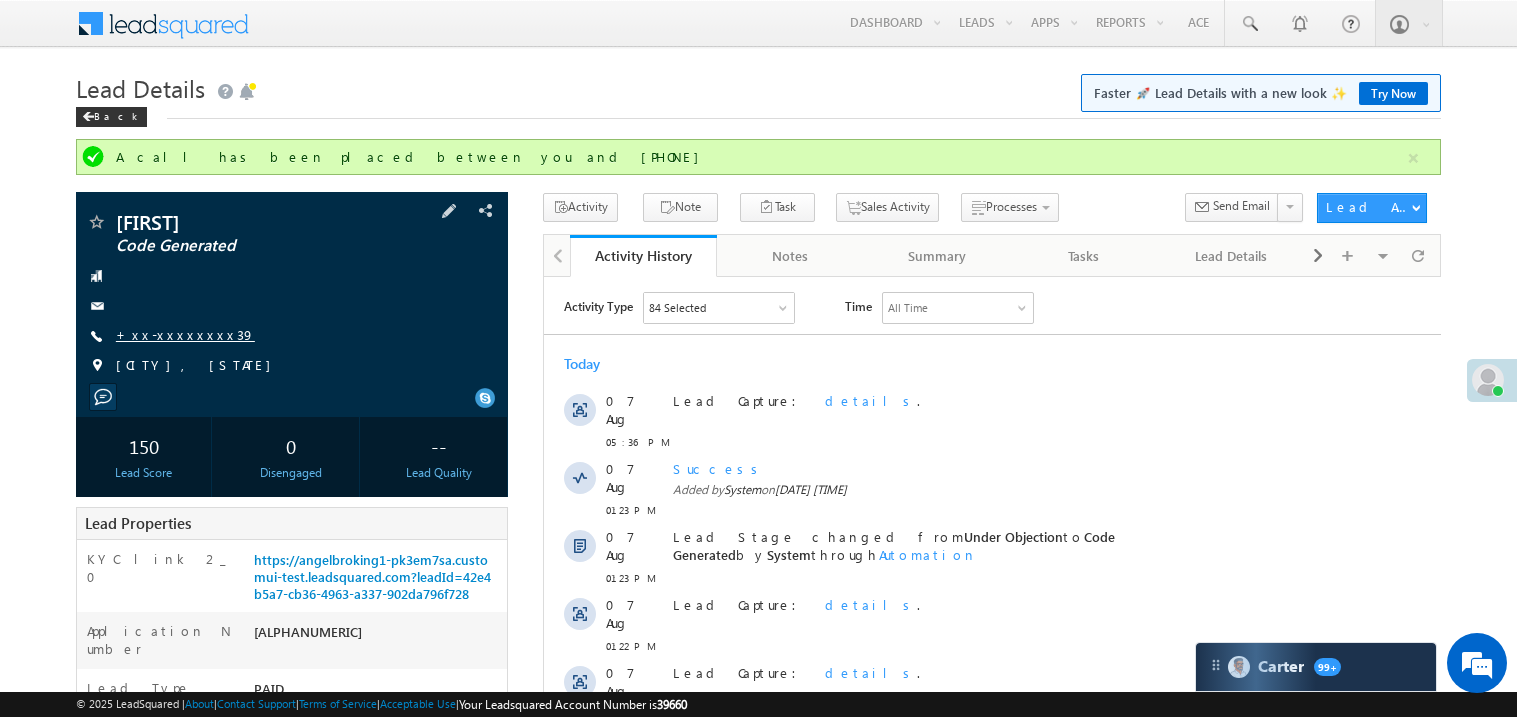 click on "+xx-xxxxxxxx39" at bounding box center [185, 334] 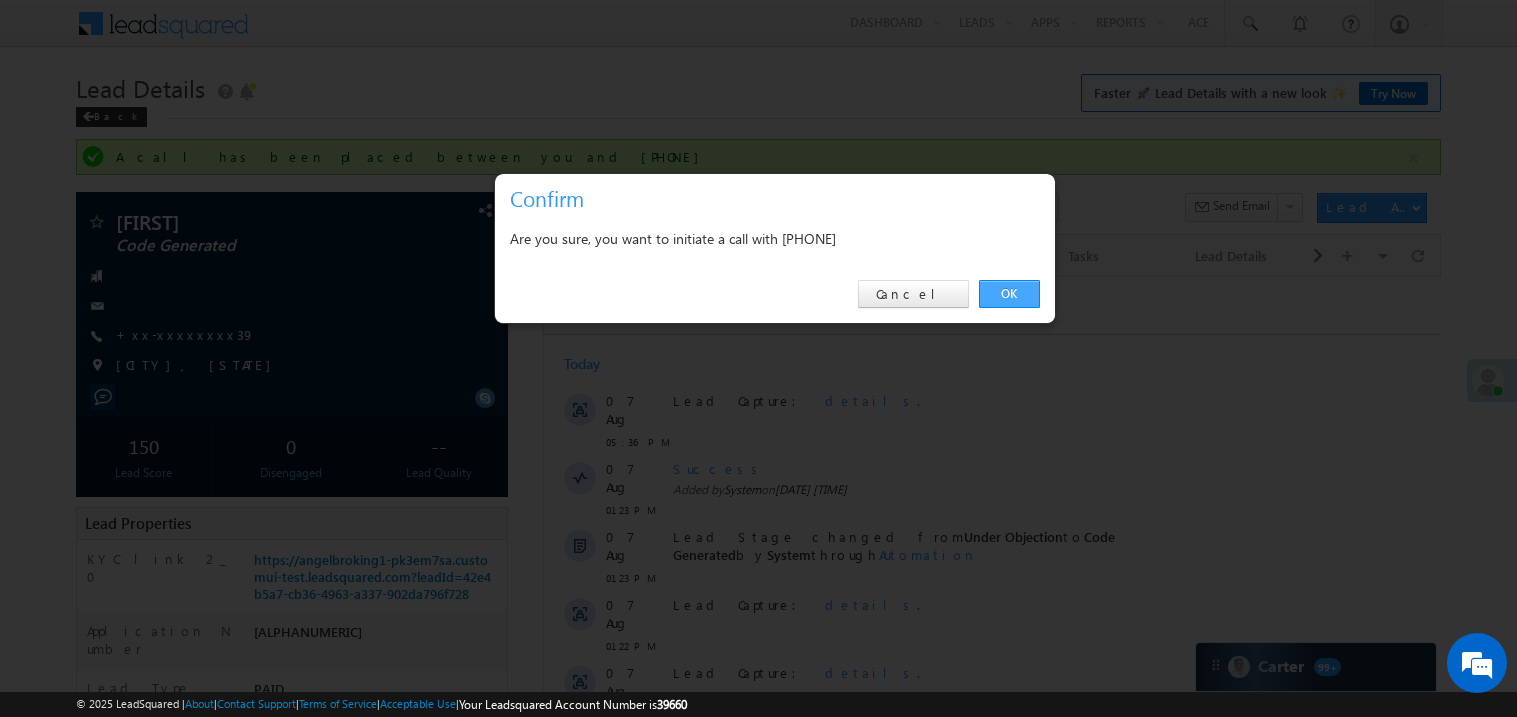 click on "OK" at bounding box center [1009, 294] 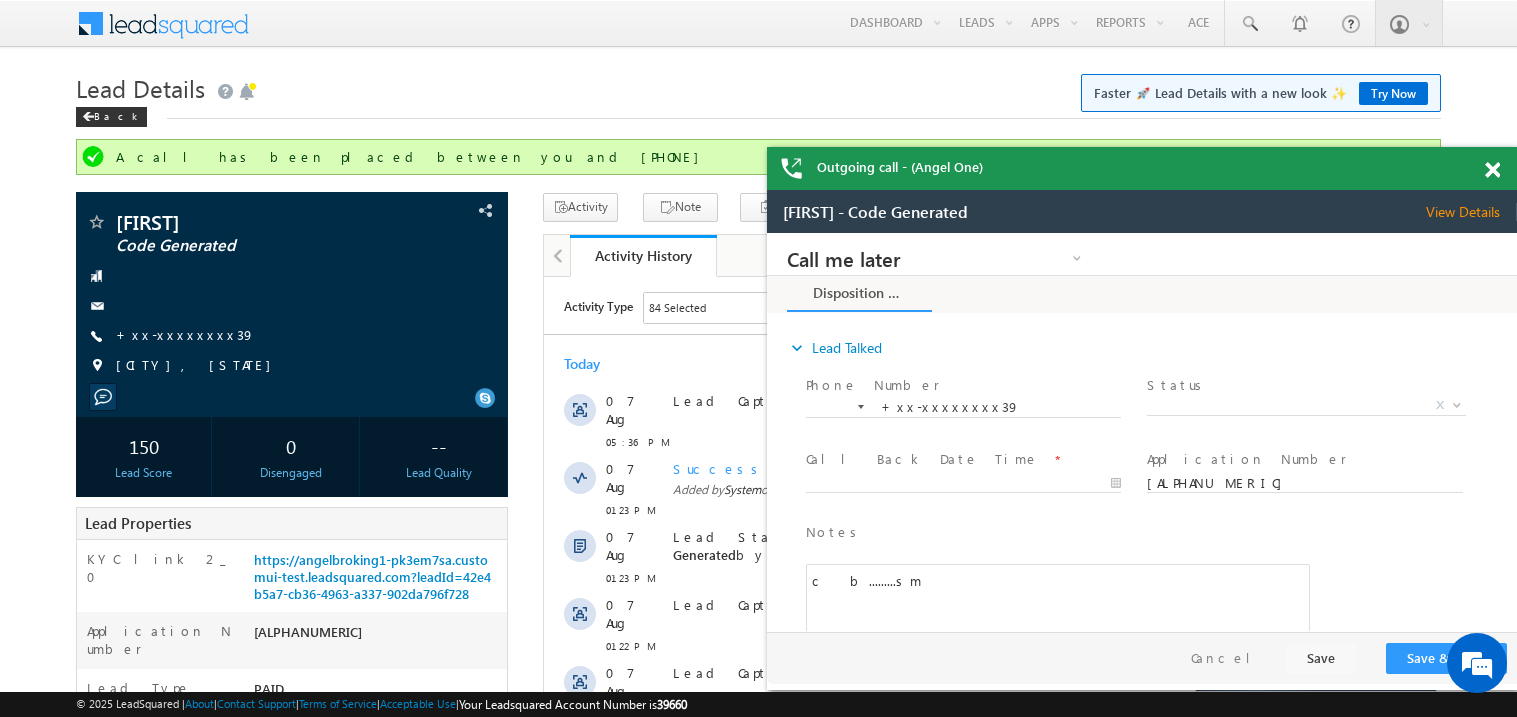 scroll, scrollTop: 0, scrollLeft: 0, axis: both 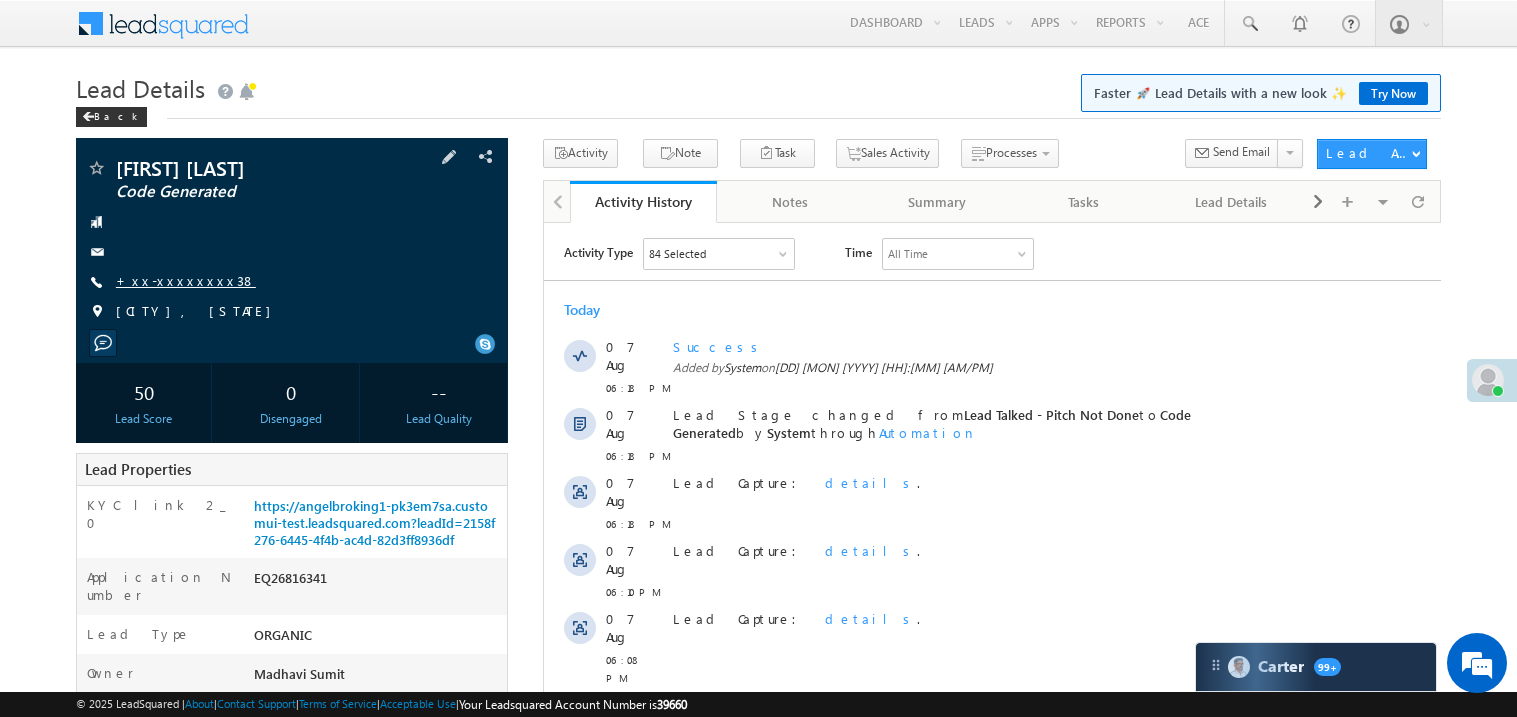 click on "+xx-xxxxxxxx38" at bounding box center (186, 280) 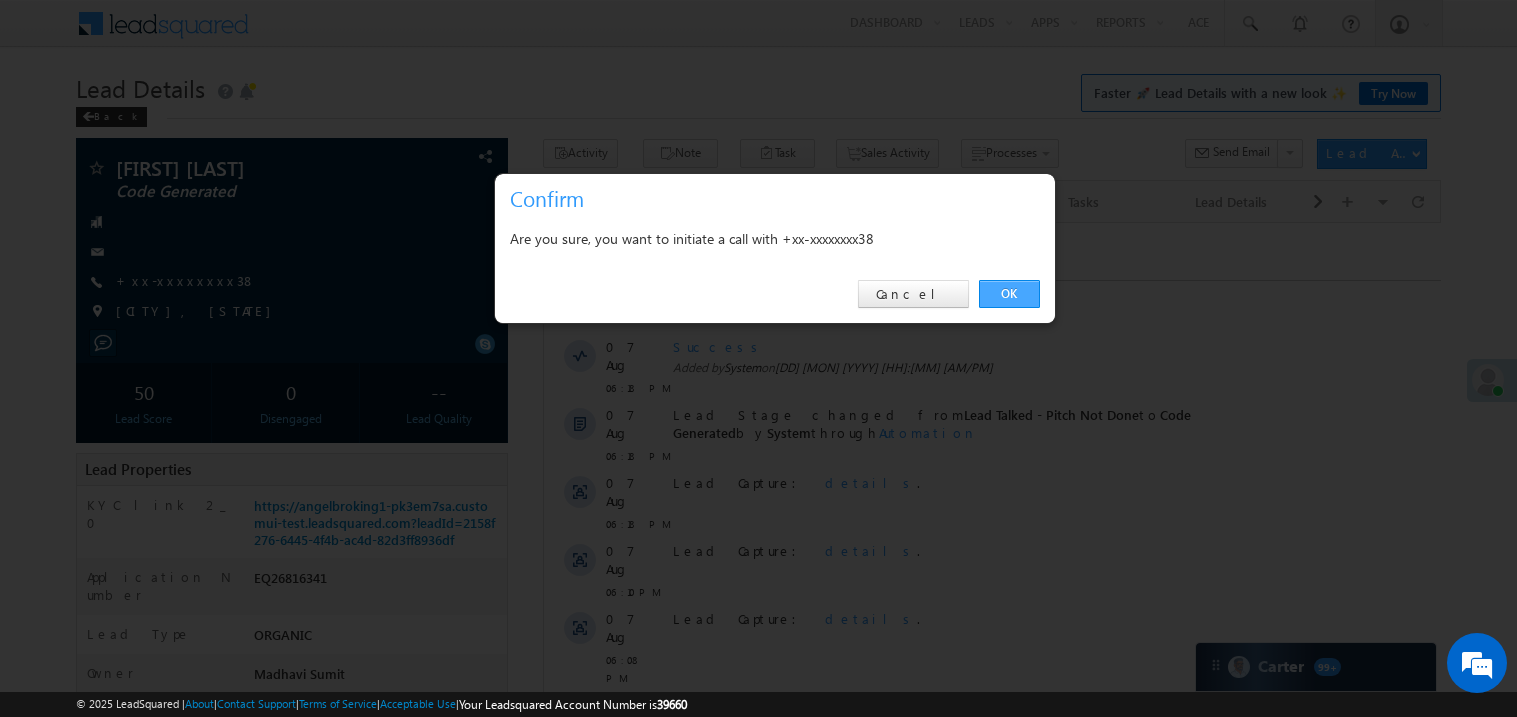 click on "OK" at bounding box center [1009, 294] 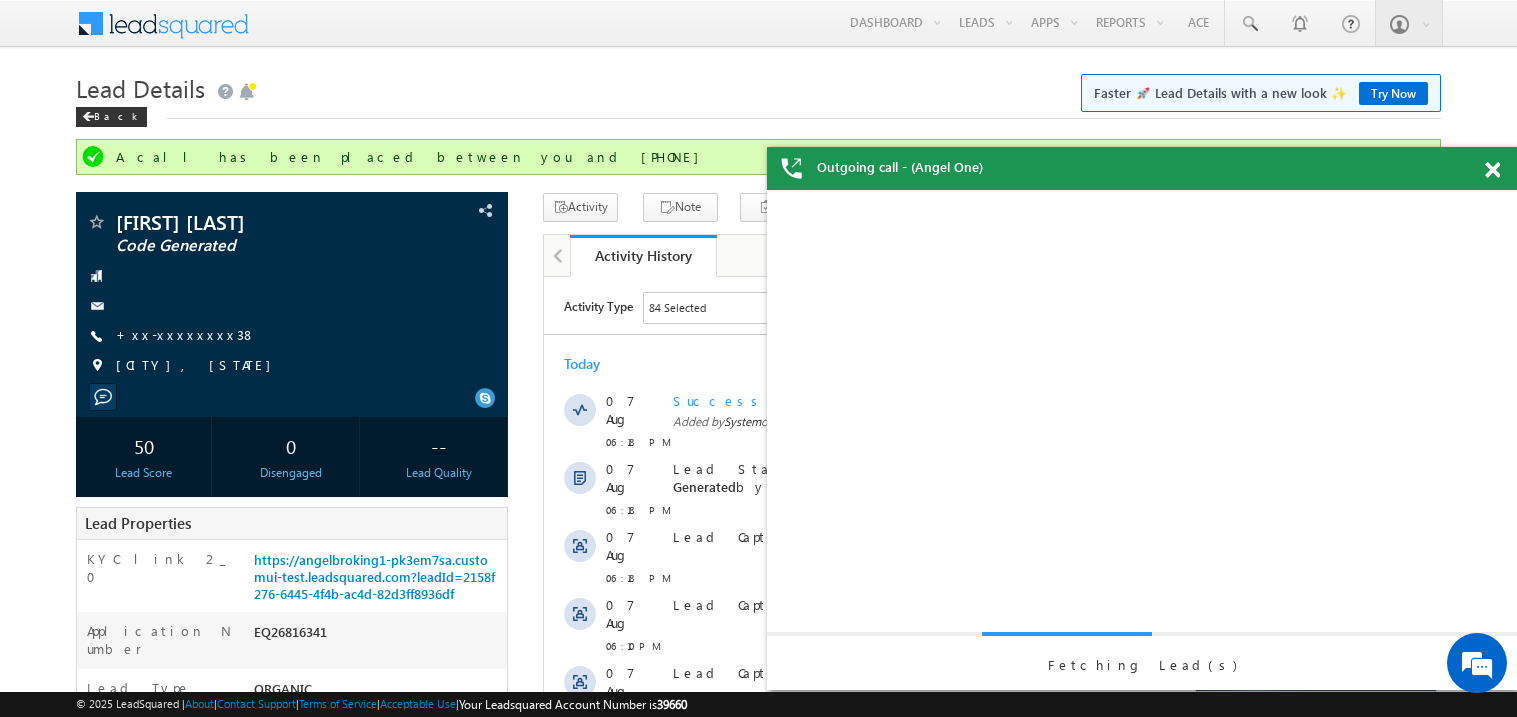 scroll, scrollTop: 0, scrollLeft: 0, axis: both 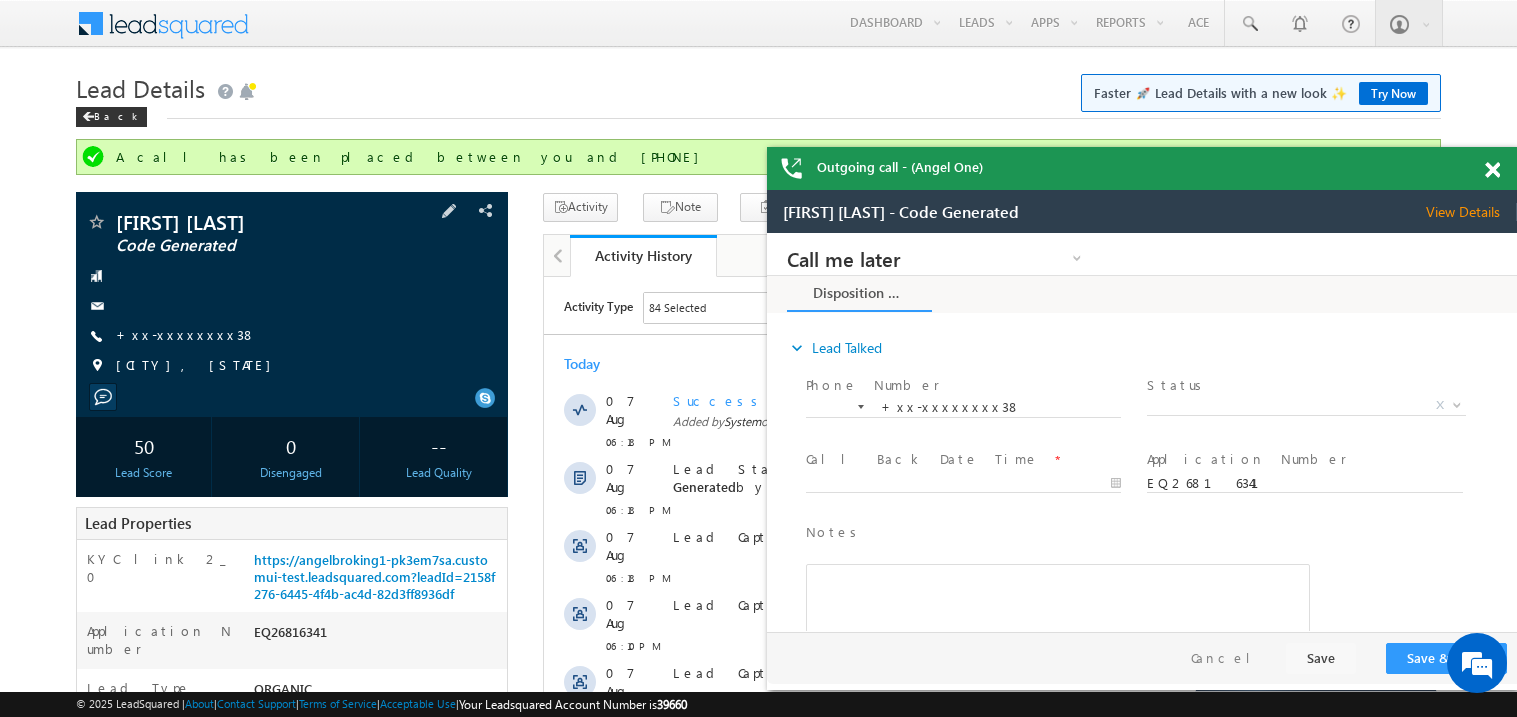 click on "+xx-xxxxxxxx38" at bounding box center [186, 336] 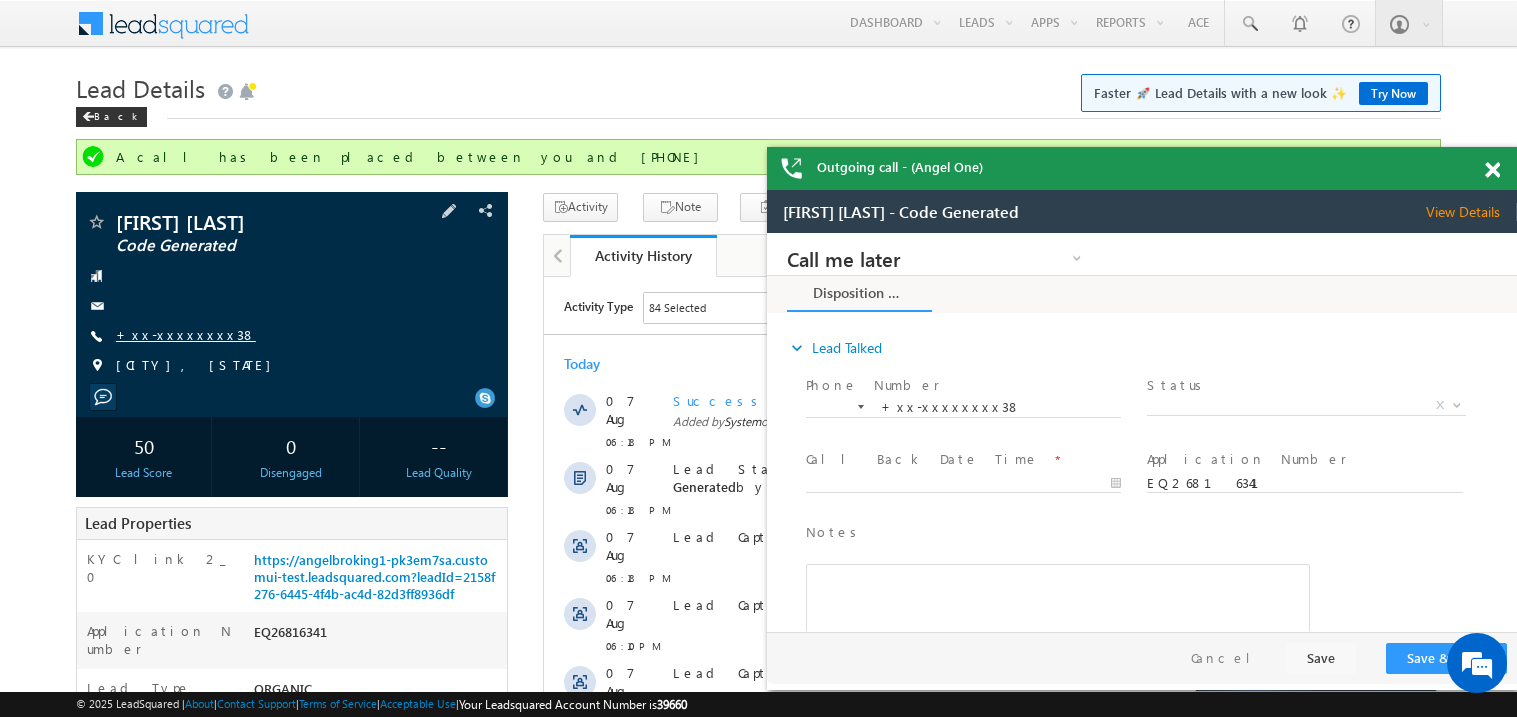click on "+xx-xxxxxxxx38" at bounding box center [186, 334] 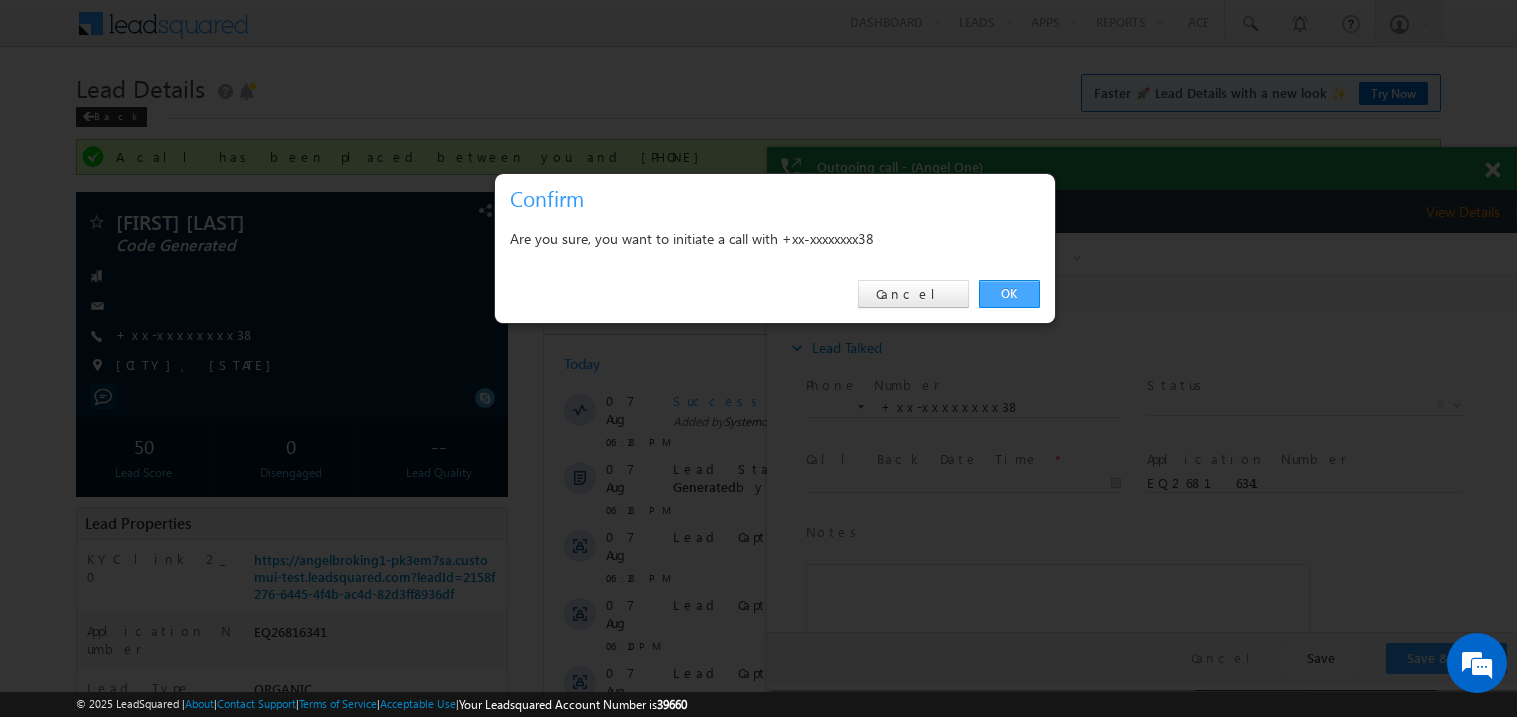click on "OK" at bounding box center (1009, 294) 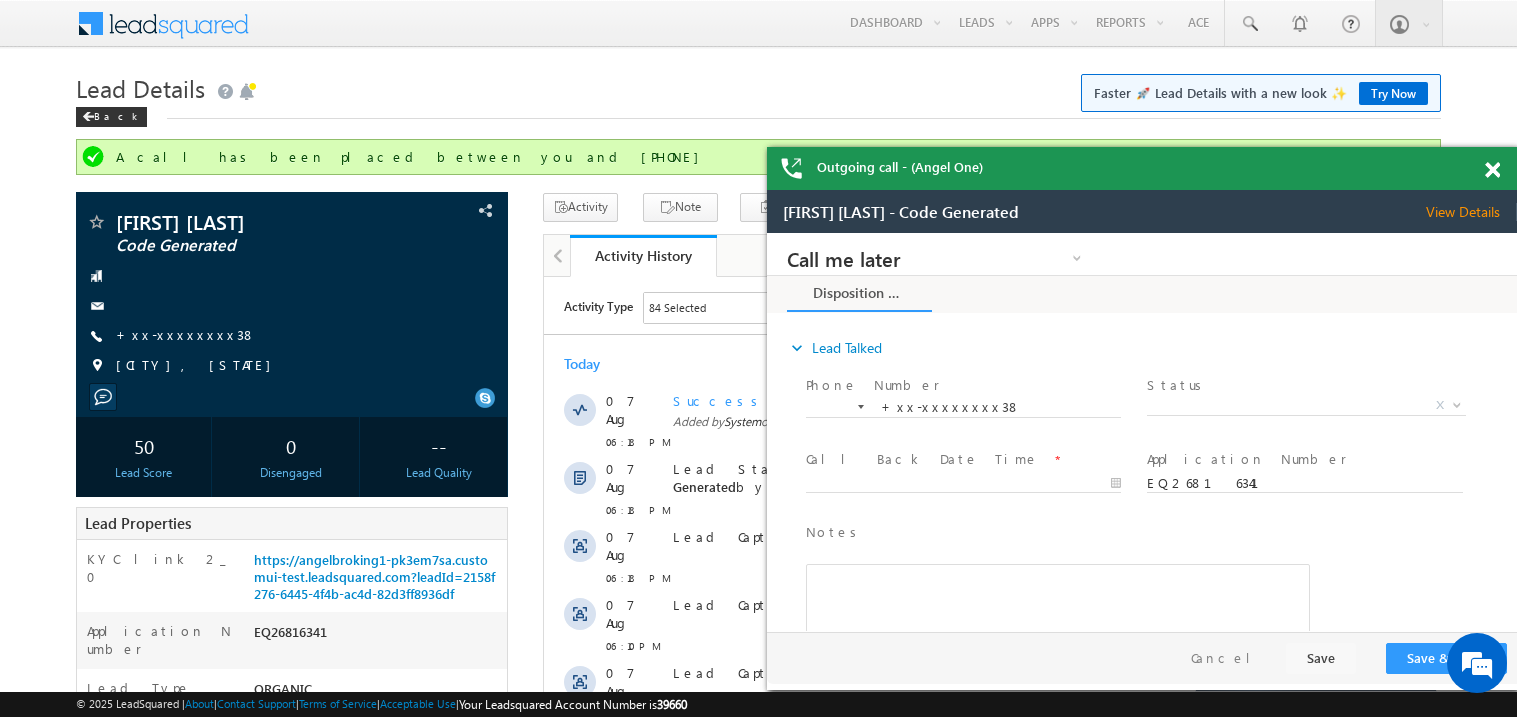 scroll, scrollTop: 0, scrollLeft: 0, axis: both 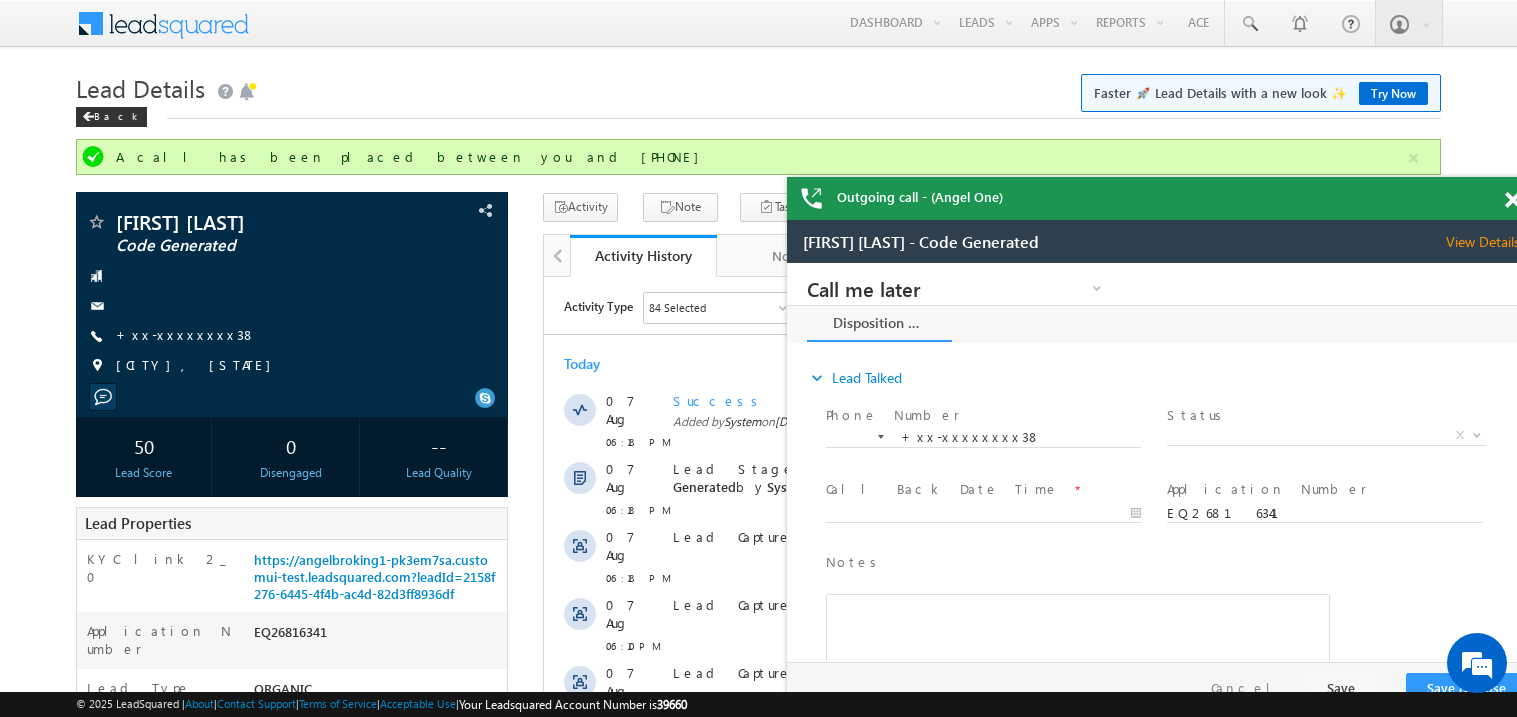 click on "Outgoing call -  (Angel One)
Menu
Madhavi Sumit
Sumit .Madh avi@a ngelb rokin" at bounding box center (758, 820) 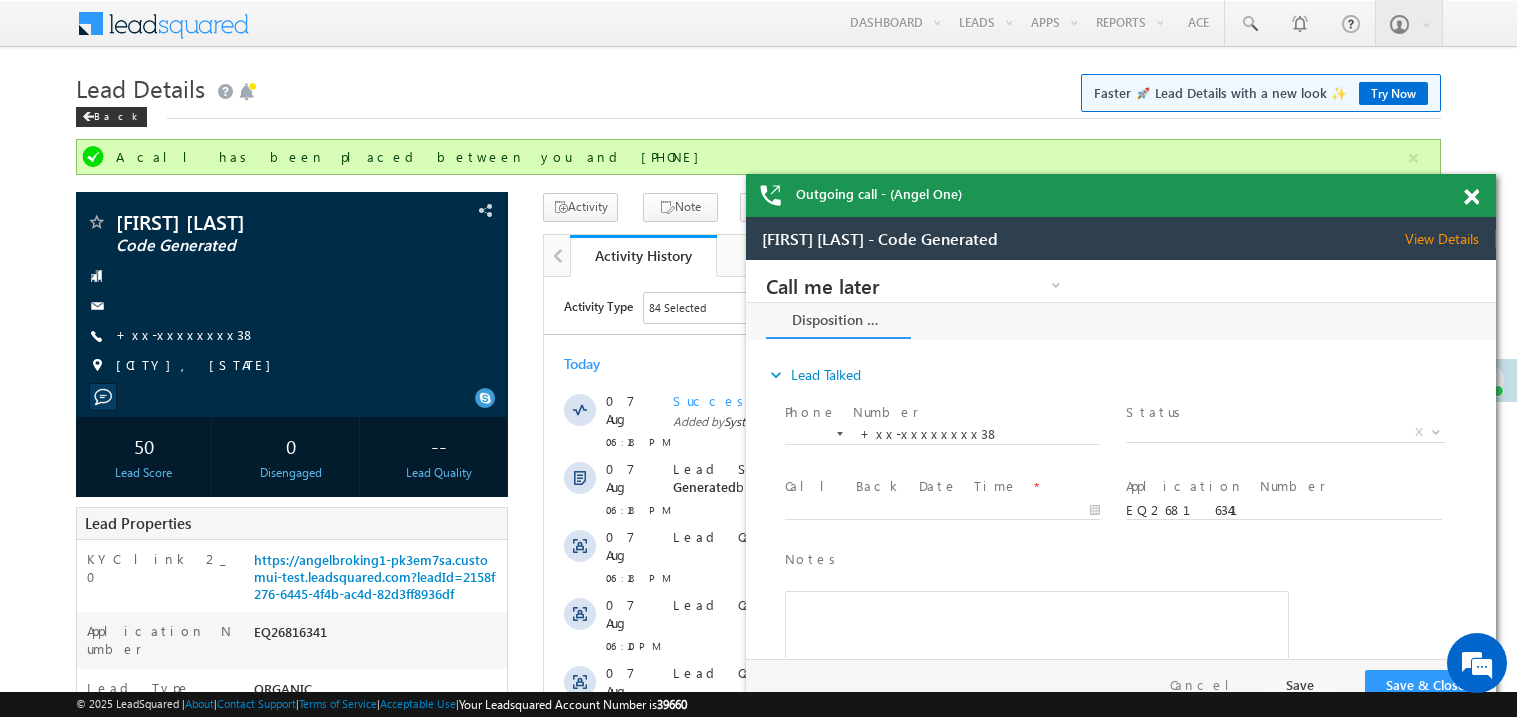 drag, startPoint x: 1359, startPoint y: 205, endPoint x: 1315, endPoint y: 204, distance: 44.011364 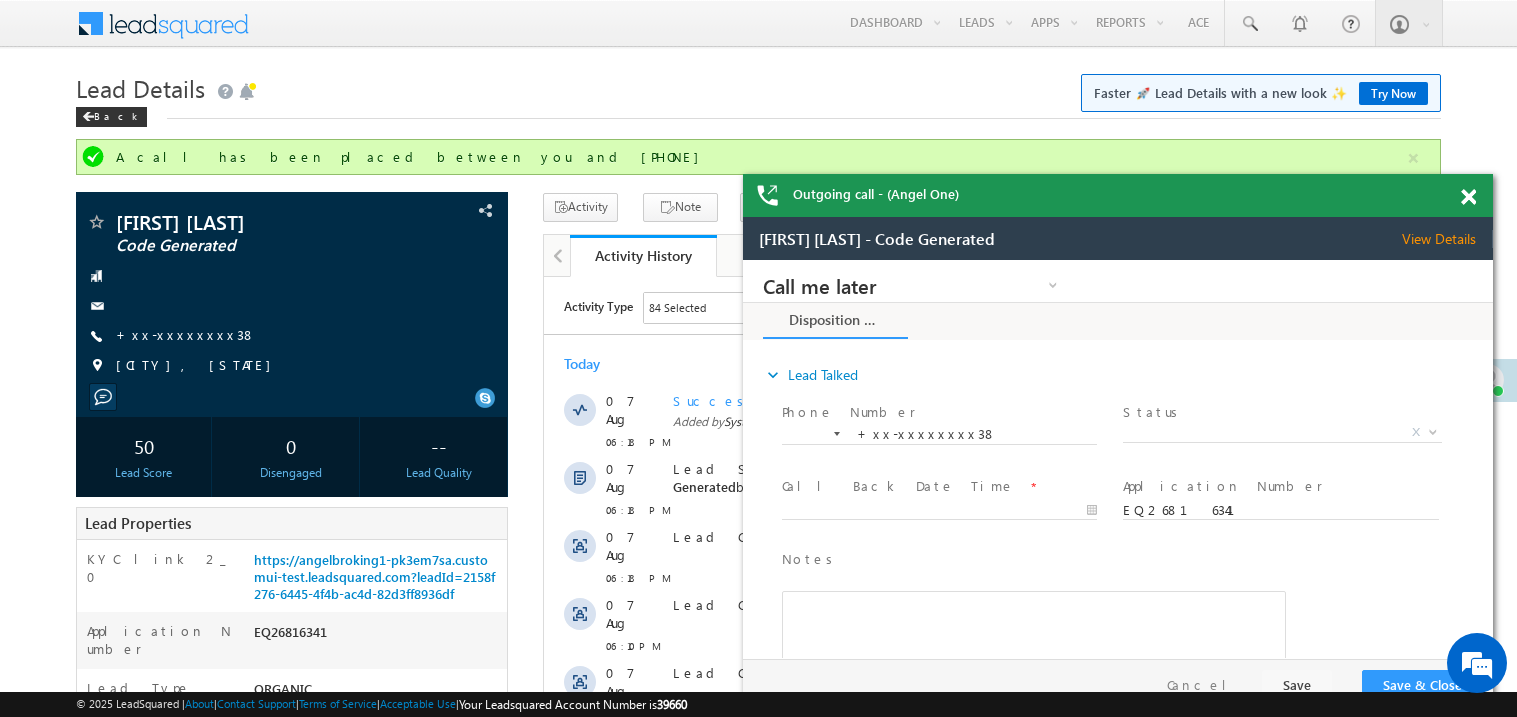 click at bounding box center [1479, 193] 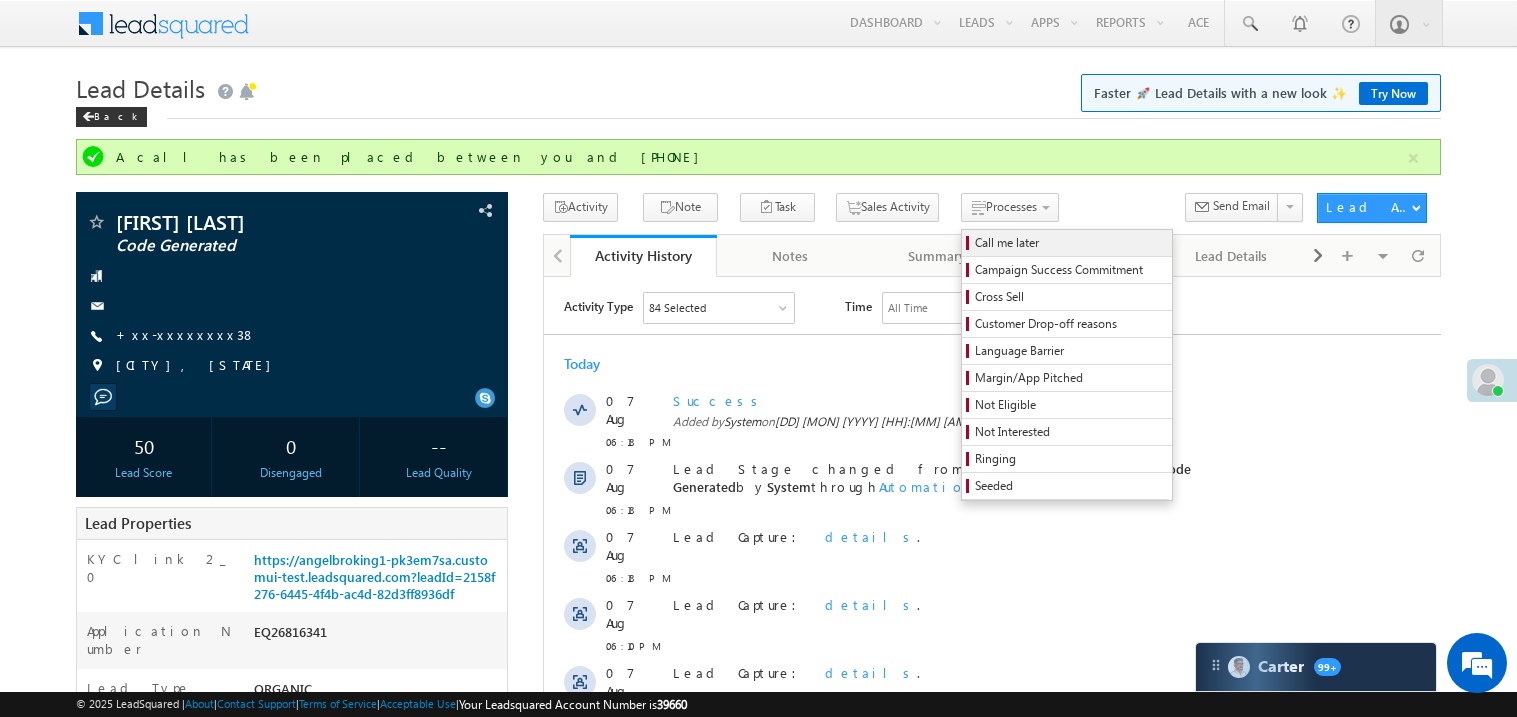 click on "Call me later" at bounding box center [1070, 243] 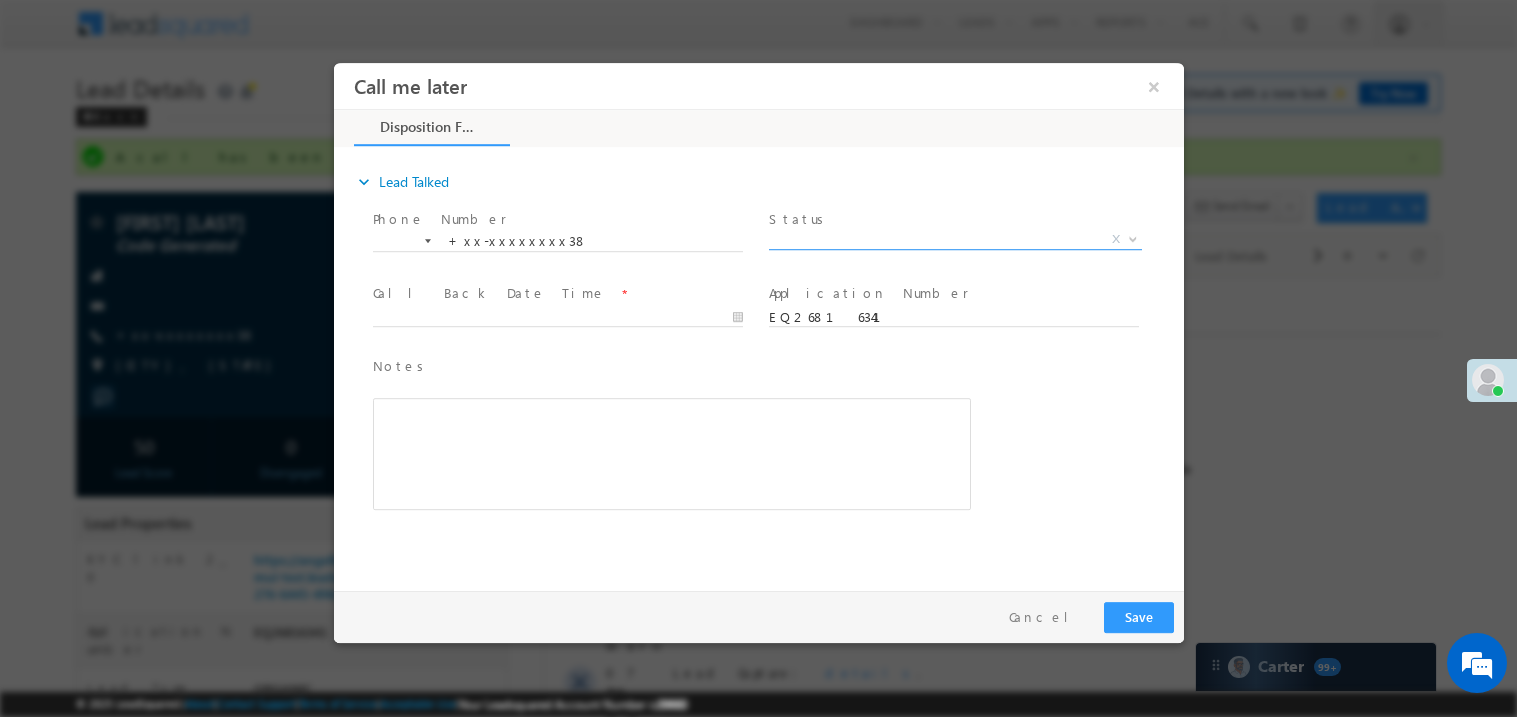 scroll, scrollTop: 0, scrollLeft: 0, axis: both 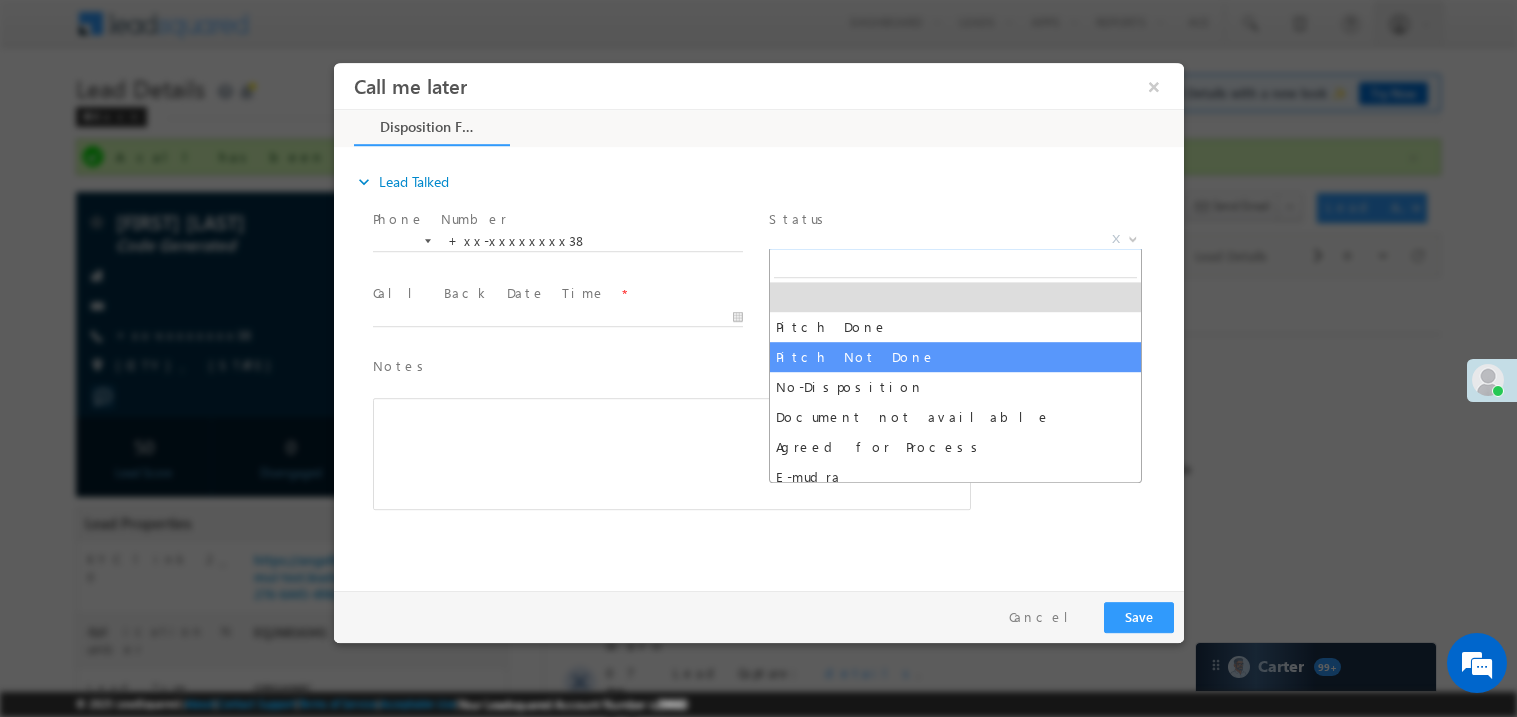select on "Pitch Not Done" 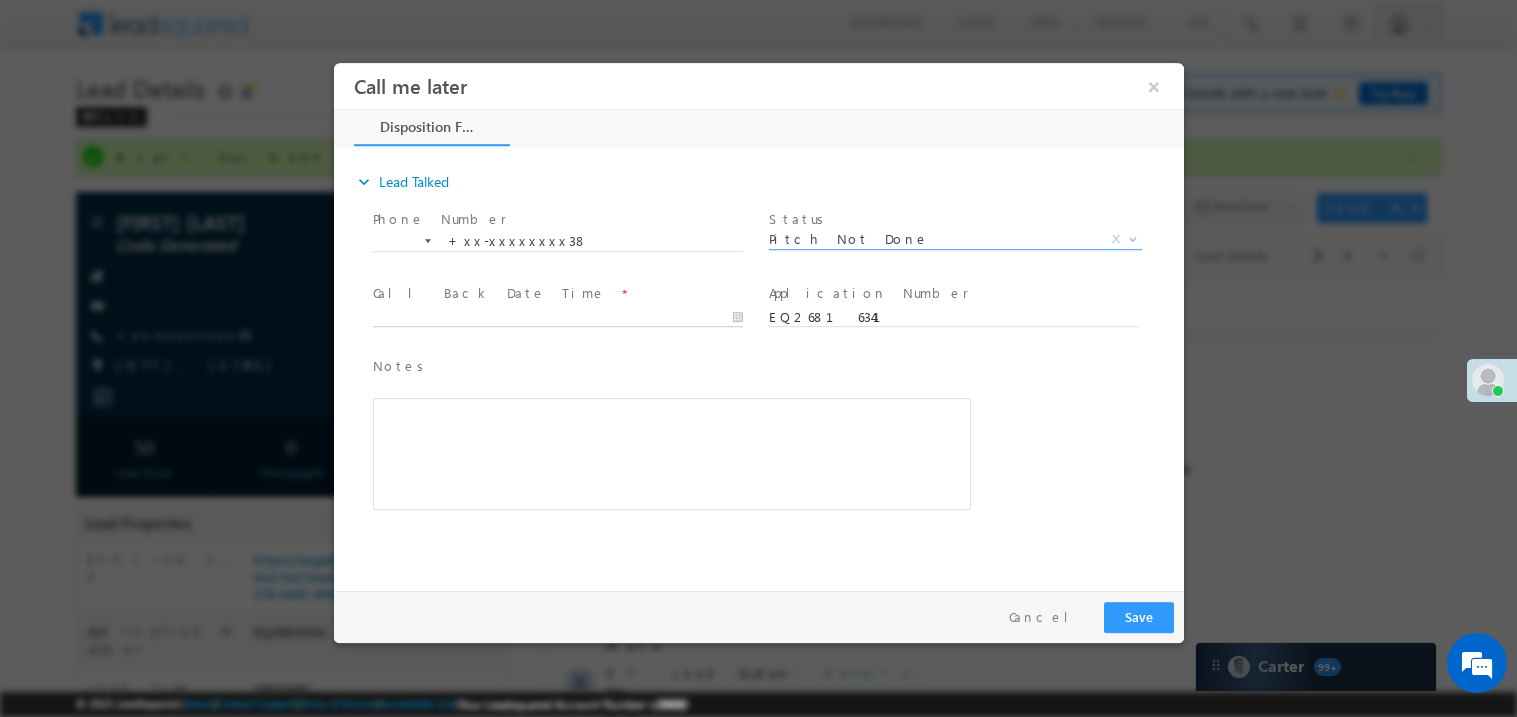 click on "Call me later
×" at bounding box center [758, 321] 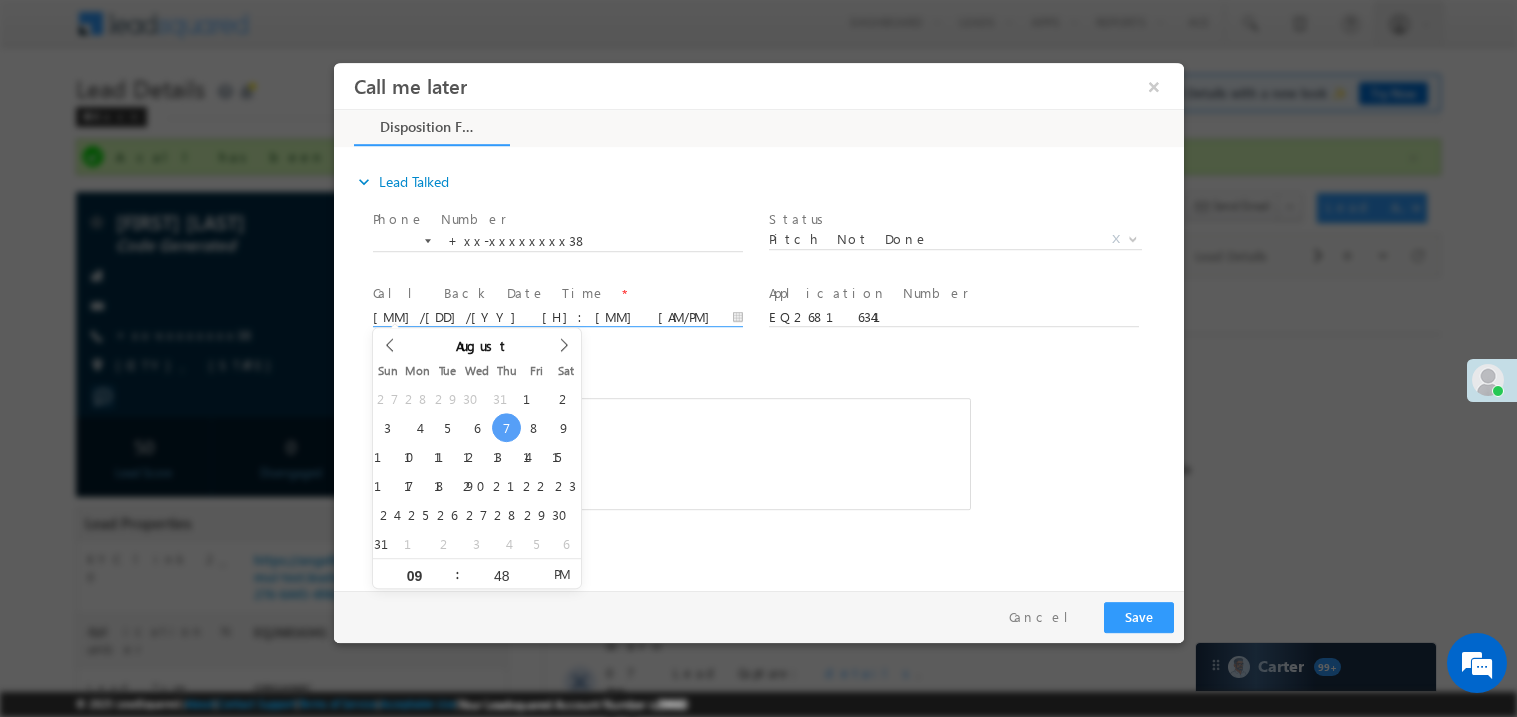 click at bounding box center [671, 453] 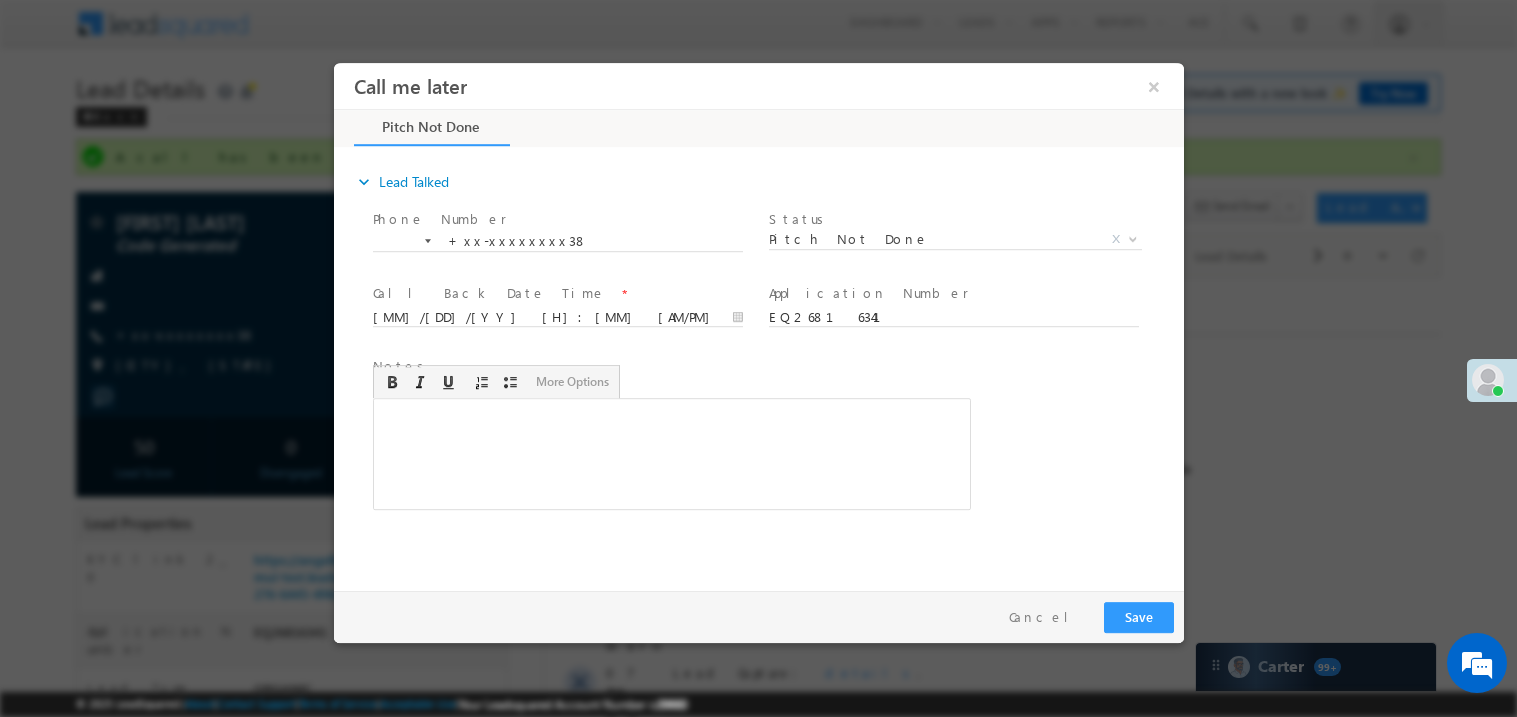 type 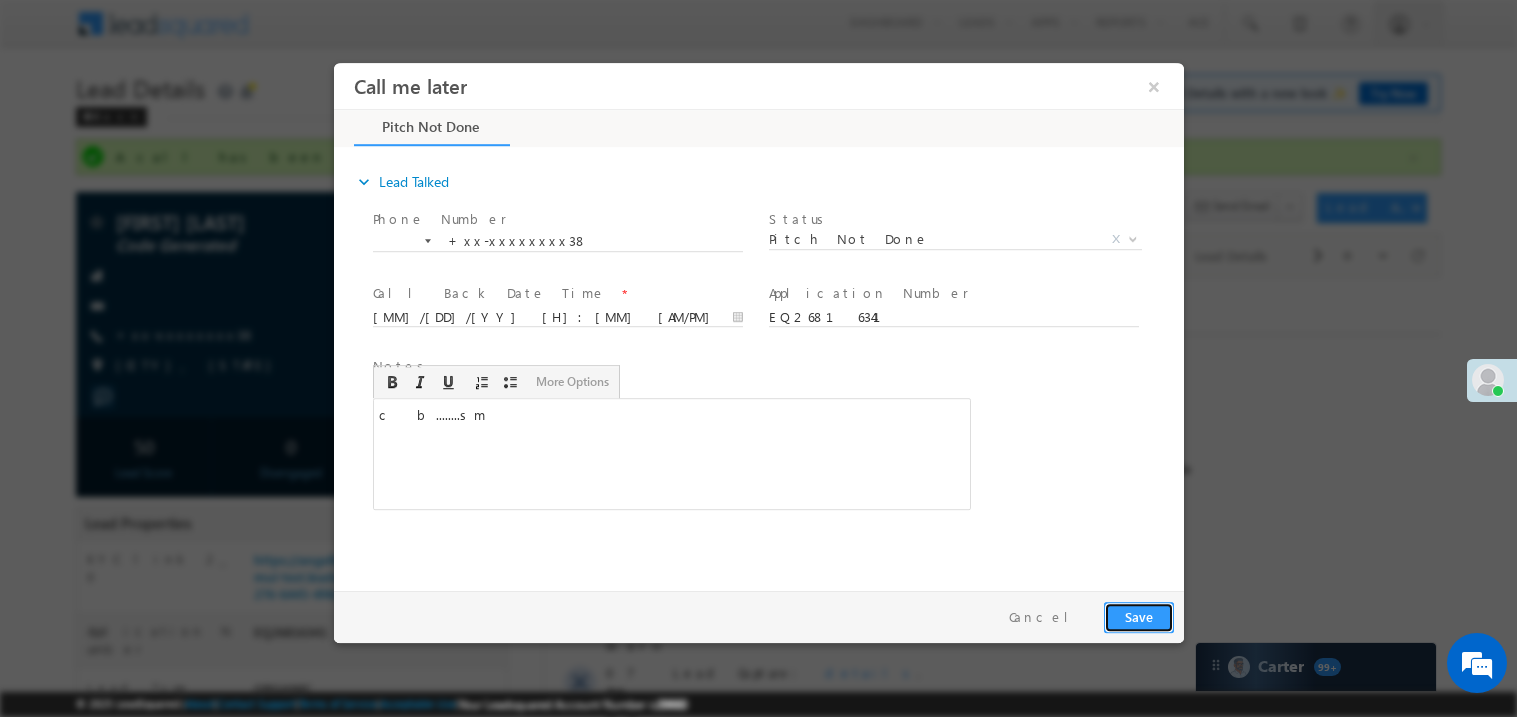 click on "Save" at bounding box center [1138, 616] 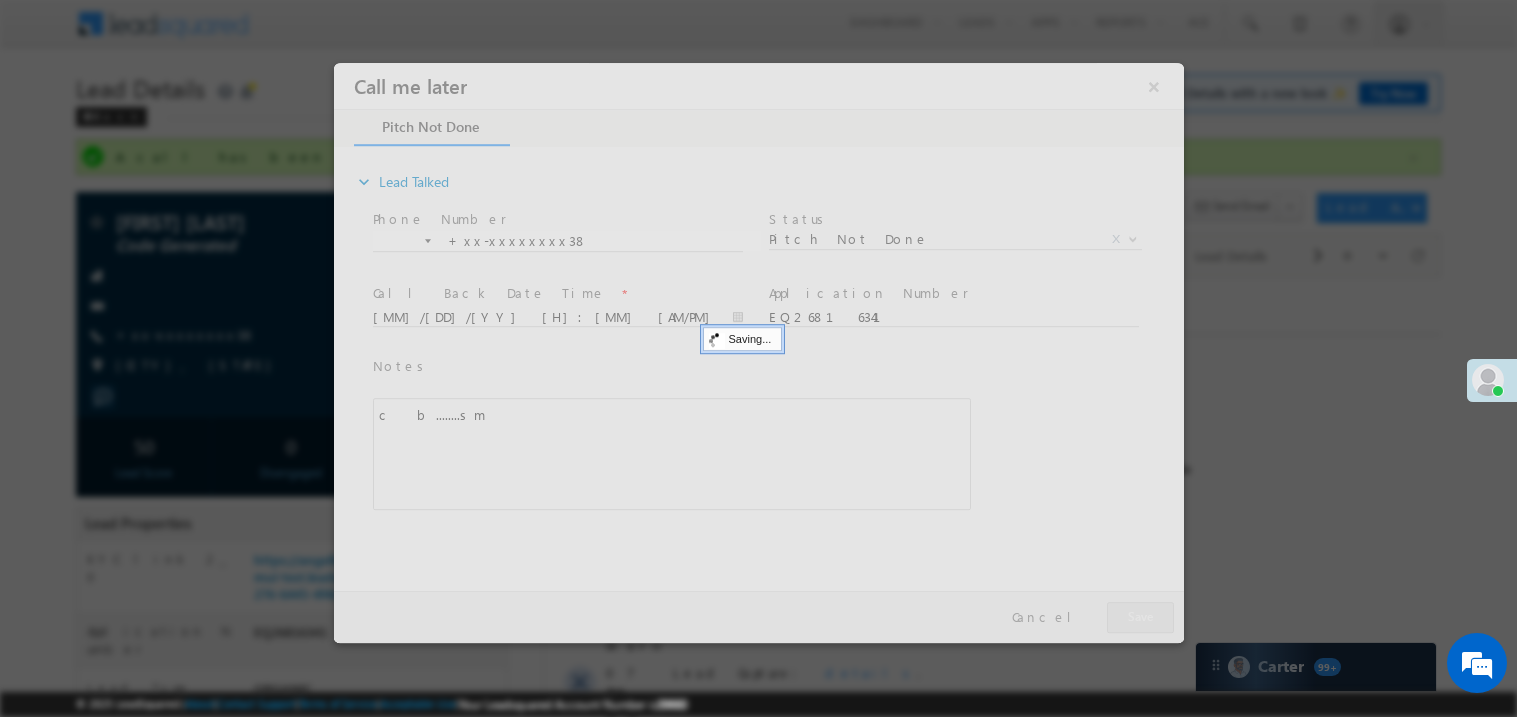 click at bounding box center [758, 352] 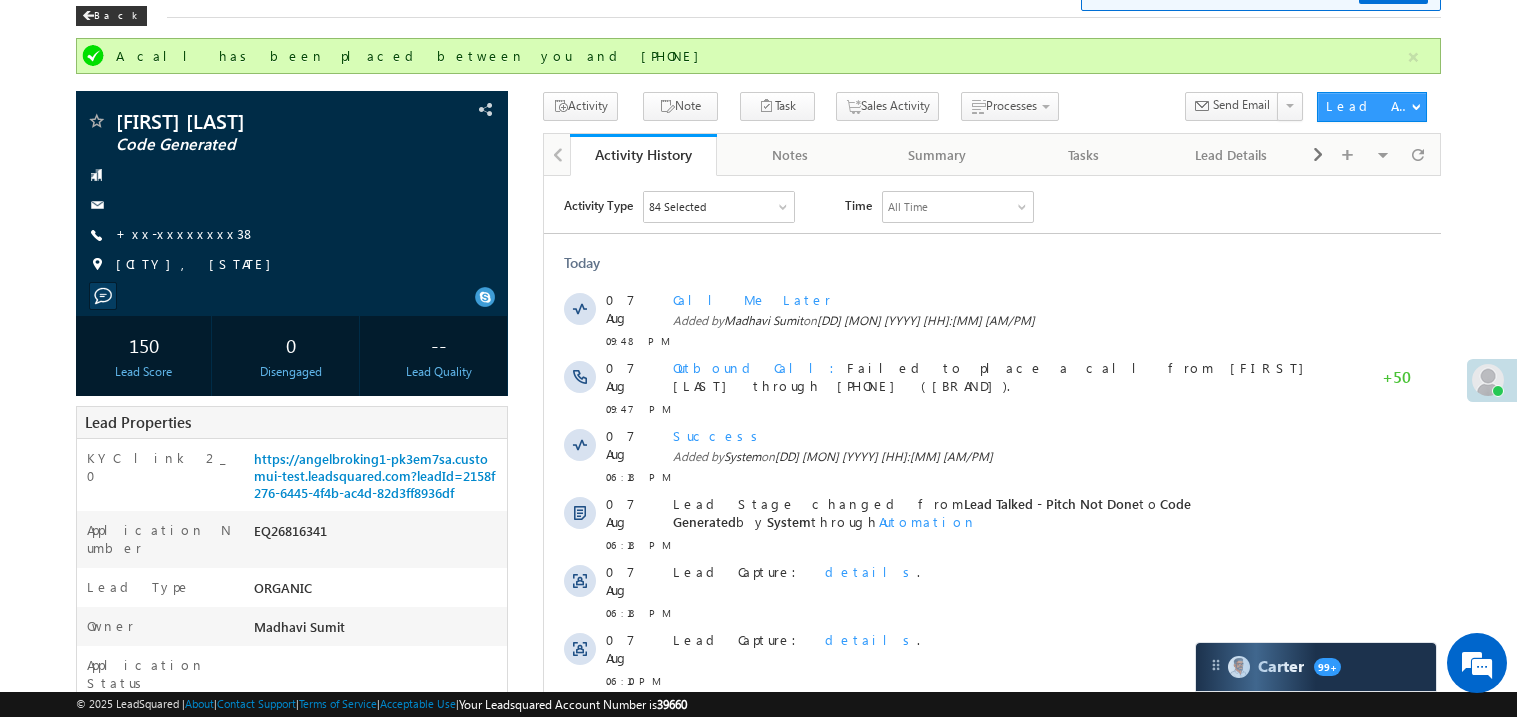 scroll, scrollTop: 0, scrollLeft: 0, axis: both 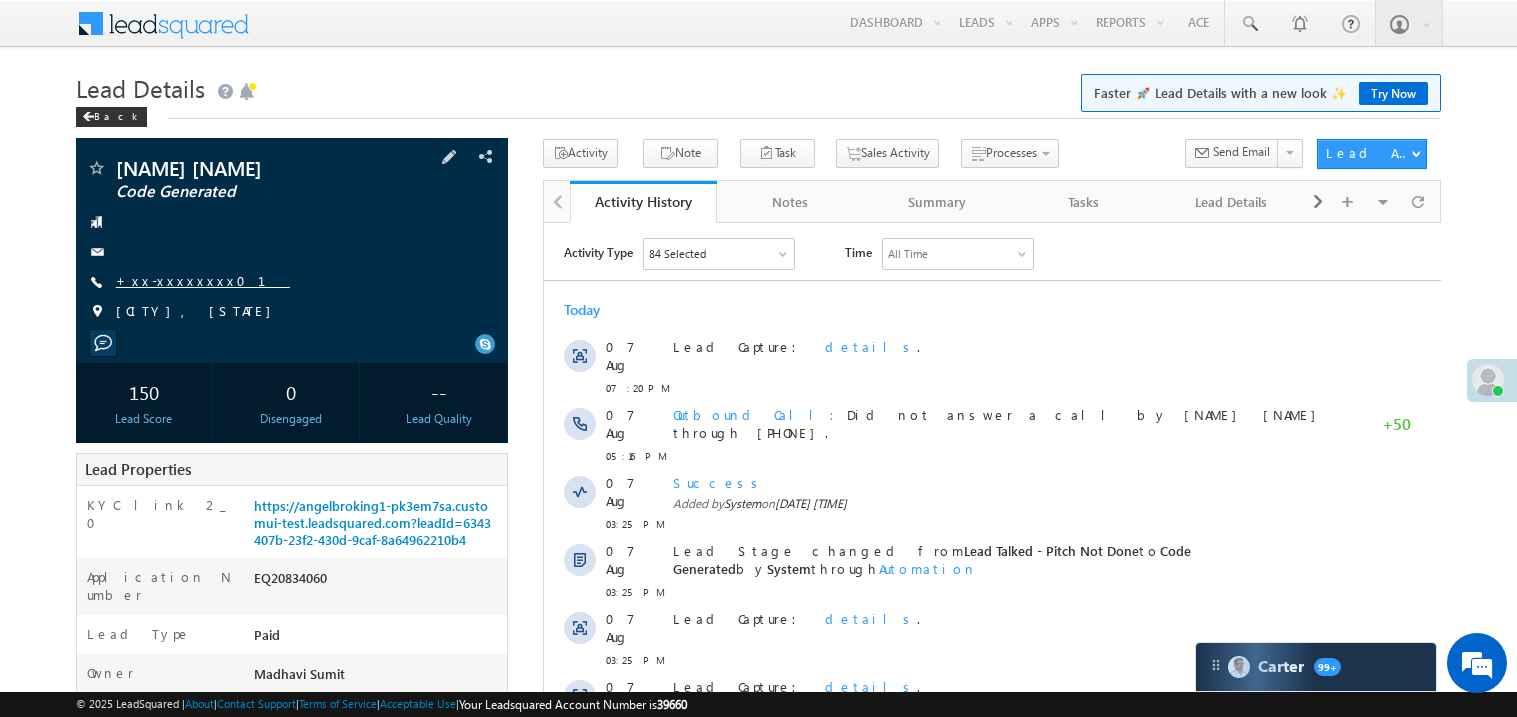 click on "+xx-xxxxxxxx01" at bounding box center (203, 280) 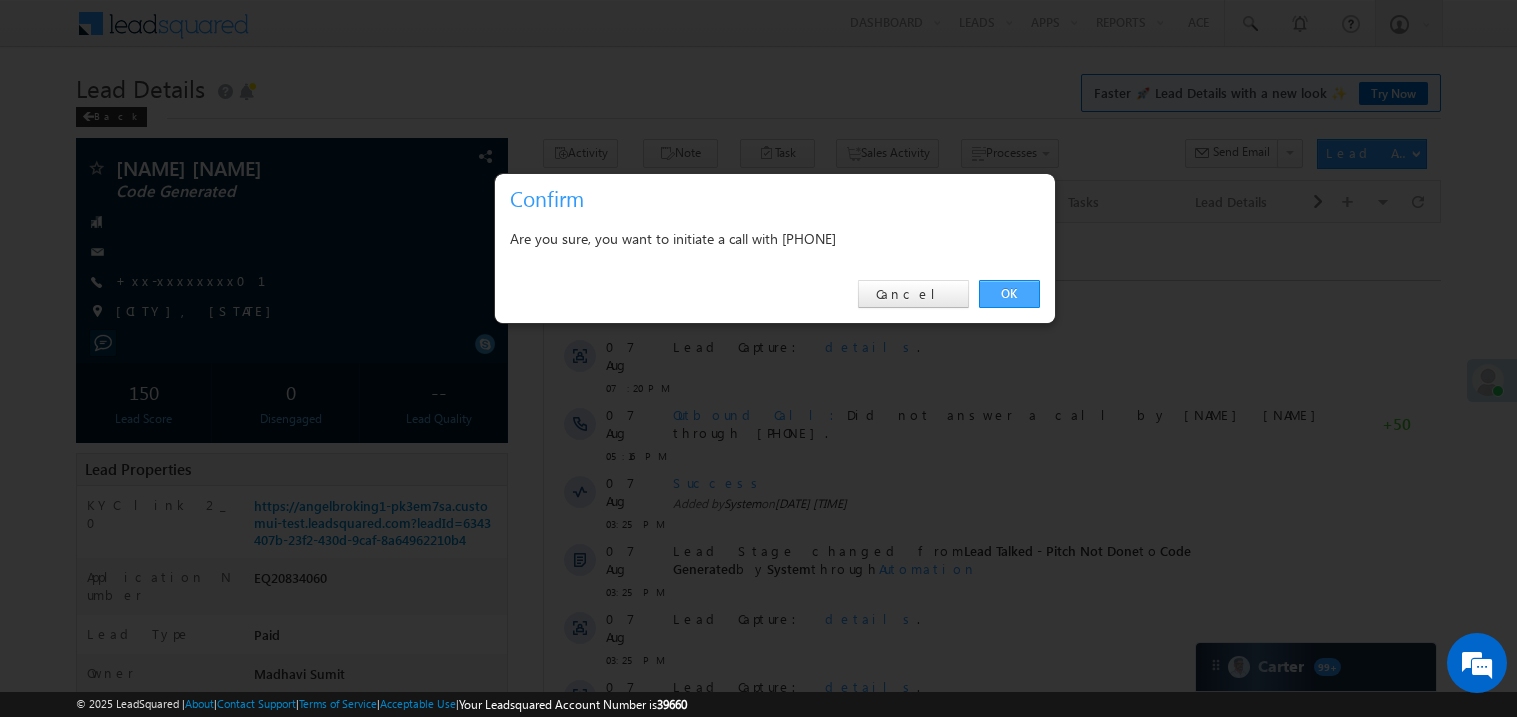 click on "OK" at bounding box center (1009, 294) 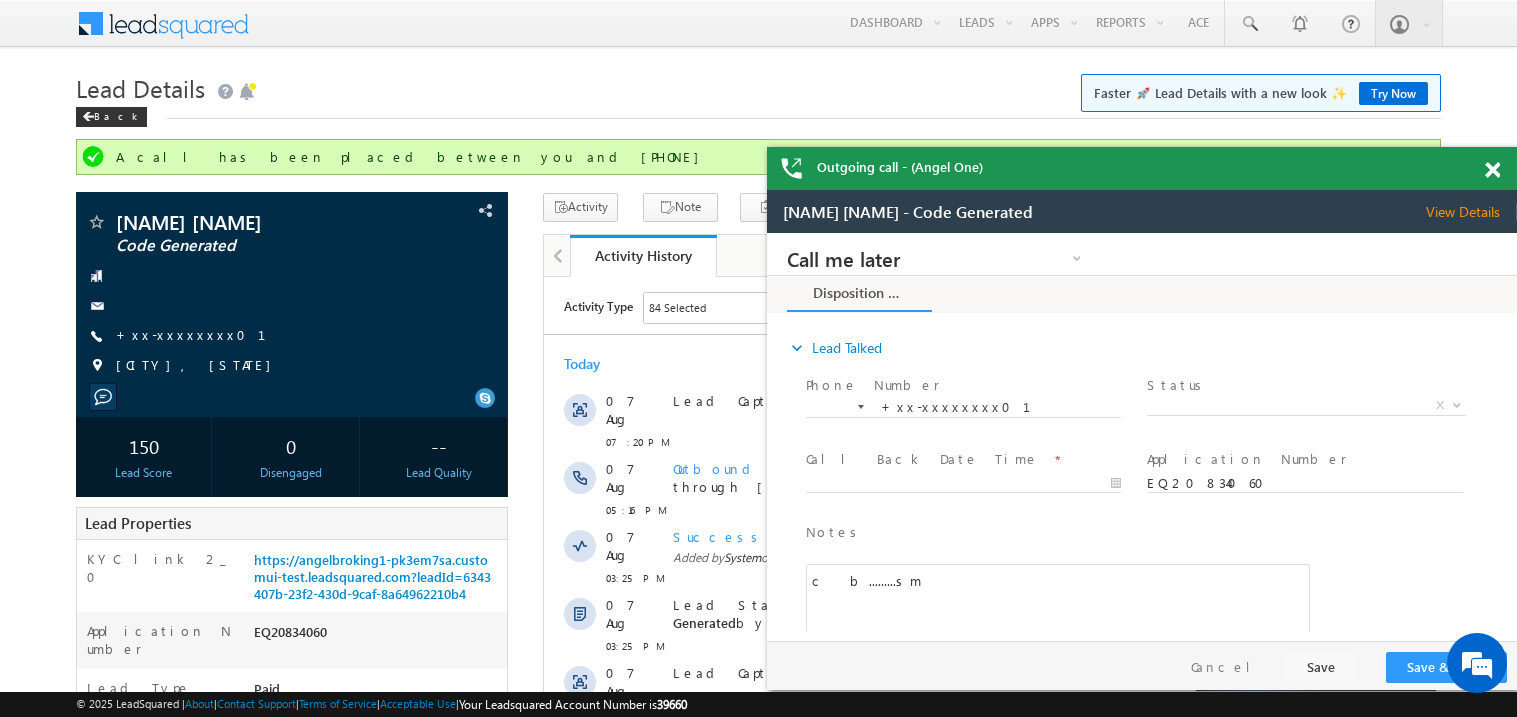 scroll, scrollTop: 0, scrollLeft: 0, axis: both 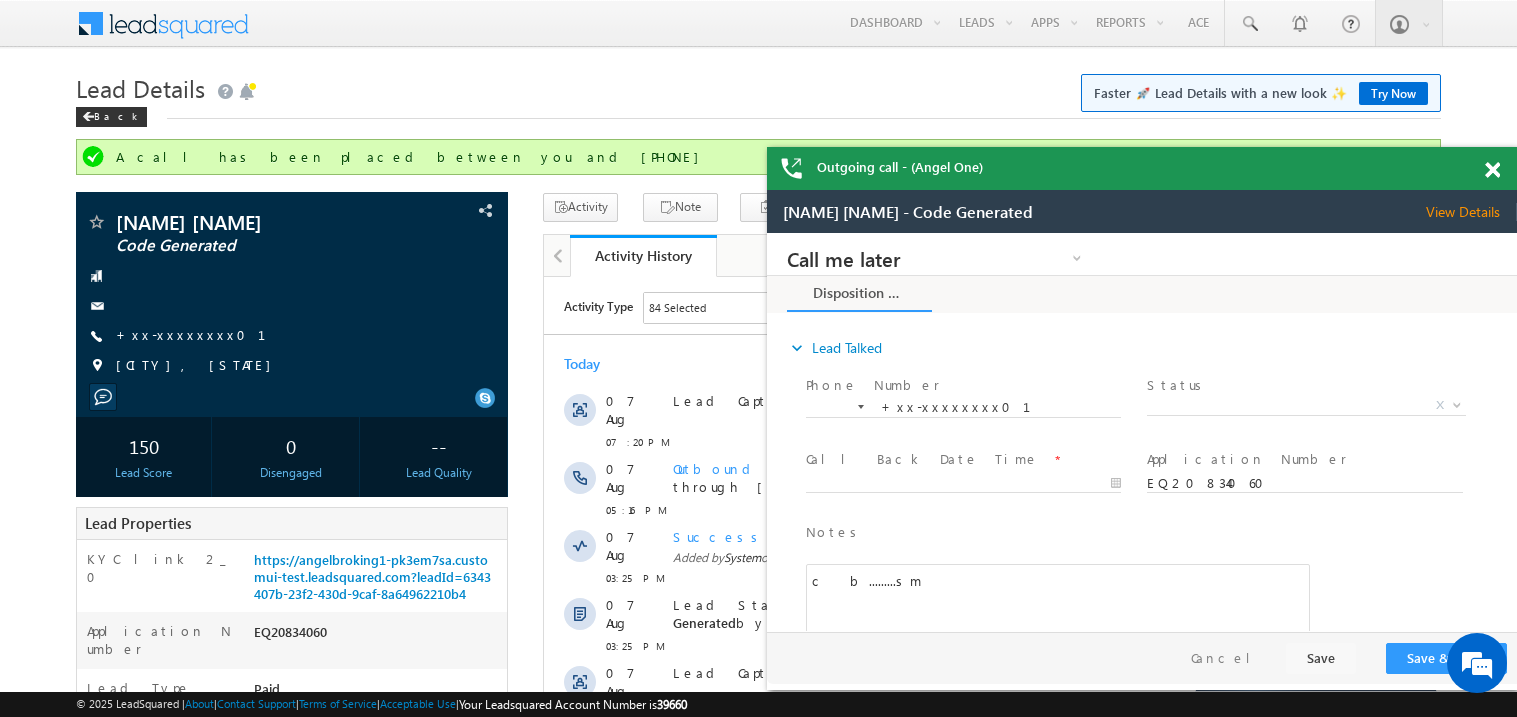 click at bounding box center [1492, 170] 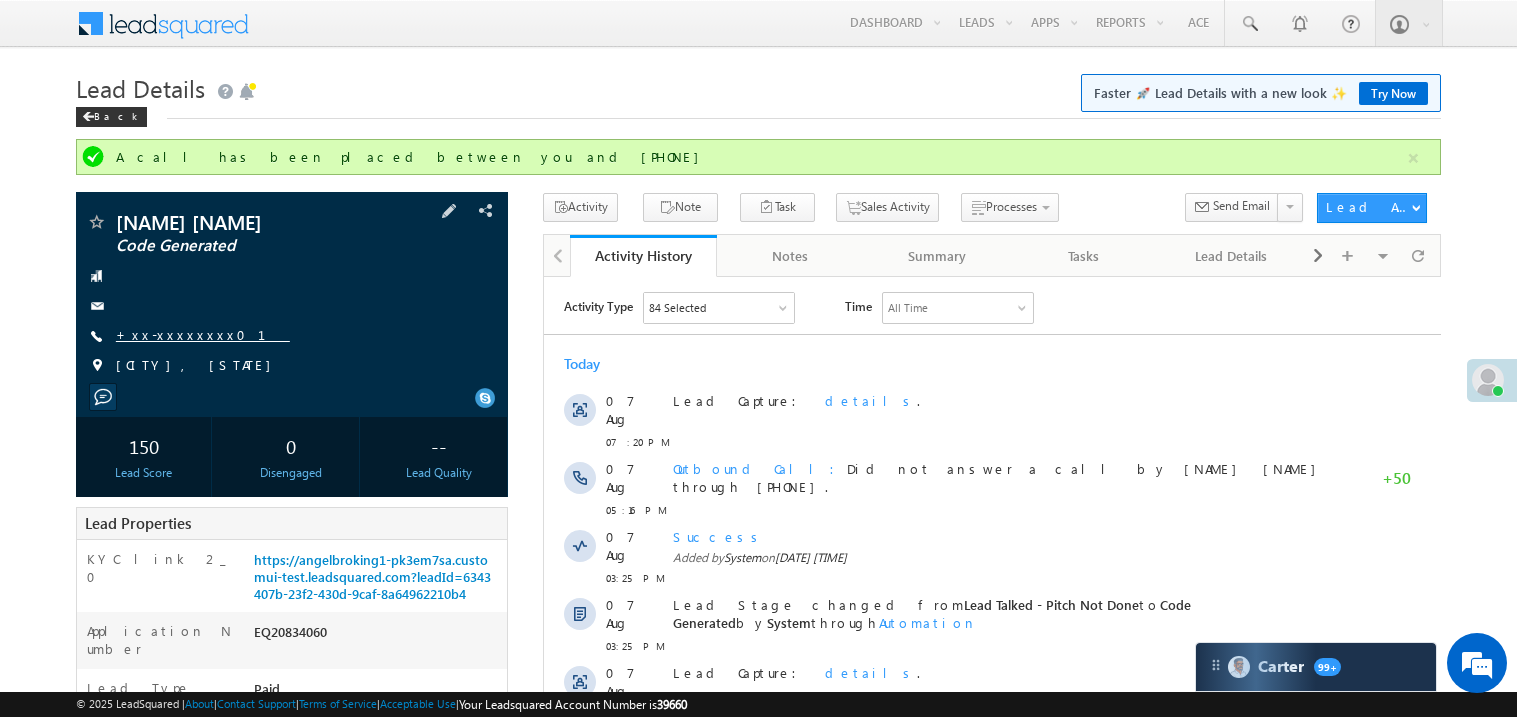 click on "+xx-xxxxxxxx01" at bounding box center [203, 334] 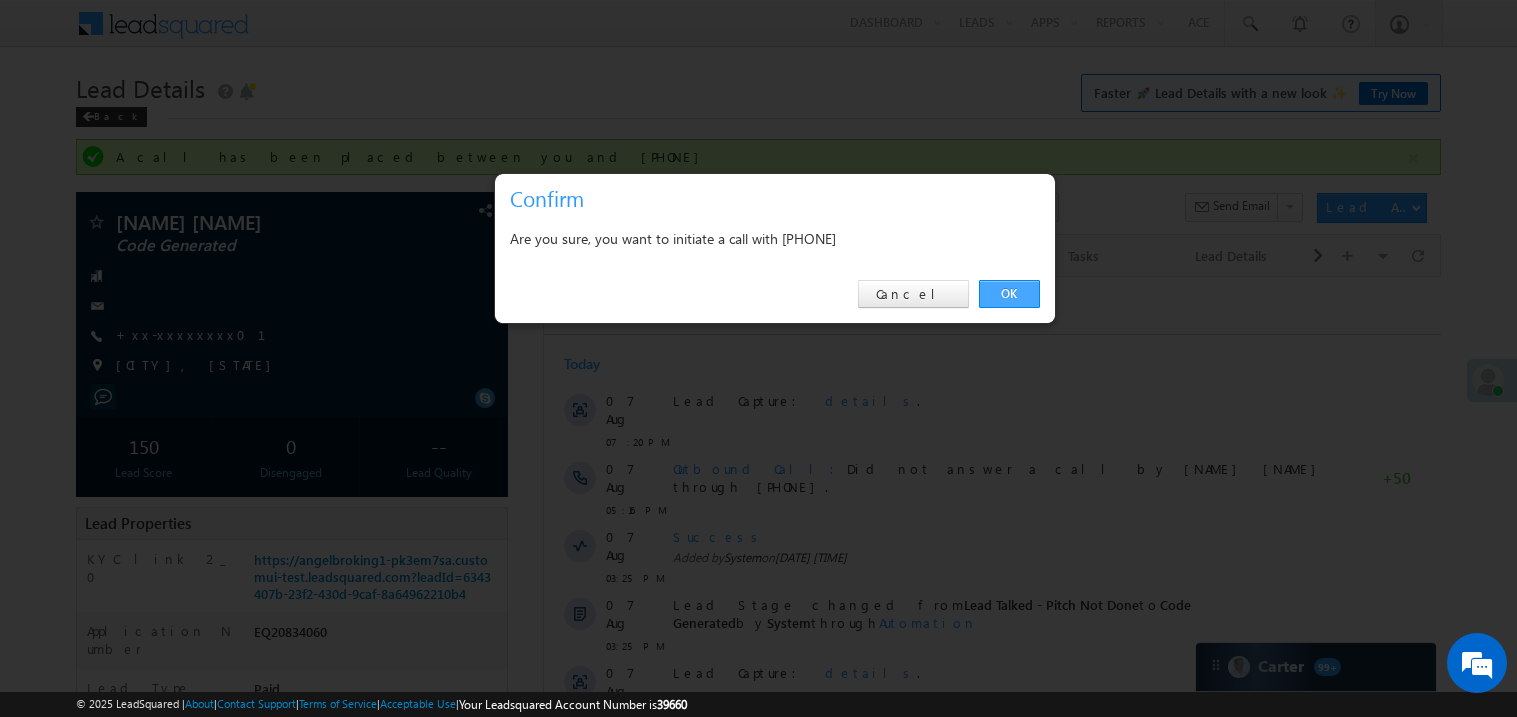click on "OK" at bounding box center (1009, 294) 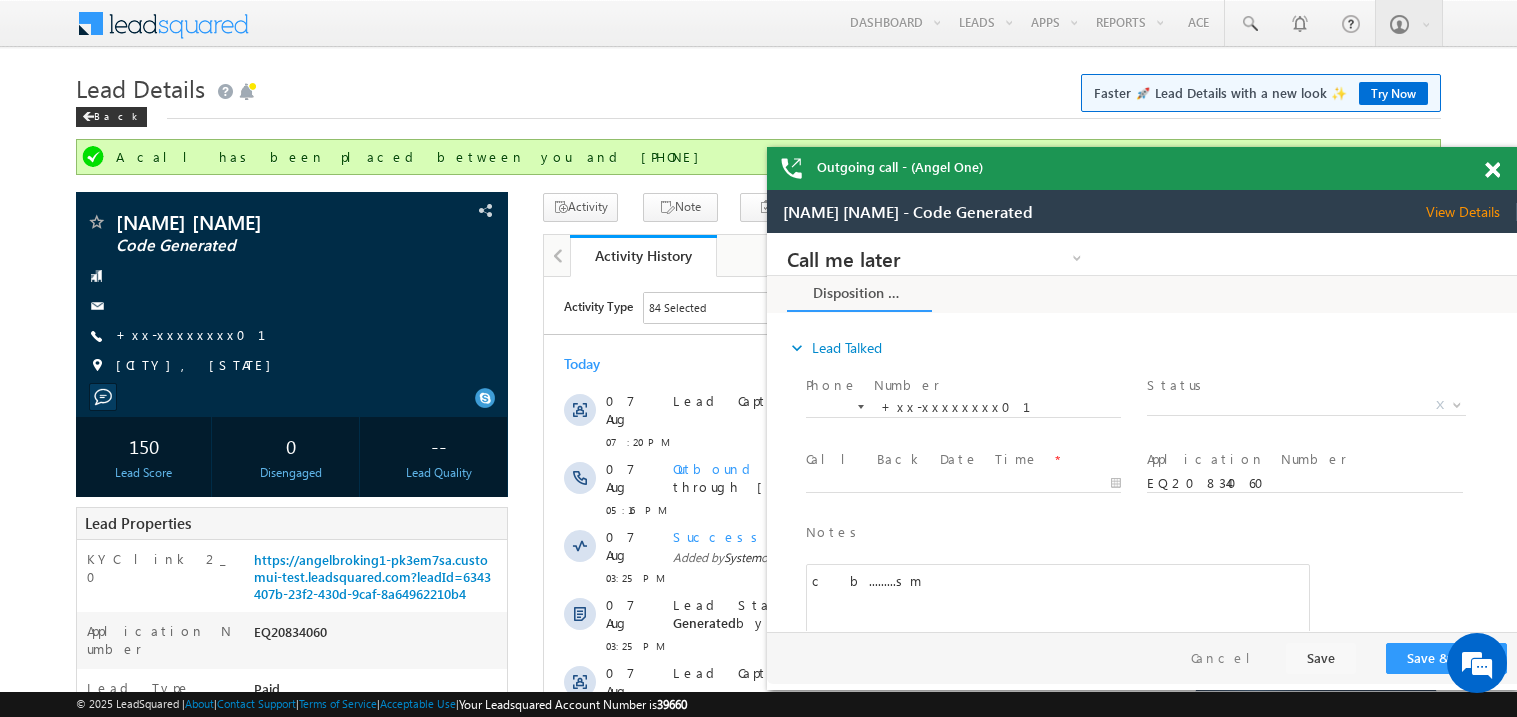 scroll, scrollTop: 0, scrollLeft: 0, axis: both 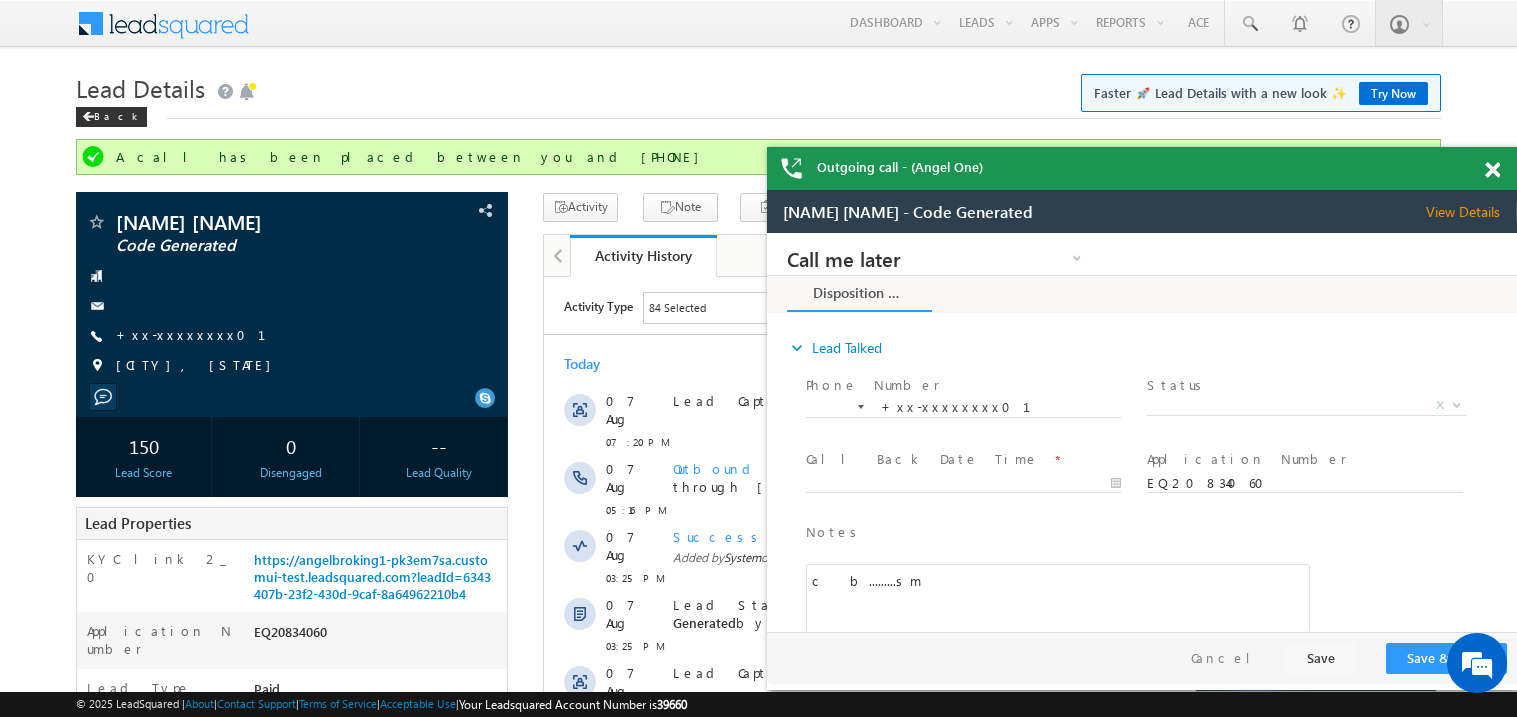 click at bounding box center [1492, 170] 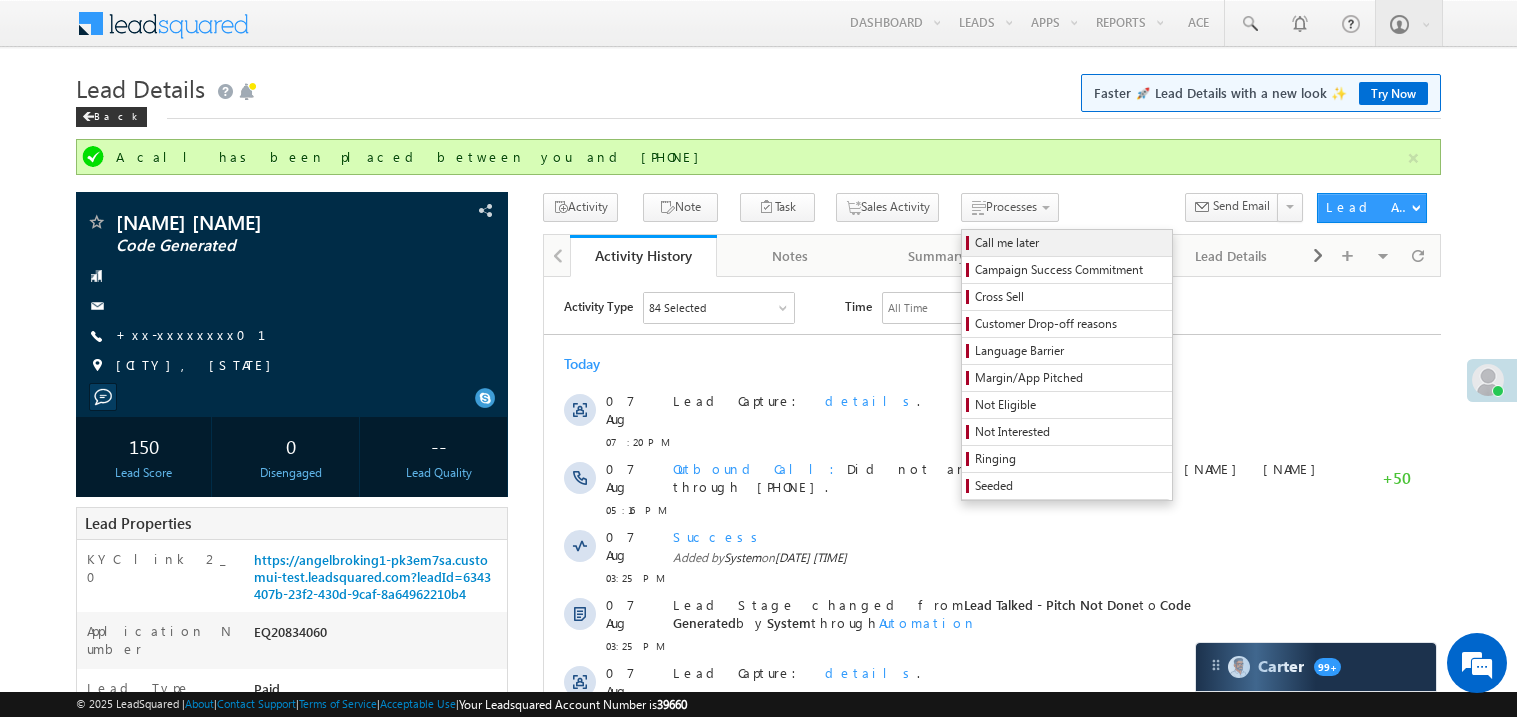 click on "Call me later" at bounding box center (1070, 243) 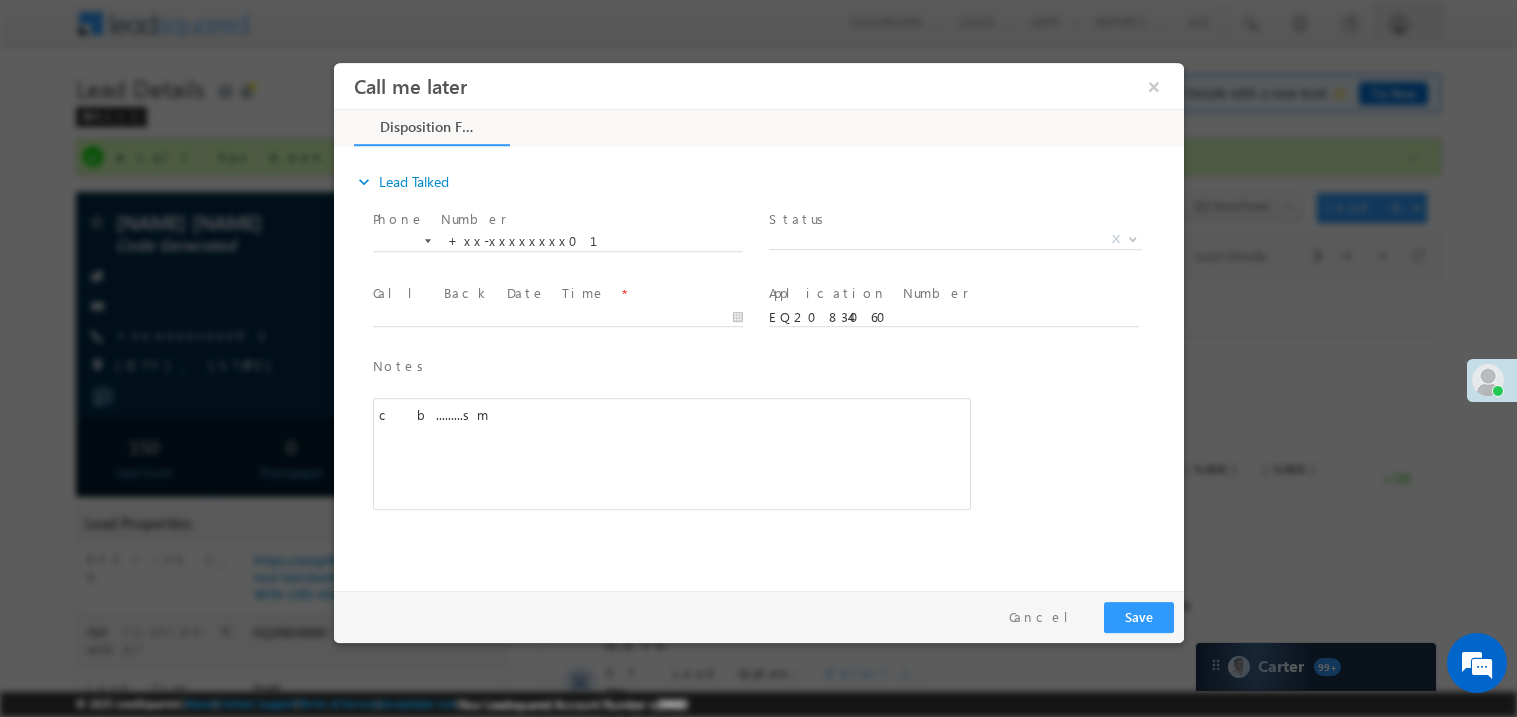 scroll, scrollTop: 0, scrollLeft: 0, axis: both 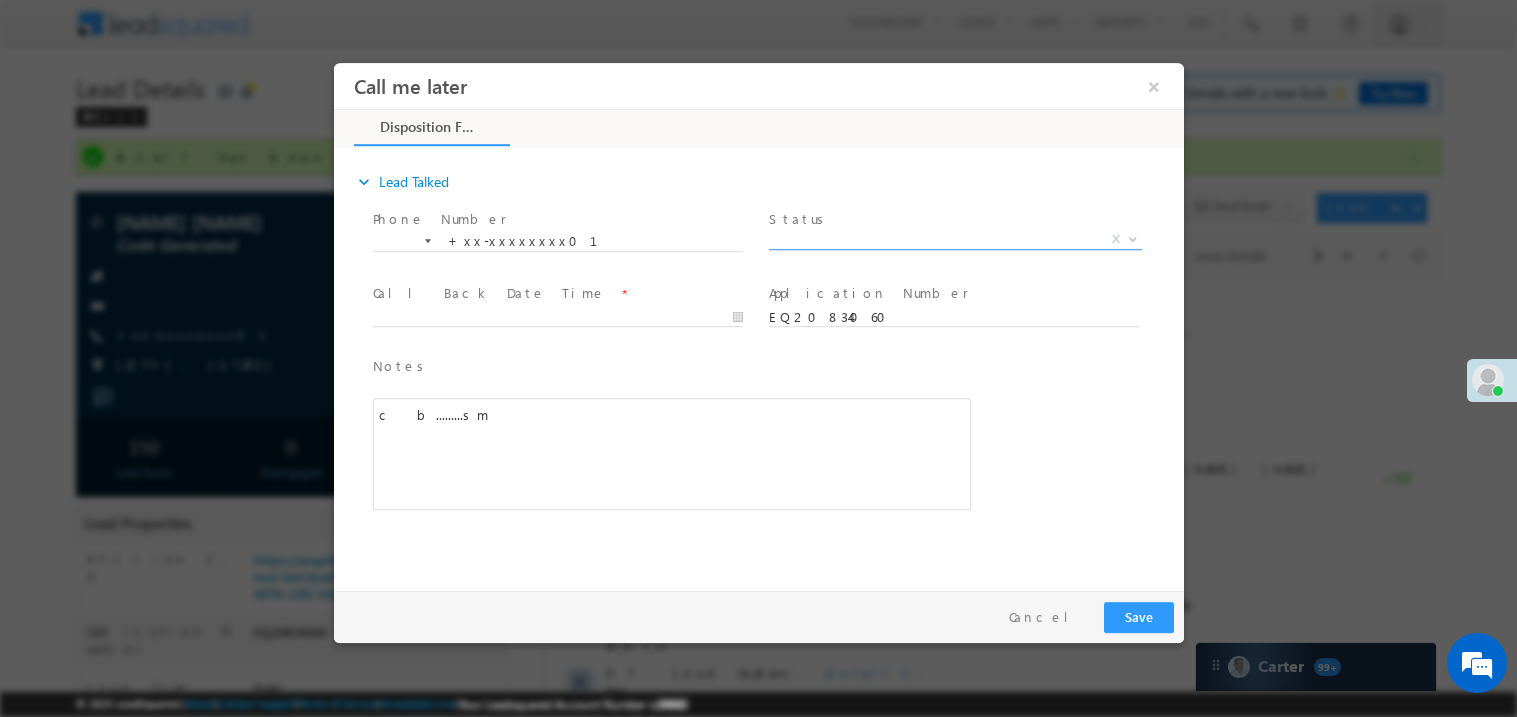 click on "X" at bounding box center [954, 239] 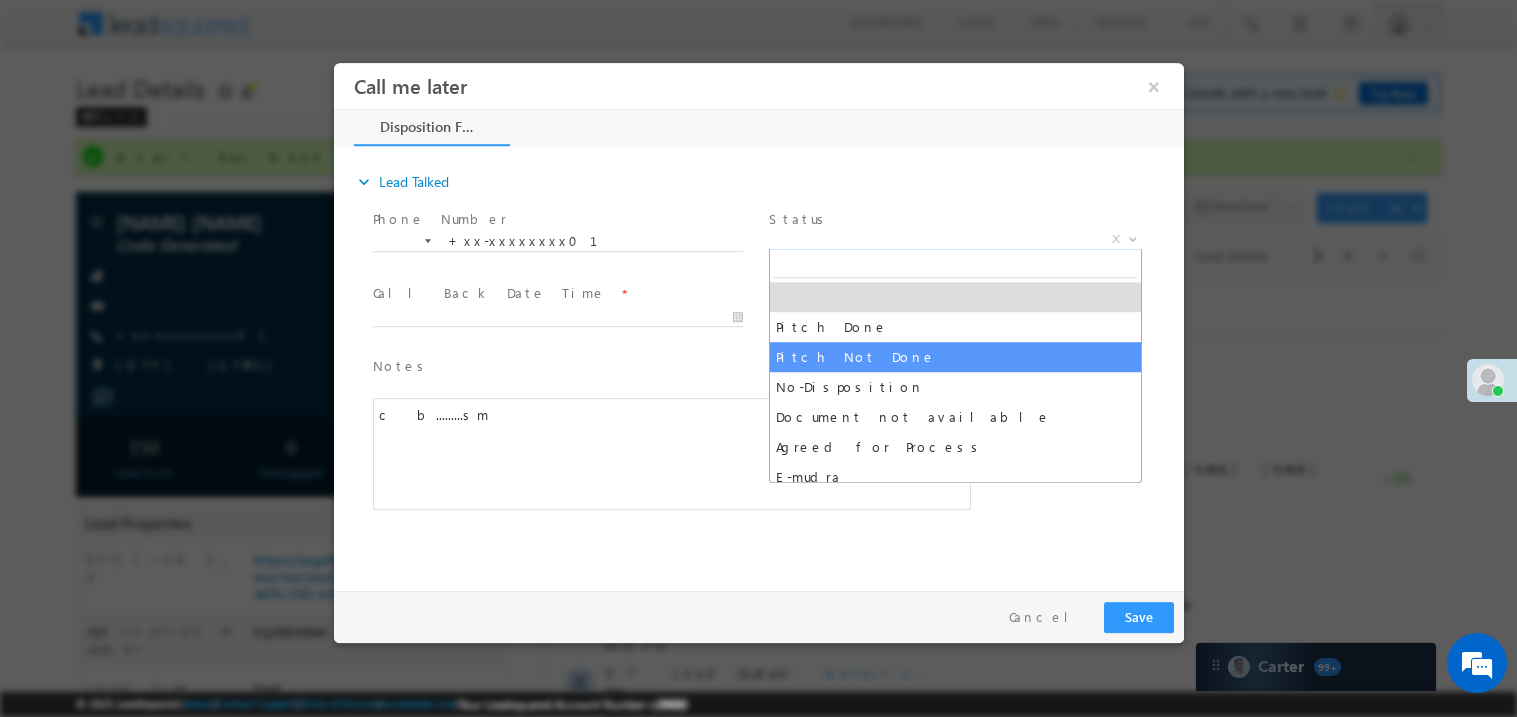 select on "Pitch Not Done" 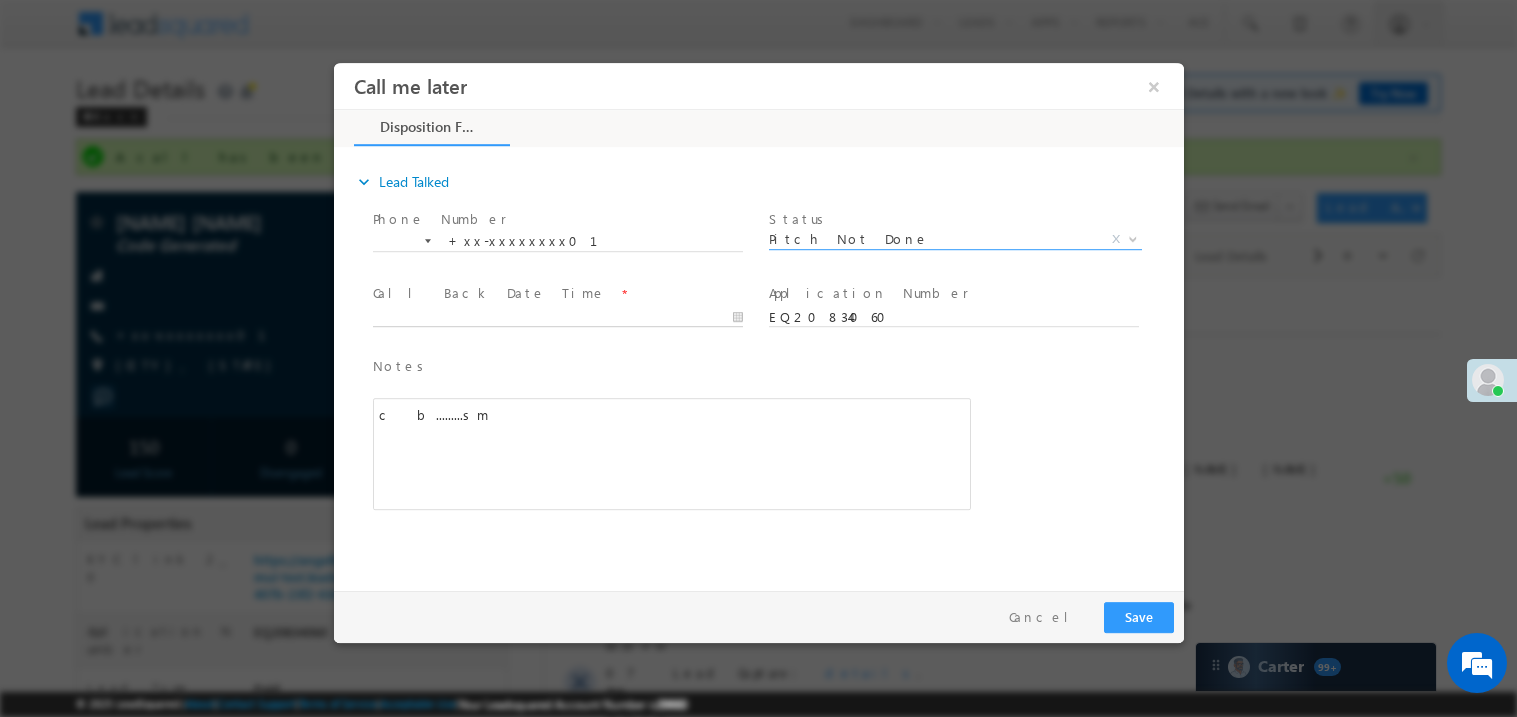 click on "Call me later
×" at bounding box center [758, 321] 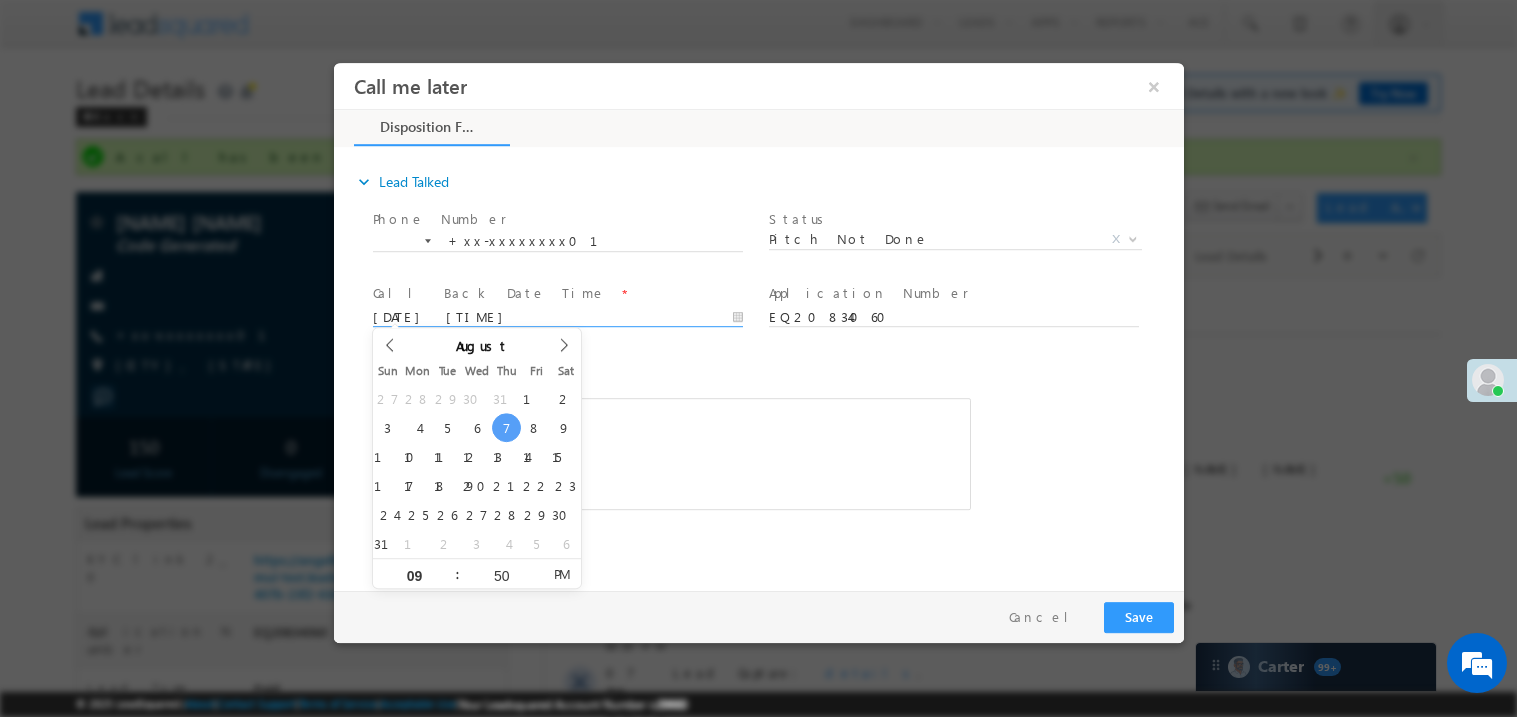 click on "c  b.........sm" at bounding box center [671, 453] 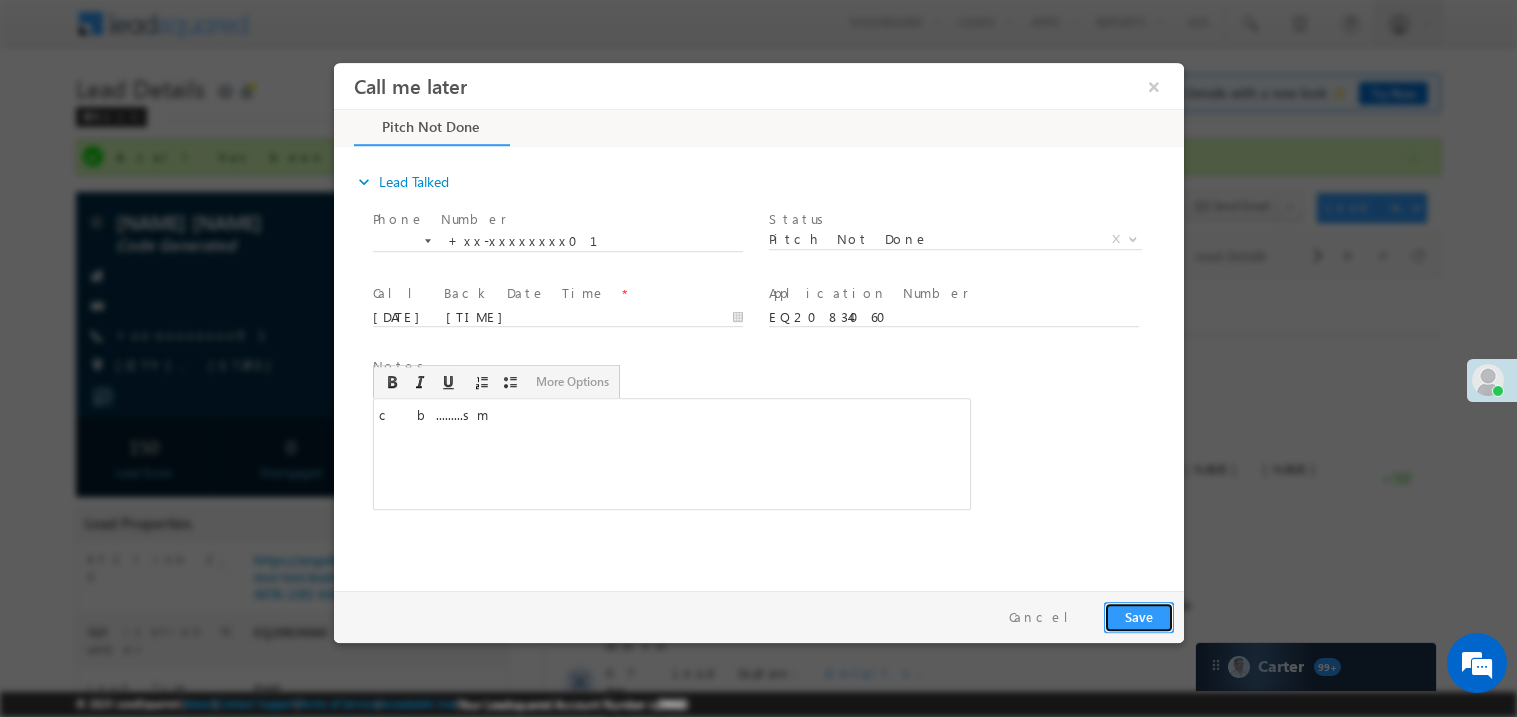 click on "Save" at bounding box center (1138, 616) 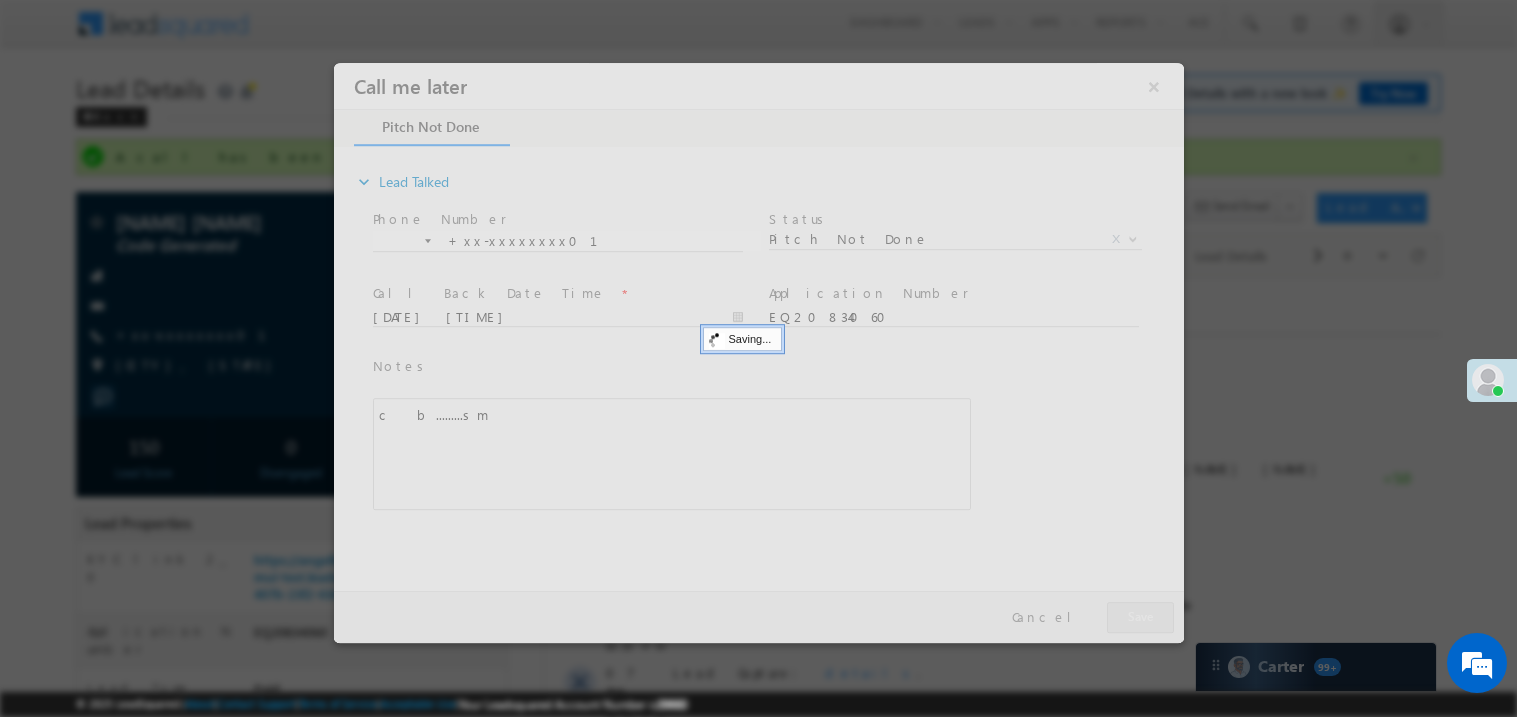 click at bounding box center (758, 352) 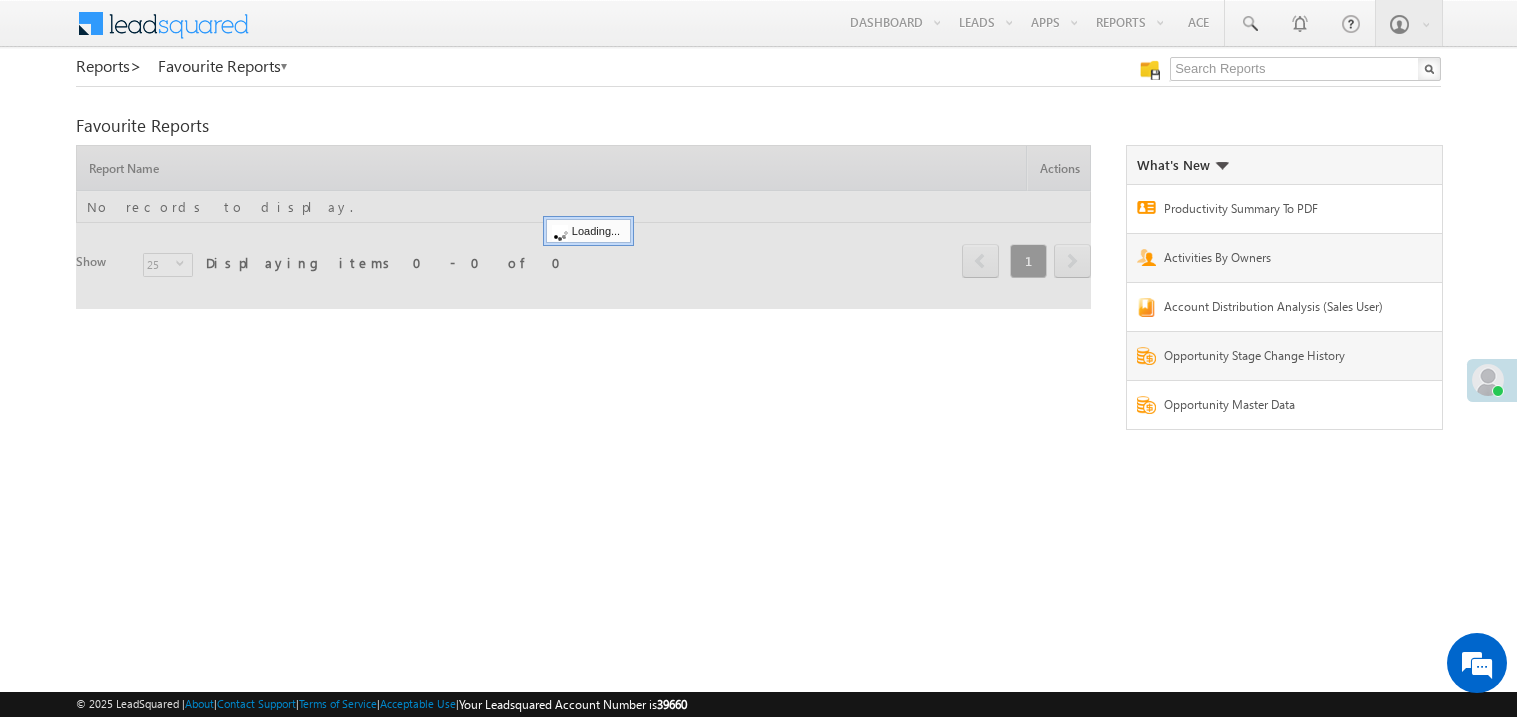 scroll, scrollTop: 0, scrollLeft: 0, axis: both 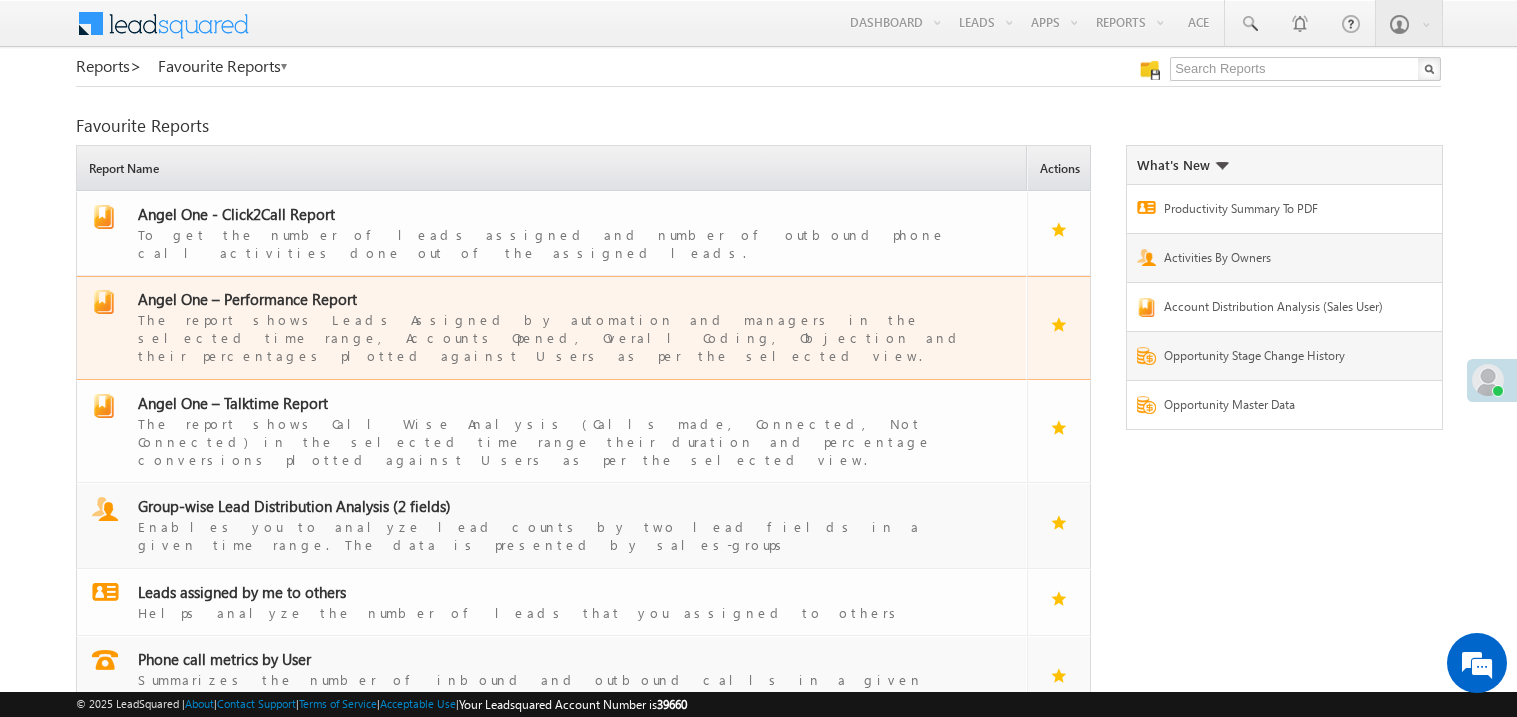 click on "Angel One – Performance Report" at bounding box center [247, 299] 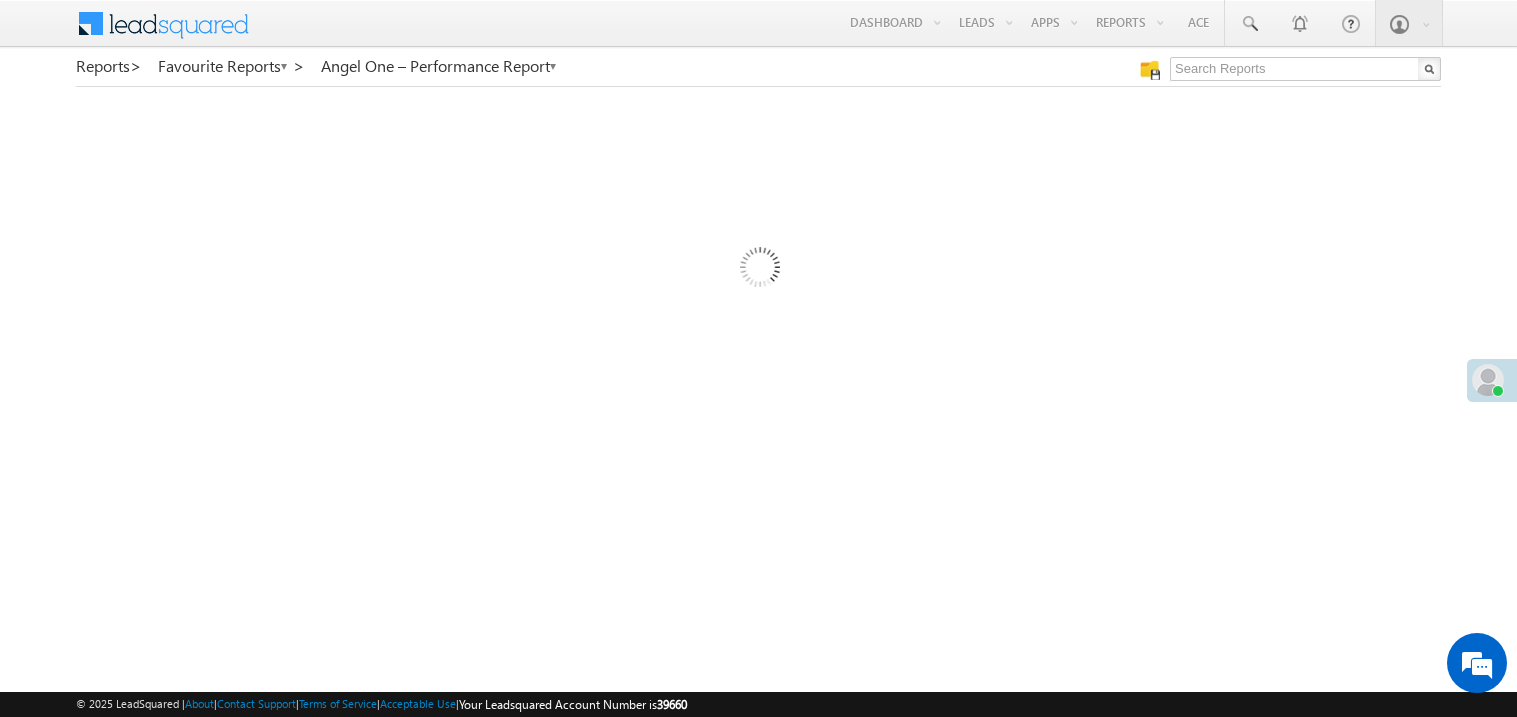 scroll, scrollTop: 0, scrollLeft: 0, axis: both 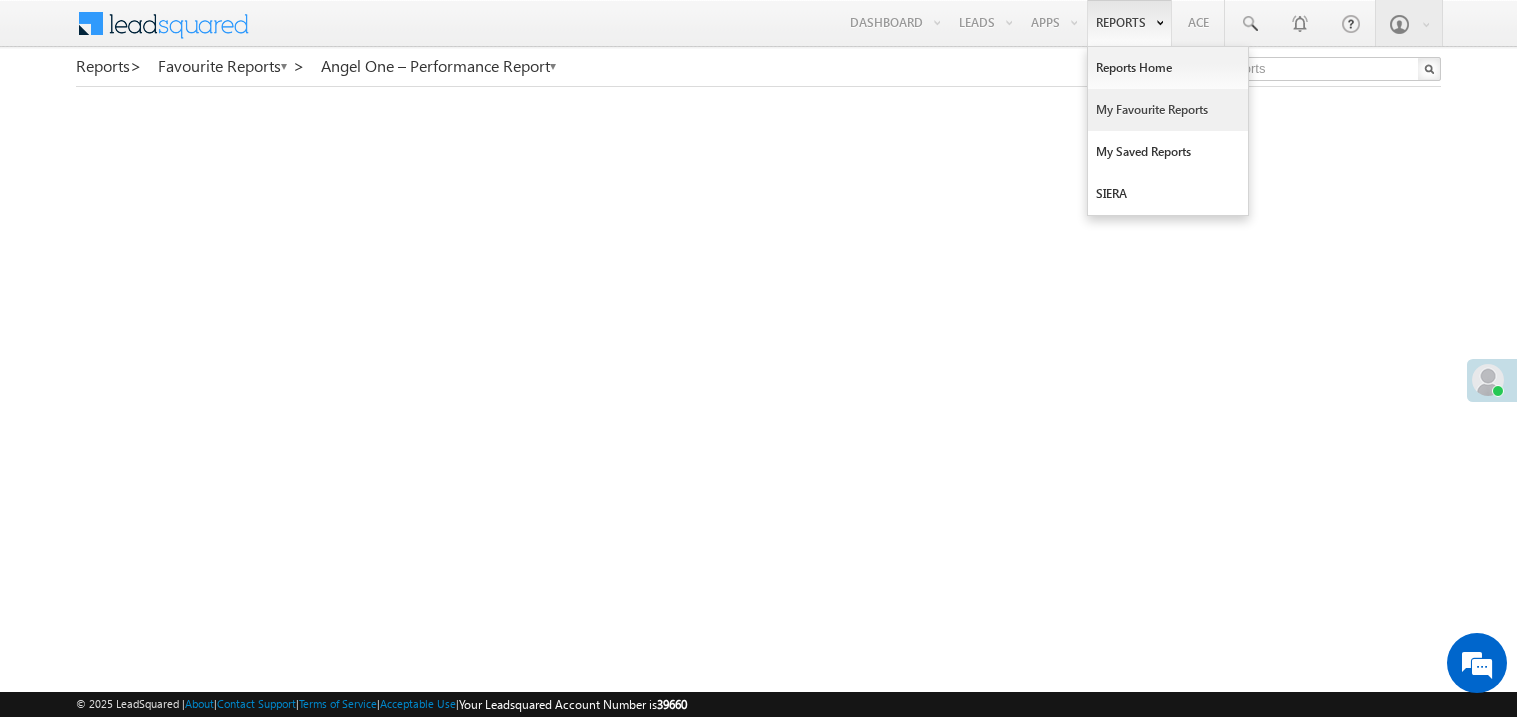 click on "My Favourite Reports" at bounding box center (1168, 110) 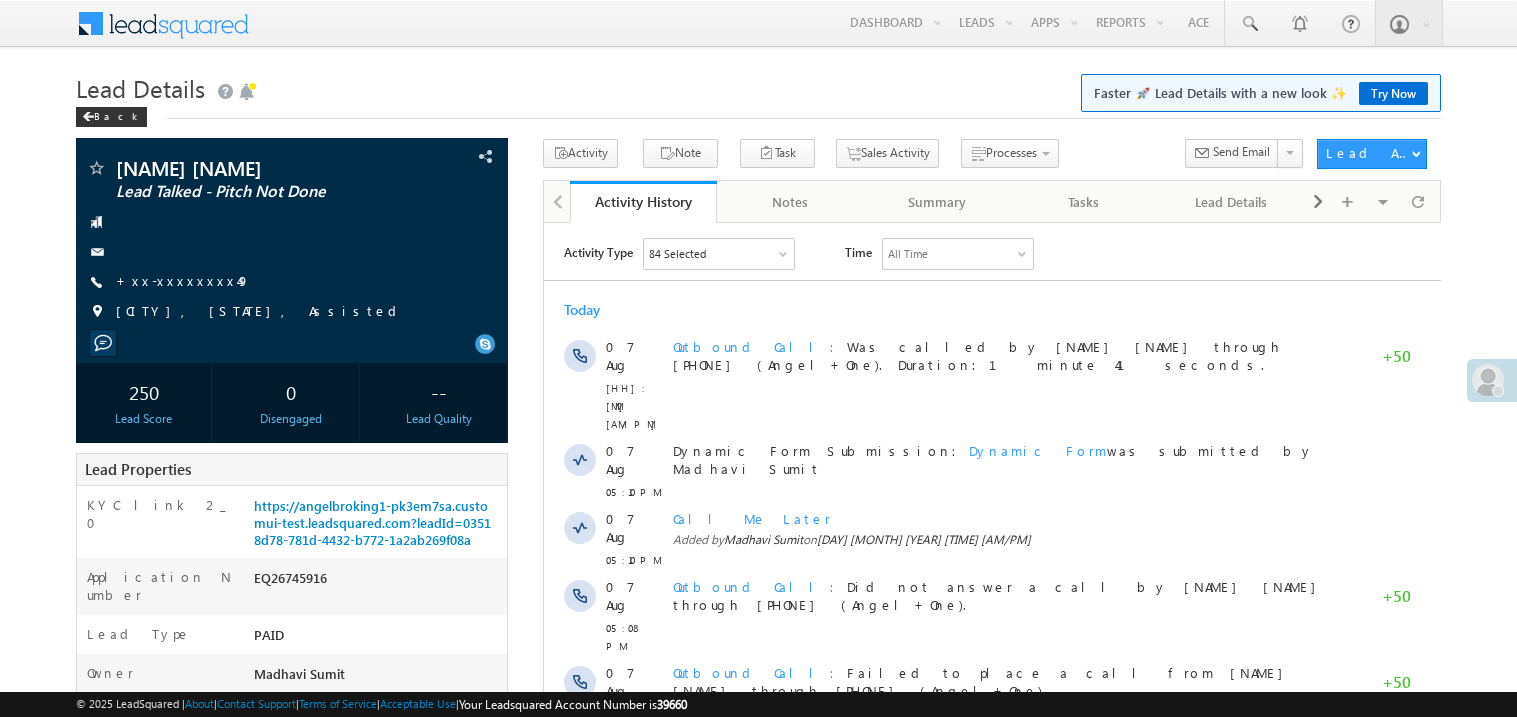 scroll, scrollTop: 0, scrollLeft: 0, axis: both 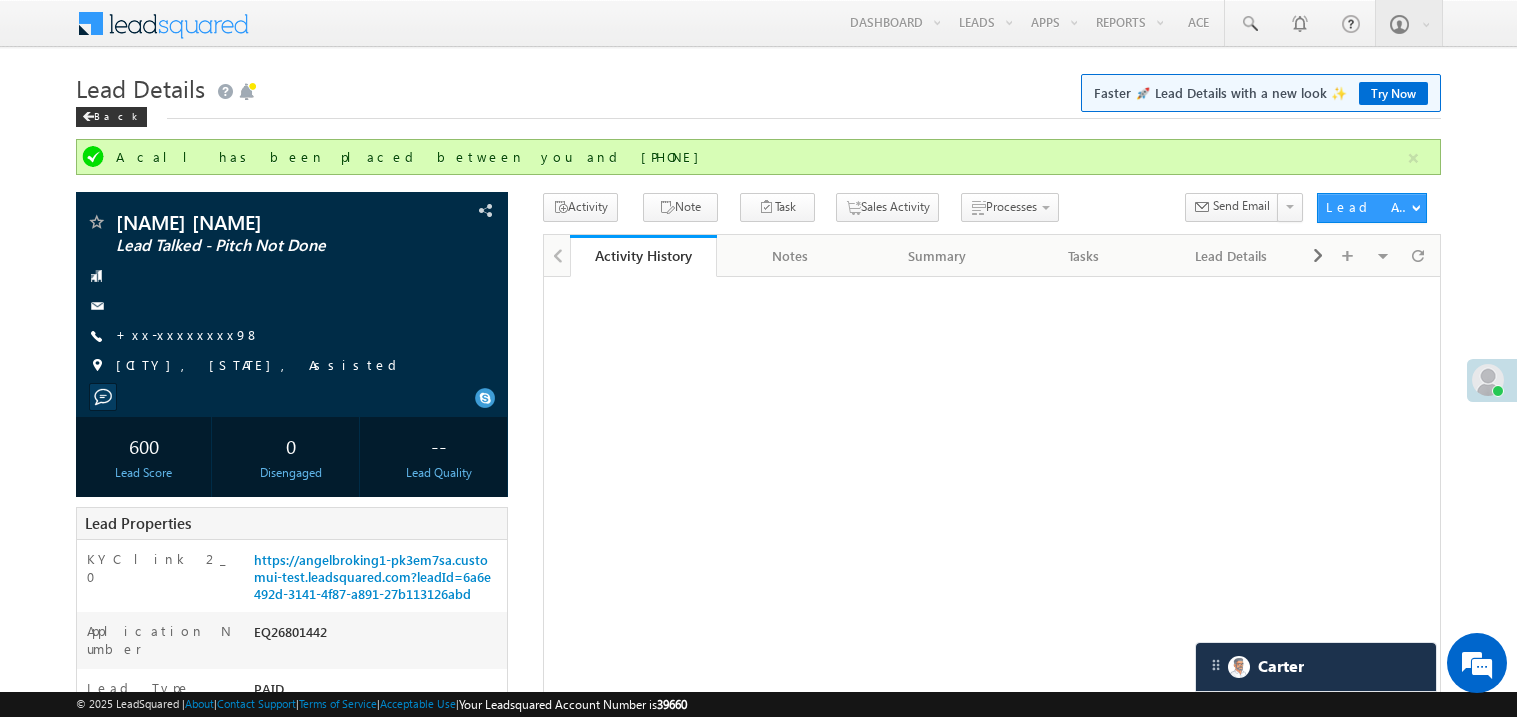 click on "+xx-xxxxxxxx98" at bounding box center [188, 334] 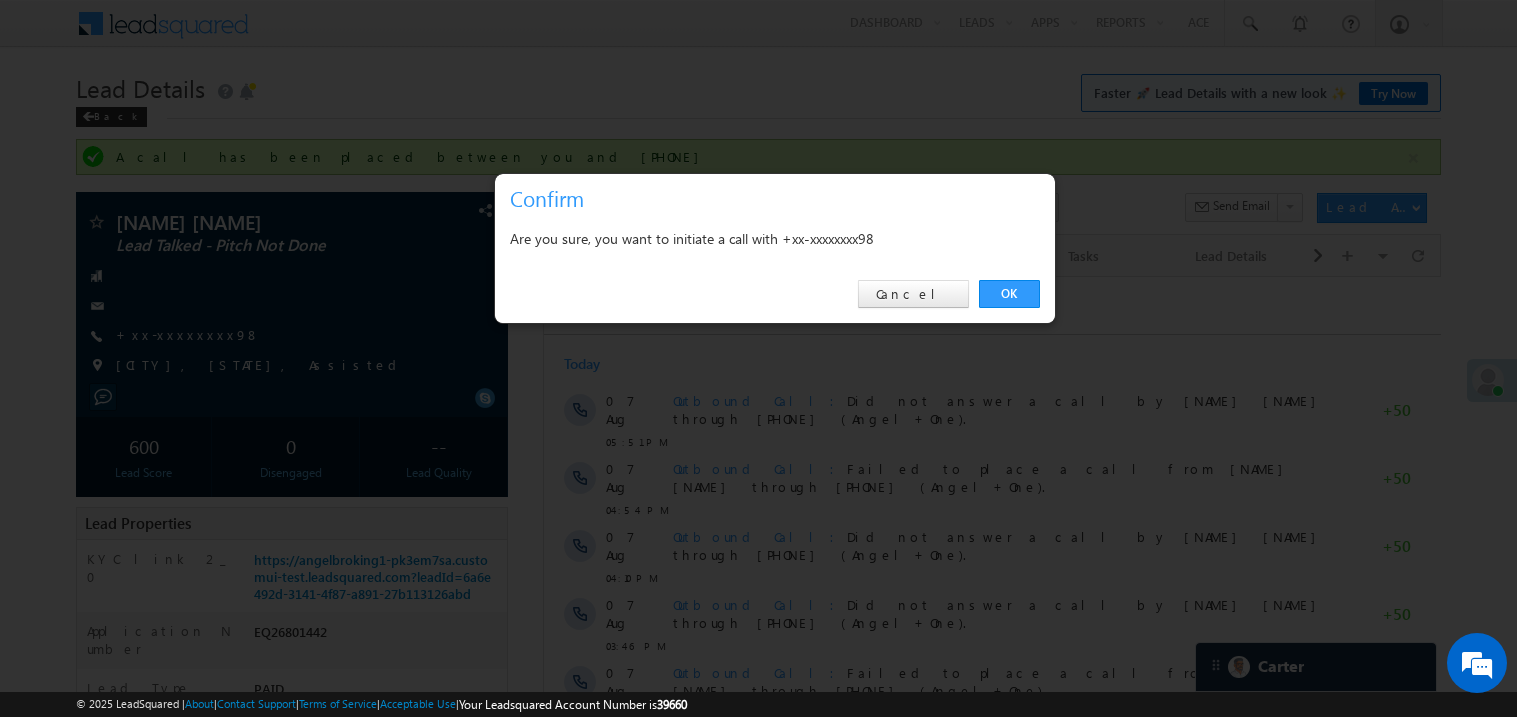 scroll, scrollTop: 0, scrollLeft: 0, axis: both 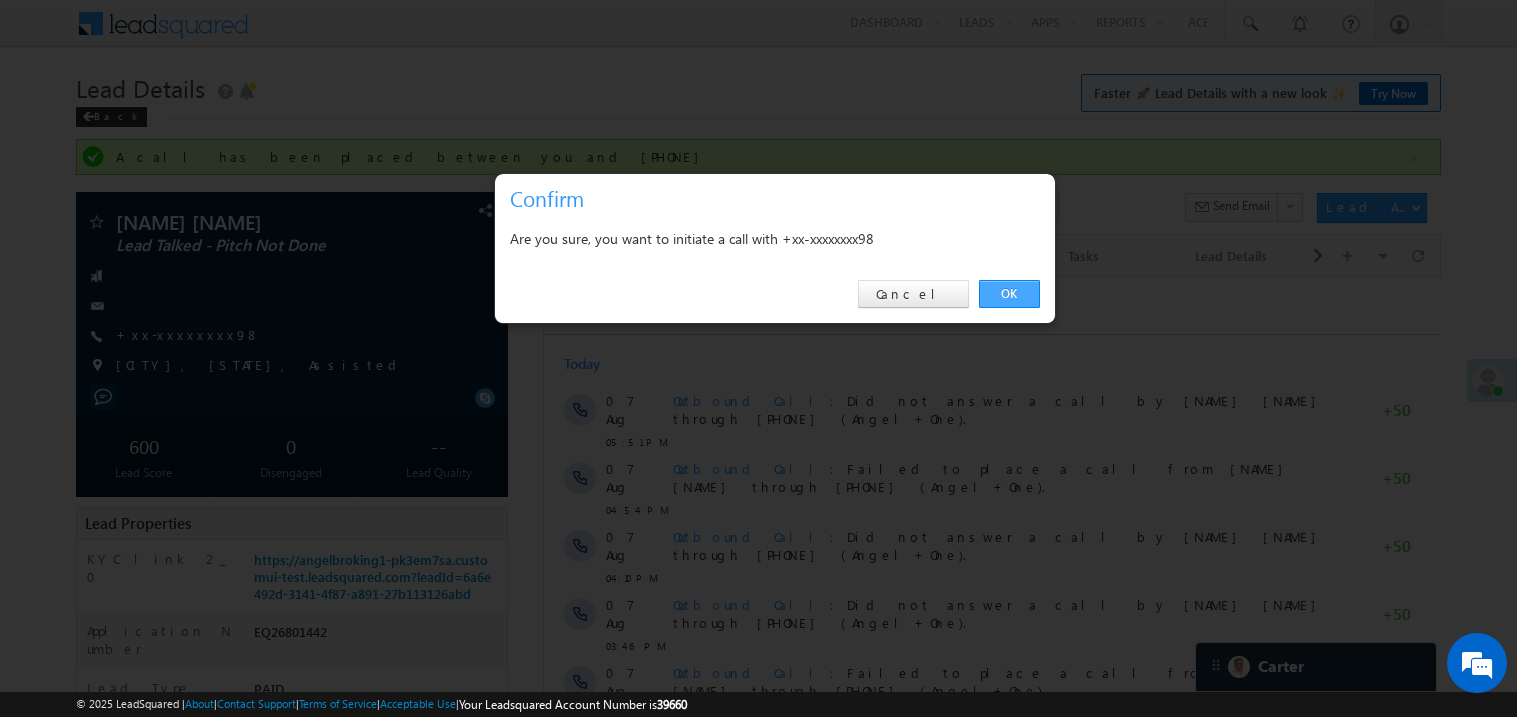 click on "OK" at bounding box center [1009, 294] 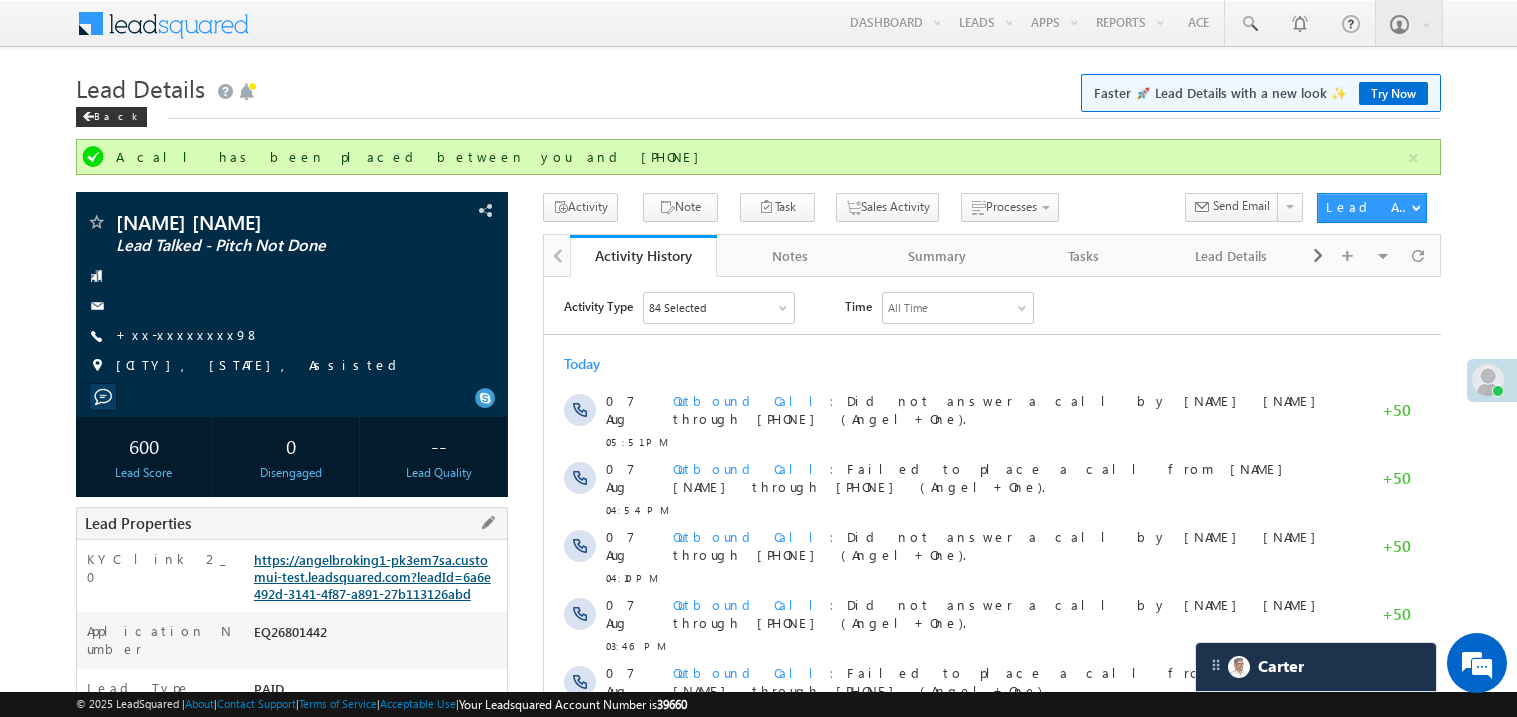 click on "https://angelbroking1-pk3em7sa.customui-test.leadsquared.com?leadId=6a6e492d-3141-4f87-a891-27b113126abd" at bounding box center (372, 576) 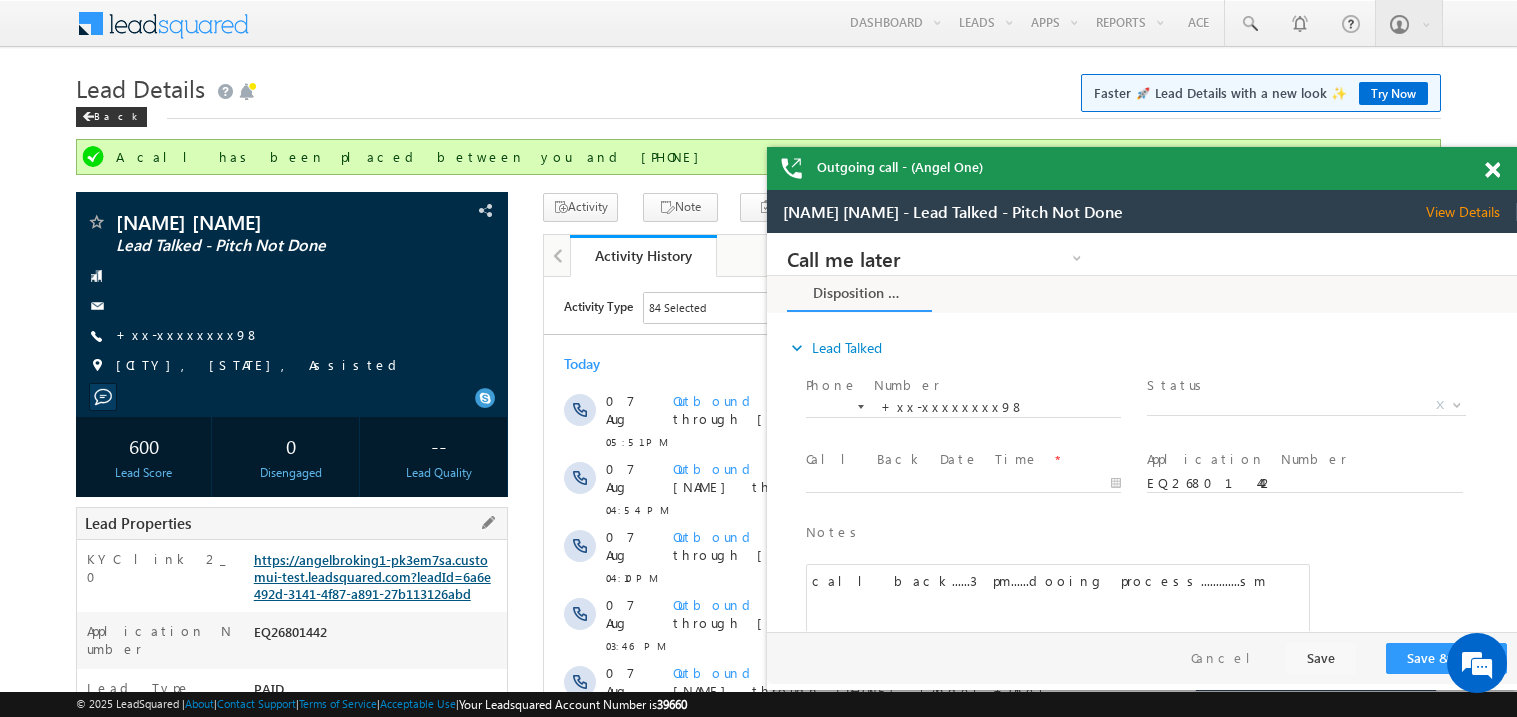 scroll, scrollTop: 0, scrollLeft: 0, axis: both 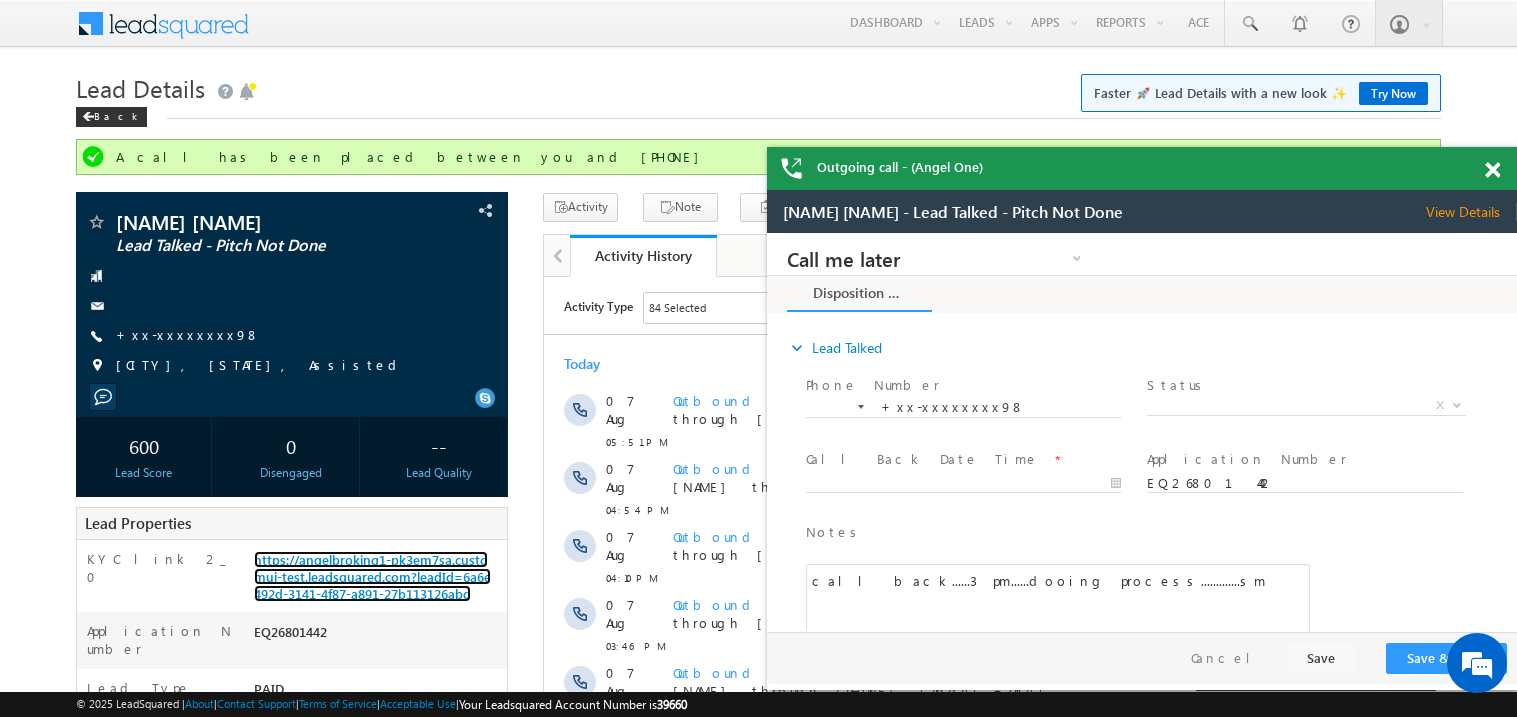 click at bounding box center (1492, 170) 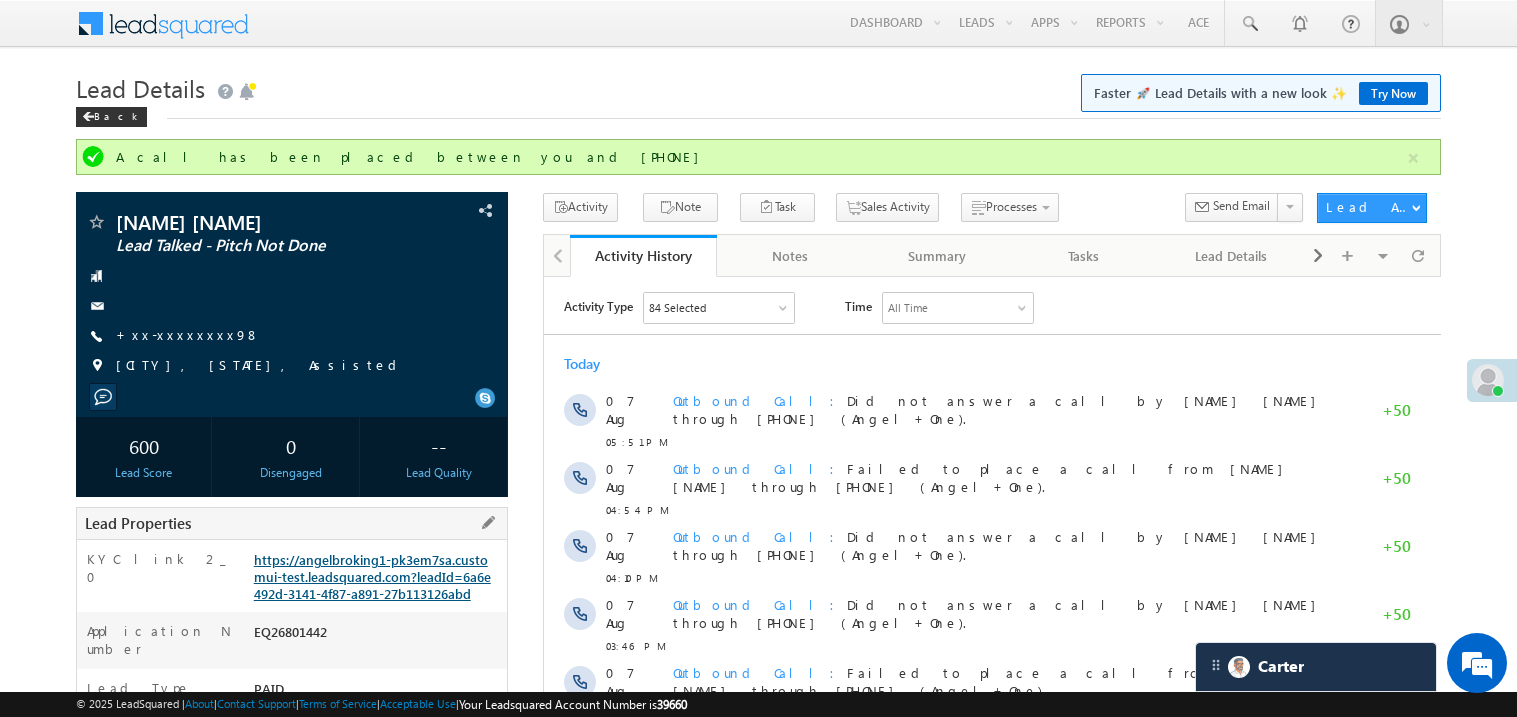 click on "https://angelbroking1-pk3em7sa.customui-test.leadsquared.com?leadId=6a6e492d-3141-4f87-a891-27b113126abd" at bounding box center [372, 576] 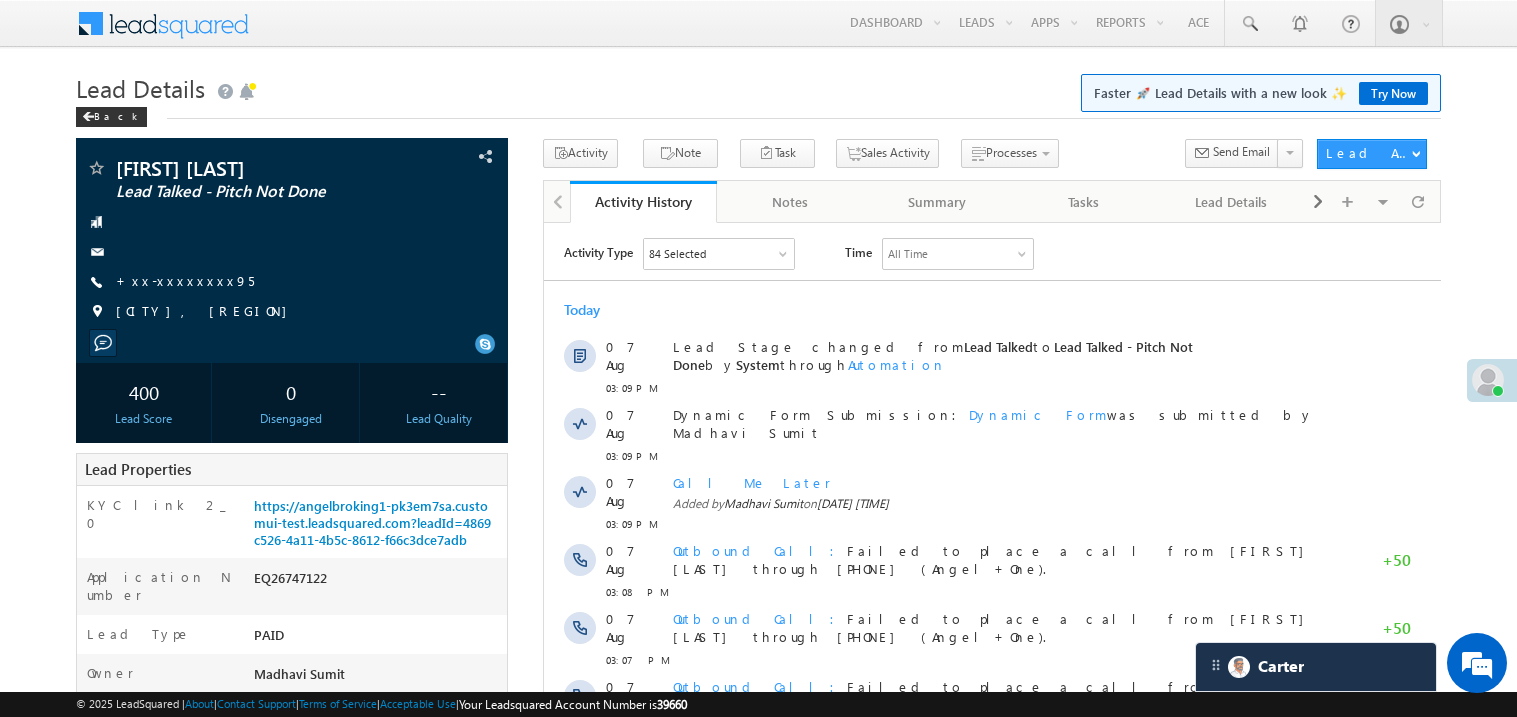 scroll, scrollTop: 0, scrollLeft: 0, axis: both 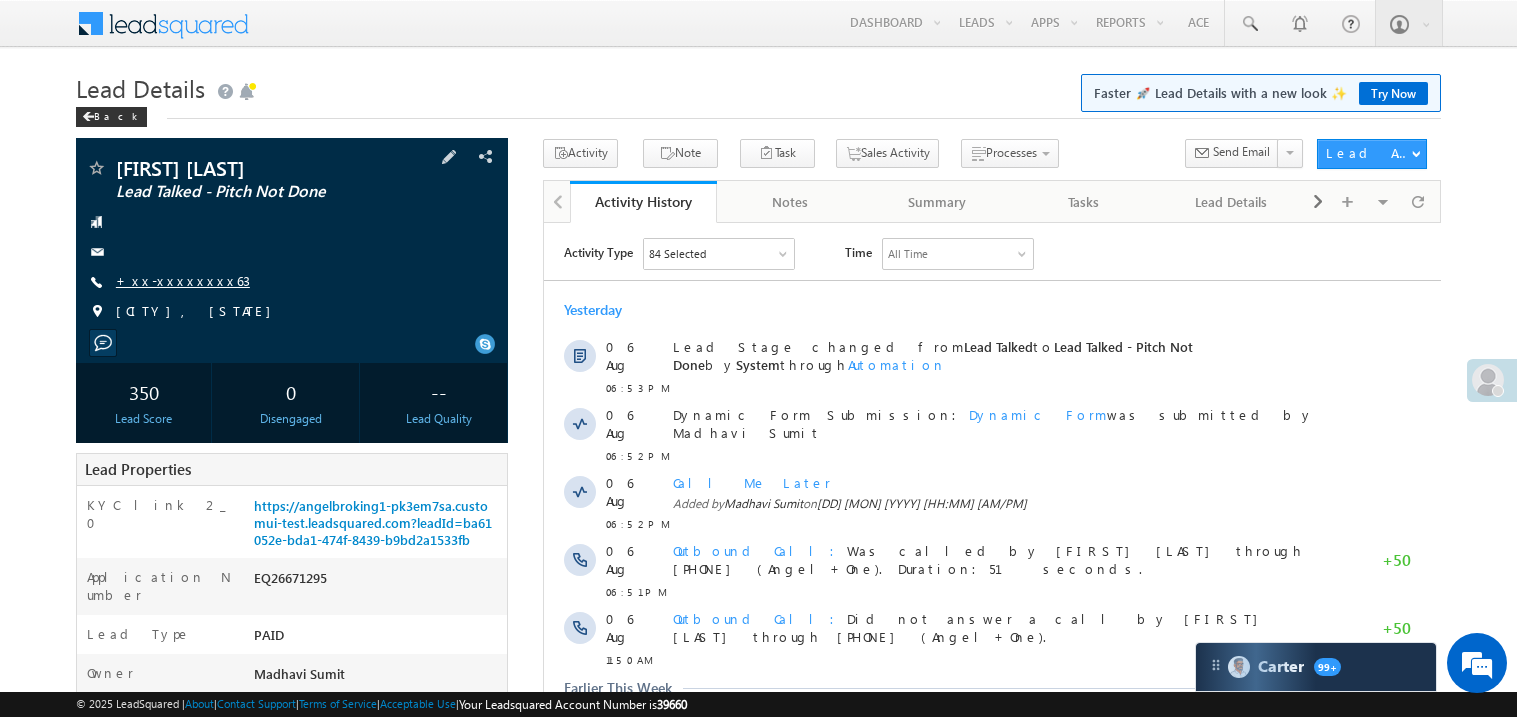 click on "+xx-xxxxxxxx63" at bounding box center [183, 280] 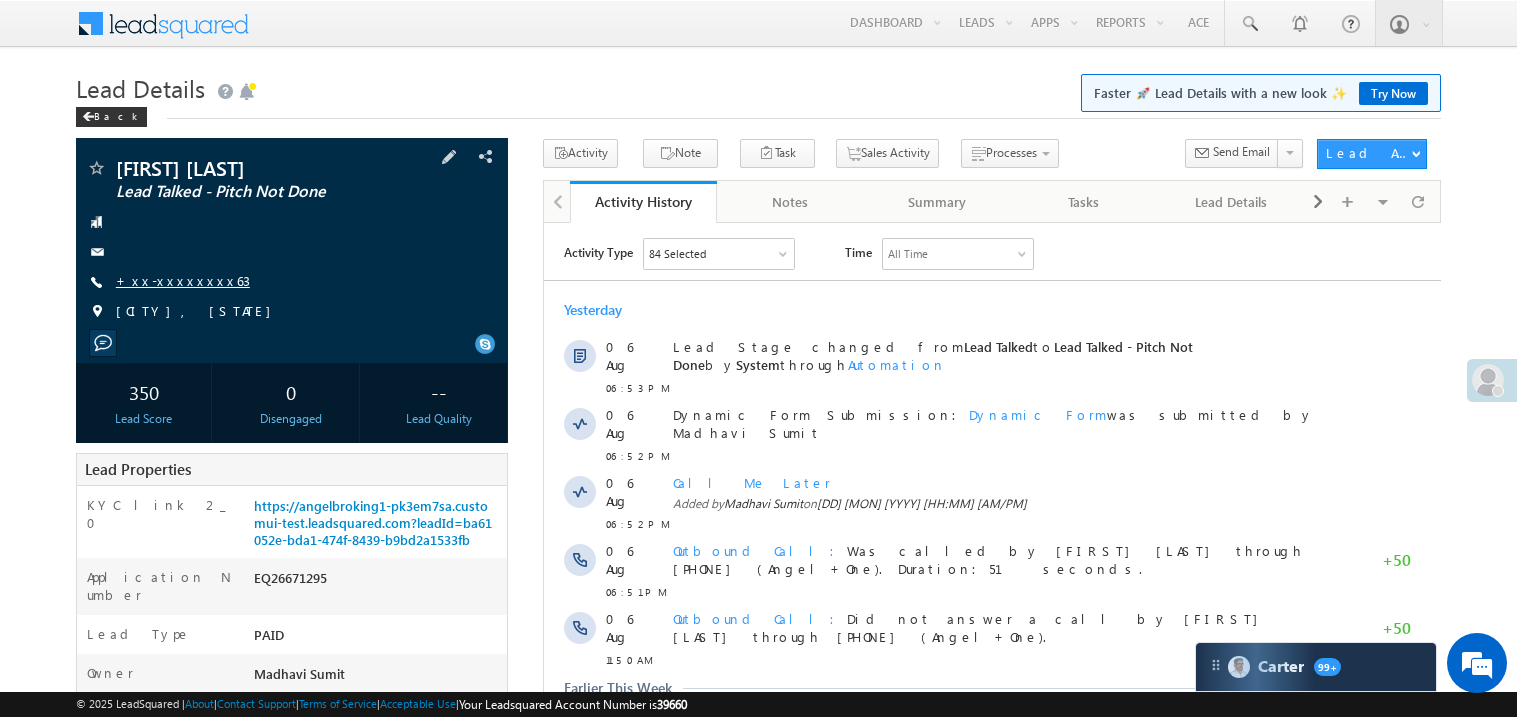 scroll, scrollTop: 0, scrollLeft: 0, axis: both 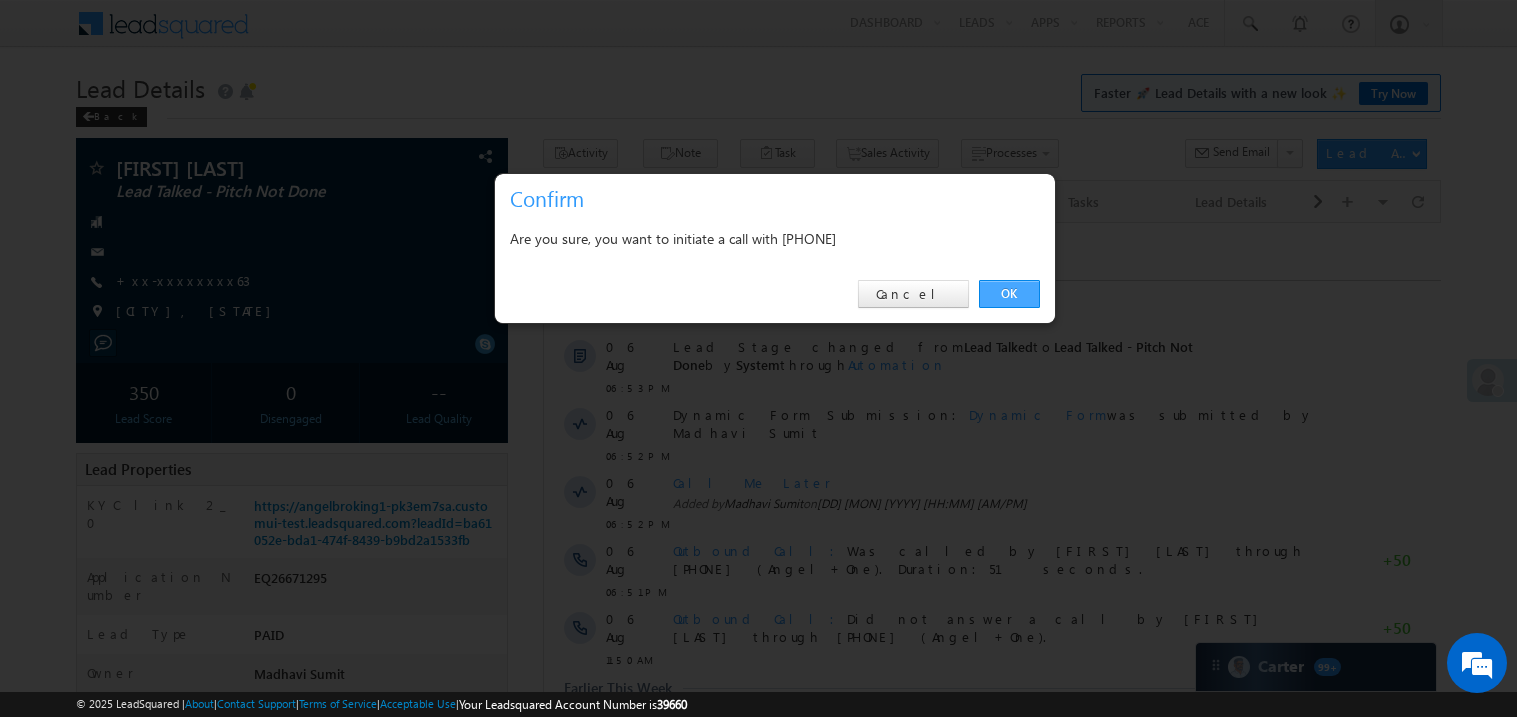 click on "OK" at bounding box center [1009, 294] 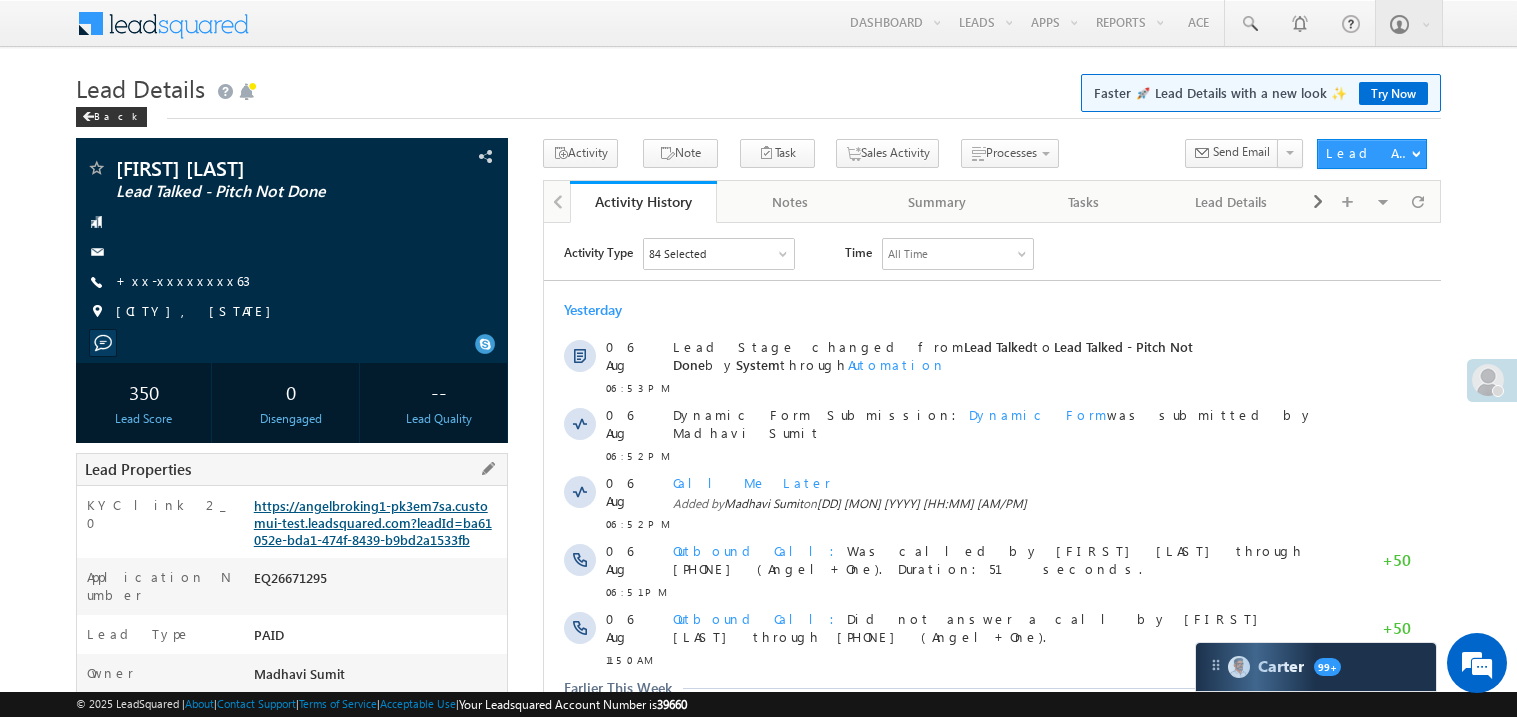 click on "https://angelbroking1-pk3em7sa.customui-test.leadsquared.com?leadId=ba61052e-bda1-474f-8439-b9bd2a1533fb" at bounding box center (373, 522) 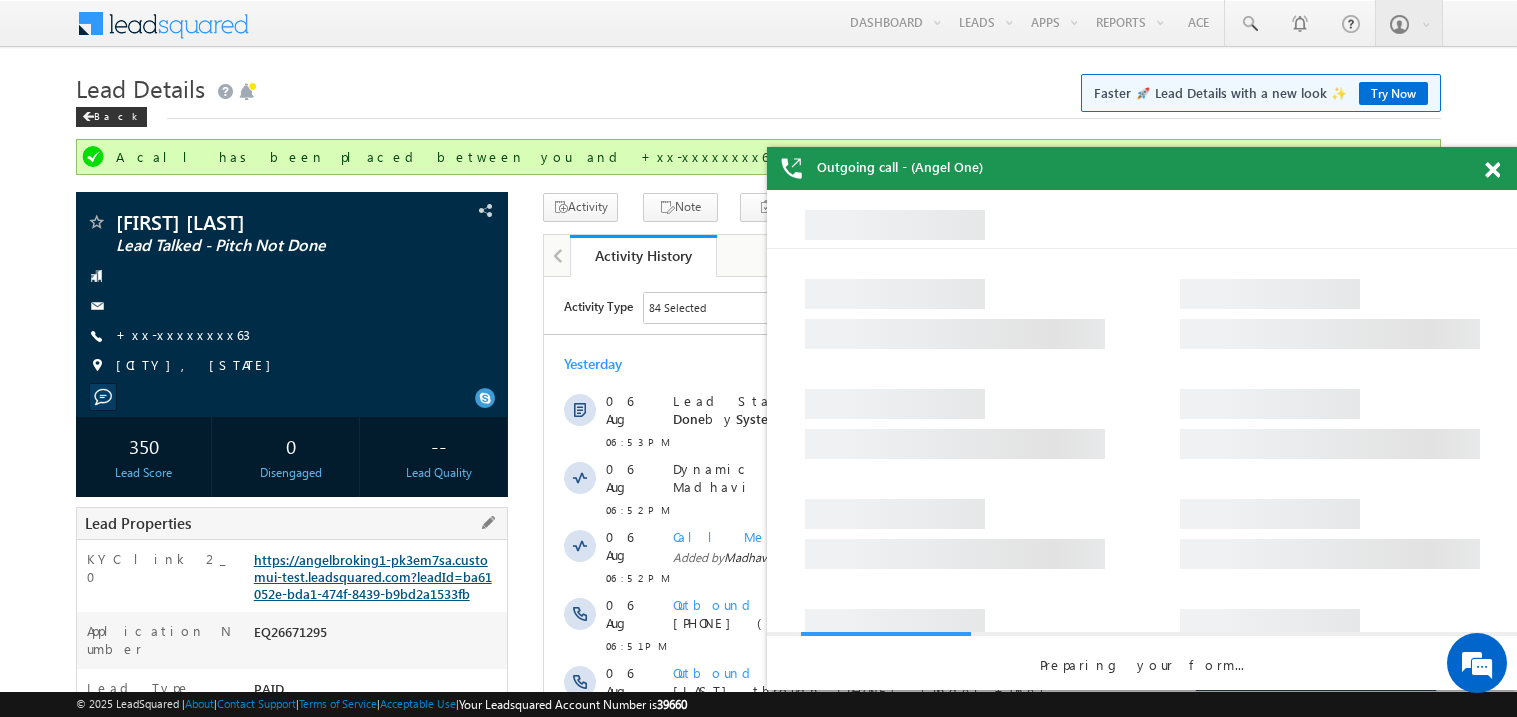 scroll, scrollTop: 0, scrollLeft: 0, axis: both 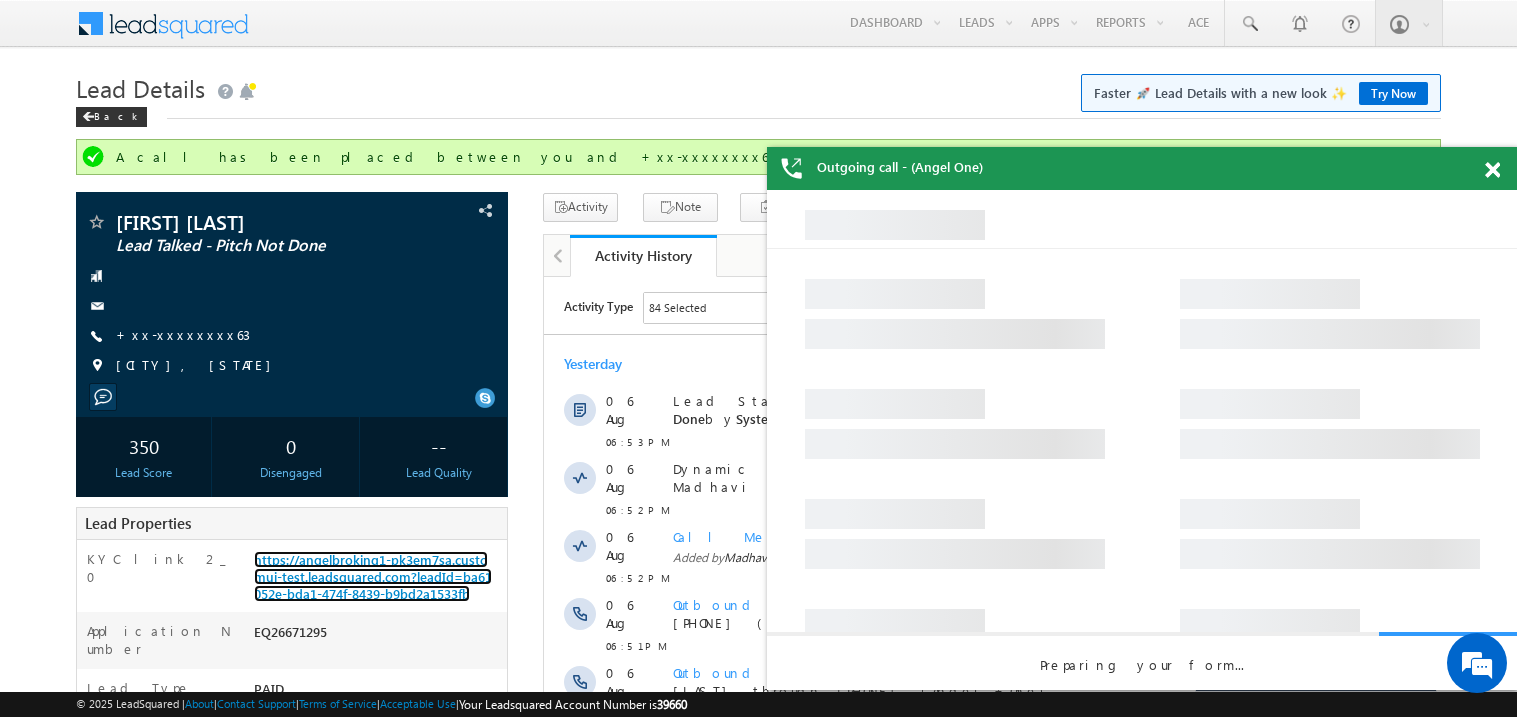 click at bounding box center [1492, 170] 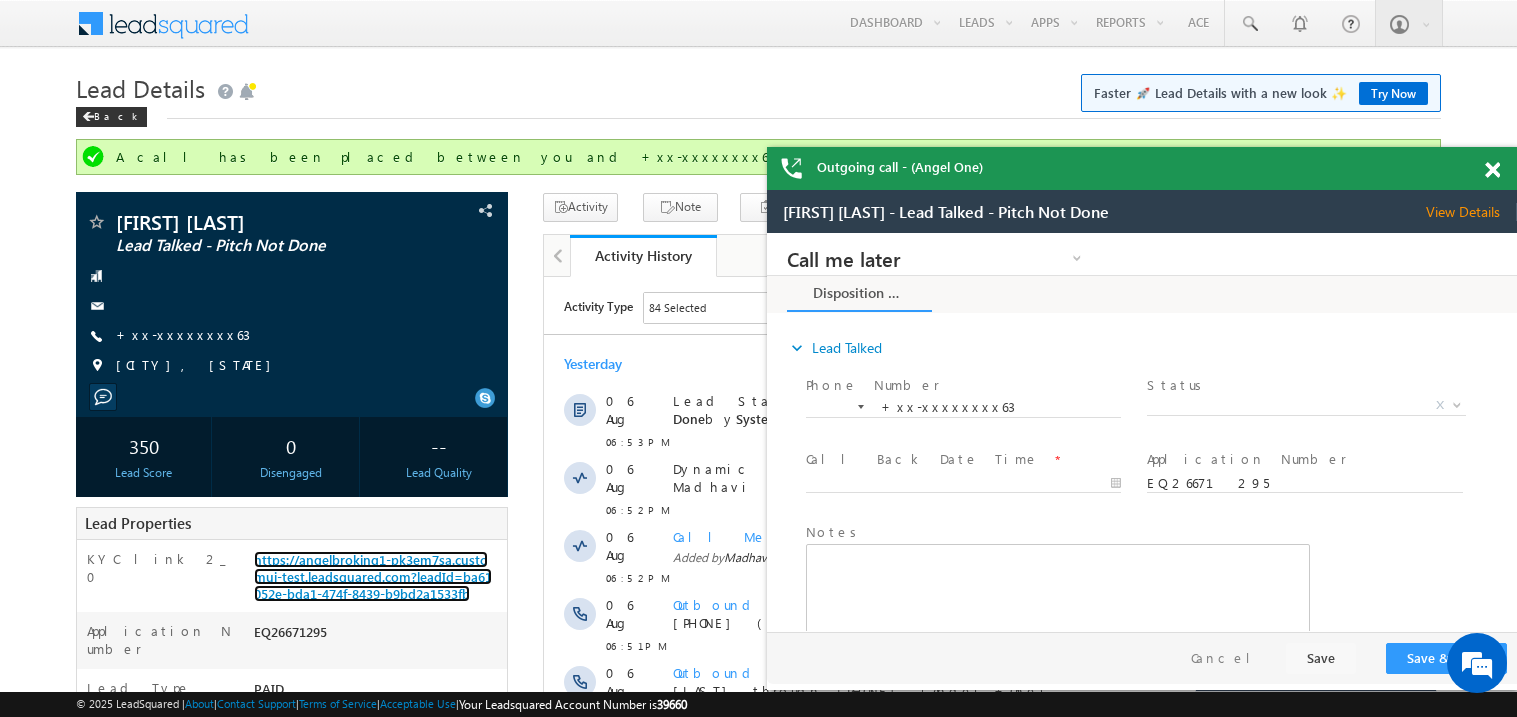 scroll, scrollTop: 0, scrollLeft: 0, axis: both 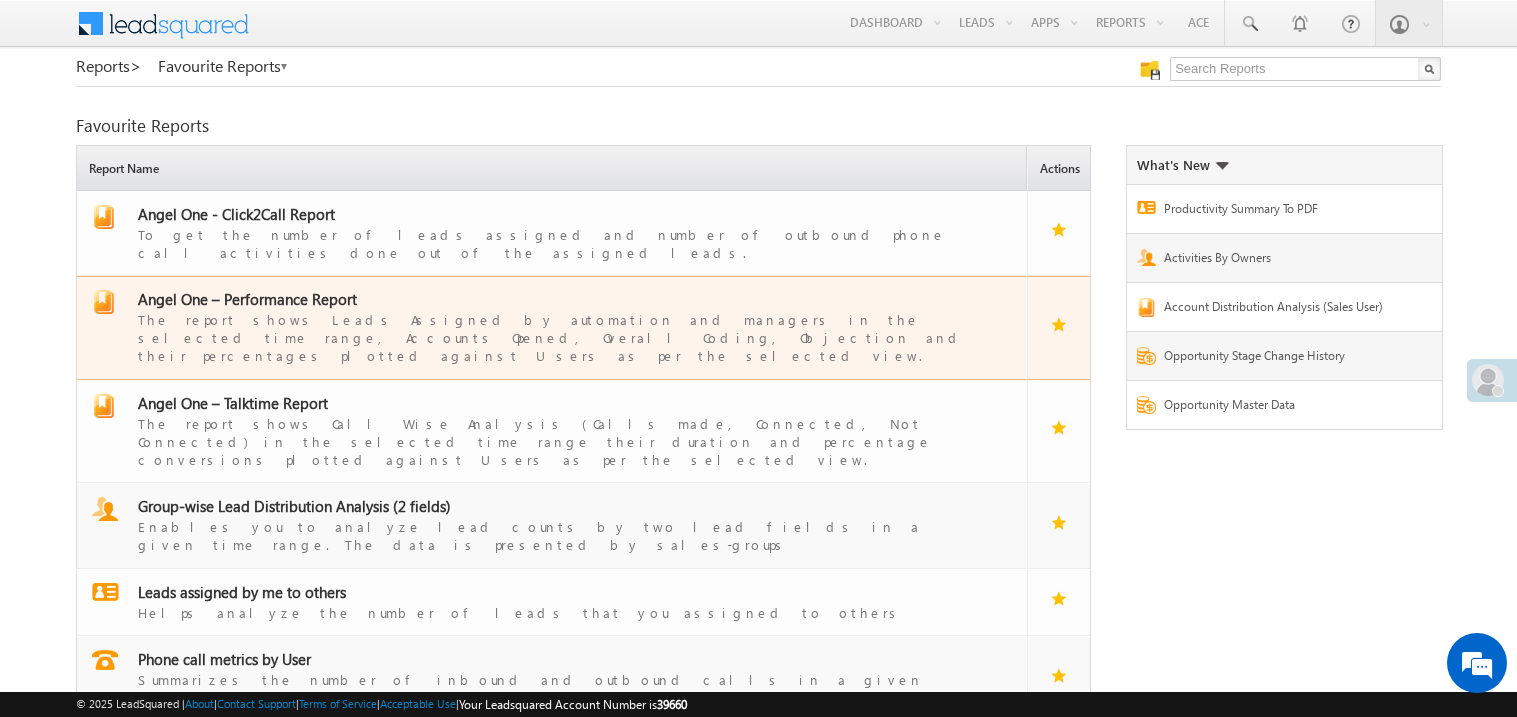 click on "Angel One – Performance Report" at bounding box center (247, 299) 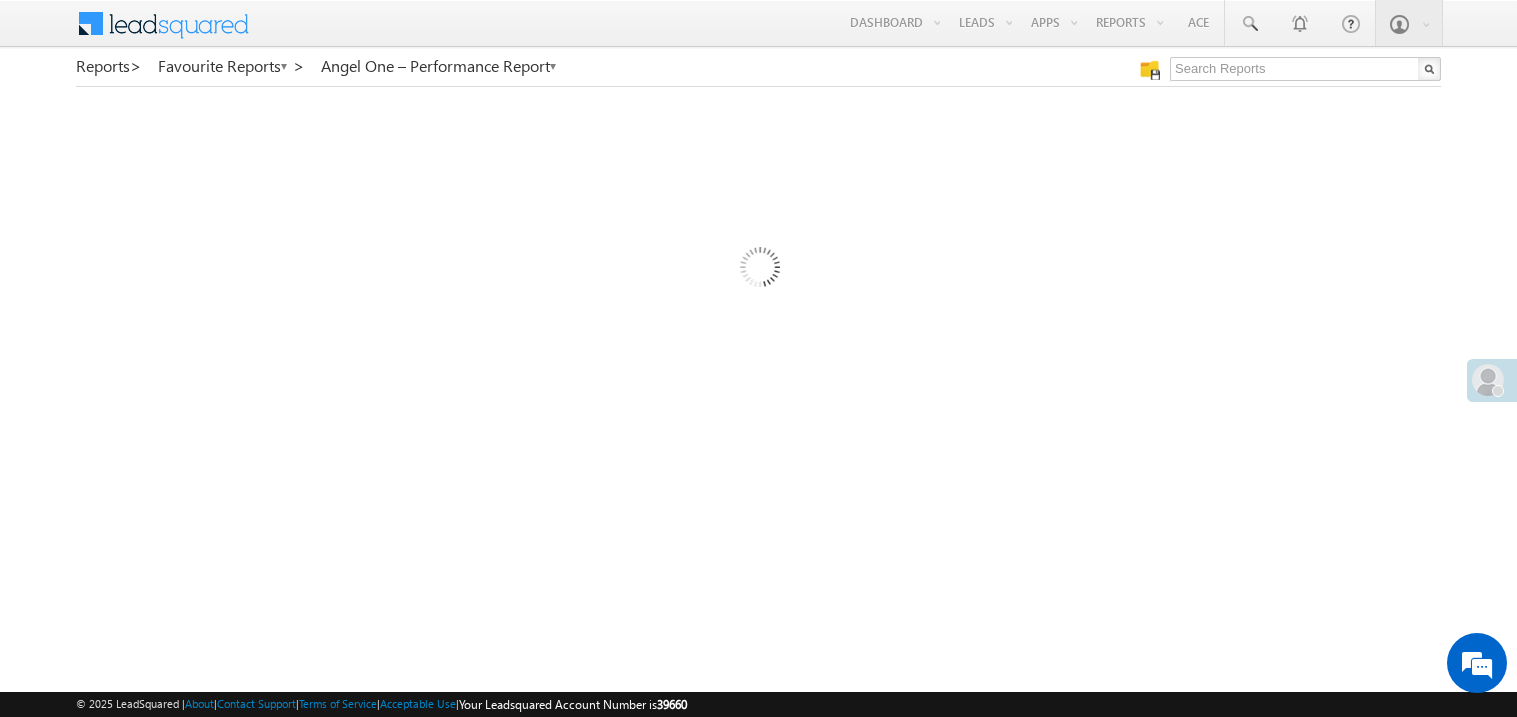 scroll, scrollTop: 0, scrollLeft: 0, axis: both 